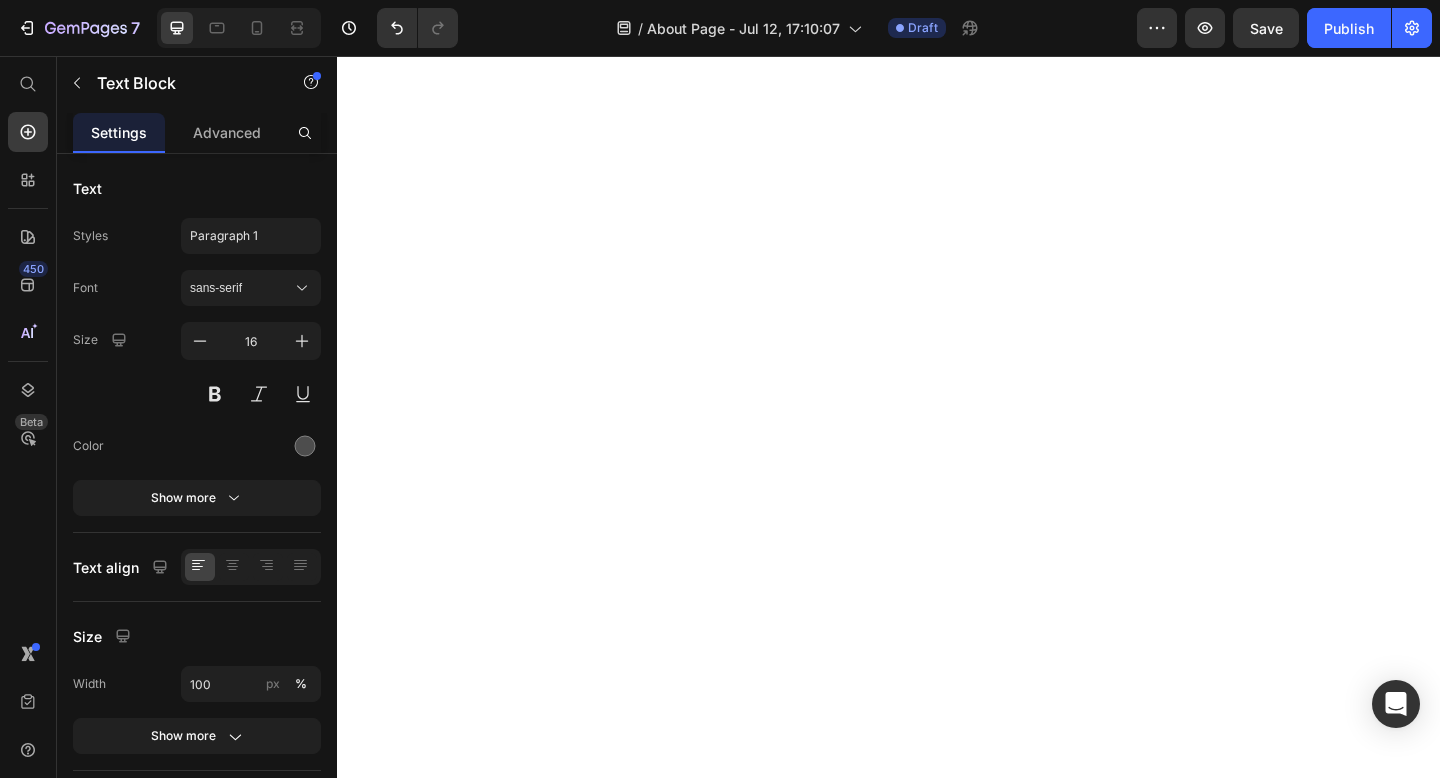 scroll, scrollTop: 0, scrollLeft: 0, axis: both 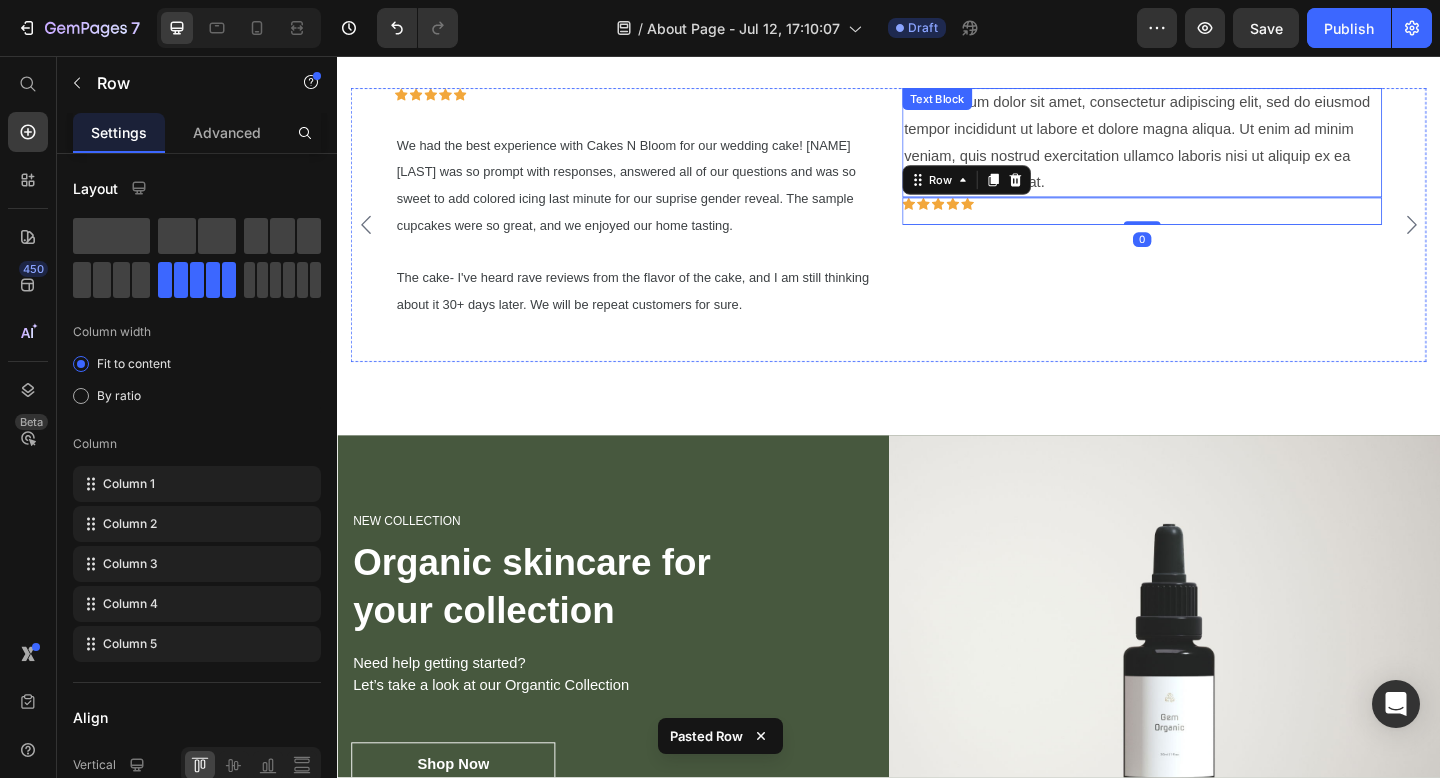 click on "Lorem ipsum dolor sit amet, consectetur adipiscing elit, sed do eiusmod tempor incididunt ut labore et dolore magna aliqua. Ut enim ad minim veniam, quis nostrud exercitation ullamco laboris nisi ut aliquip ex ea commodo consequat." at bounding box center [1213, 150] 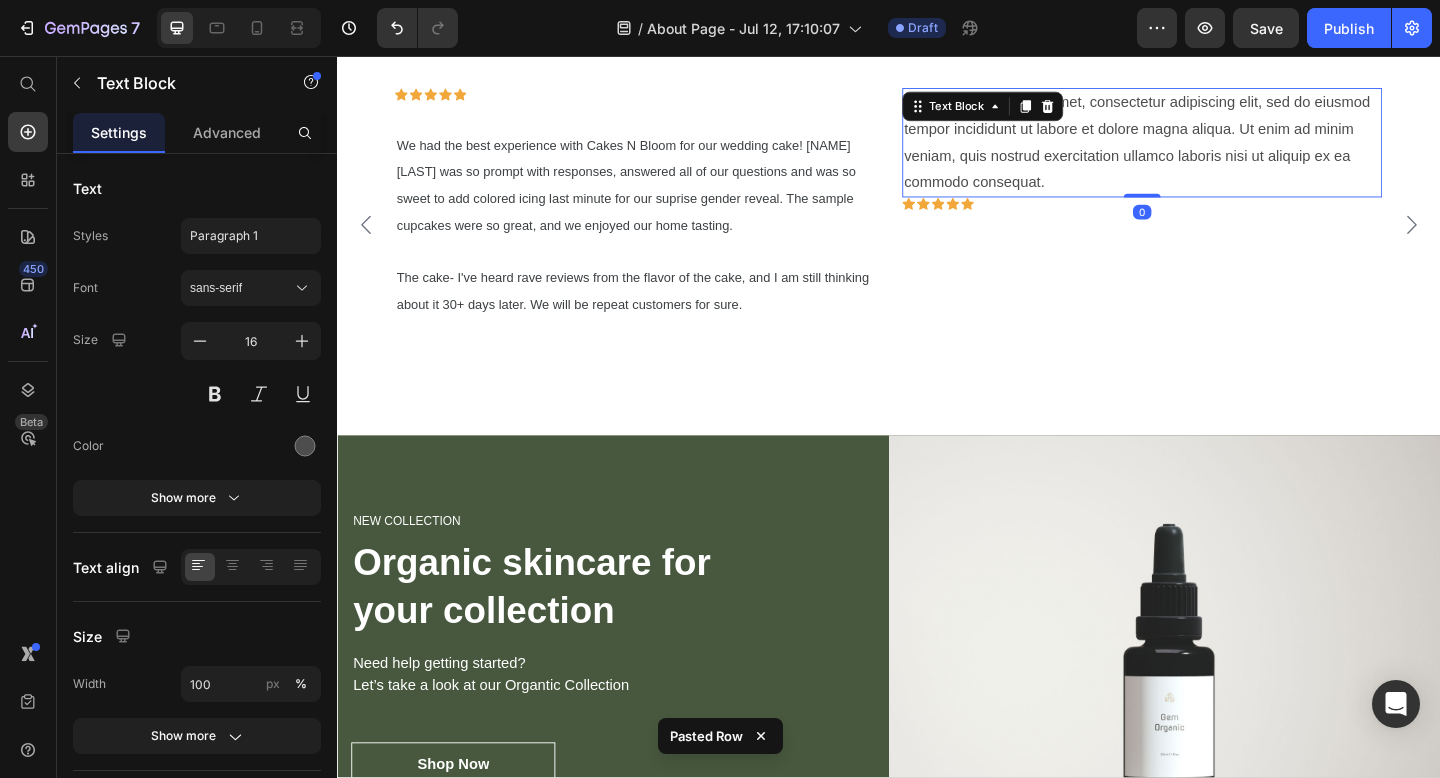 click on "Lorem ipsum dolor sit amet, consectetur adipiscing elit, sed do eiusmod tempor incididunt ut labore et dolore magna aliqua. Ut enim ad minim veniam, quis nostrud exercitation ullamco laboris nisi ut aliquip ex ea commodo consequat." at bounding box center (1213, 150) 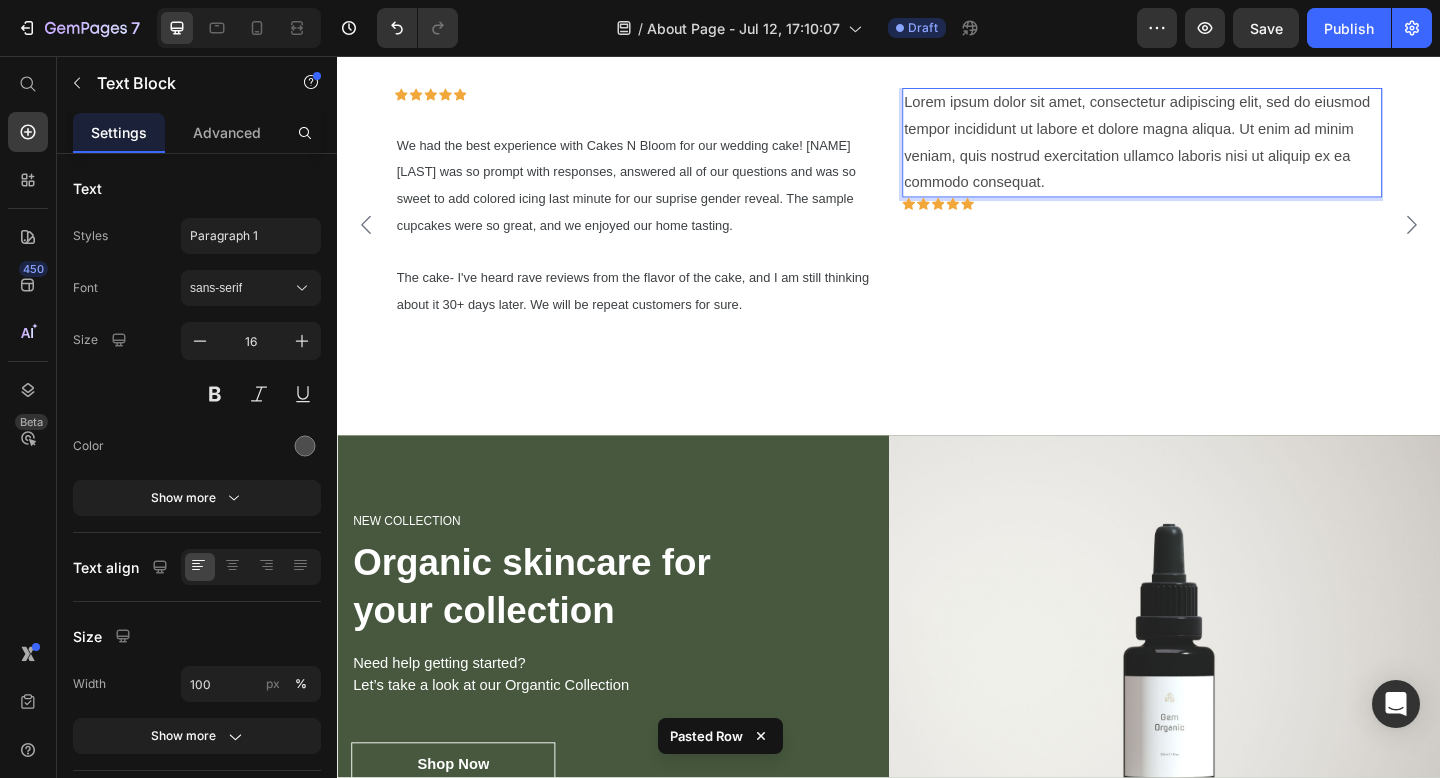 click on "Lorem ipsum dolor sit amet, consectetur adipiscing elit, sed do eiusmod tempor incididunt ut labore et dolore magna aliqua. Ut enim ad minim veniam, quis nostrud exercitation ullamco laboris nisi ut aliquip ex ea commodo consequat." at bounding box center [1213, 150] 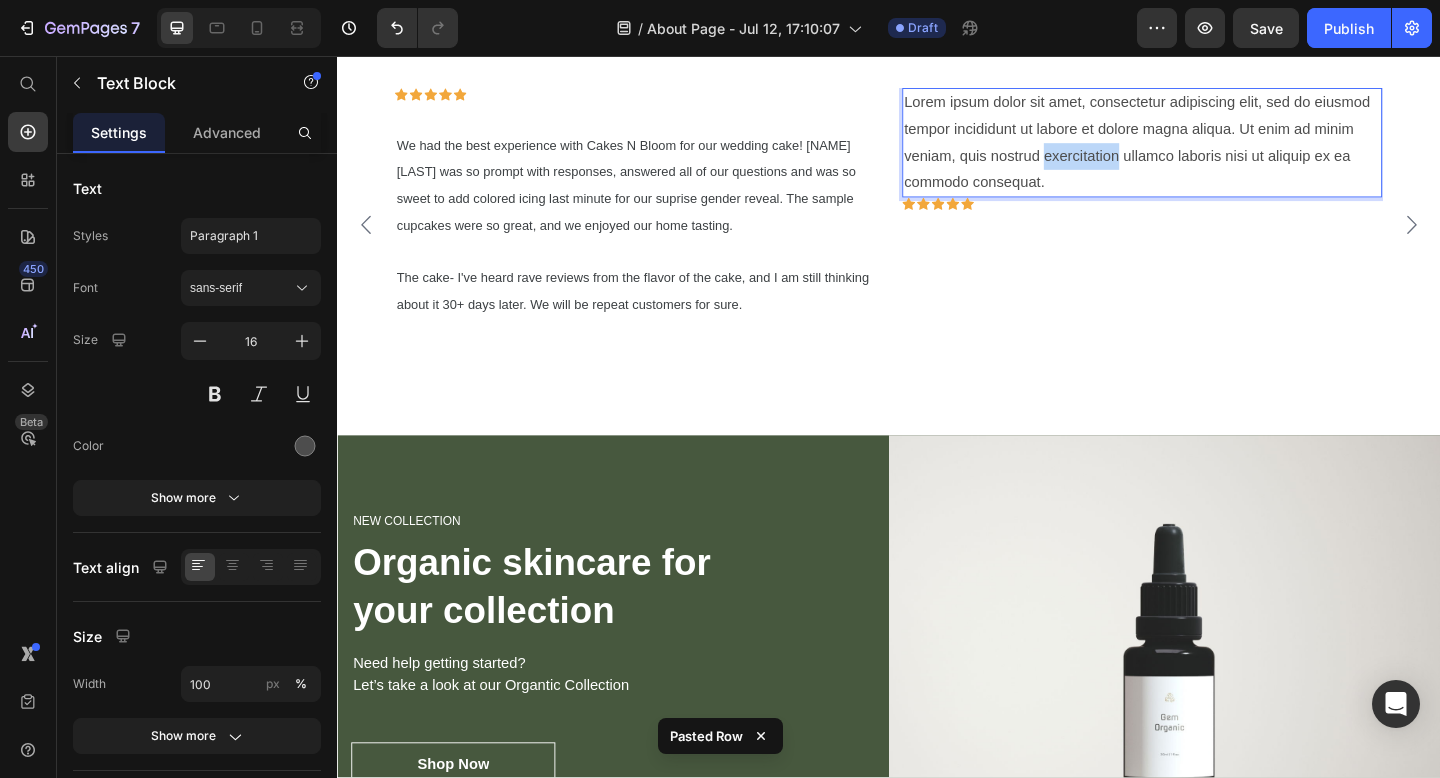click on "Lorem ipsum dolor sit amet, consectetur adipiscing elit, sed do eiusmod tempor incididunt ut labore et dolore magna aliqua. Ut enim ad minim veniam, quis nostrud exercitation ullamco laboris nisi ut aliquip ex ea commodo consequat." at bounding box center (1213, 150) 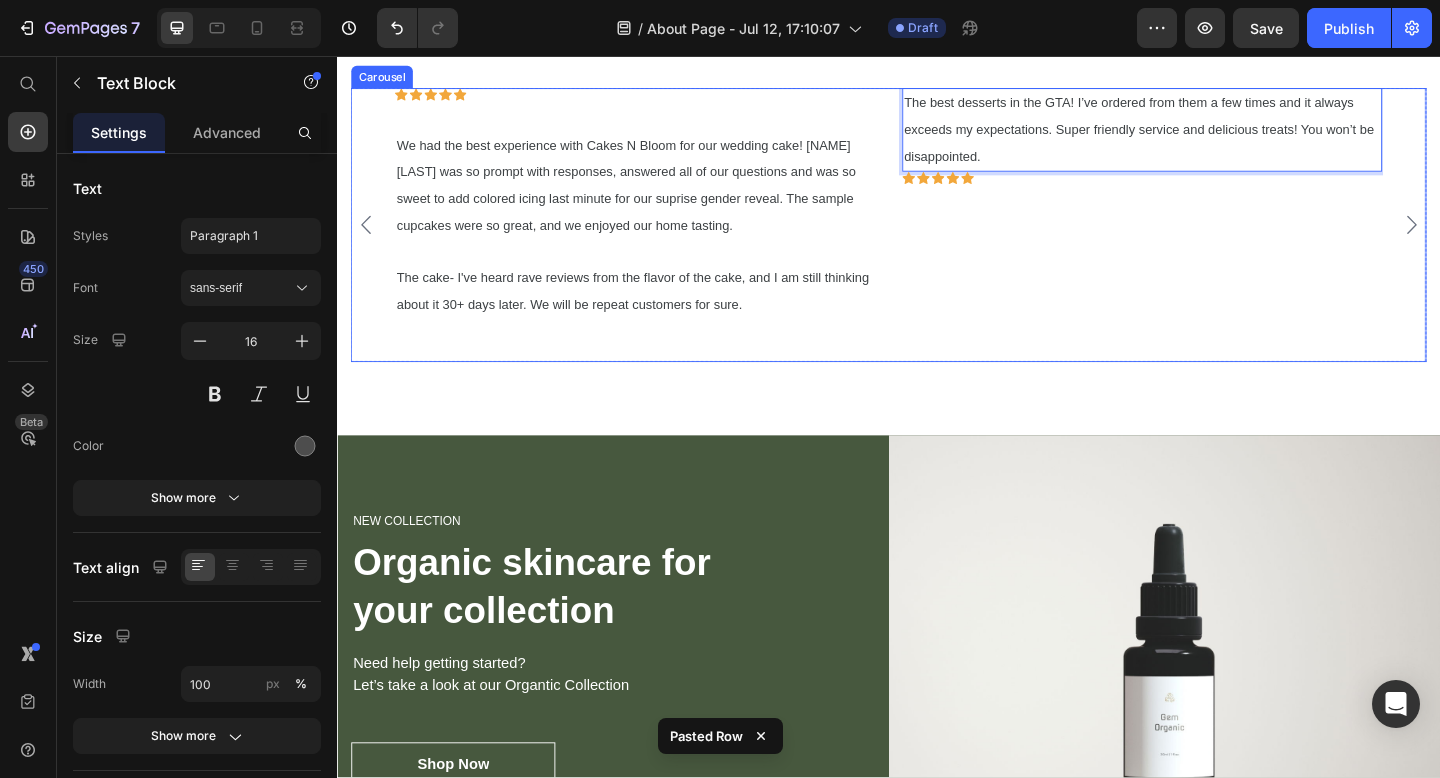 click on "The best desserts in the GTA! I’ve ordered from them a few times and it always exceeds my expectations. Super friendly service and delicious treats! You won’t be disappointed. Text Block   0
Icon
Icon
Icon
Icon
Icon Row" at bounding box center (1213, 240) 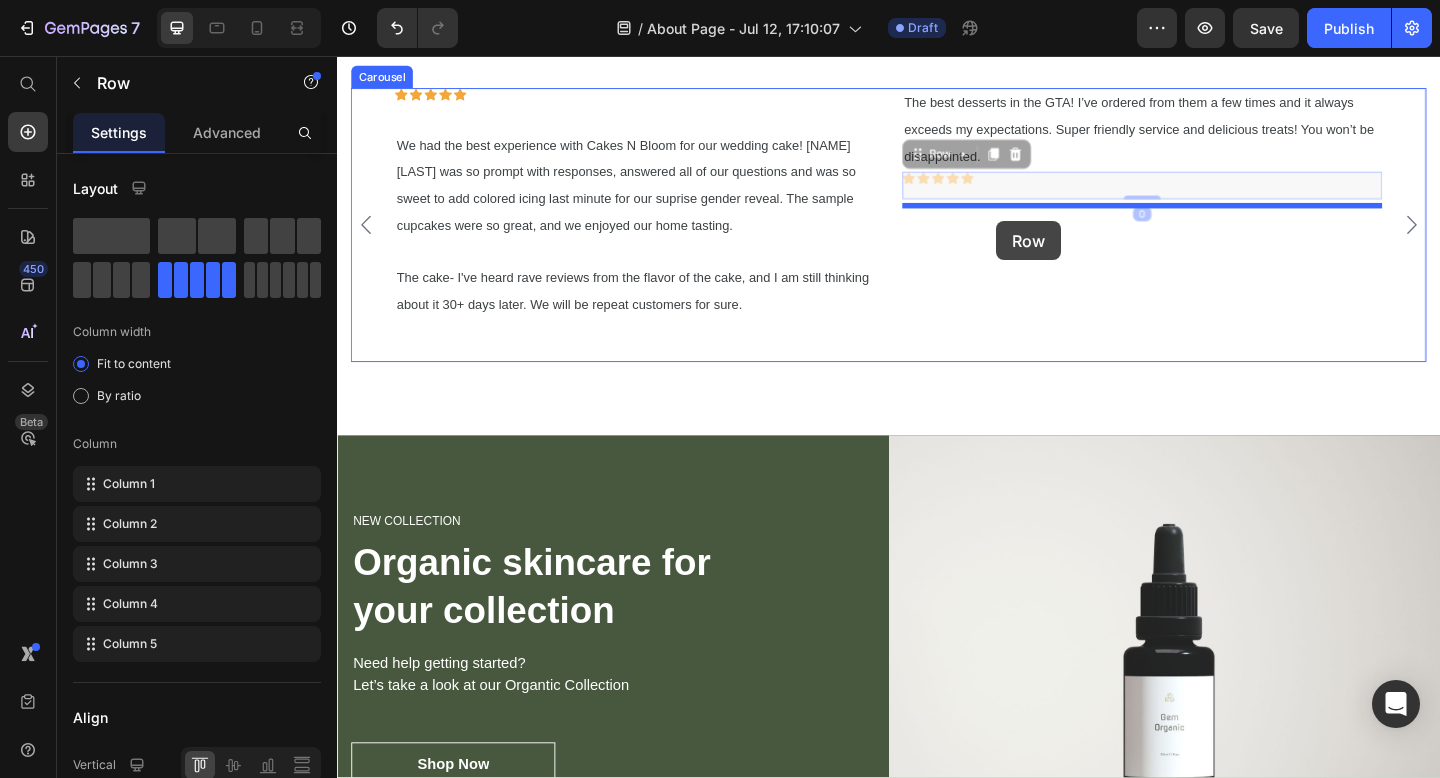 drag, startPoint x: 1073, startPoint y: 320, endPoint x: 1054, endPoint y: 236, distance: 86.12201 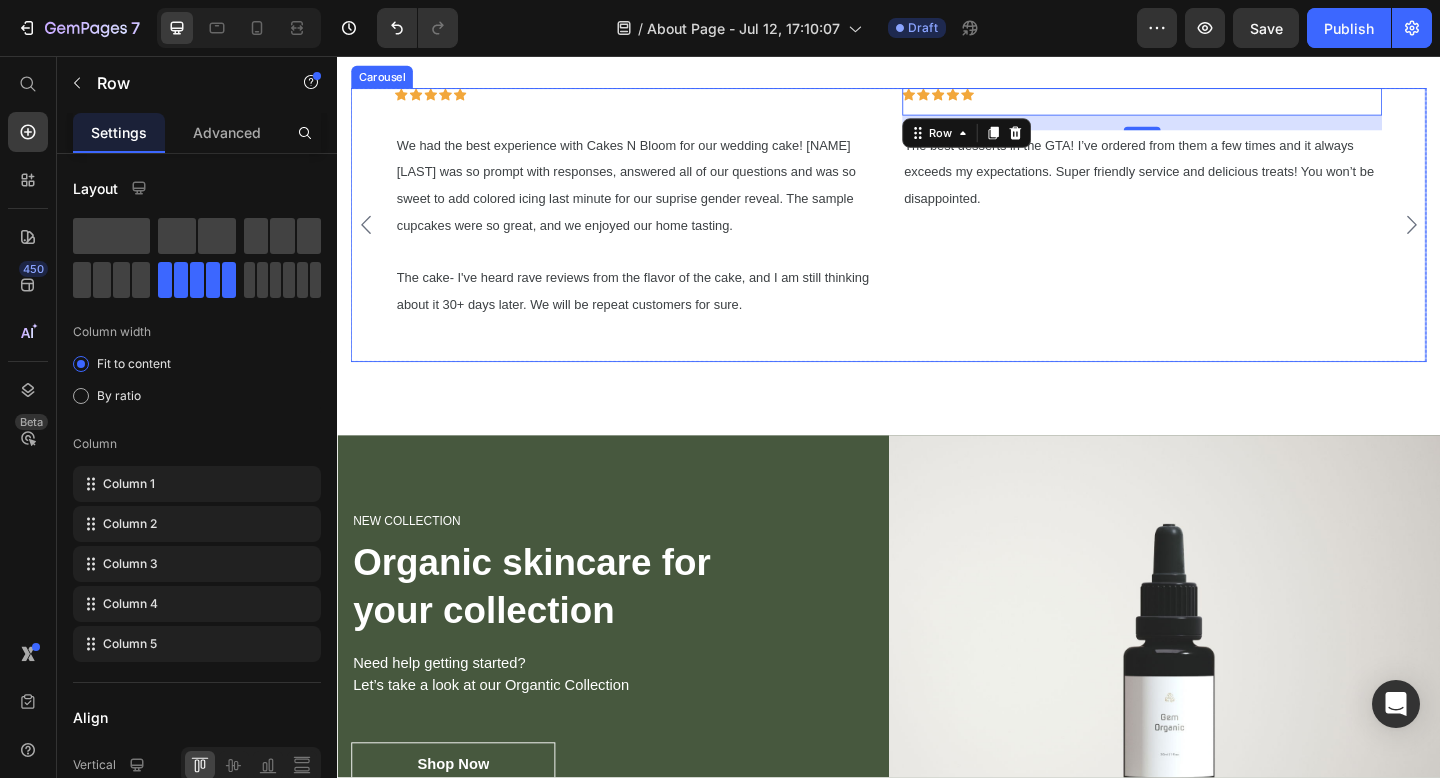 click 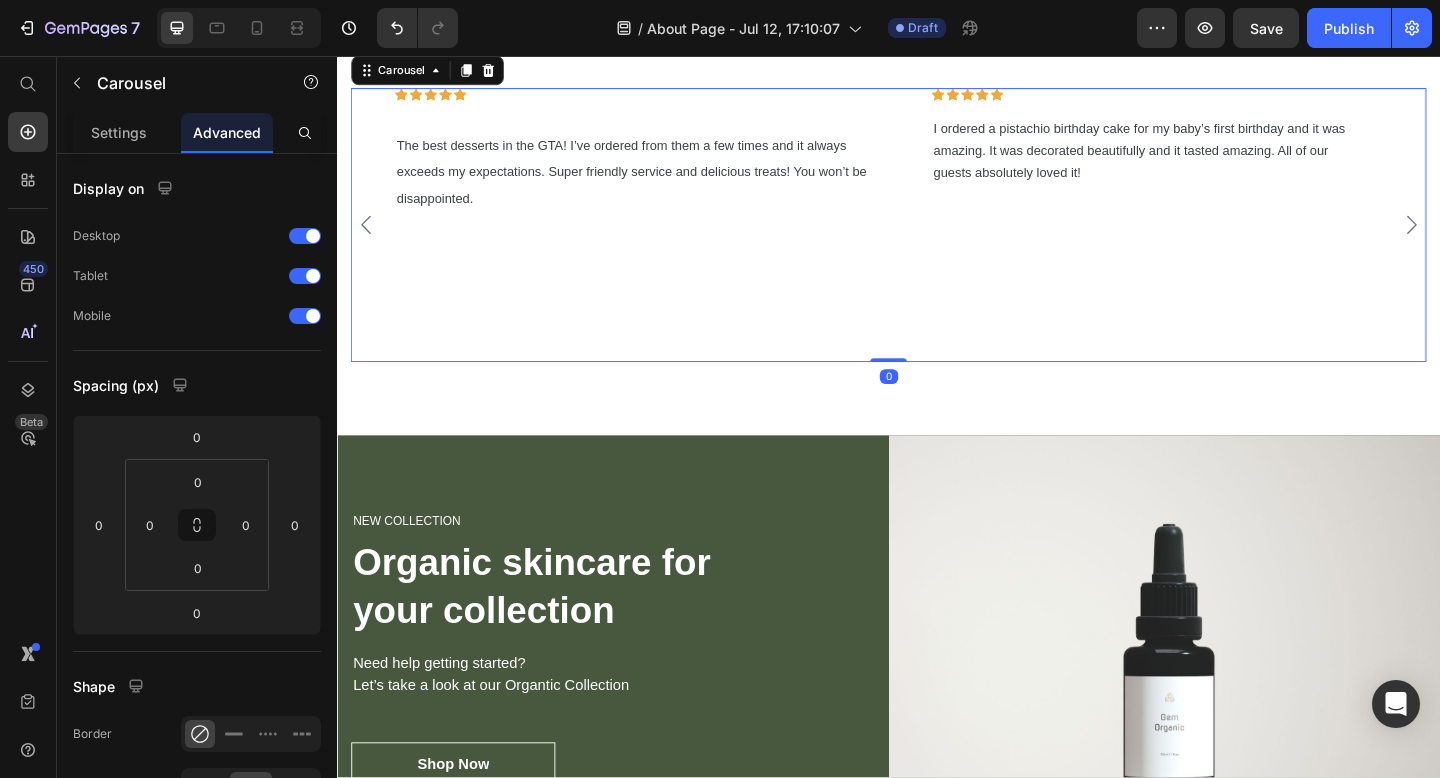 click 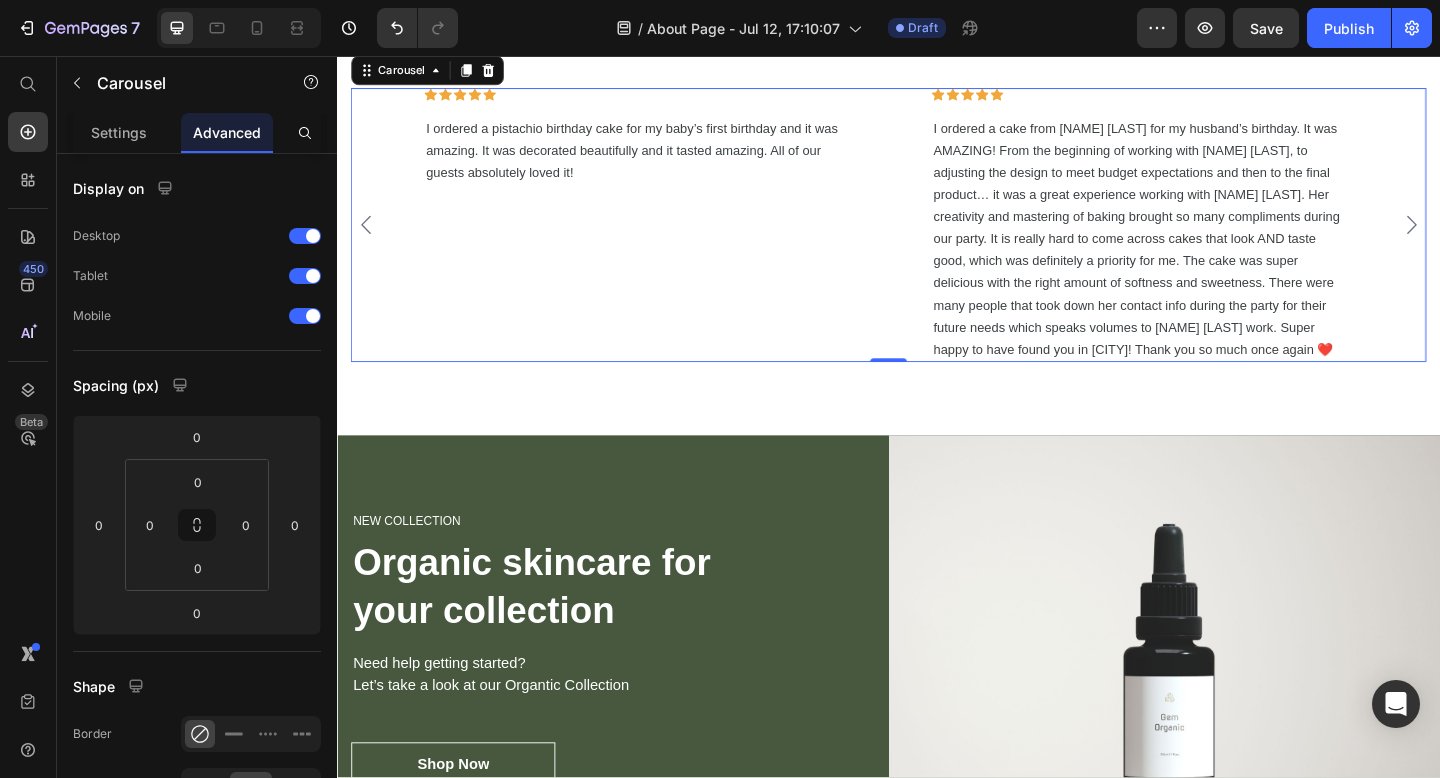 click 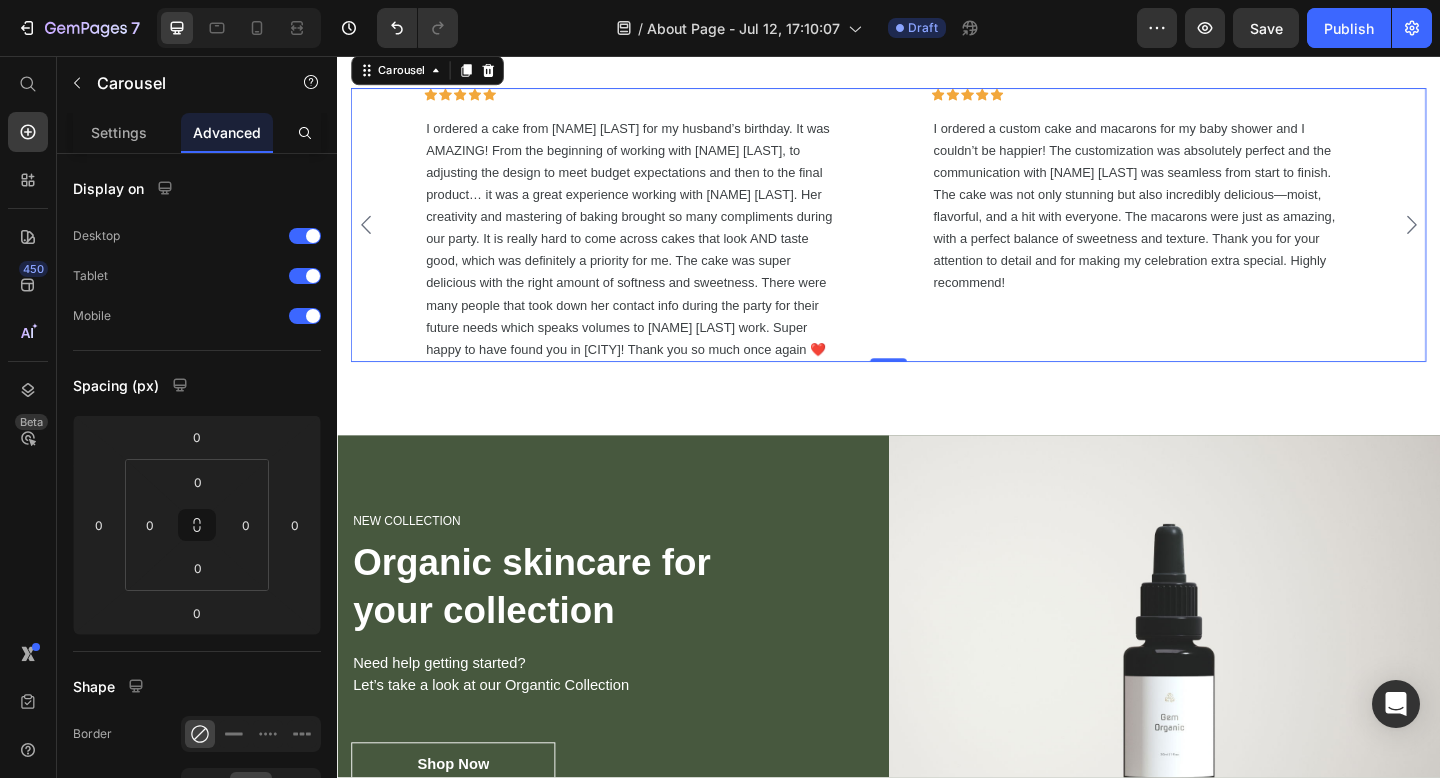 click 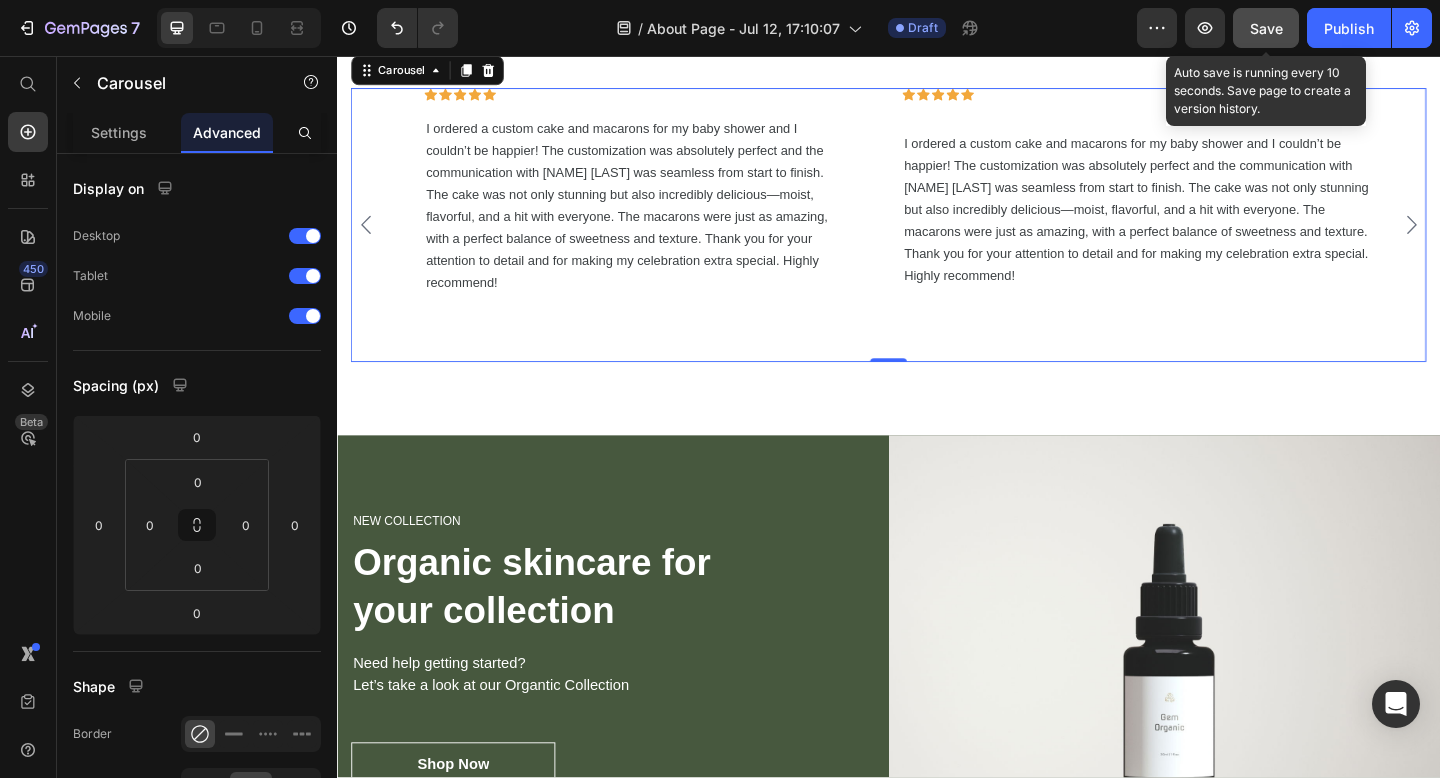 click on "Save" at bounding box center (1266, 28) 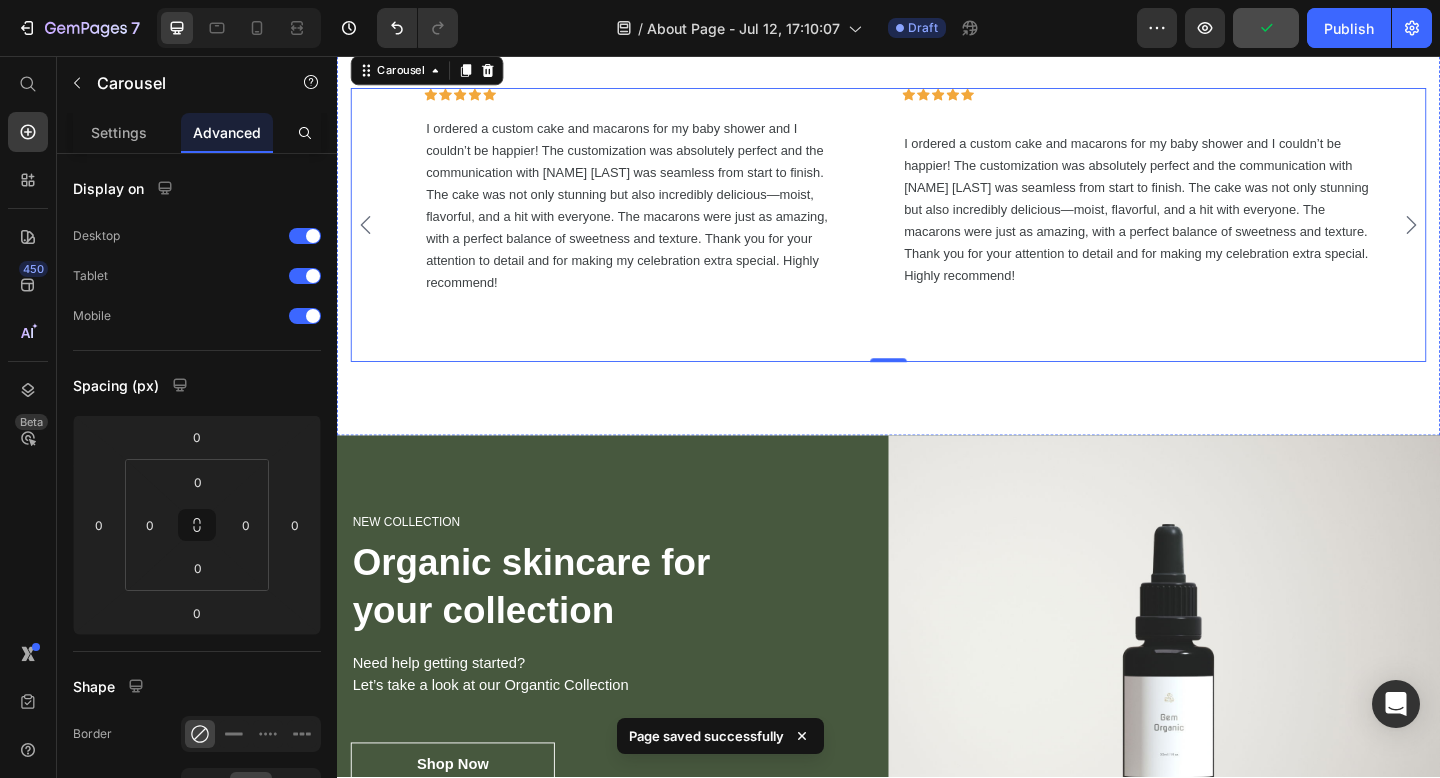 click on "What Our Customers Are Saying" at bounding box center [937, 15] 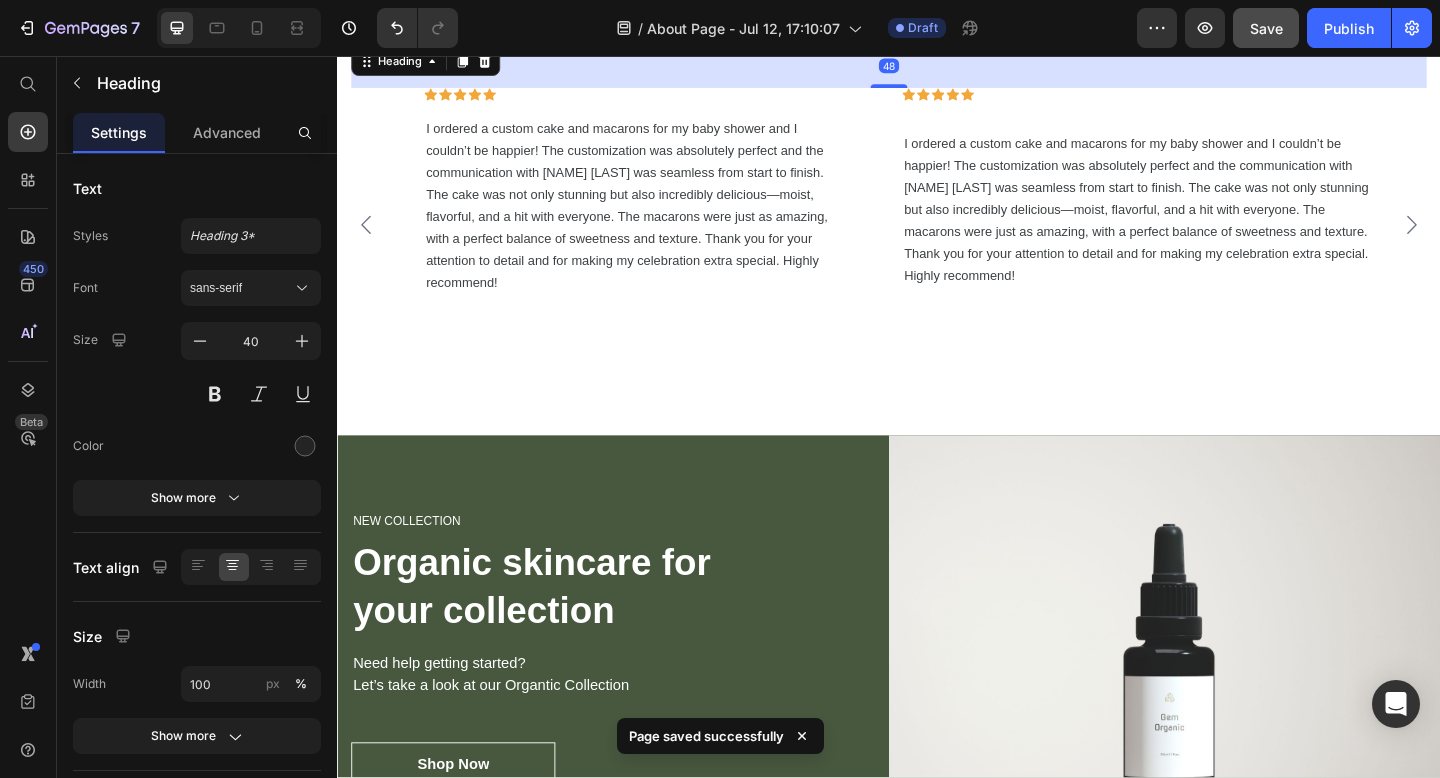 click on "What Our Customers Are Saying" at bounding box center [937, 15] 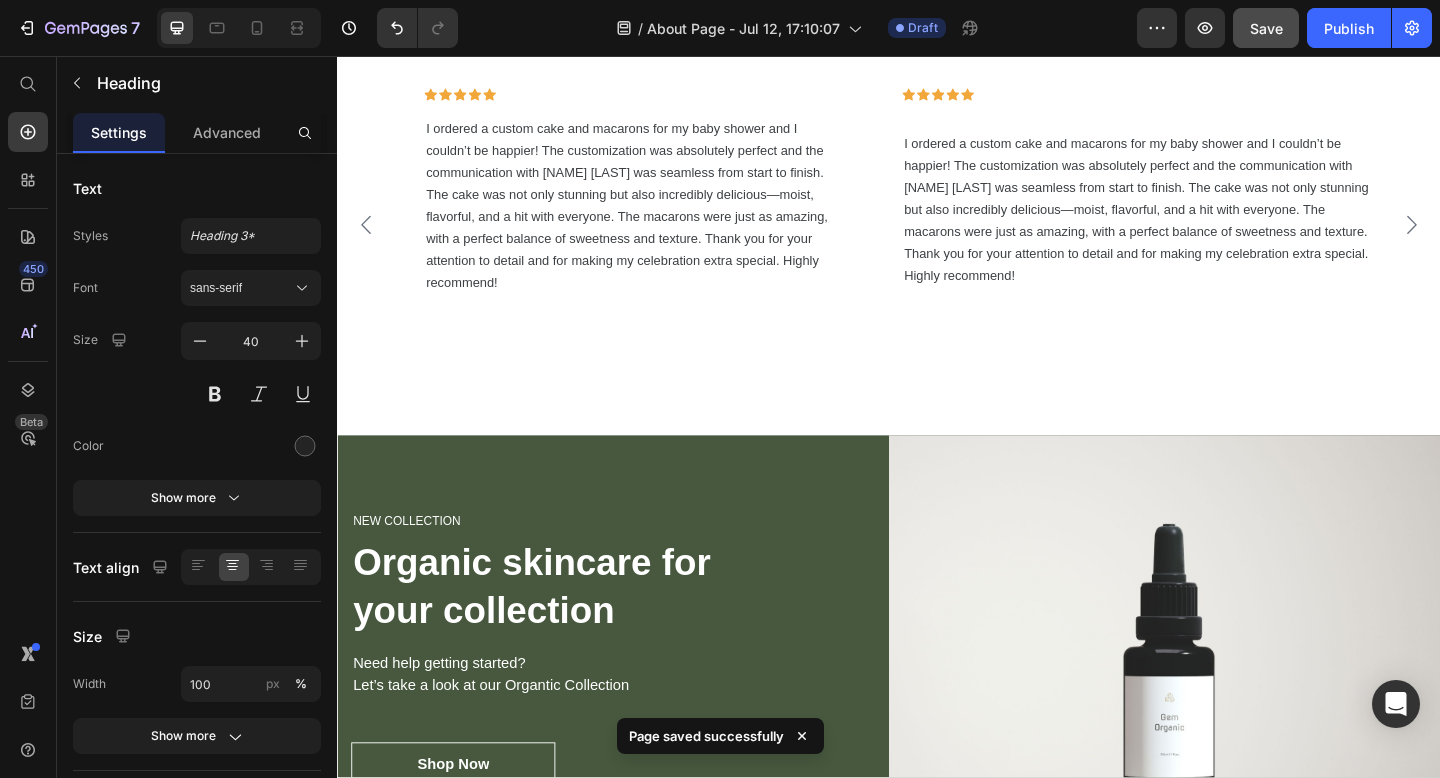 click on "What Our Customers Are Saying" at bounding box center [937, 15] 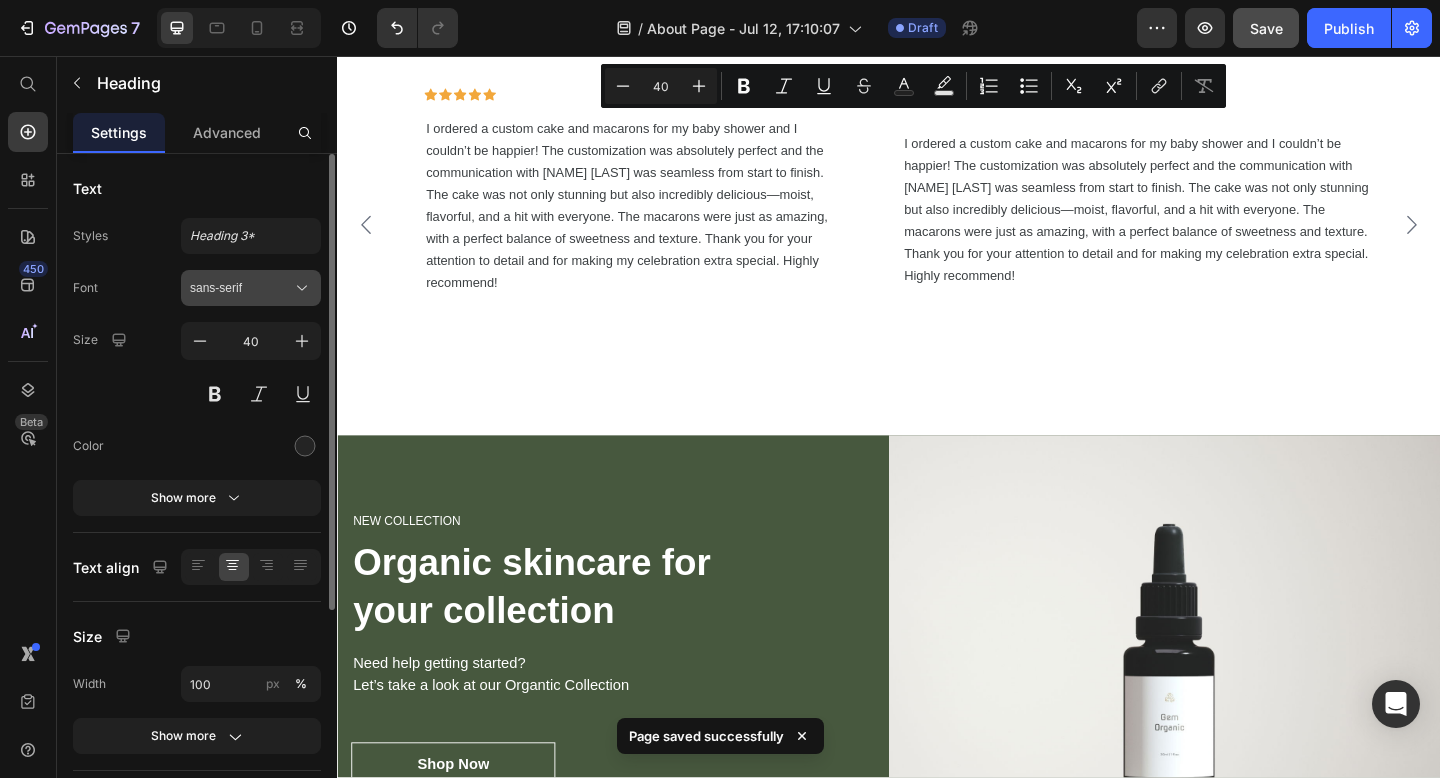click on "sans-serif" at bounding box center (251, 288) 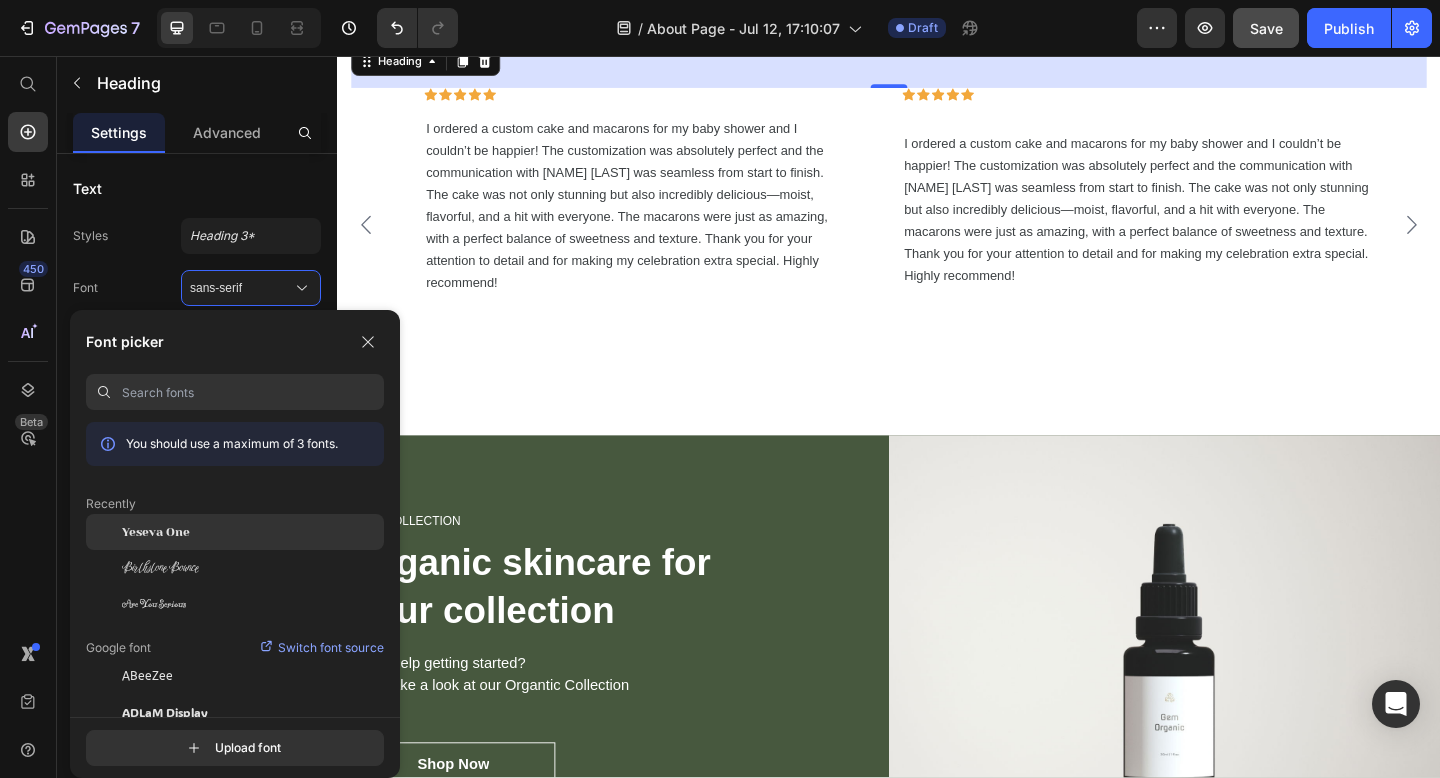 click on "Yeseva One" at bounding box center (156, 532) 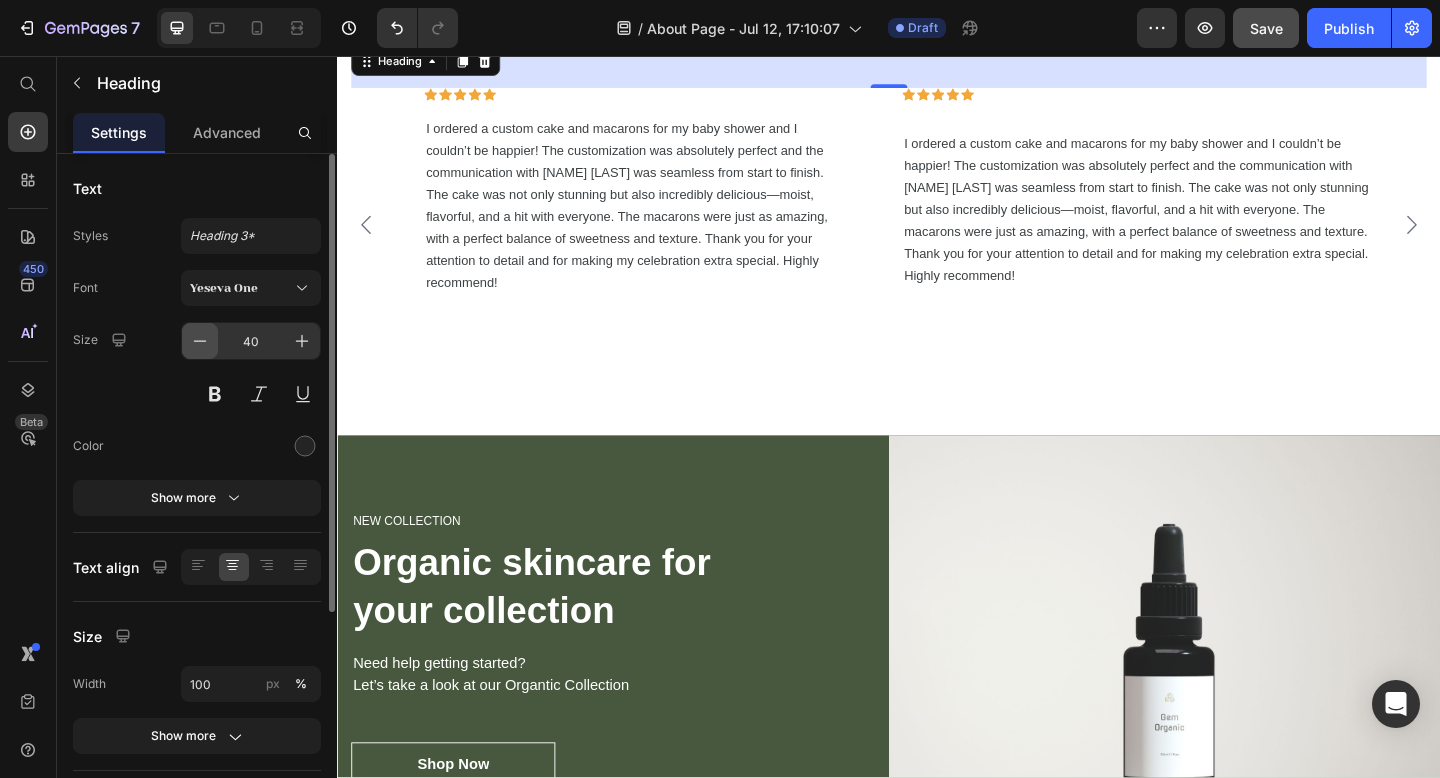 click 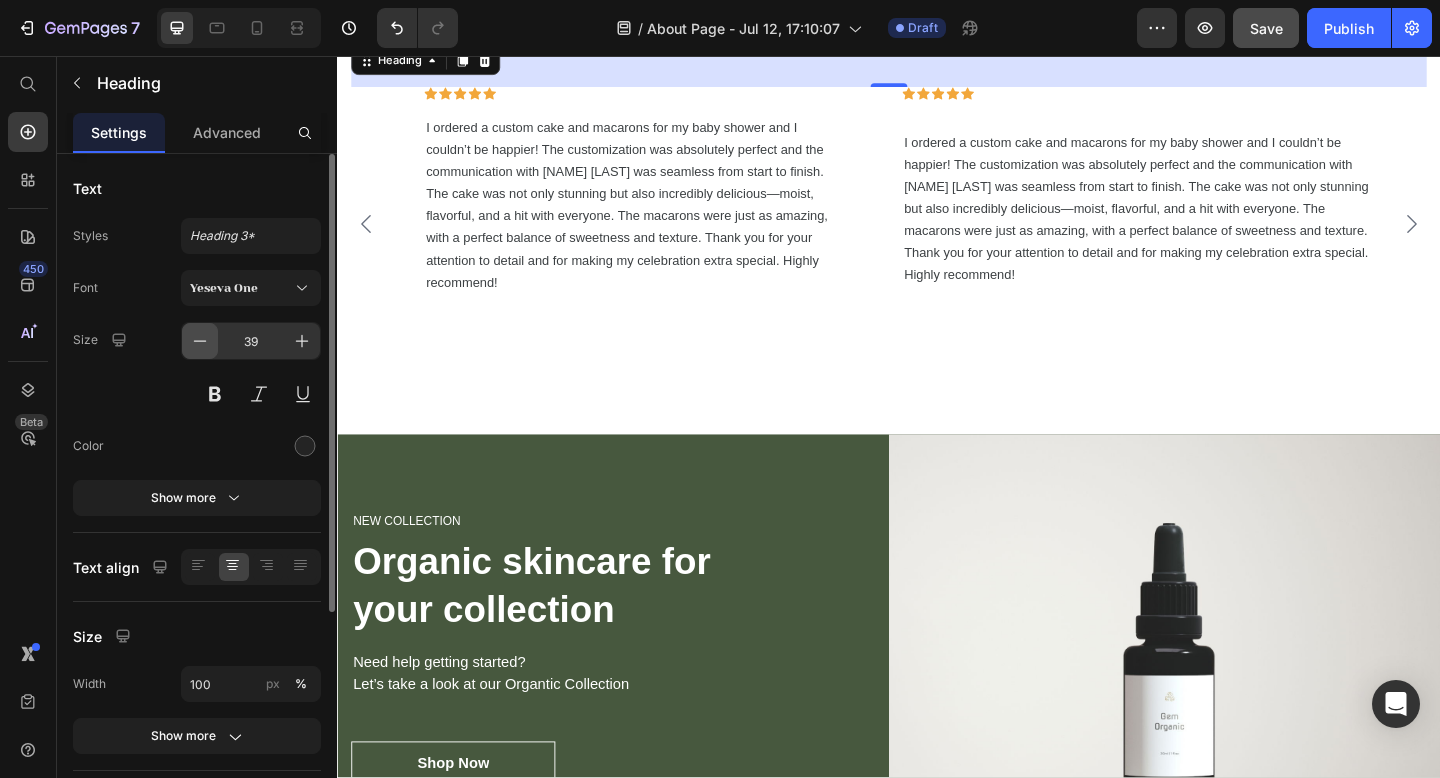 click 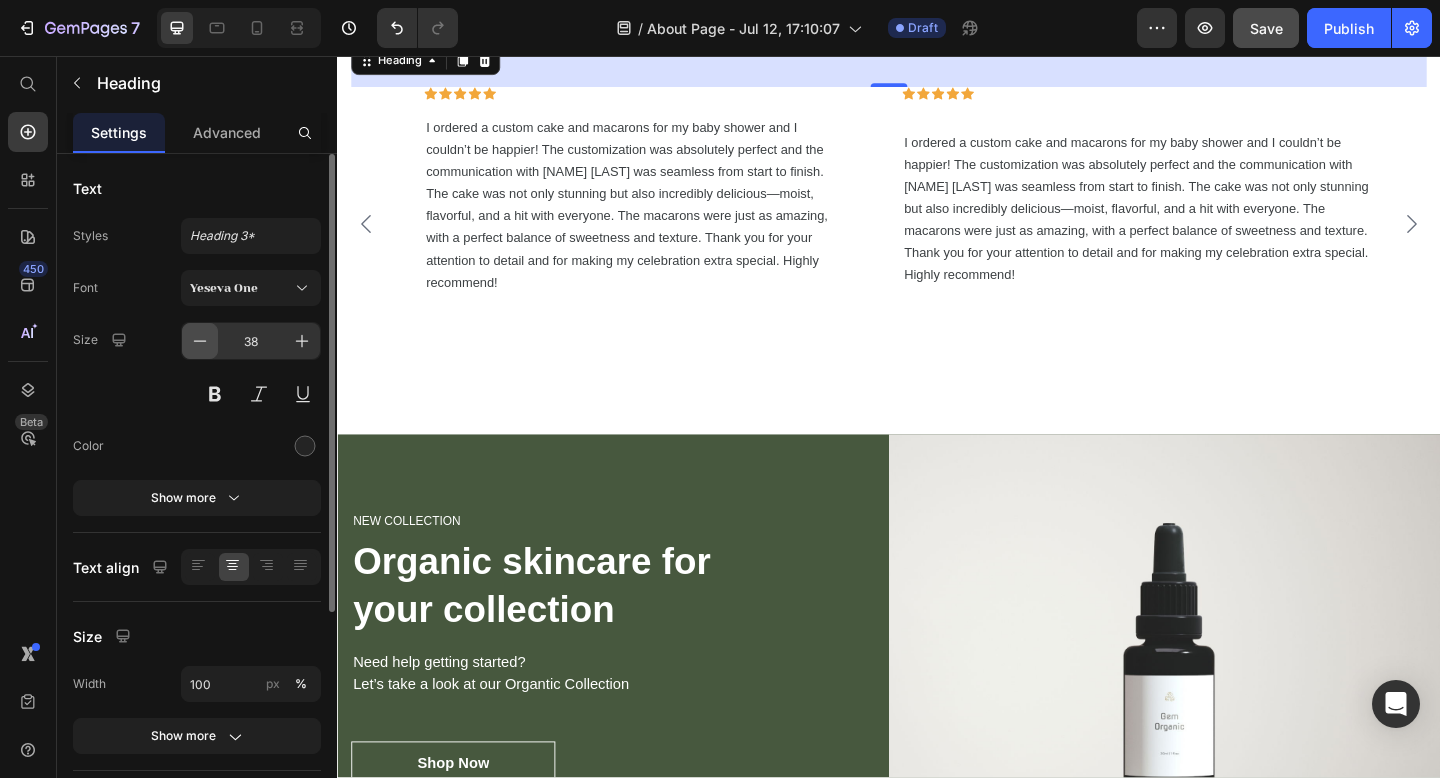 click 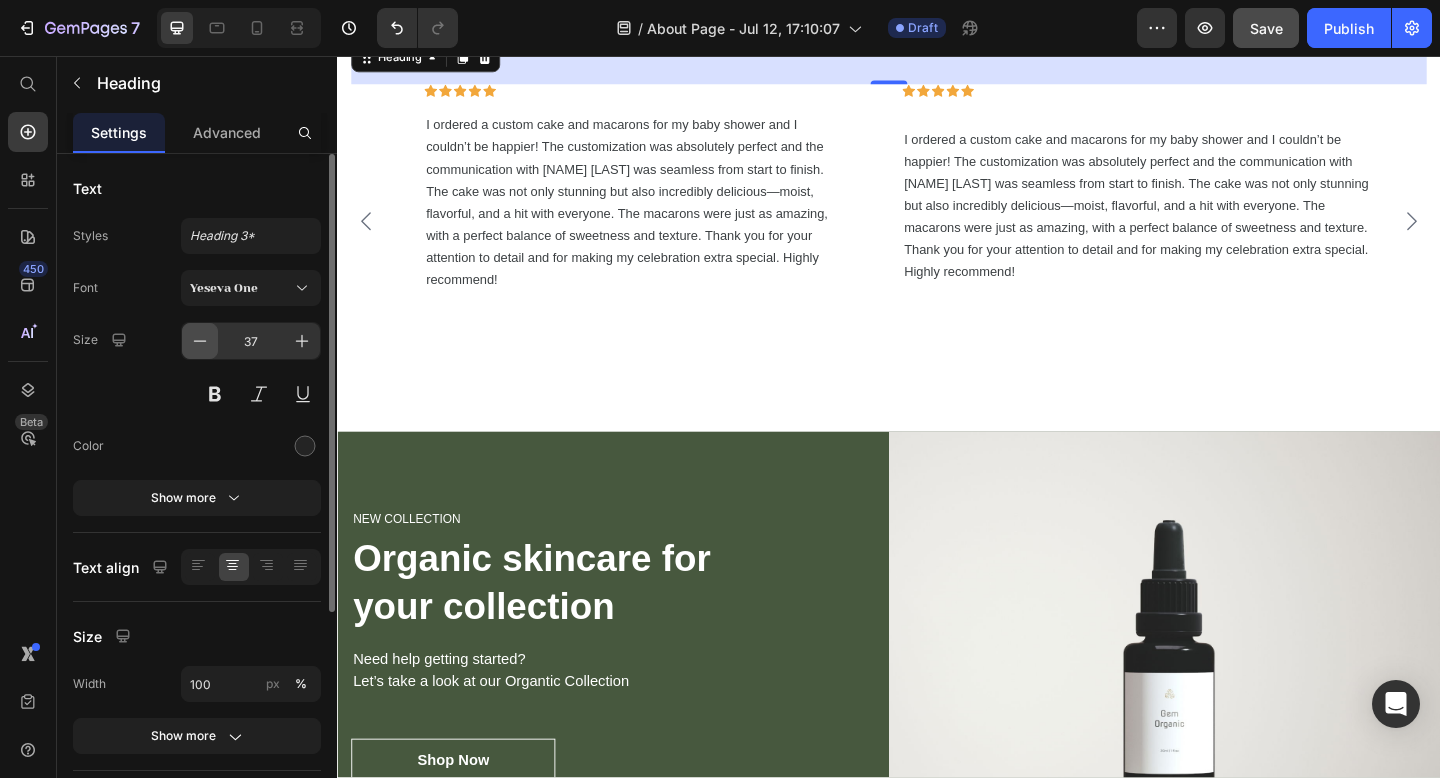 click 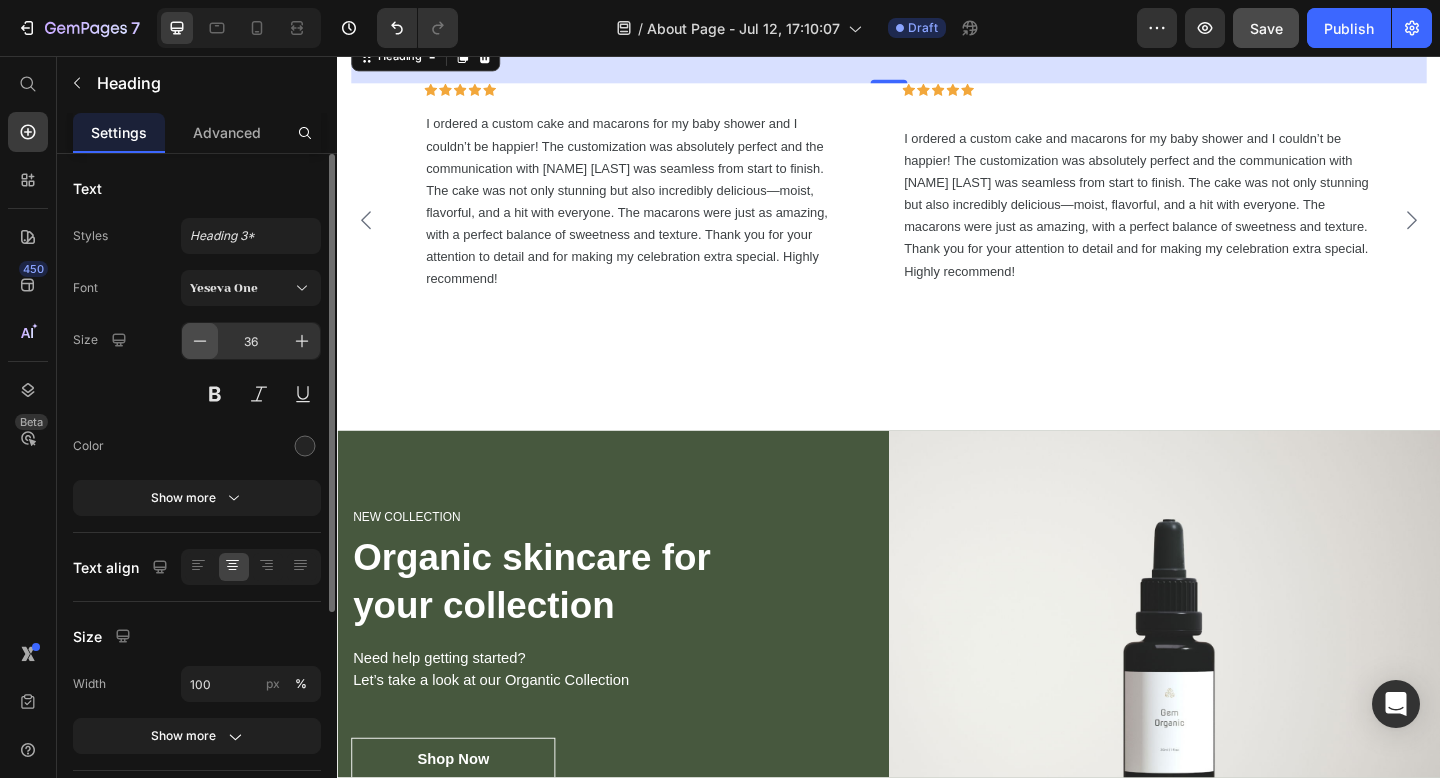 click 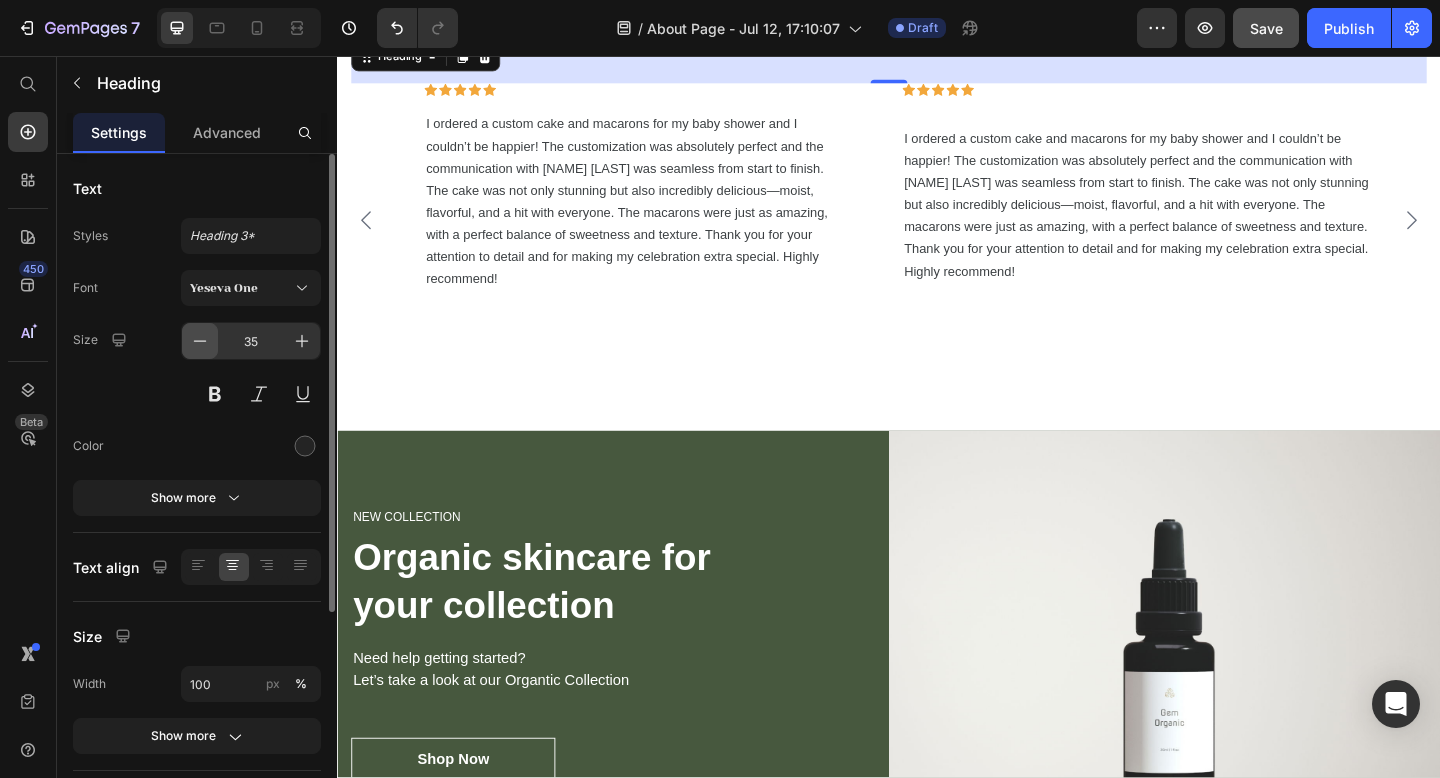 click 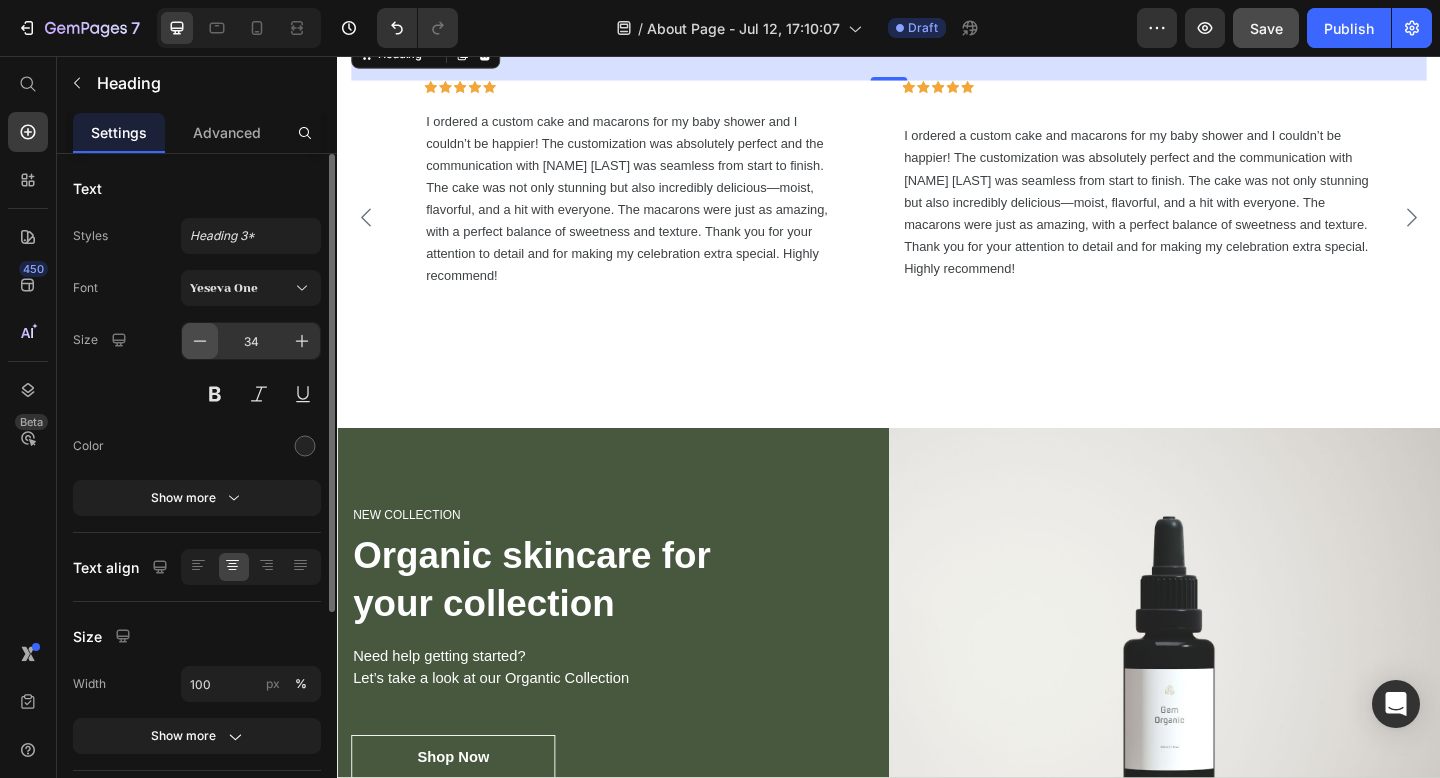 click 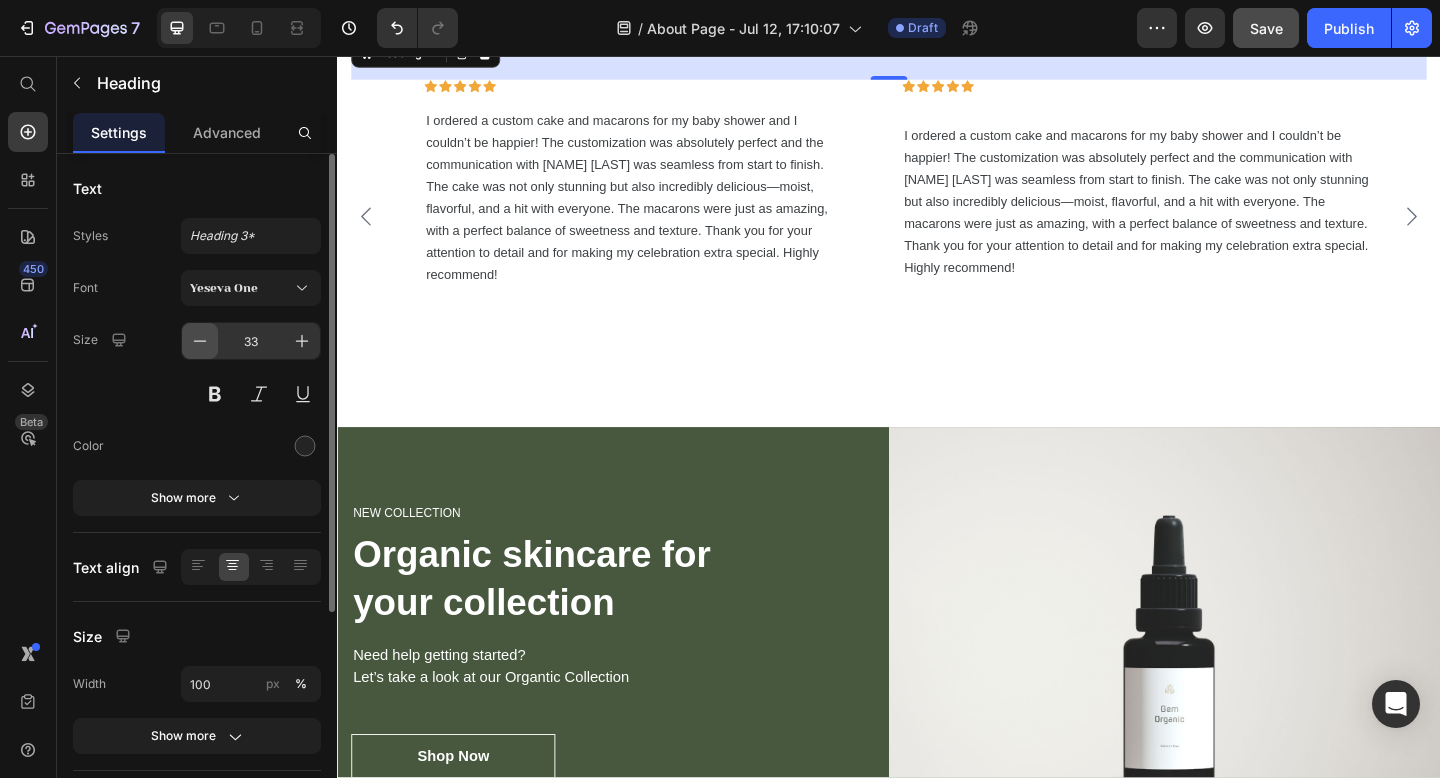 click 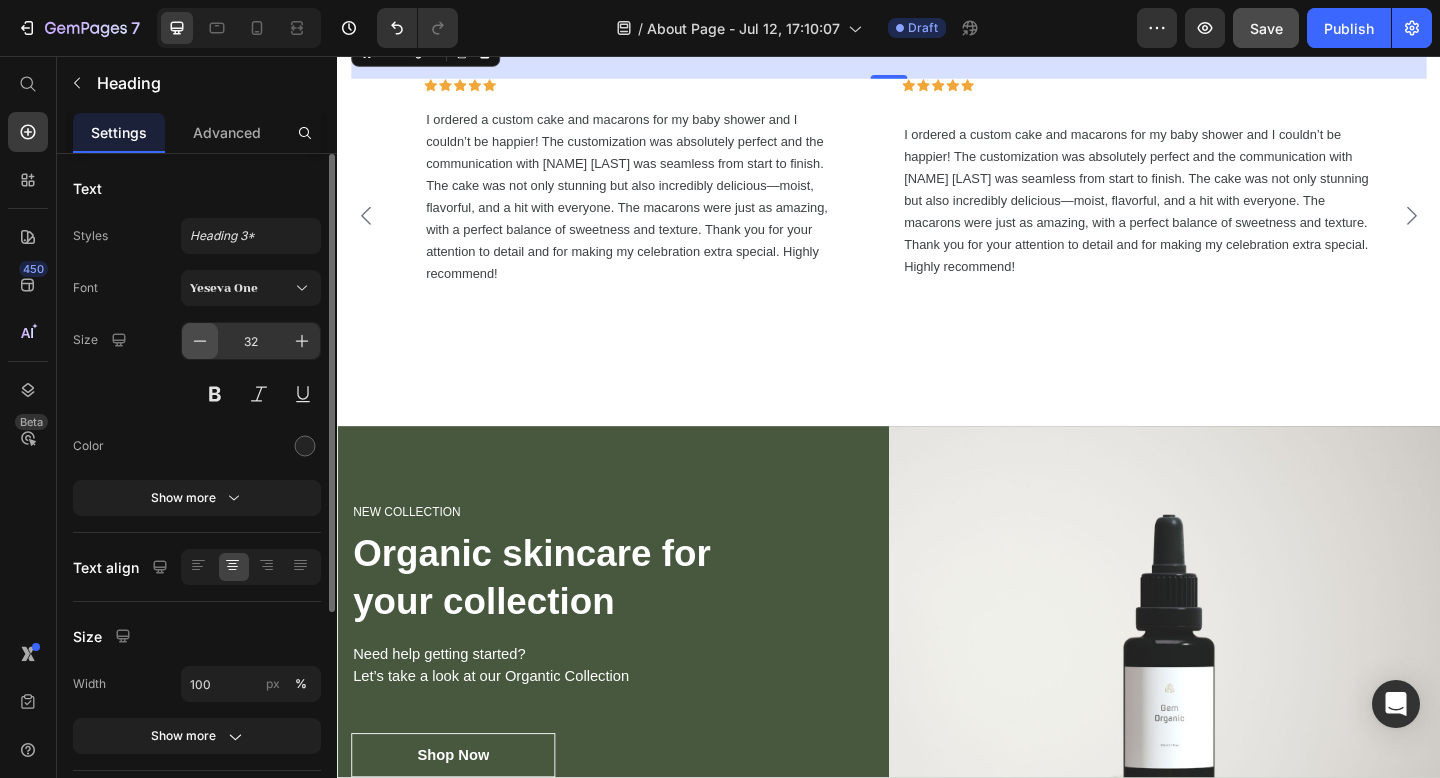 click 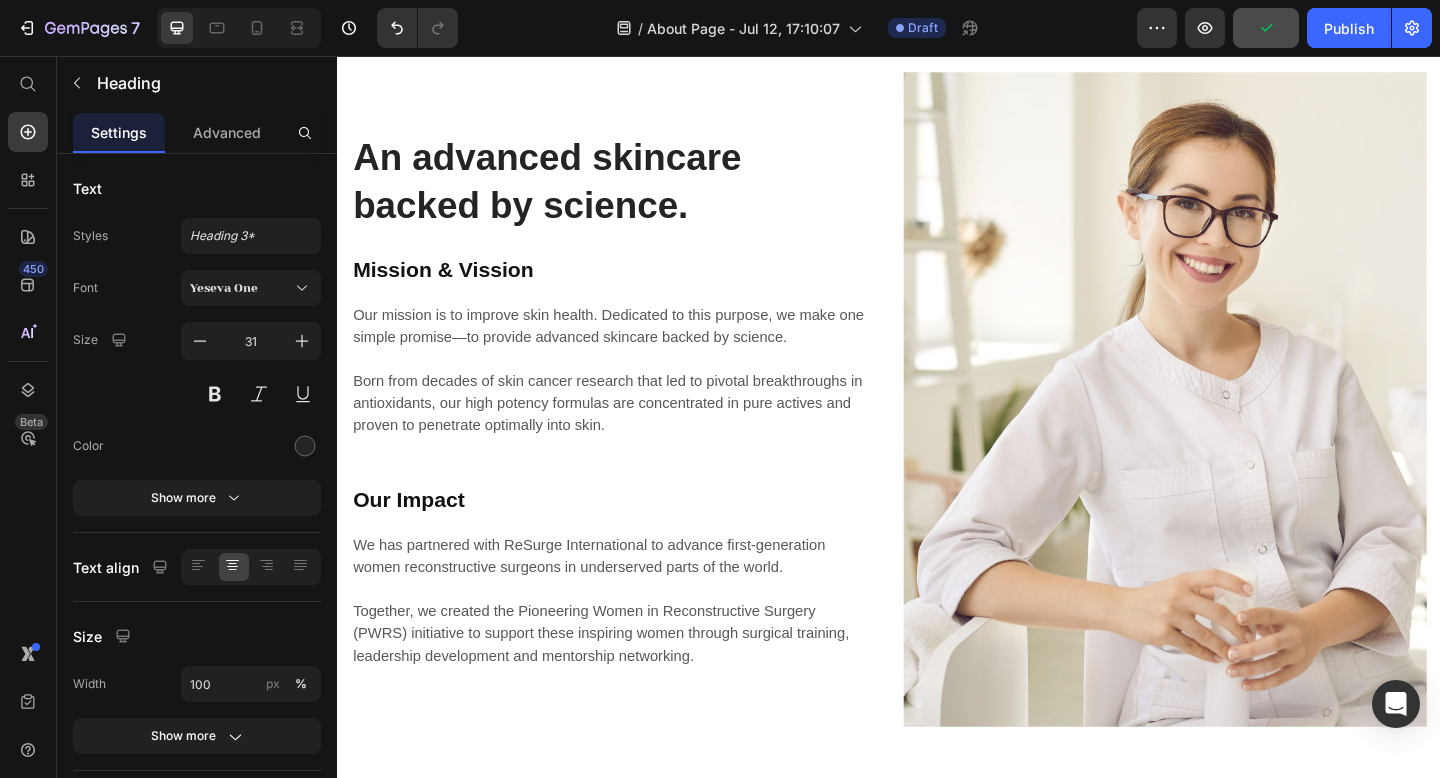 scroll, scrollTop: 2860, scrollLeft: 0, axis: vertical 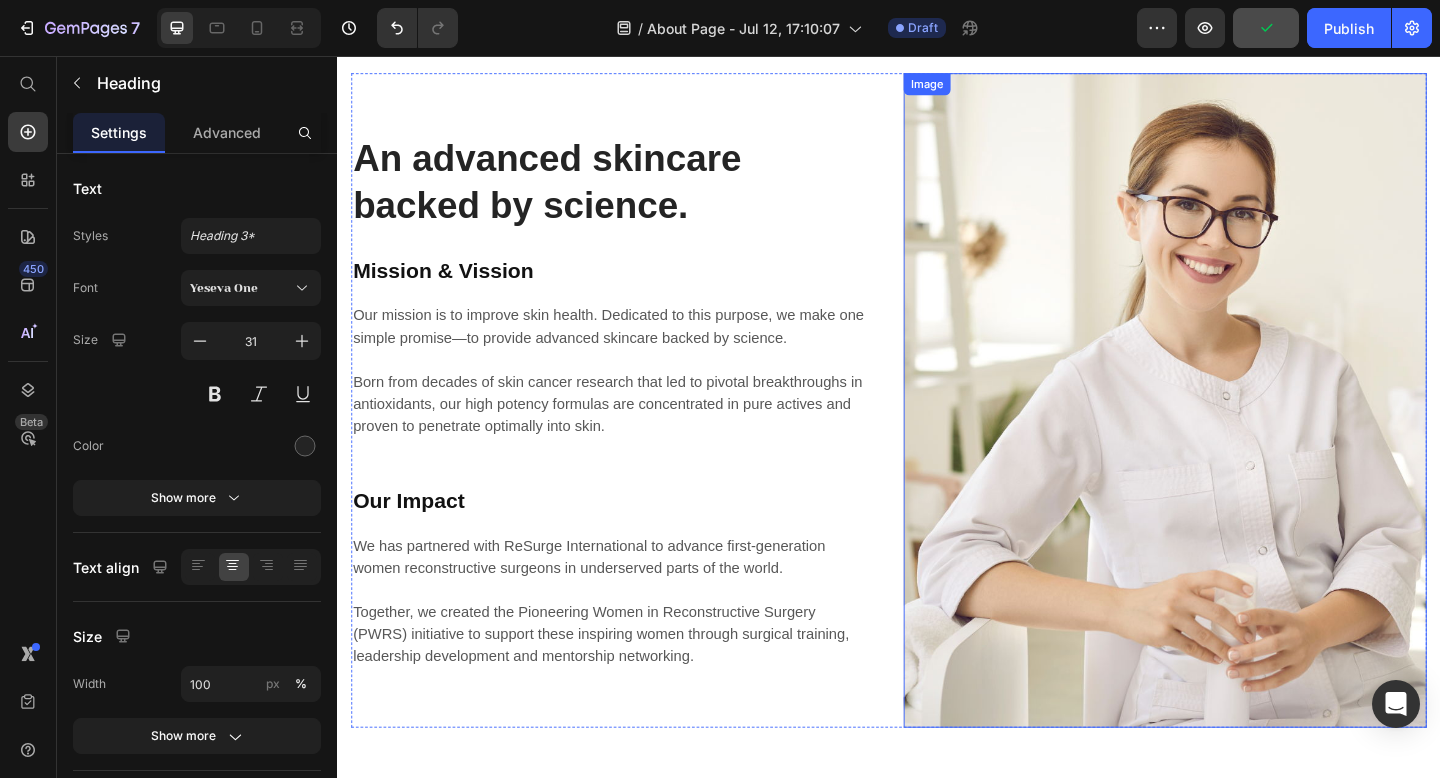 click at bounding box center [1237, 431] 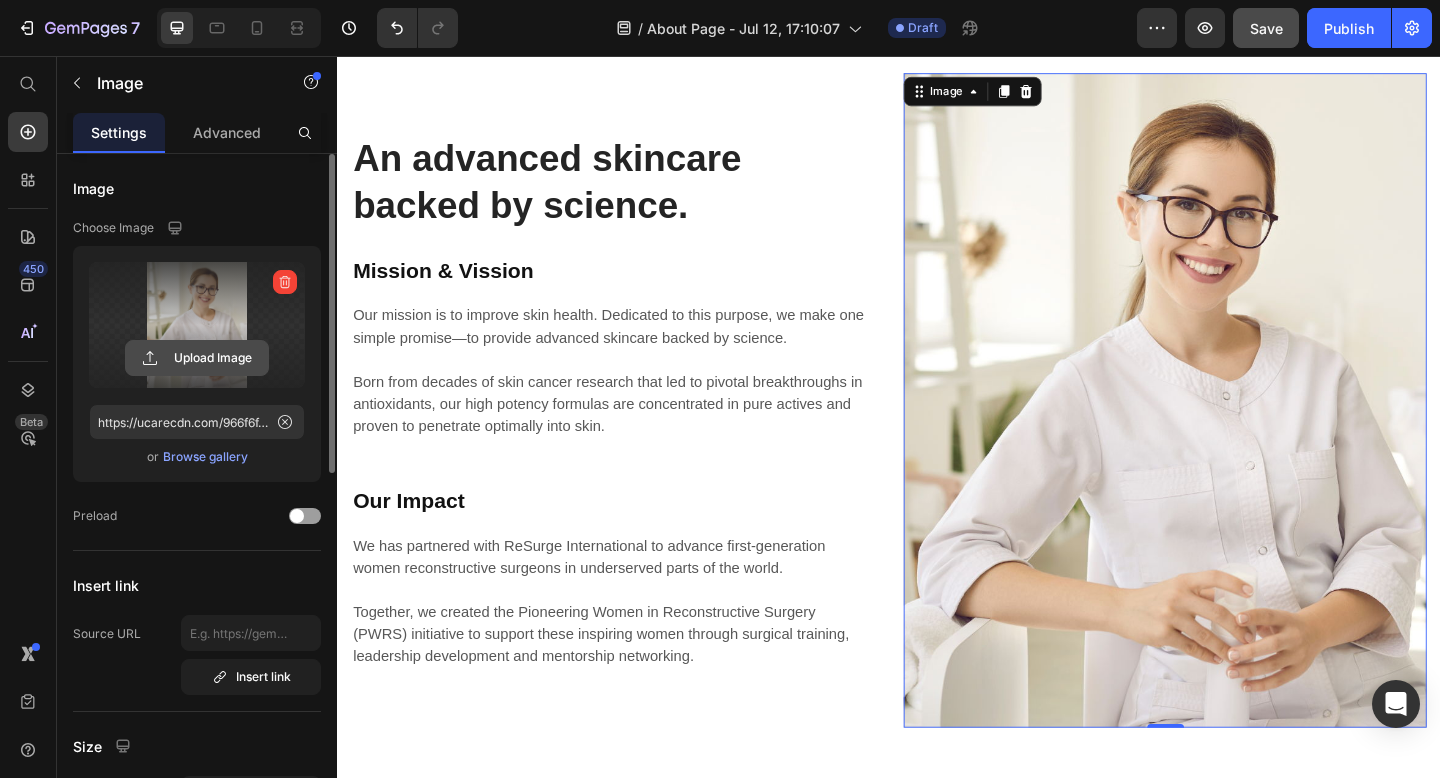 click 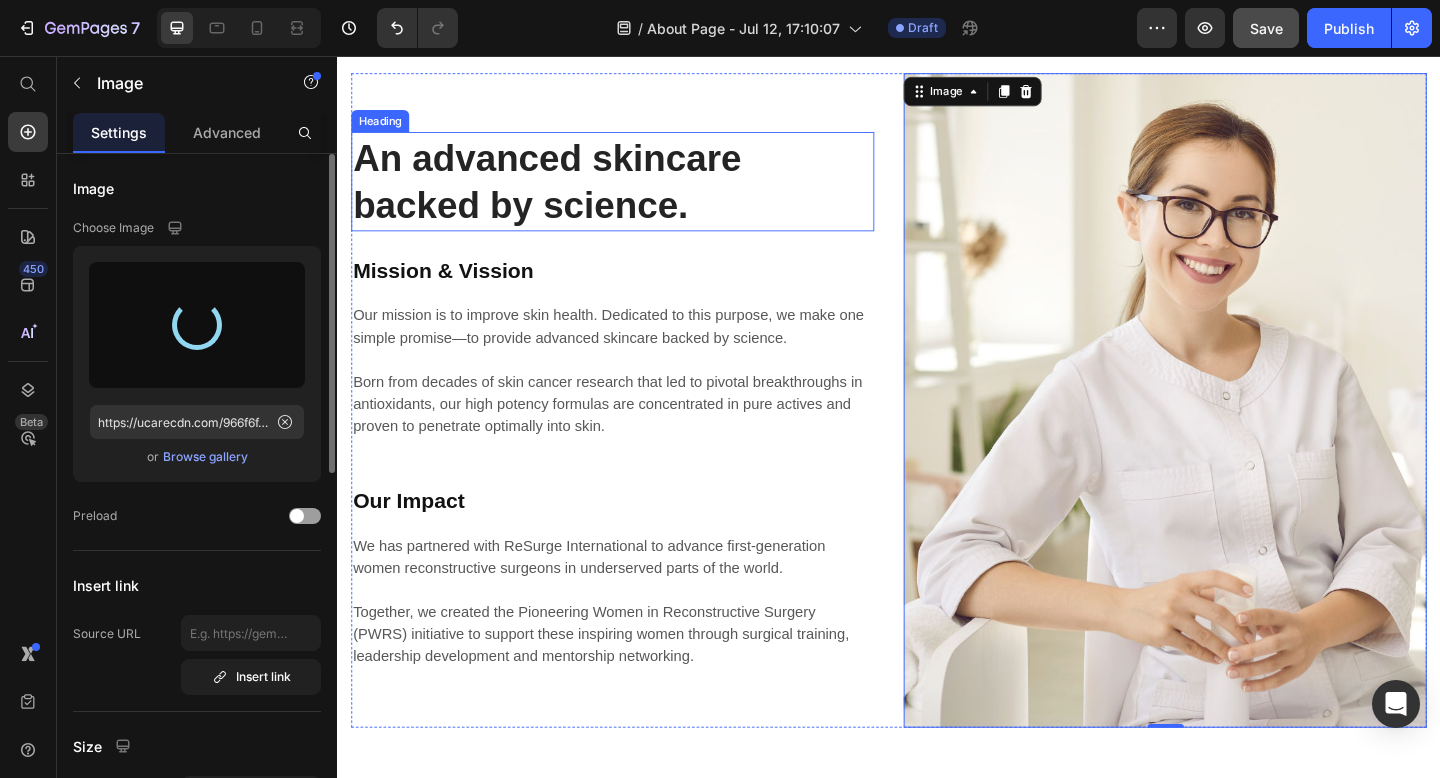 type on "https://cdn.shopify.com/s/files/1/0889/8563/3061/files/gempages_574600692329612132-f2e63e8e-4761-44fe-a16d-3f22c6055db2.jpg" 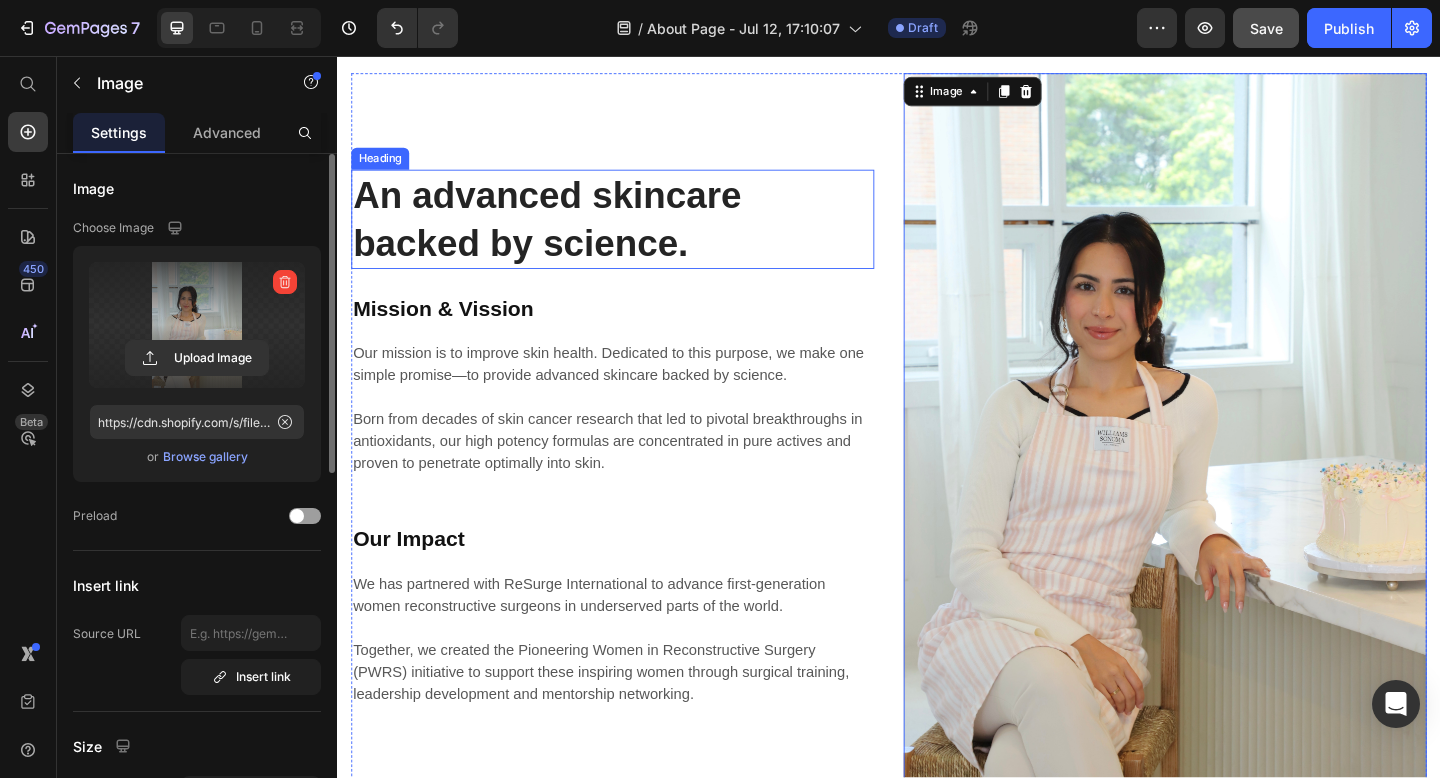 click on "An advanced skincare backed by science." at bounding box center [636, 234] 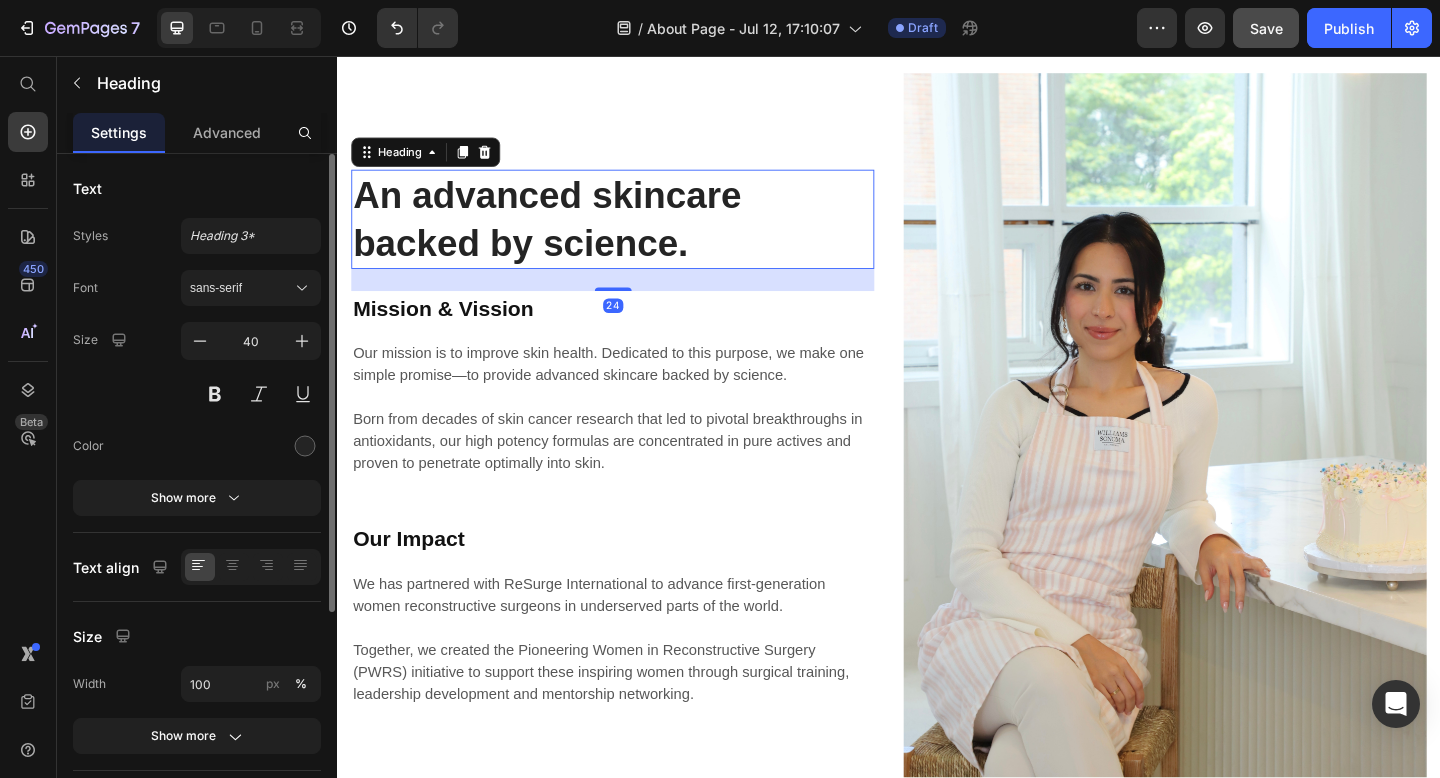 click on "An advanced skincare backed by science." at bounding box center (636, 234) 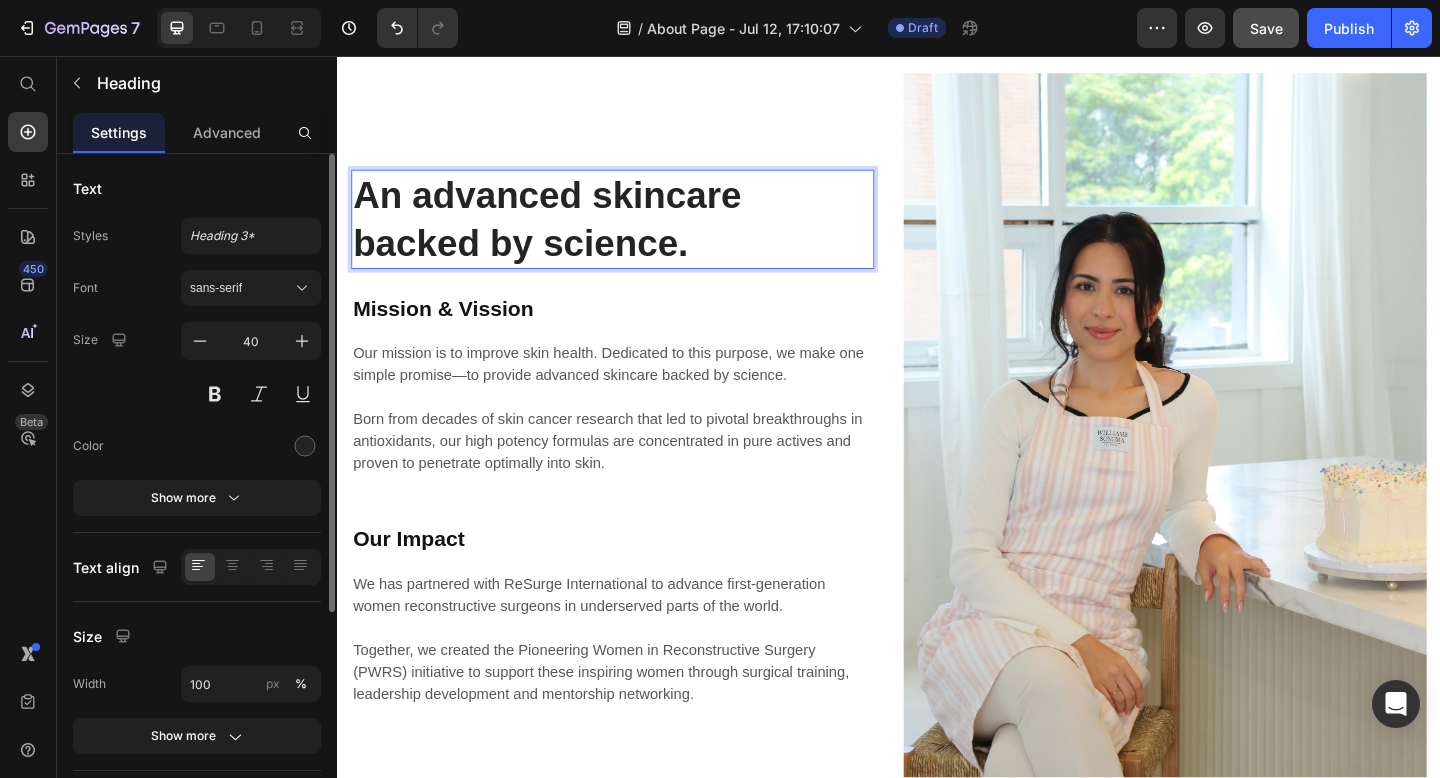 click on "An advanced skincare backed by science." at bounding box center (636, 234) 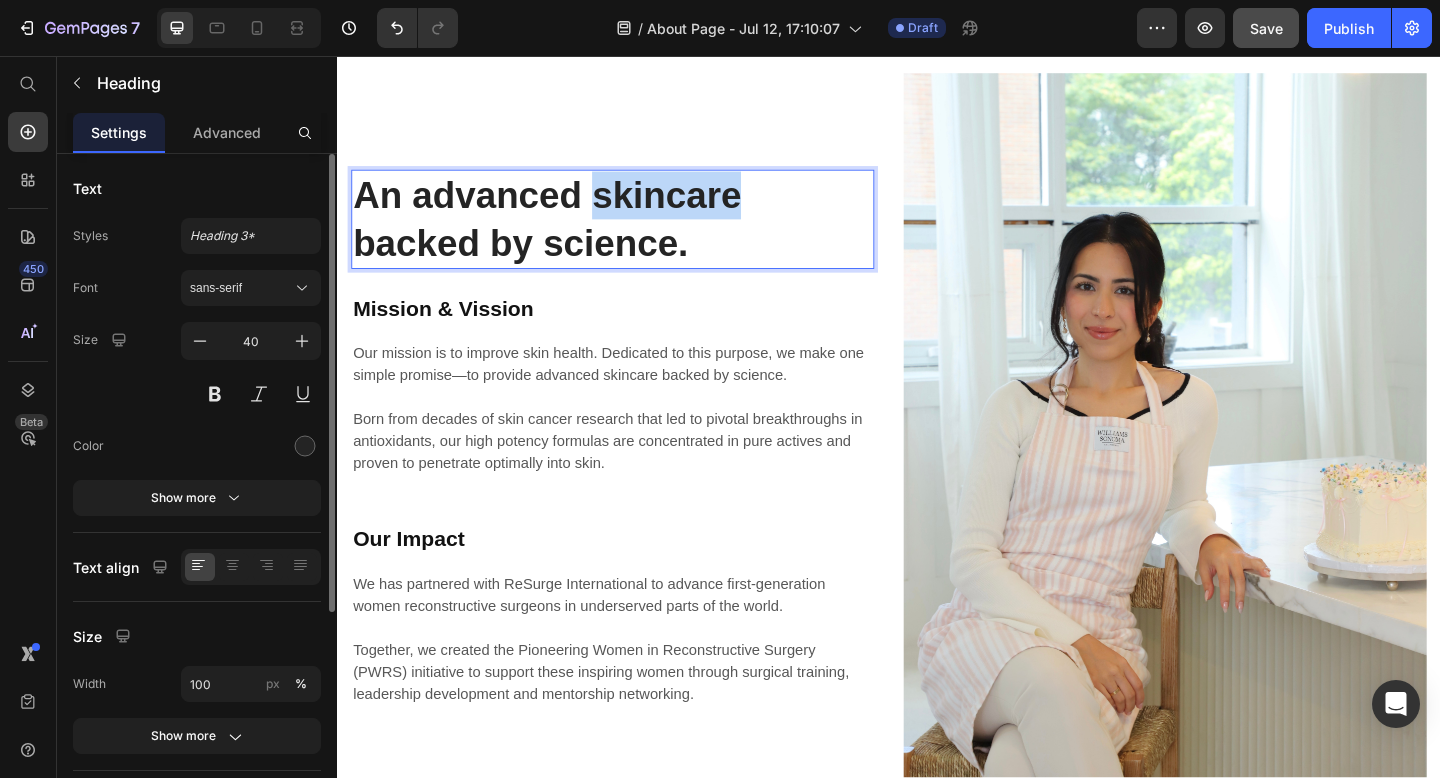 click on "An advanced skincare backed by science." at bounding box center (636, 234) 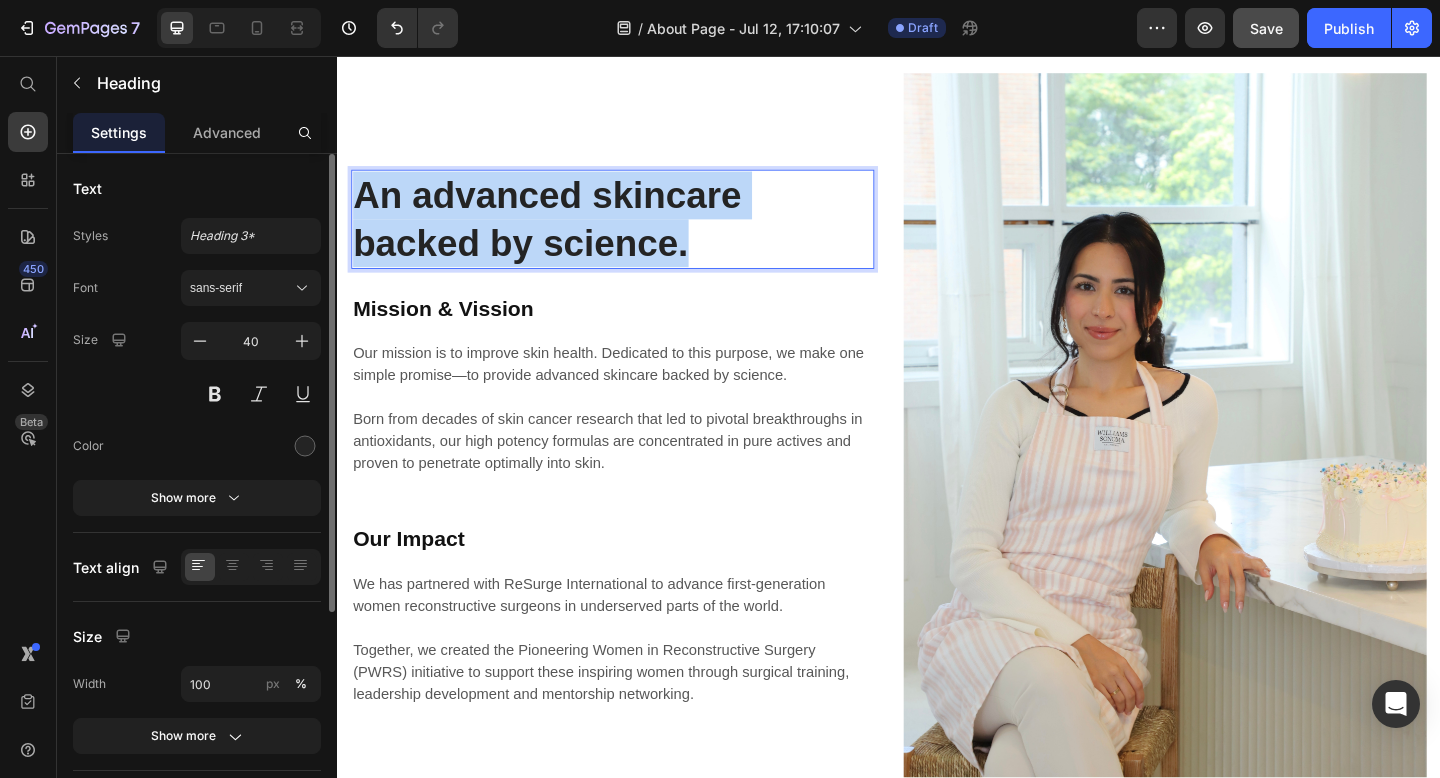 click on "An advanced skincare backed by science." at bounding box center [636, 234] 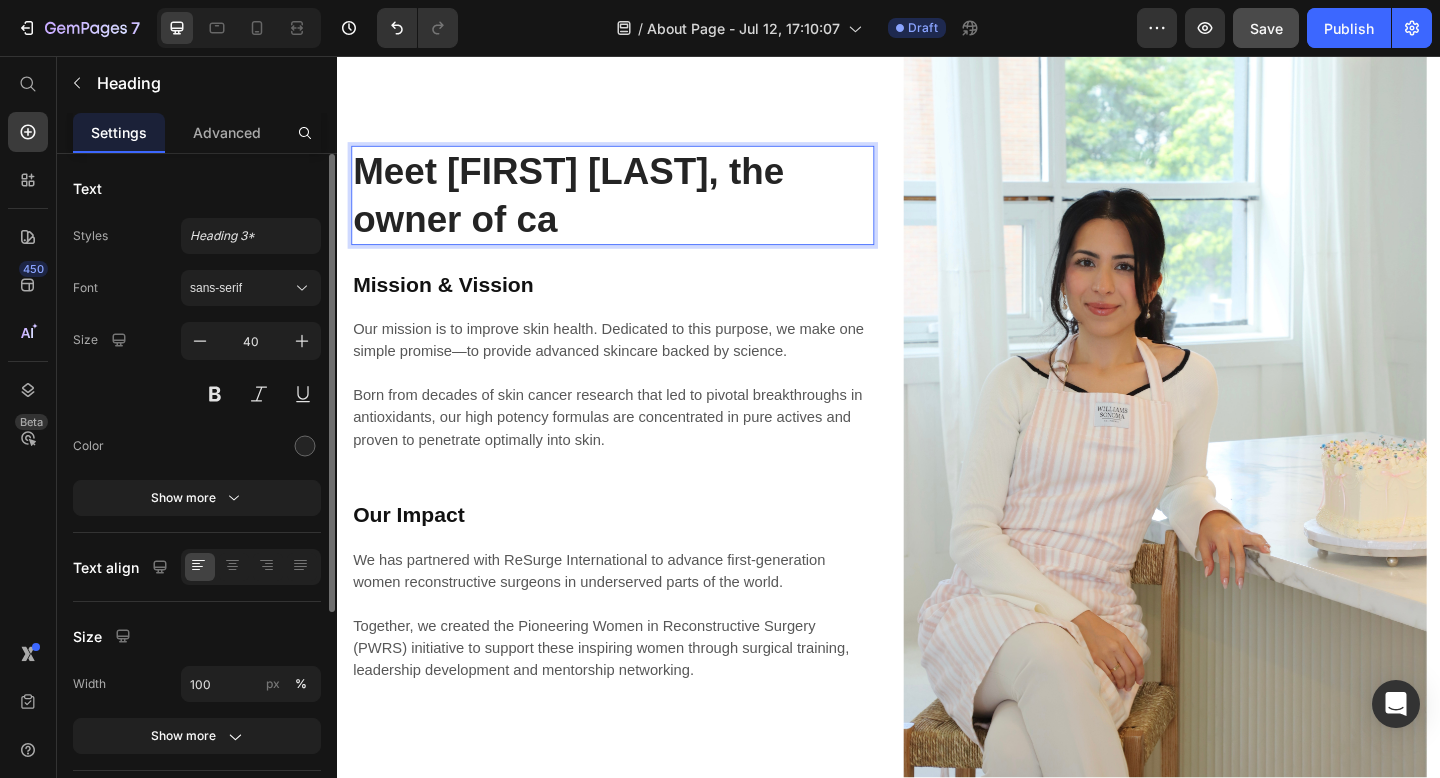 scroll, scrollTop: 2860, scrollLeft: 0, axis: vertical 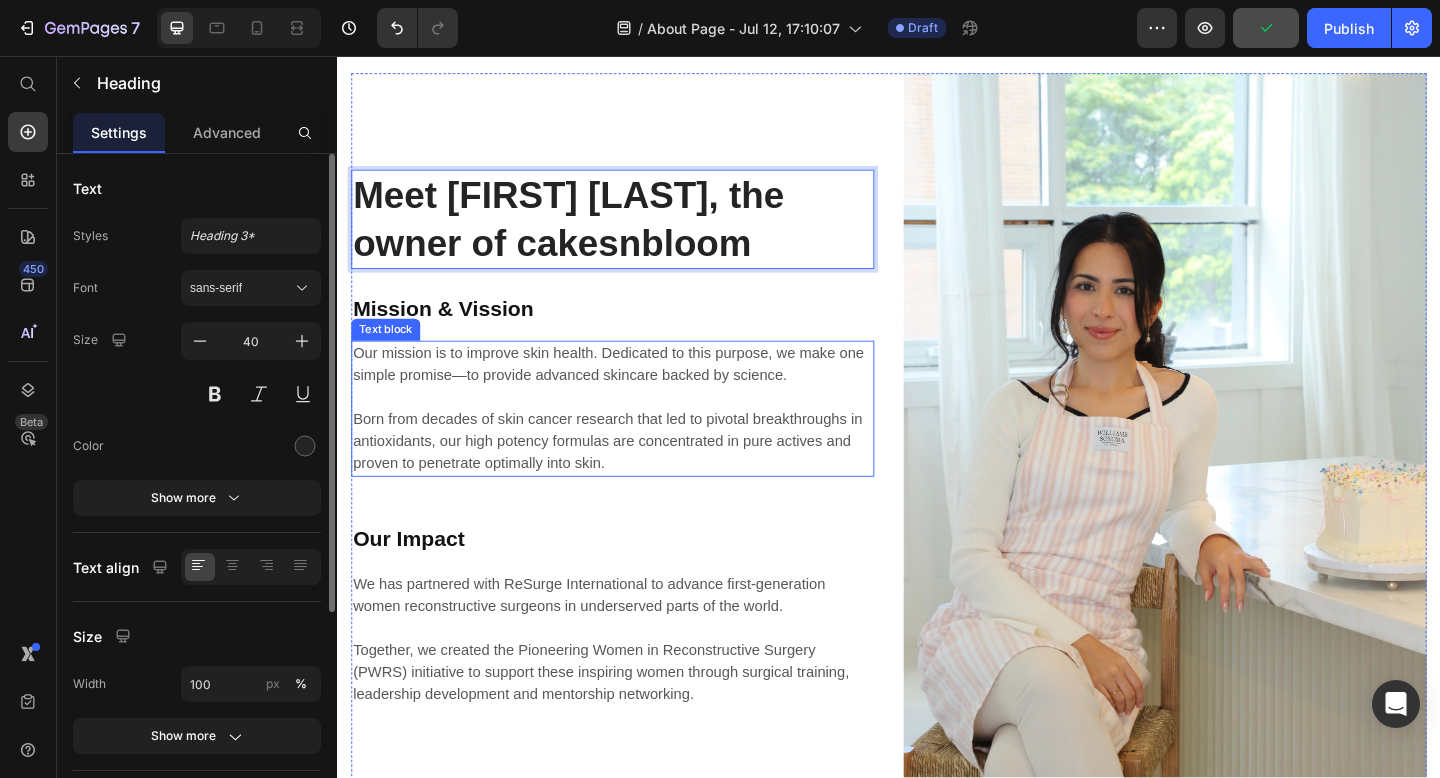 click on "Our mission is to improve skin health. Dedicated to this purpose, we make one simple promise—to provide advanced skincare backed by science. Born from decades of skin cancer research that led to pivotal breakthroughs in antioxidants, our high potency formulas are concentrated in pure actives and proven to penetrate optimally into skin." at bounding box center [636, 440] 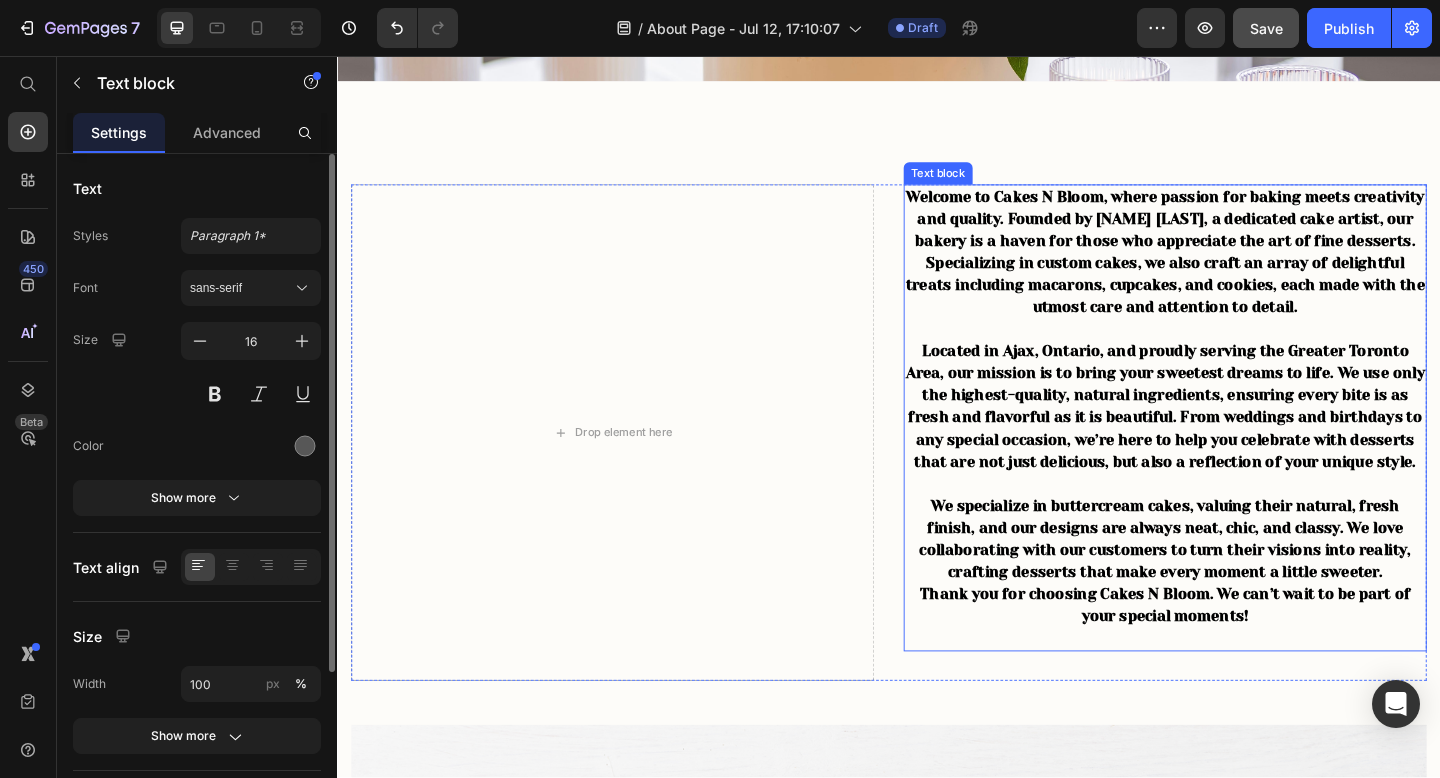scroll, scrollTop: 542, scrollLeft: 0, axis: vertical 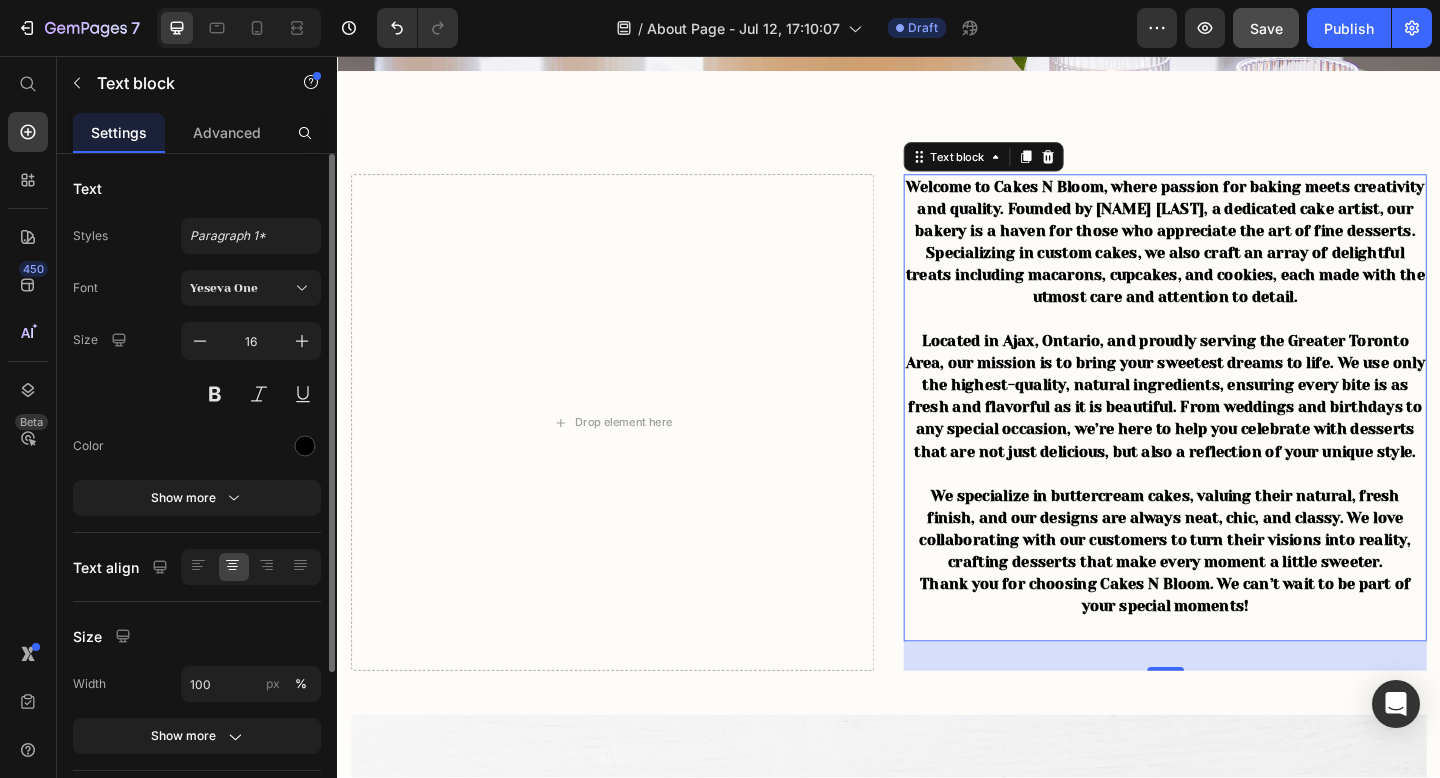 click at bounding box center [1237, 343] 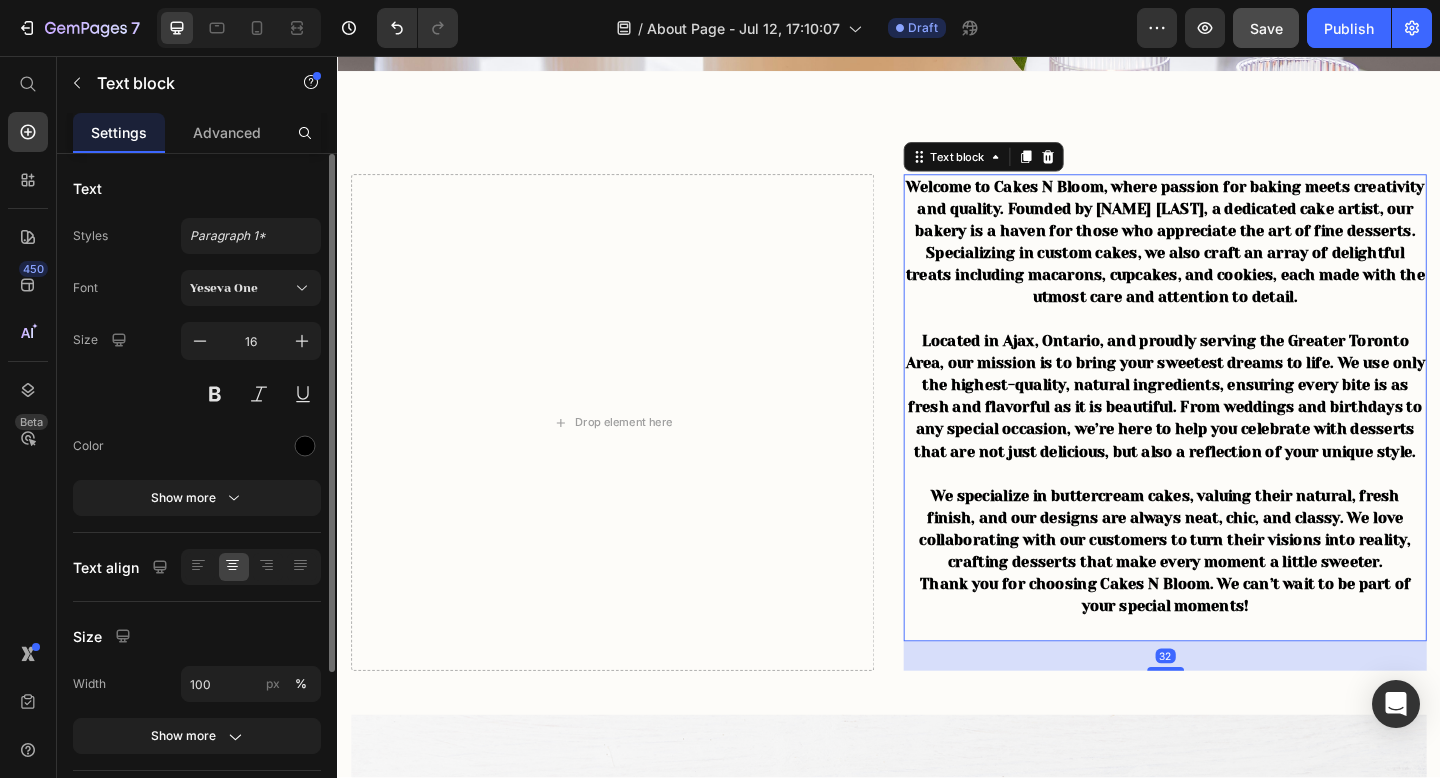 click on "Welcome to Cakes N Bloom, where passion for baking meets creativity and quality. Founded by [NAME] [LAST], a dedicated cake artist, our bakery is a haven for those who appreciate the art of fine desserts. Specializing in custom cakes, we also craft an array of delightful treats including macarons, cupcakes, and cookies, each made with the utmost care and attention to detail." at bounding box center [1237, 258] 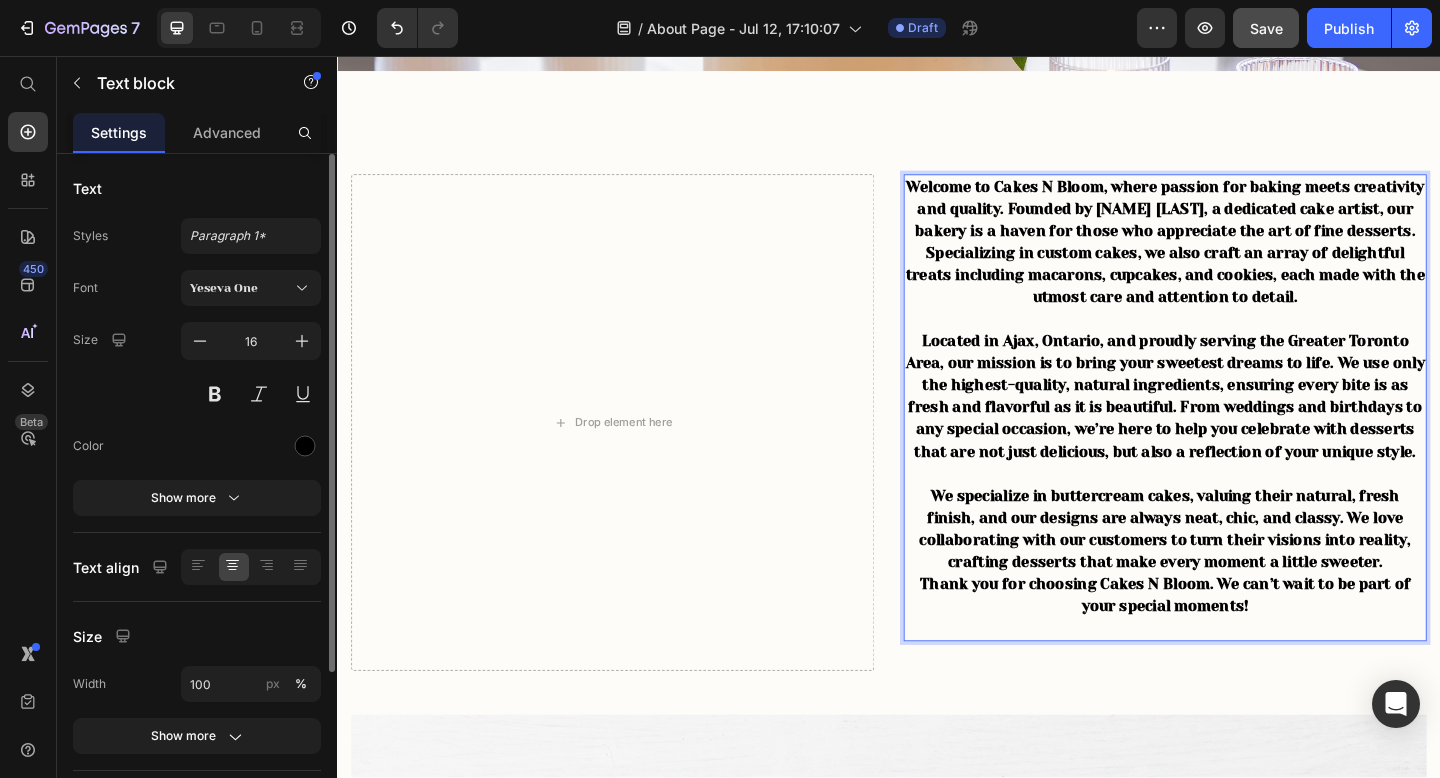 click on "Welcome to Cakes N Bloom, where passion for baking meets creativity and quality. Founded by [NAME] [LAST], a dedicated cake artist, our bakery is a haven for those who appreciate the art of fine desserts. Specializing in custom cakes, we also craft an array of delightful treats including macarons, cupcakes, and cookies, each made with the utmost care and attention to detail." at bounding box center [1237, 259] 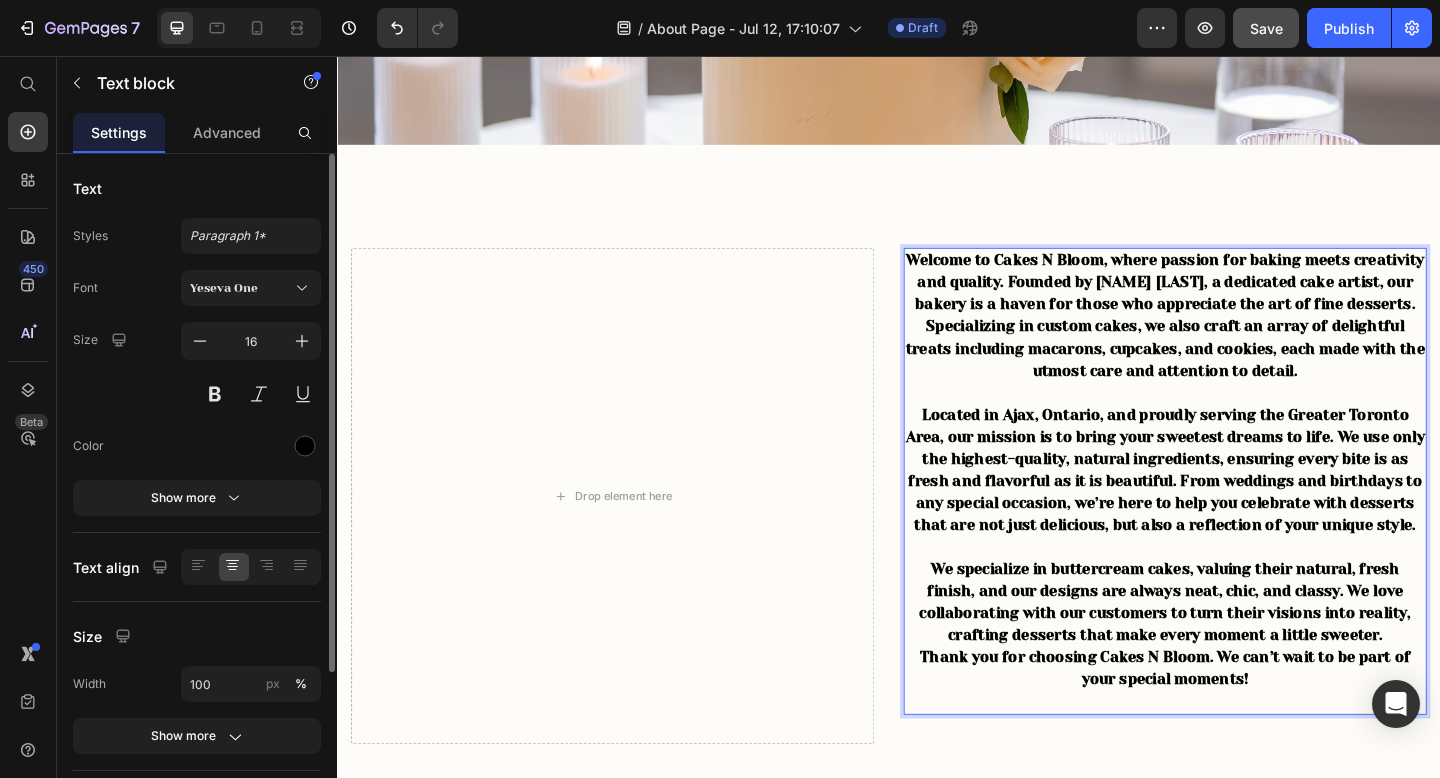 scroll, scrollTop: 468, scrollLeft: 0, axis: vertical 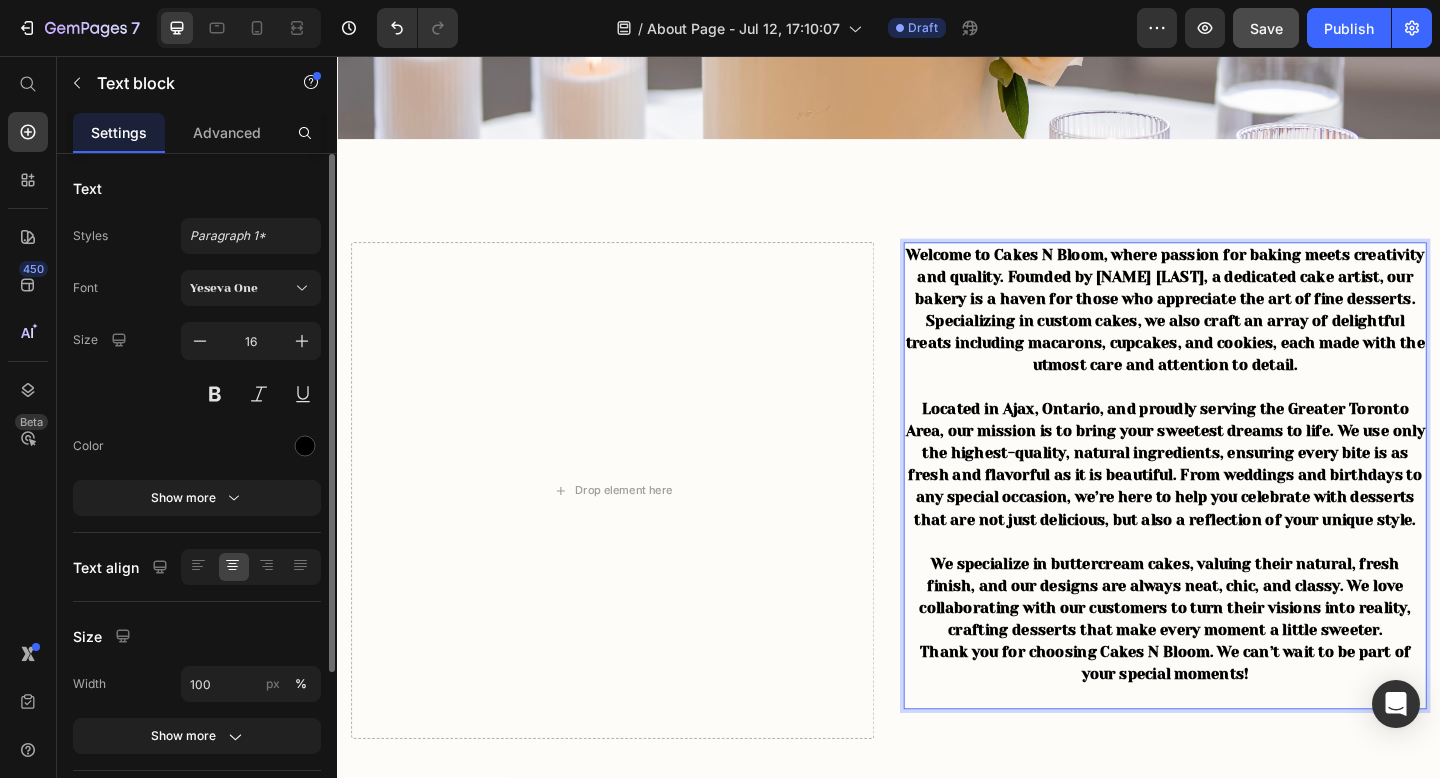 click on "Welcome to Cakes N Bloom, where passion for baking meets creativity and quality. Founded by [NAME] [LAST], a dedicated cake artist, our bakery is a haven for those who appreciate the art of fine desserts. Specializing in custom cakes, we also craft an array of delightful treats including macarons, cupcakes, and cookies, each made with the utmost care and attention to detail." at bounding box center (1237, 332) 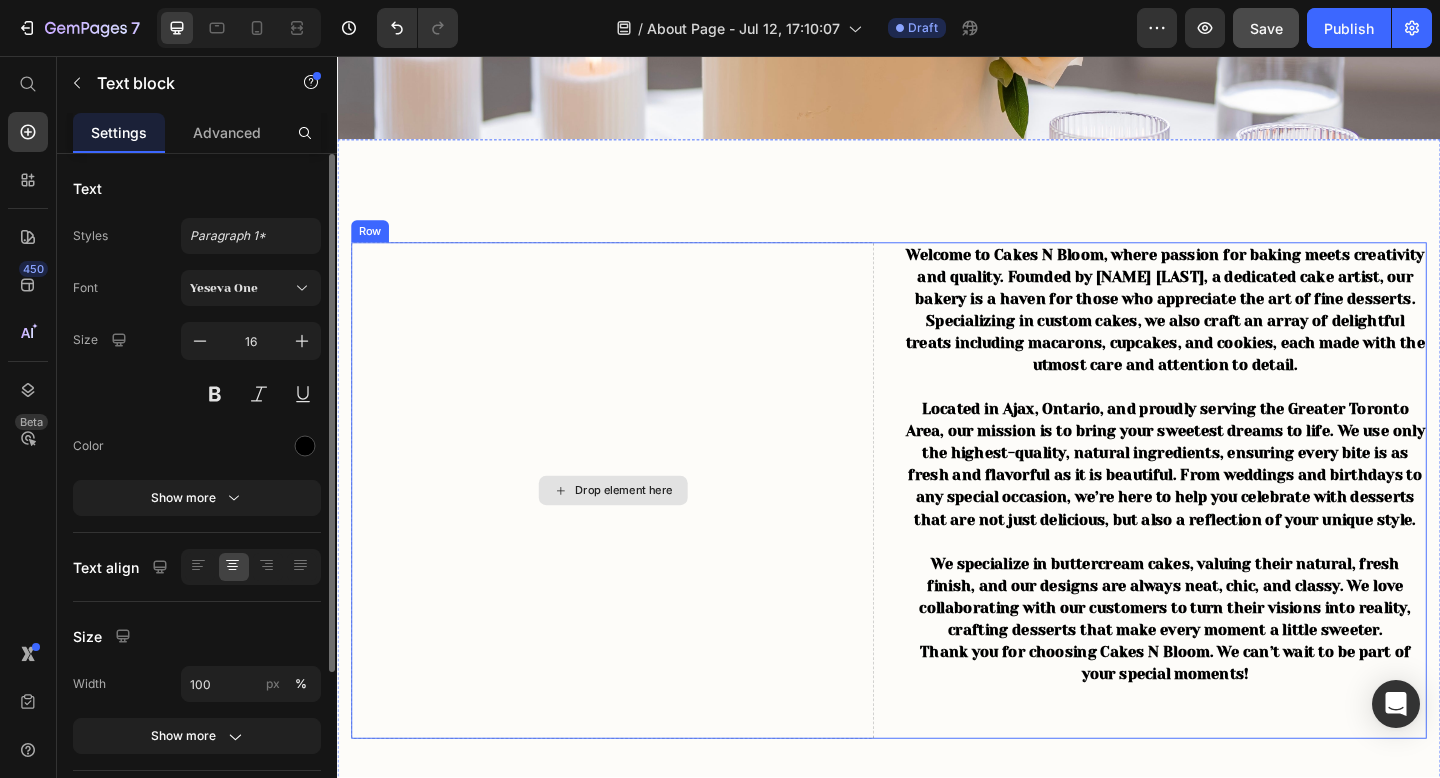 click on "Drop element here" at bounding box center (649, 529) 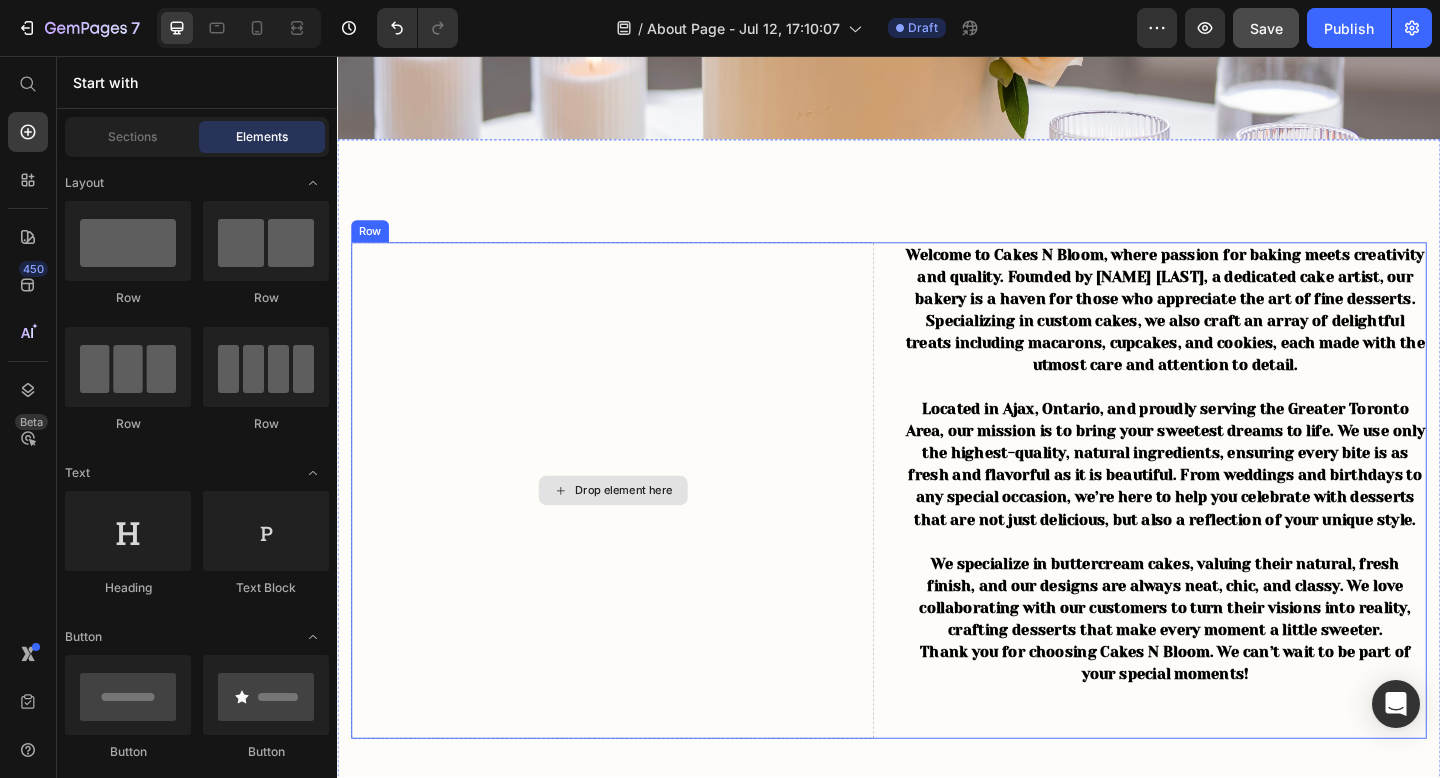 click on "Drop element here" at bounding box center (649, 529) 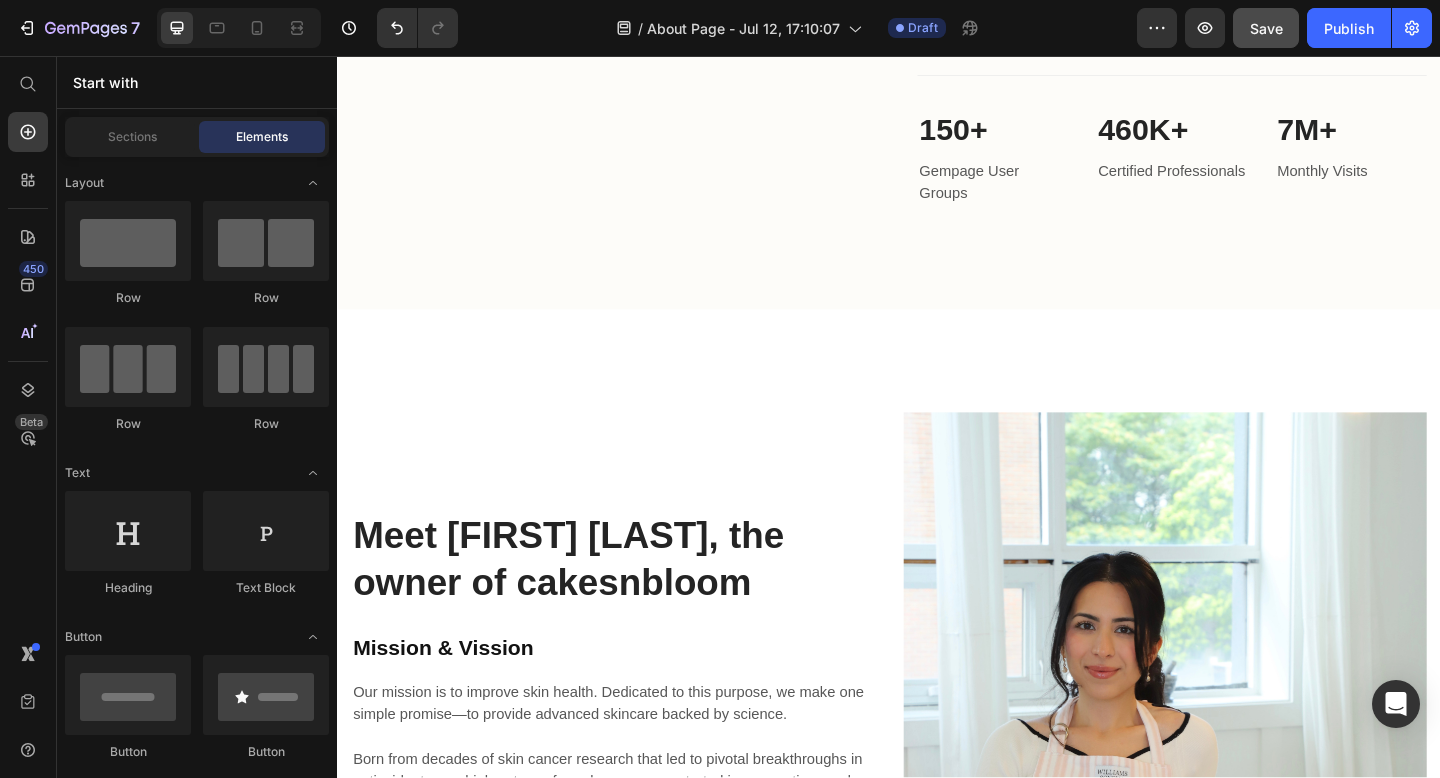 scroll, scrollTop: 2525, scrollLeft: 0, axis: vertical 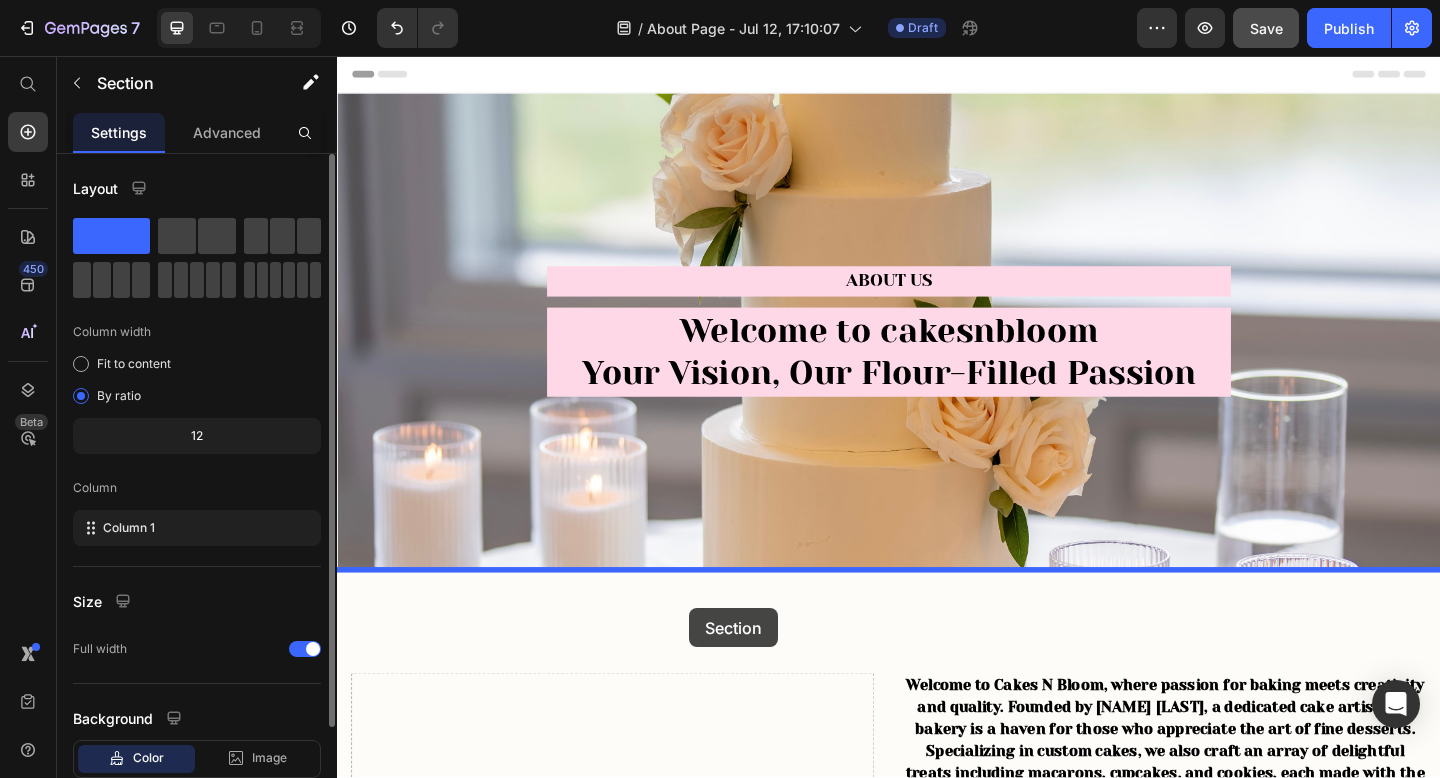 drag, startPoint x: 676, startPoint y: 373, endPoint x: 720, endPoint y: 657, distance: 287.38824 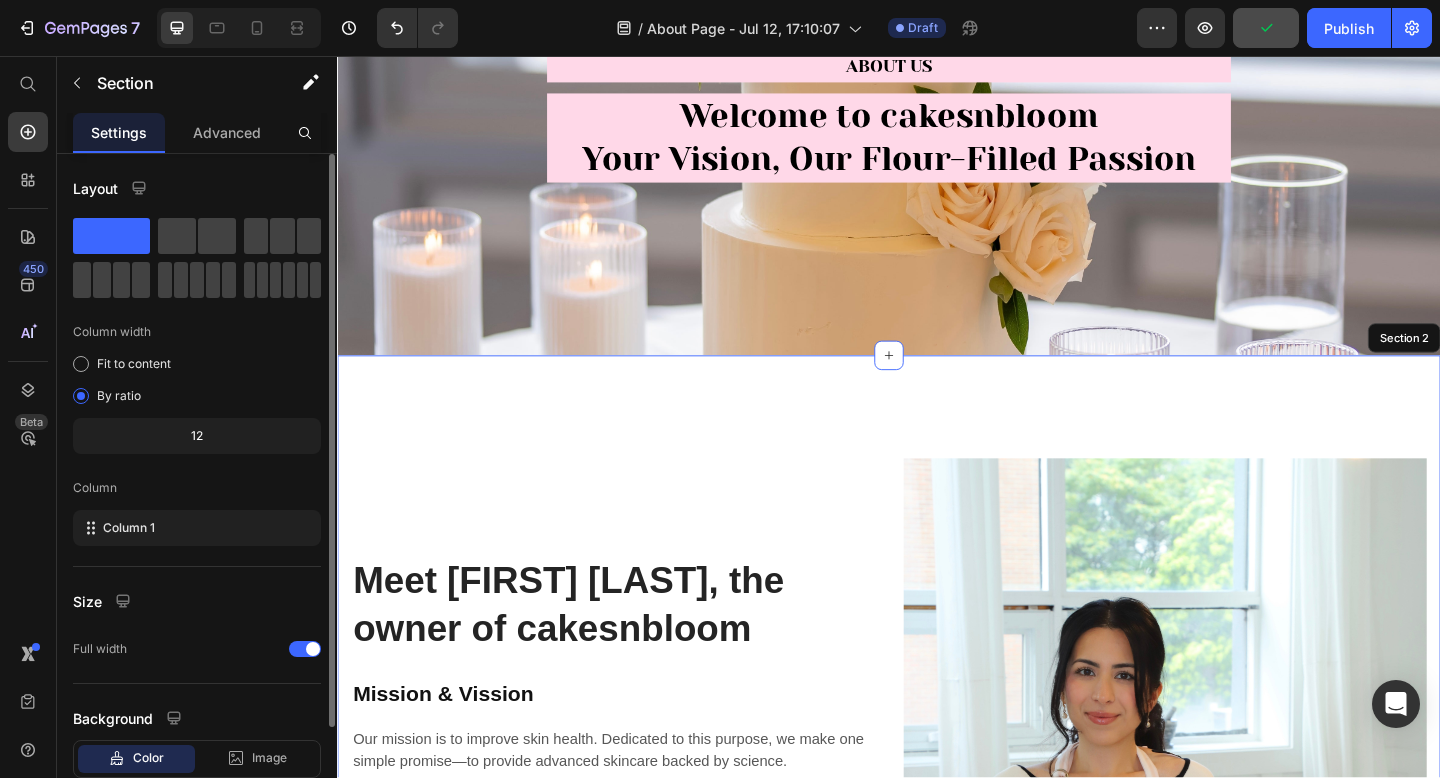 scroll, scrollTop: 121, scrollLeft: 0, axis: vertical 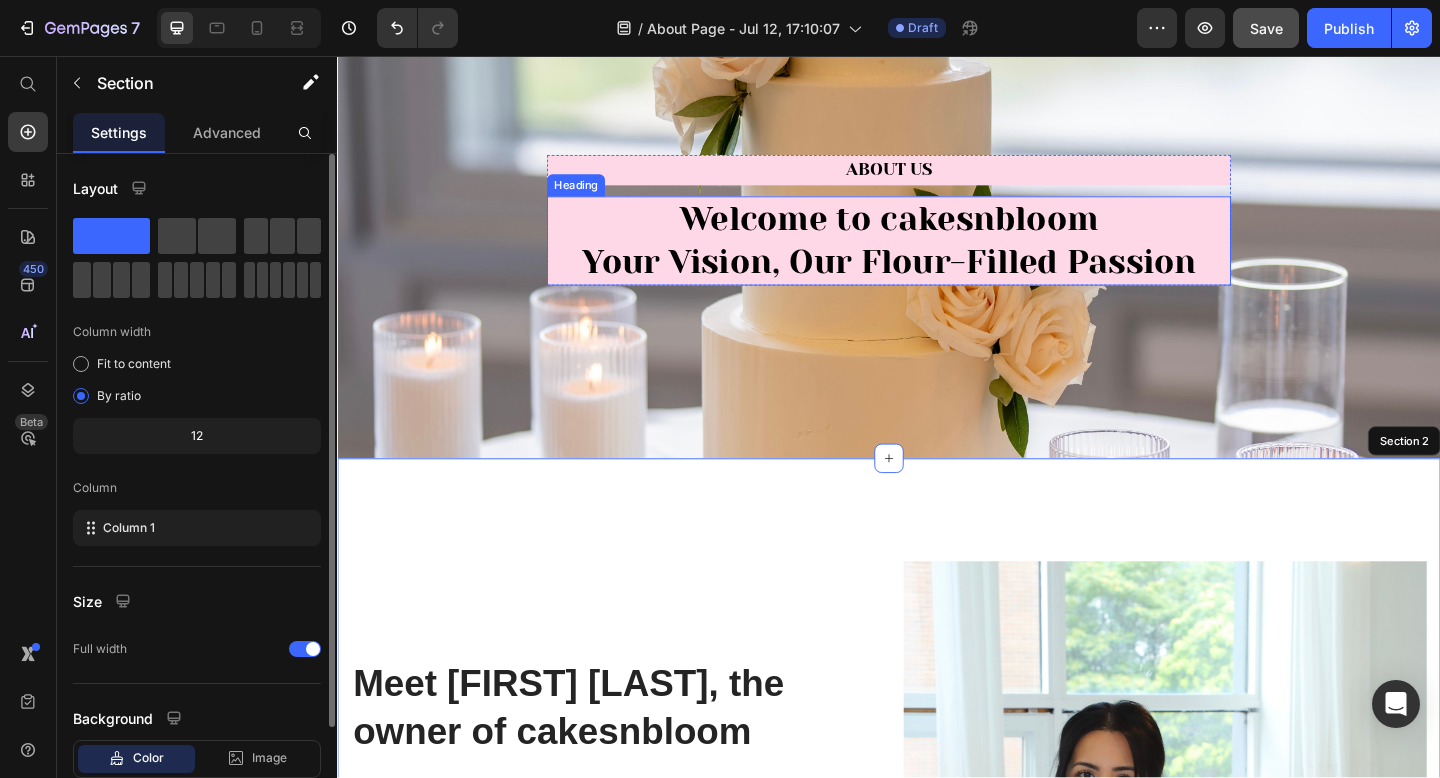 click on "Welcome to cakesnbloom Your Vision, Our Flour-Filled Passion" at bounding box center (937, 258) 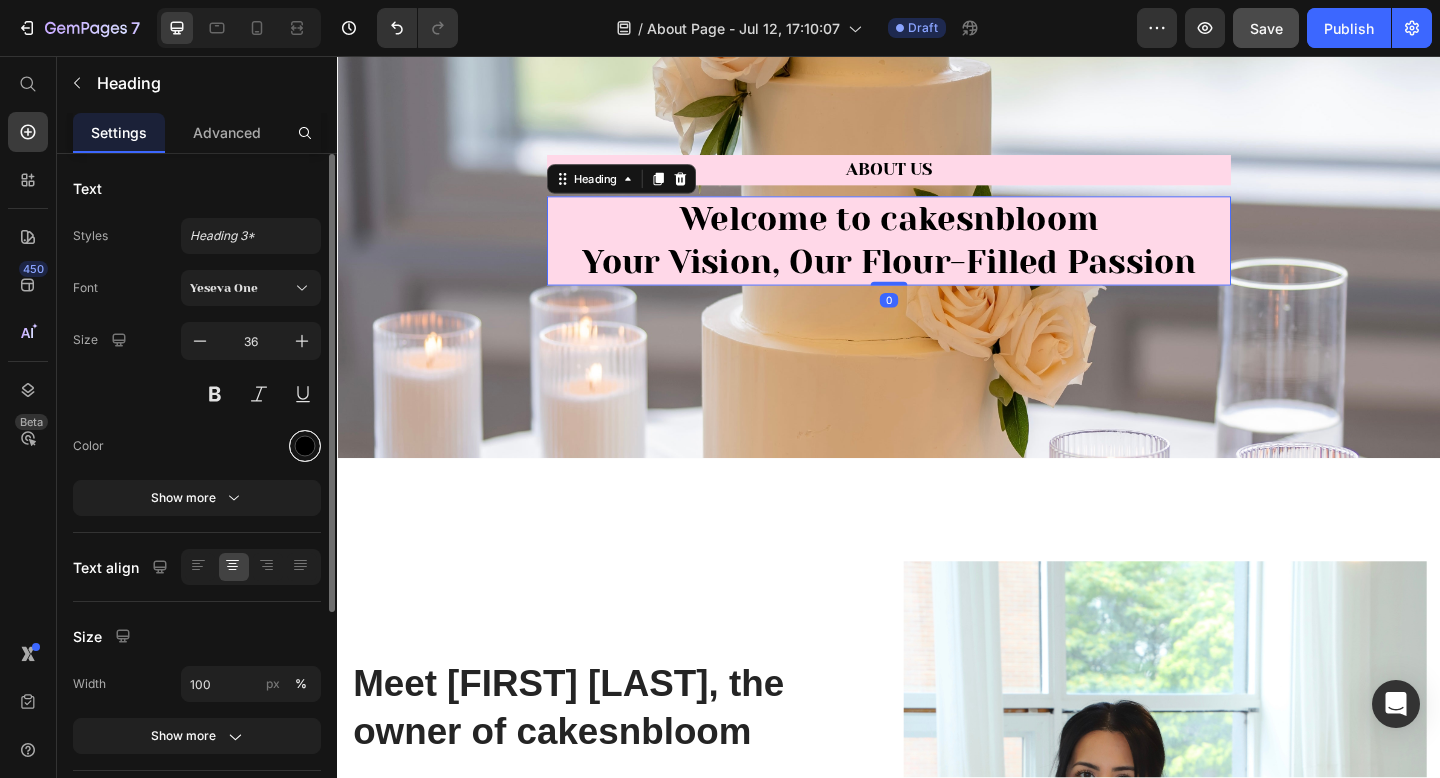 click at bounding box center [305, 446] 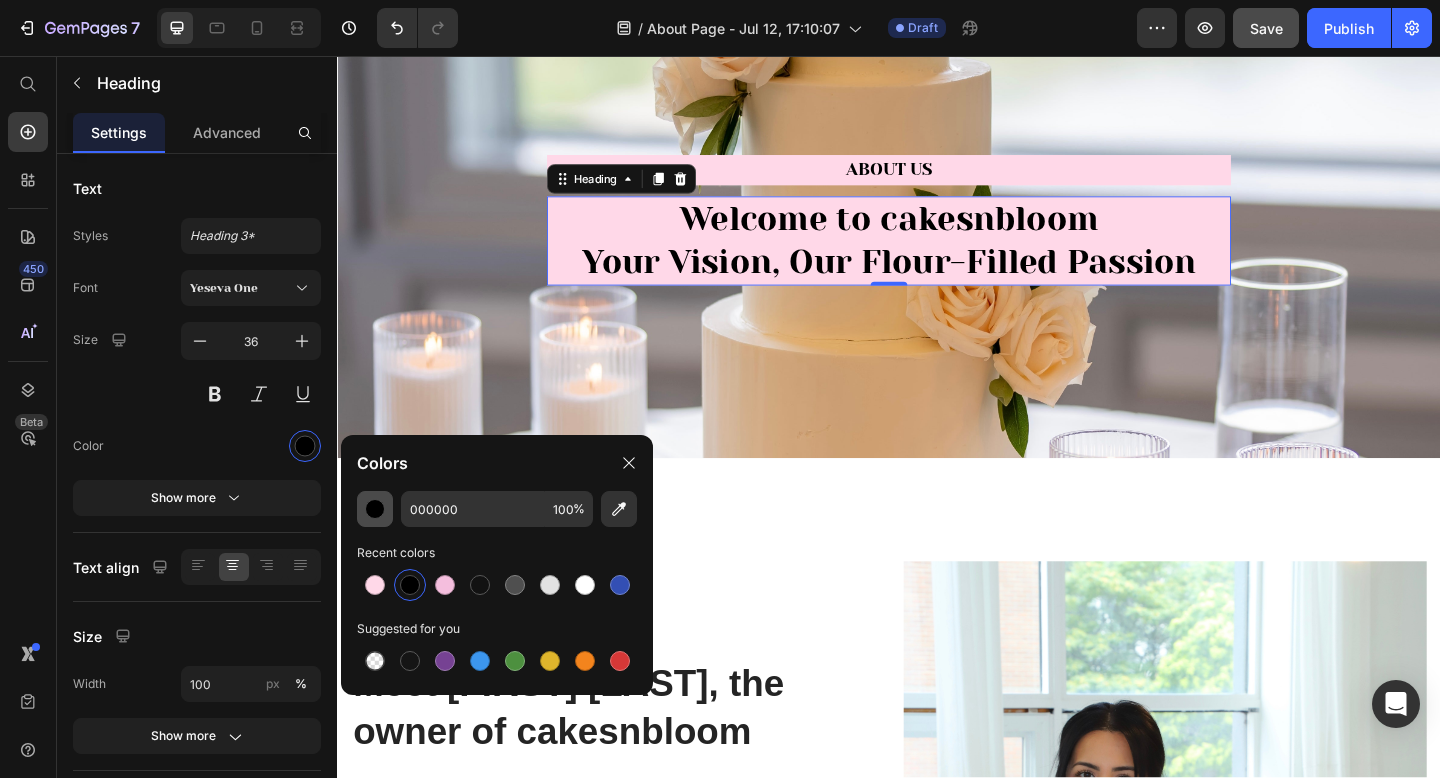 click at bounding box center [375, 509] 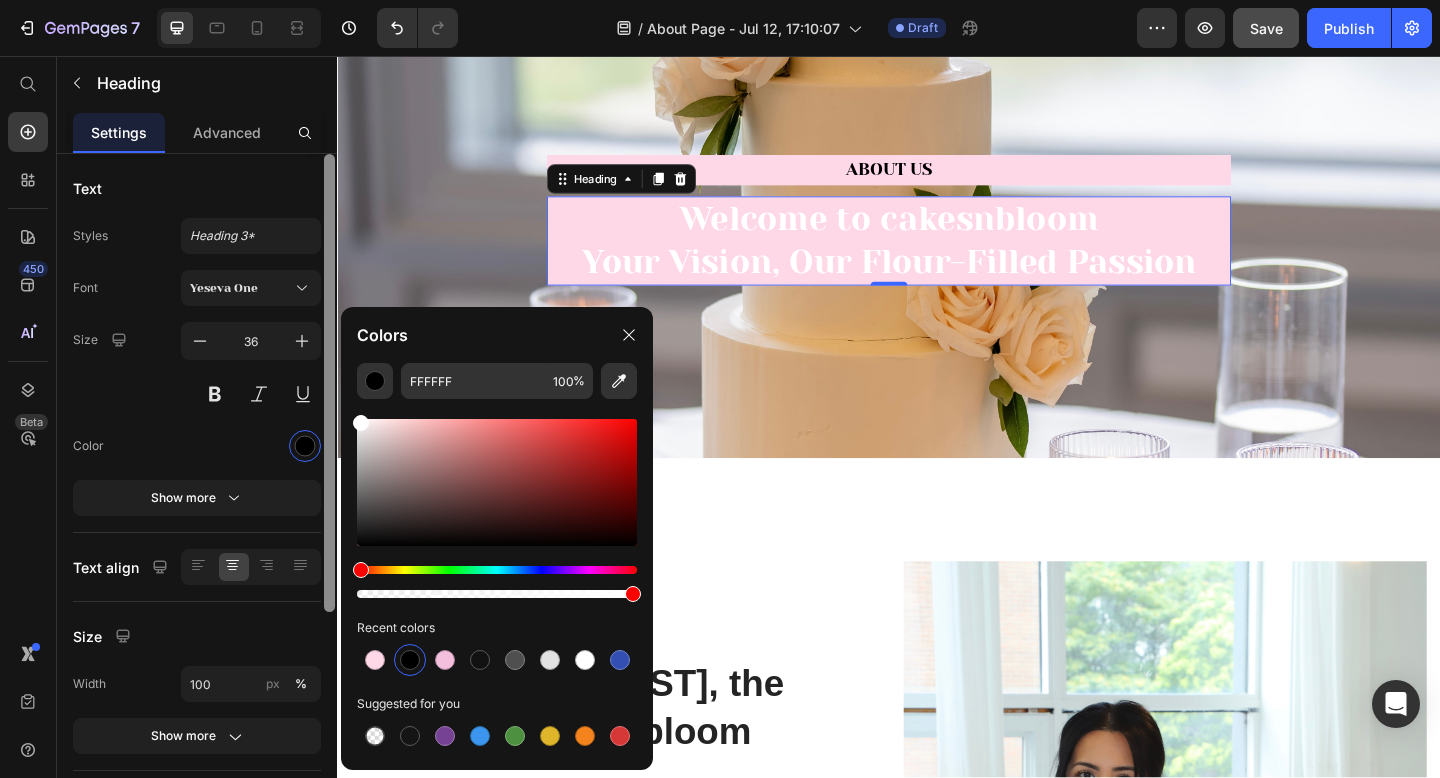 drag, startPoint x: 359, startPoint y: 545, endPoint x: 336, endPoint y: 380, distance: 166.59532 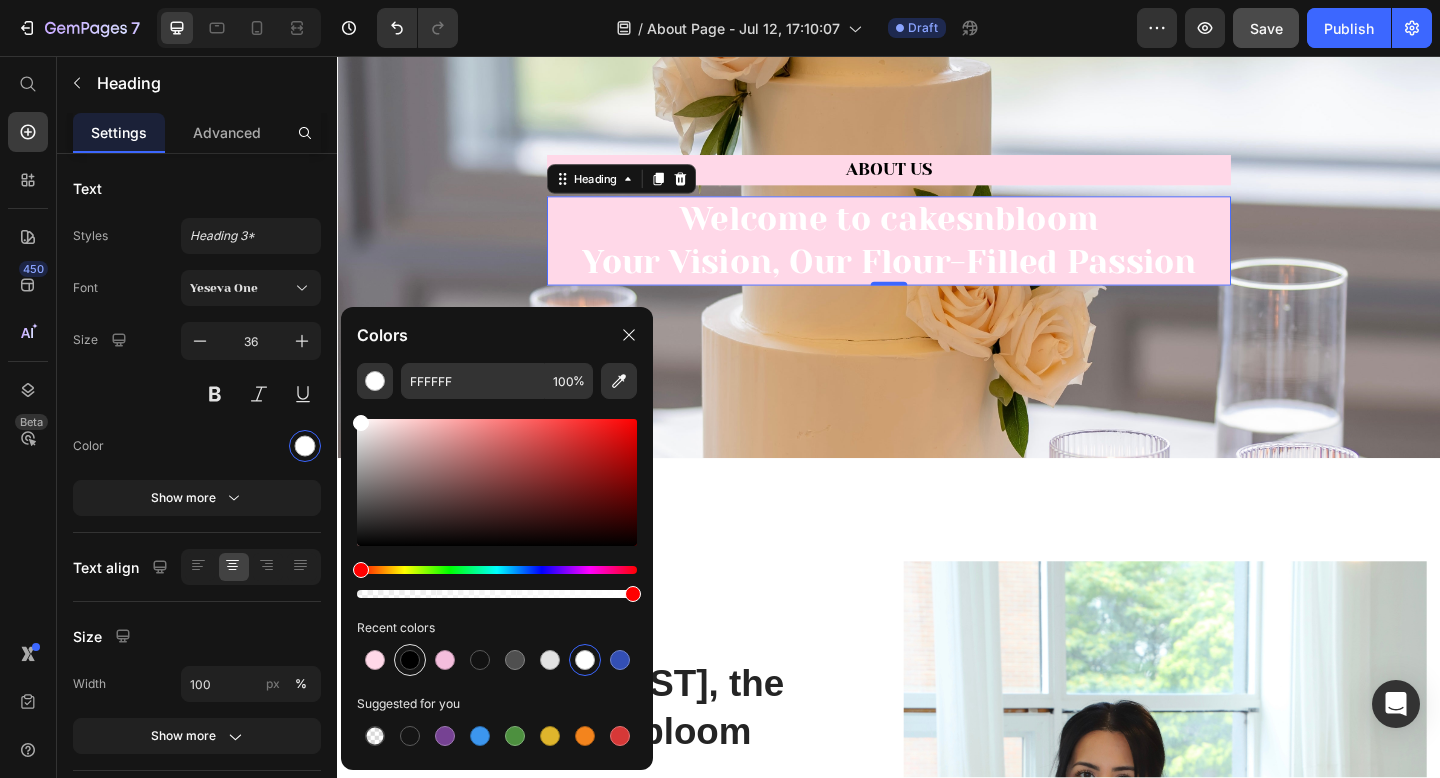 click at bounding box center (410, 660) 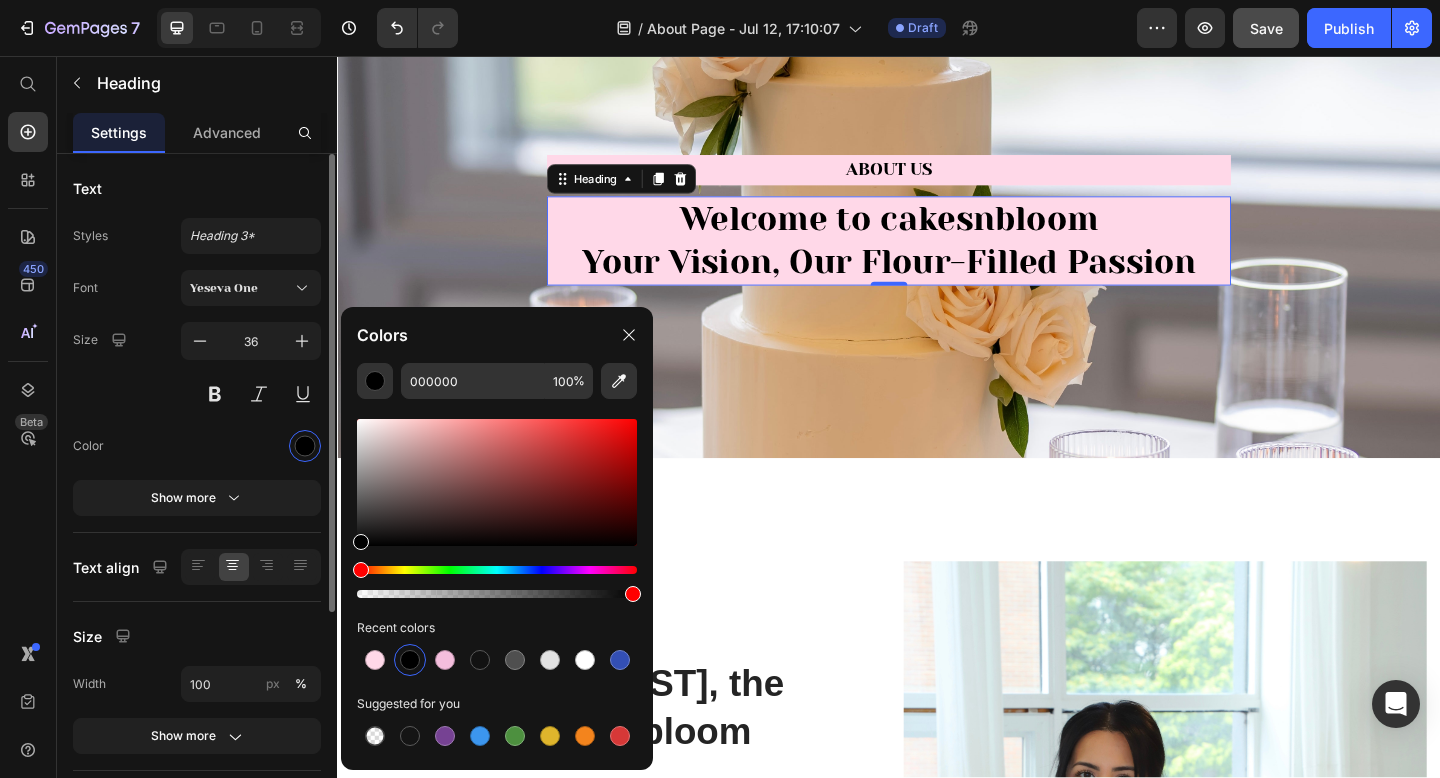 click on "Size" at bounding box center (197, 636) 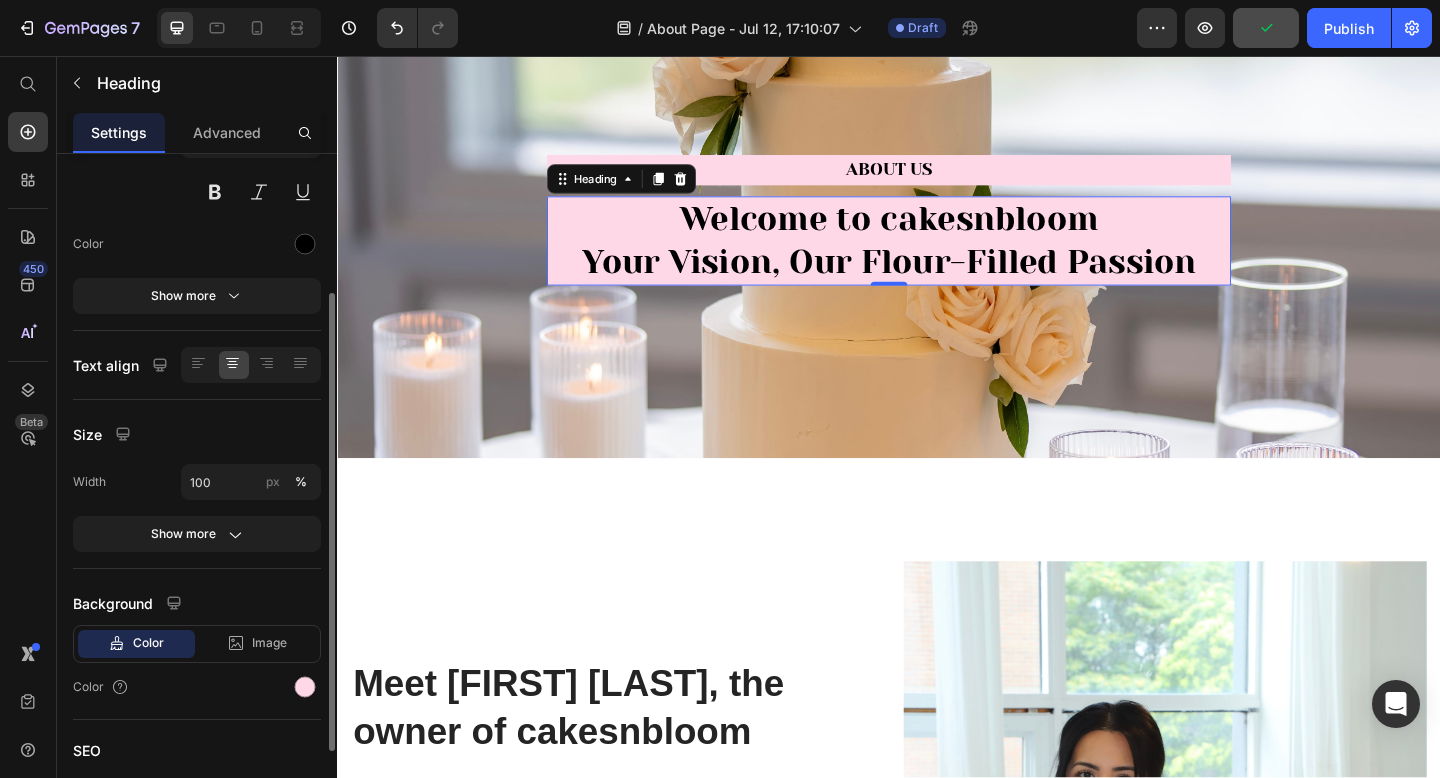 scroll, scrollTop: 218, scrollLeft: 0, axis: vertical 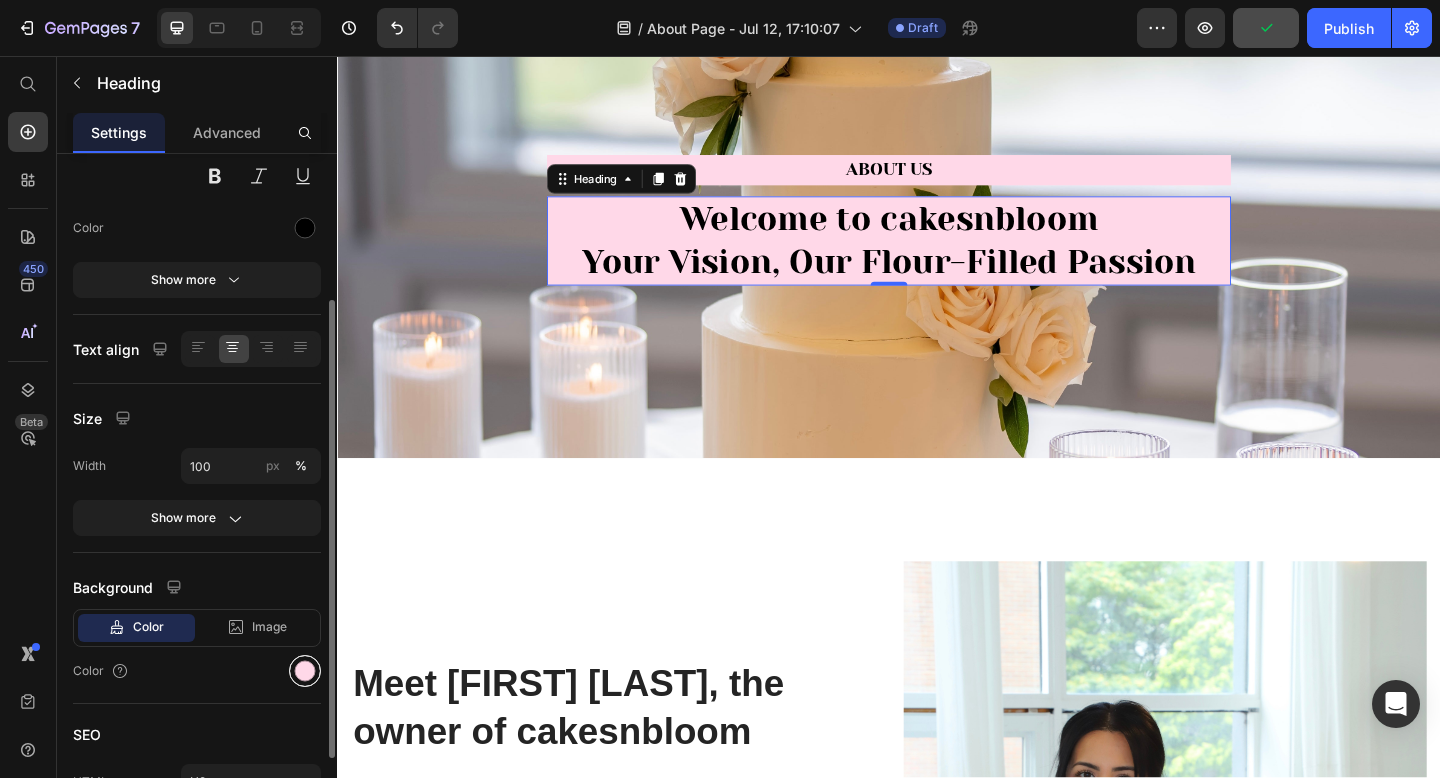 click at bounding box center [305, 671] 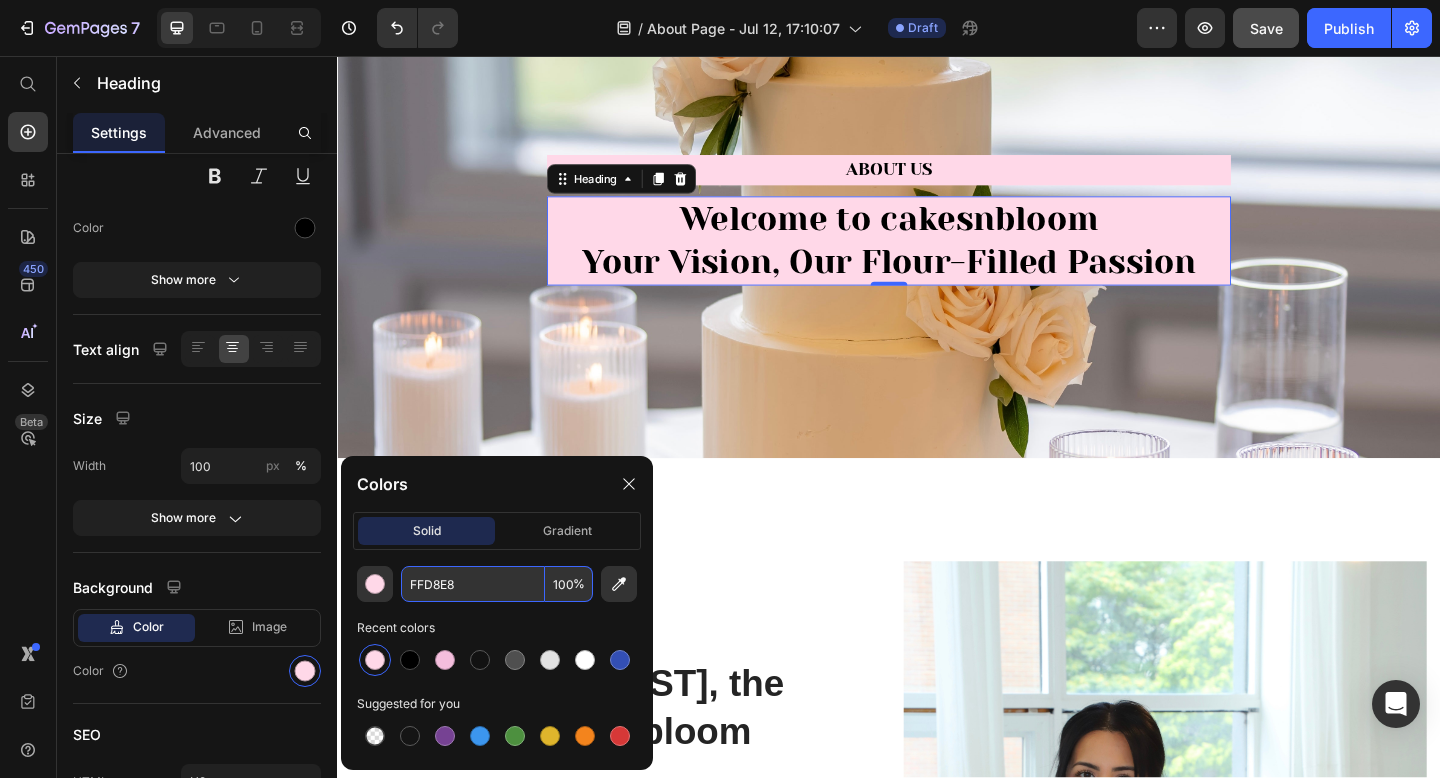 click on "FFD8E8" at bounding box center (473, 584) 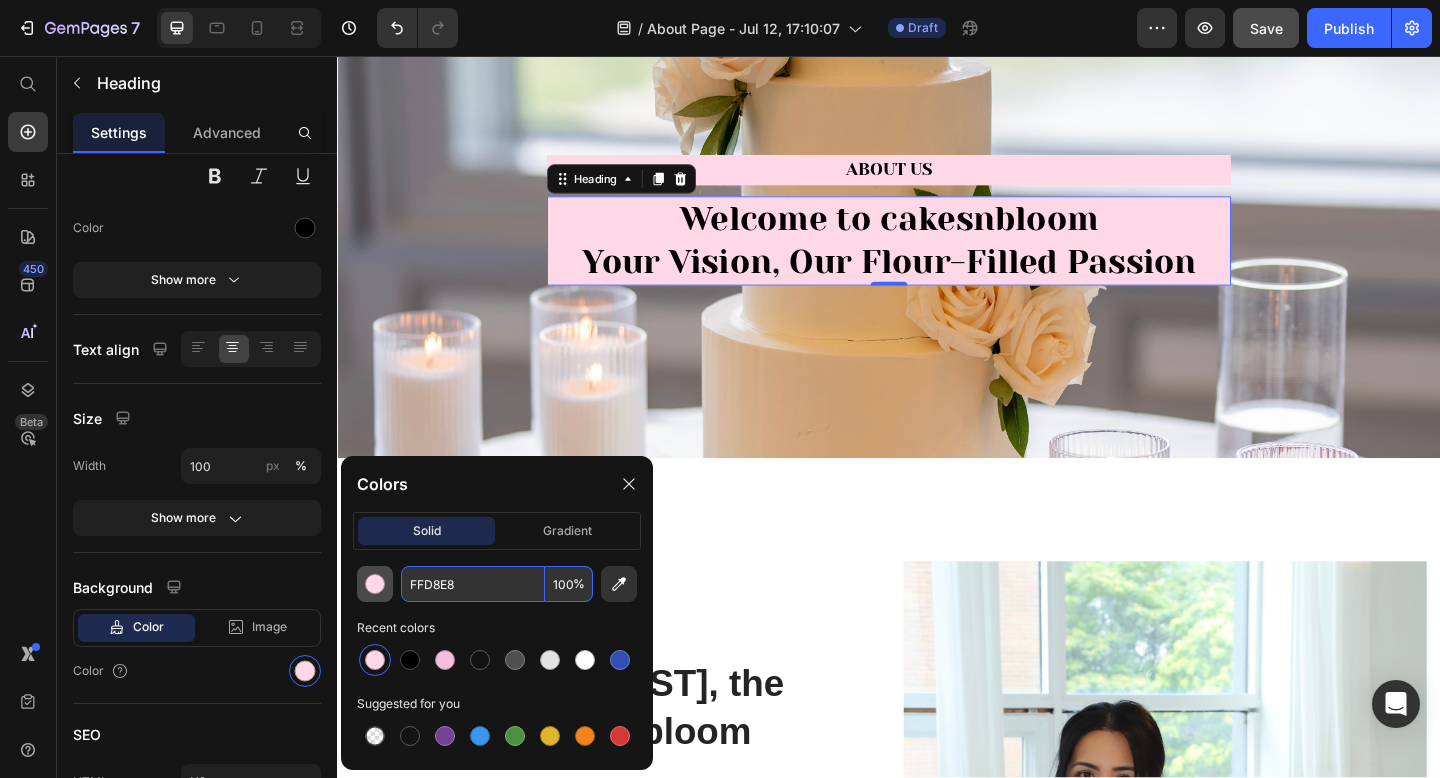 click at bounding box center [375, 584] 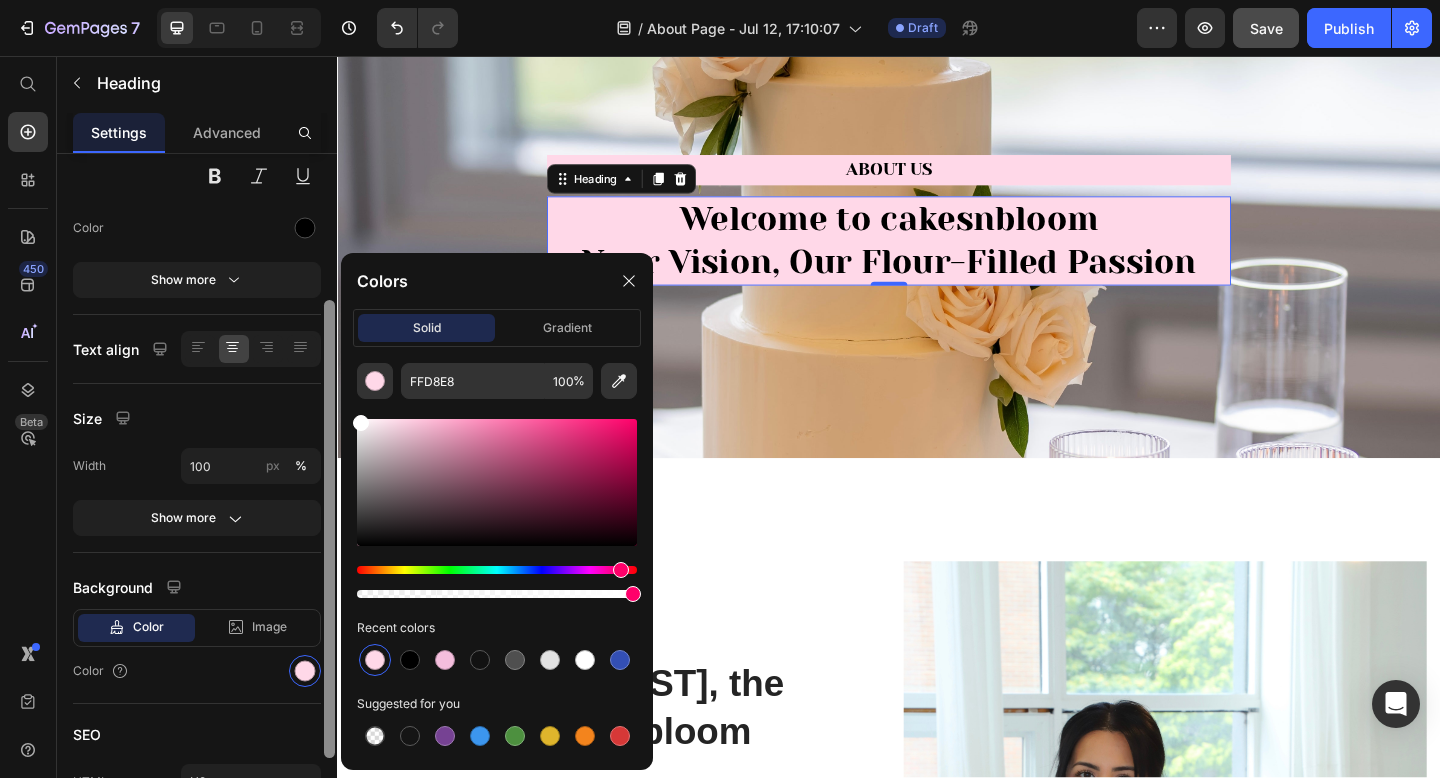 drag, startPoint x: 406, startPoint y: 425, endPoint x: 323, endPoint y: 396, distance: 87.92042 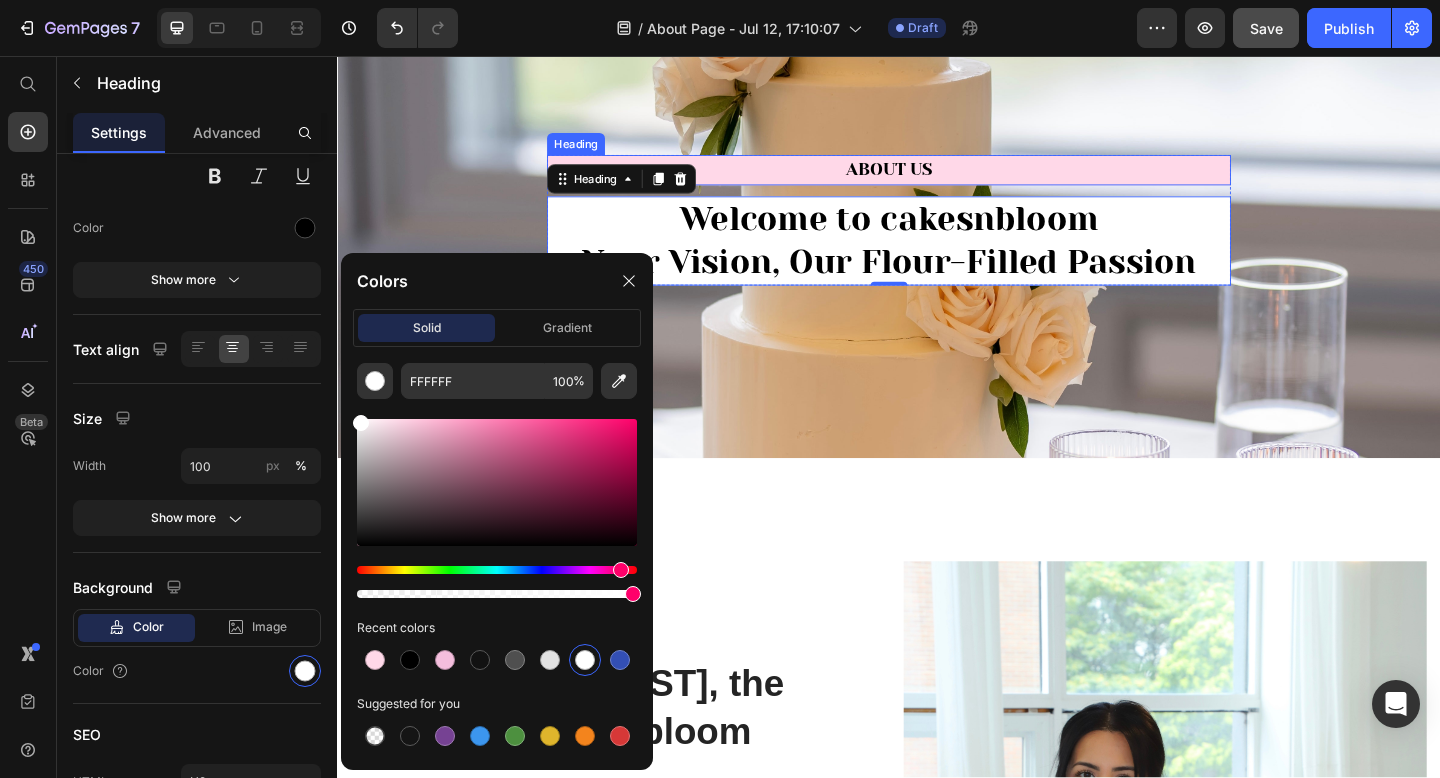 click on "About Us" at bounding box center (937, 180) 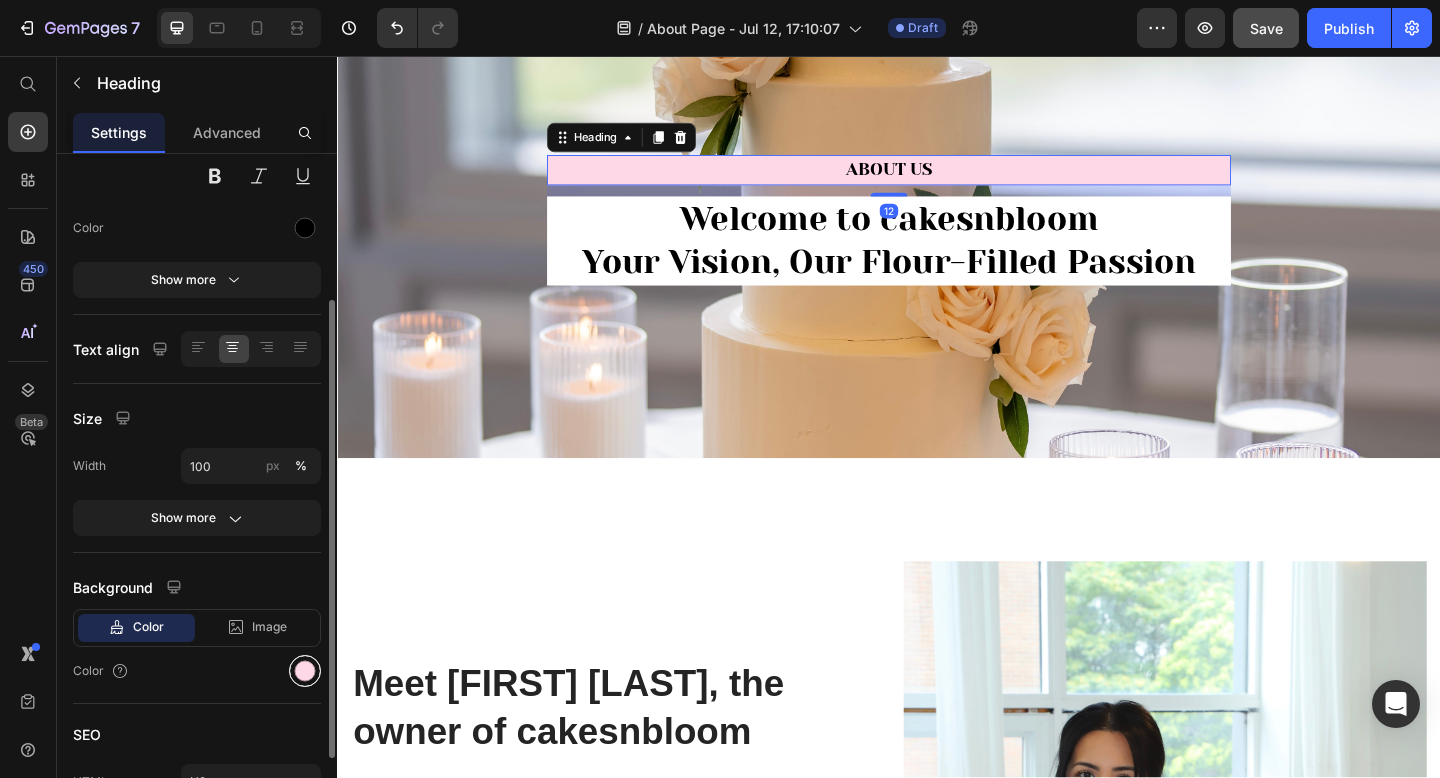 click at bounding box center (305, 671) 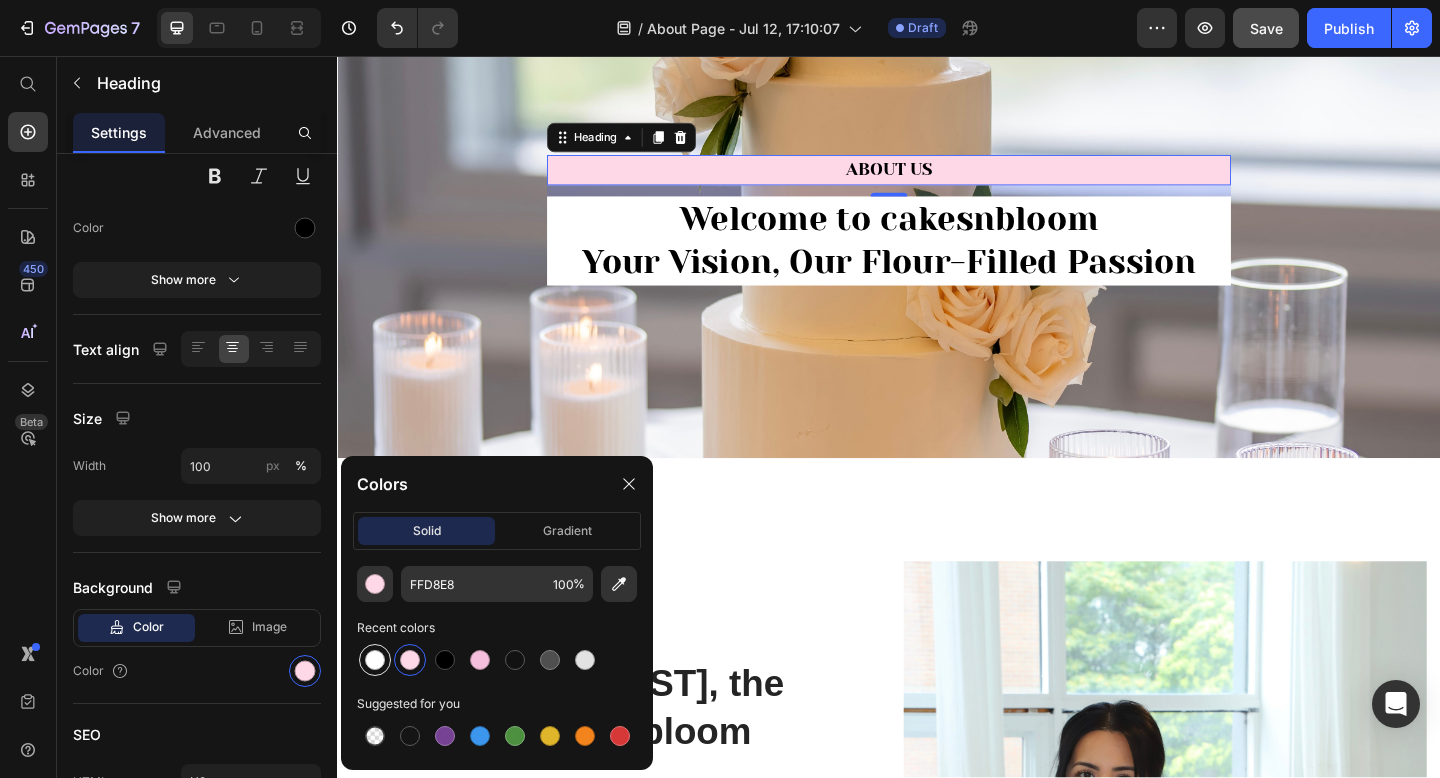 click at bounding box center (375, 660) 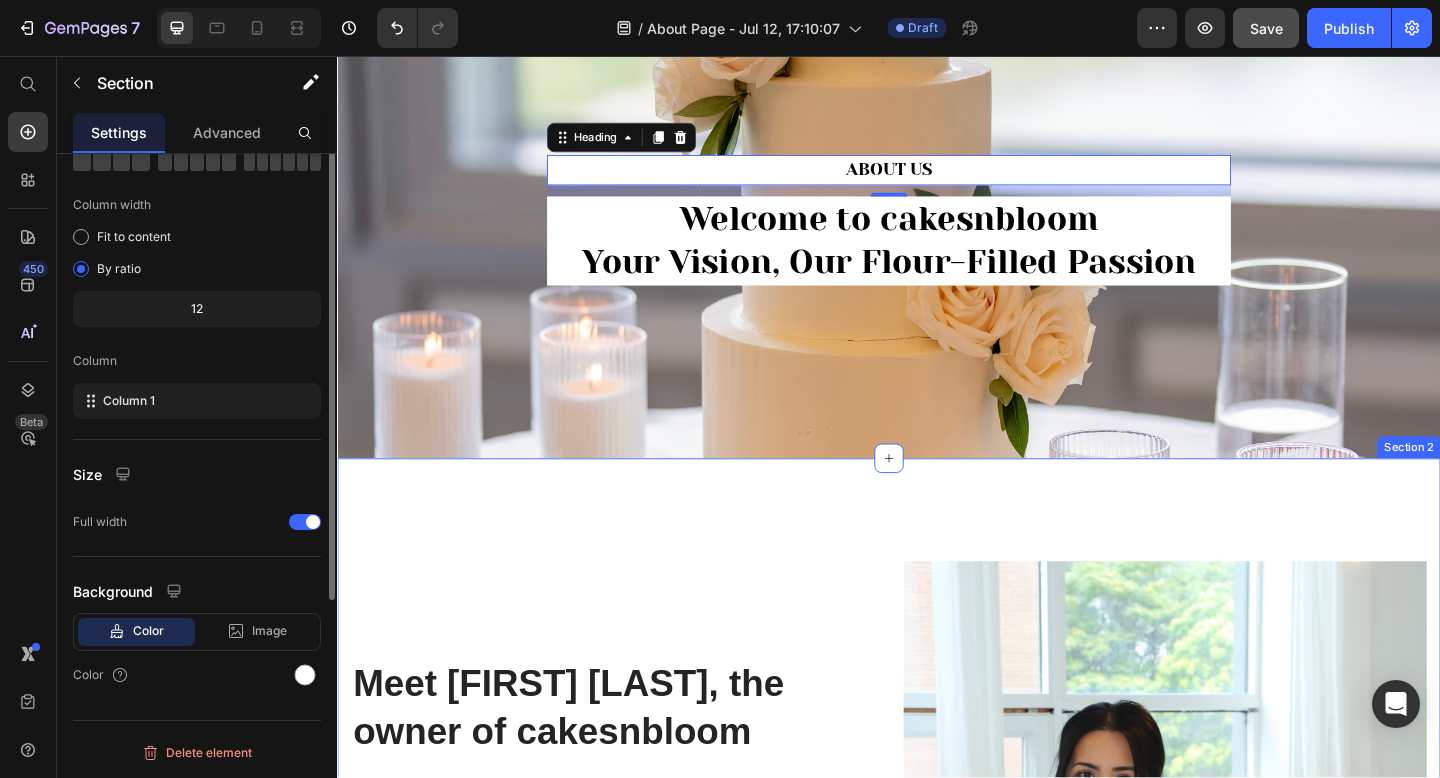 click on "Meet [FIRST] [LAST], the owner of cakesnbloom Heading Mission   Vision Heading Our mission is to improve skin health. Dedicated to this purpose, we make one simple promise—to provide advanced skincare backed by science. Born from decades of skin cancer research that led to pivotal breakthroughs in antioxidants, our high potency formulas are concentrated in pure actives and proven to penetrate optimally into skin. Text block Our Impact Heading We has partnered with ReSurge International to advance first-generation women reconstructive surgeons in underserved parts of the world.  Together, we created the Pioneering Women in Reconstructive Surgery (PWRS) initiative to support these inspiring women through surgical training, leadership development and mentorship networking. Text block Image Row Section 2" at bounding box center (937, 1003) 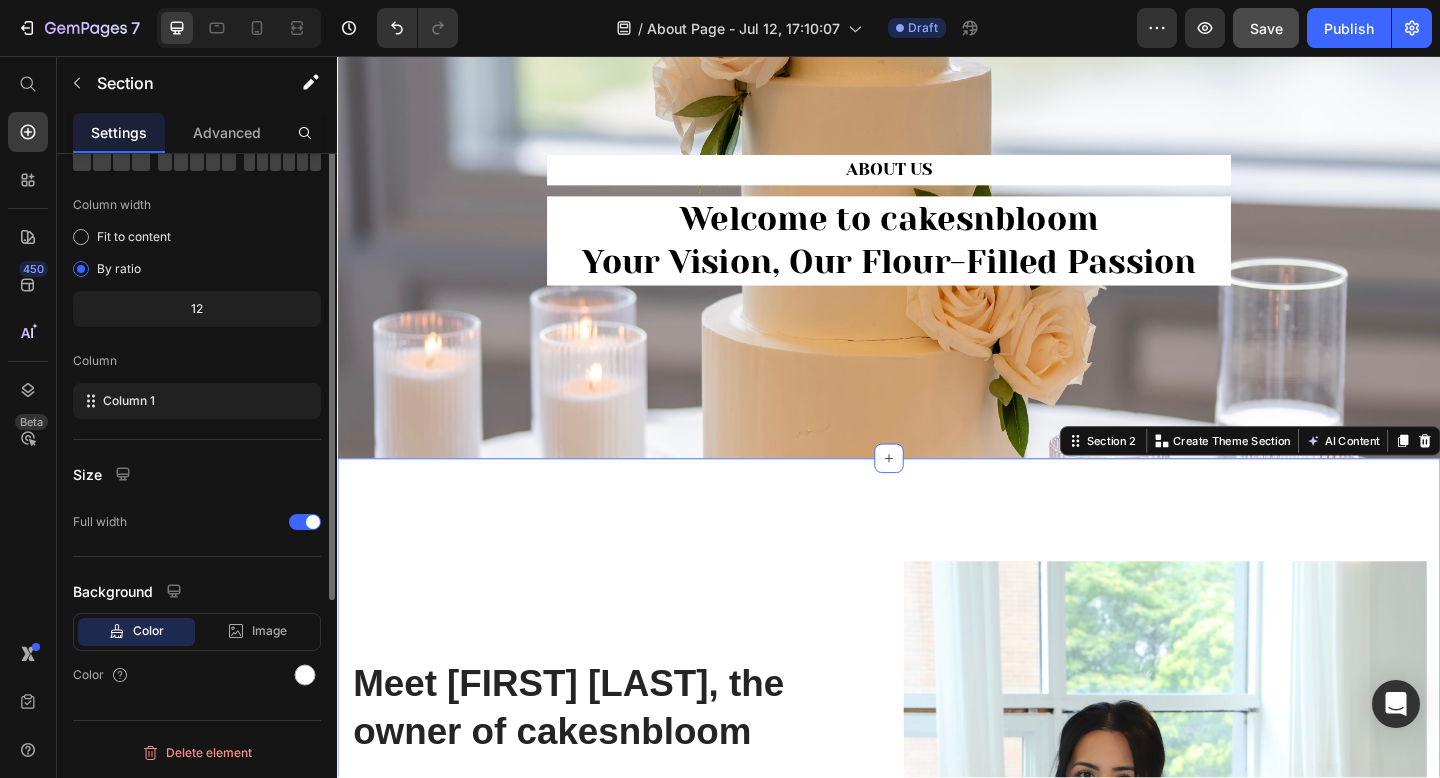 scroll, scrollTop: 0, scrollLeft: 0, axis: both 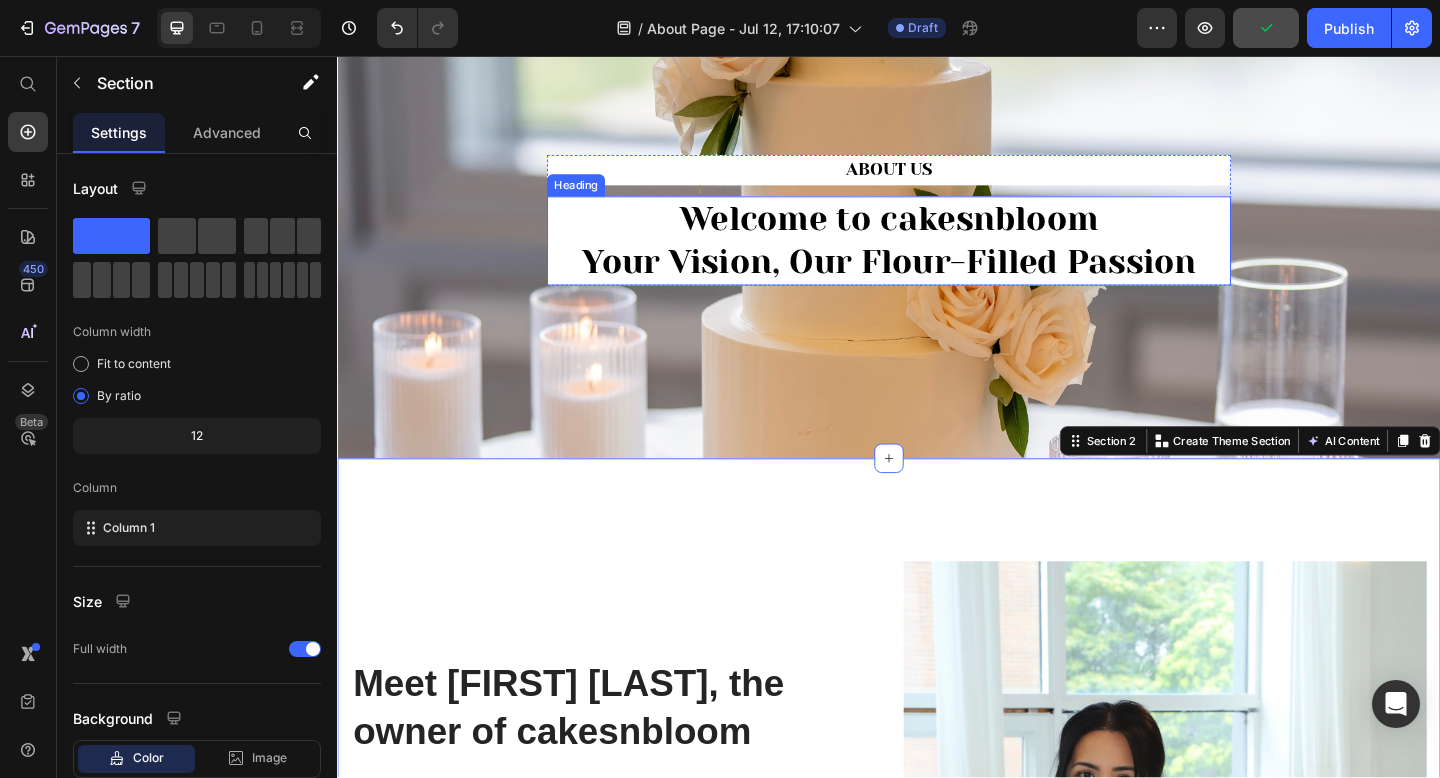 click on "Welcome to cakesnbloom Your Vision, Our Flour-Filled Passion" at bounding box center [937, 258] 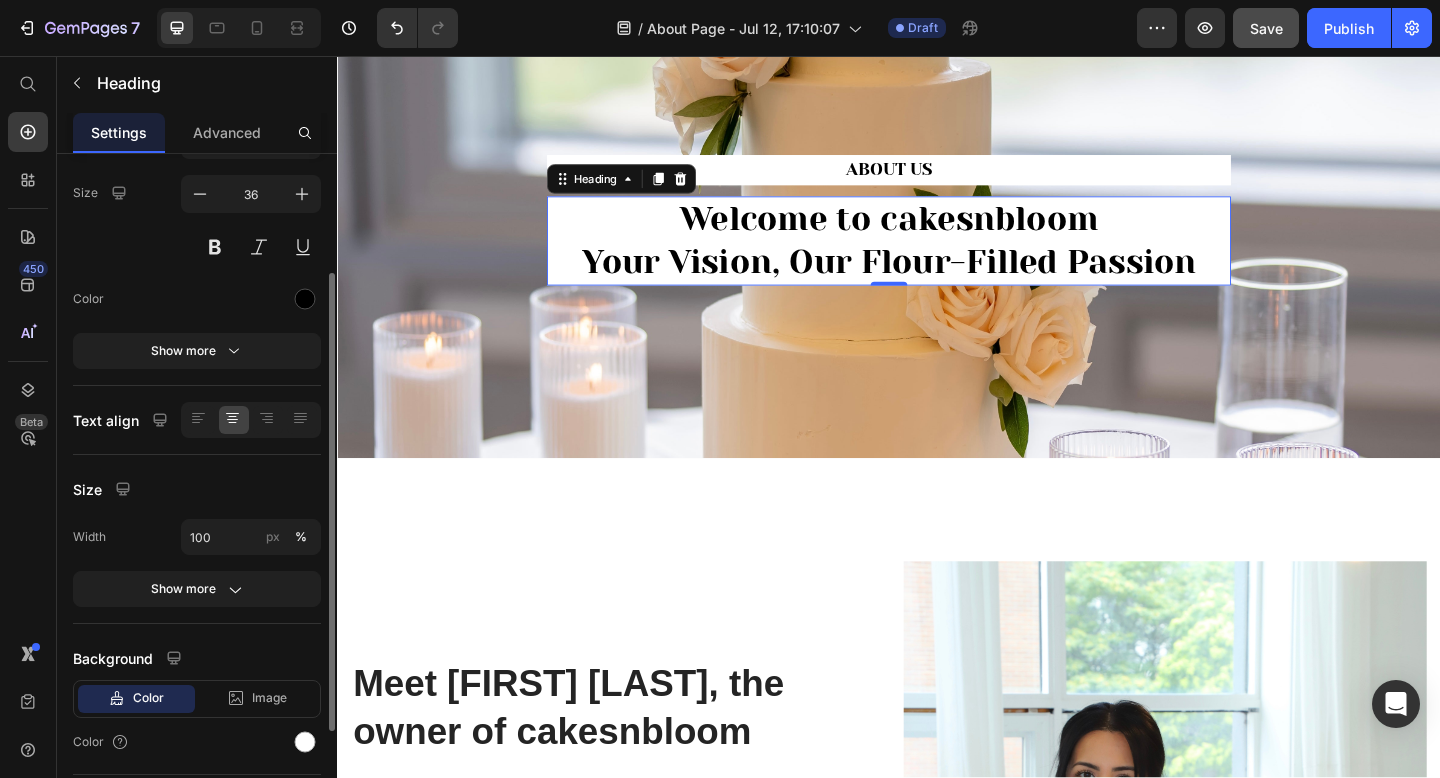 scroll, scrollTop: 175, scrollLeft: 0, axis: vertical 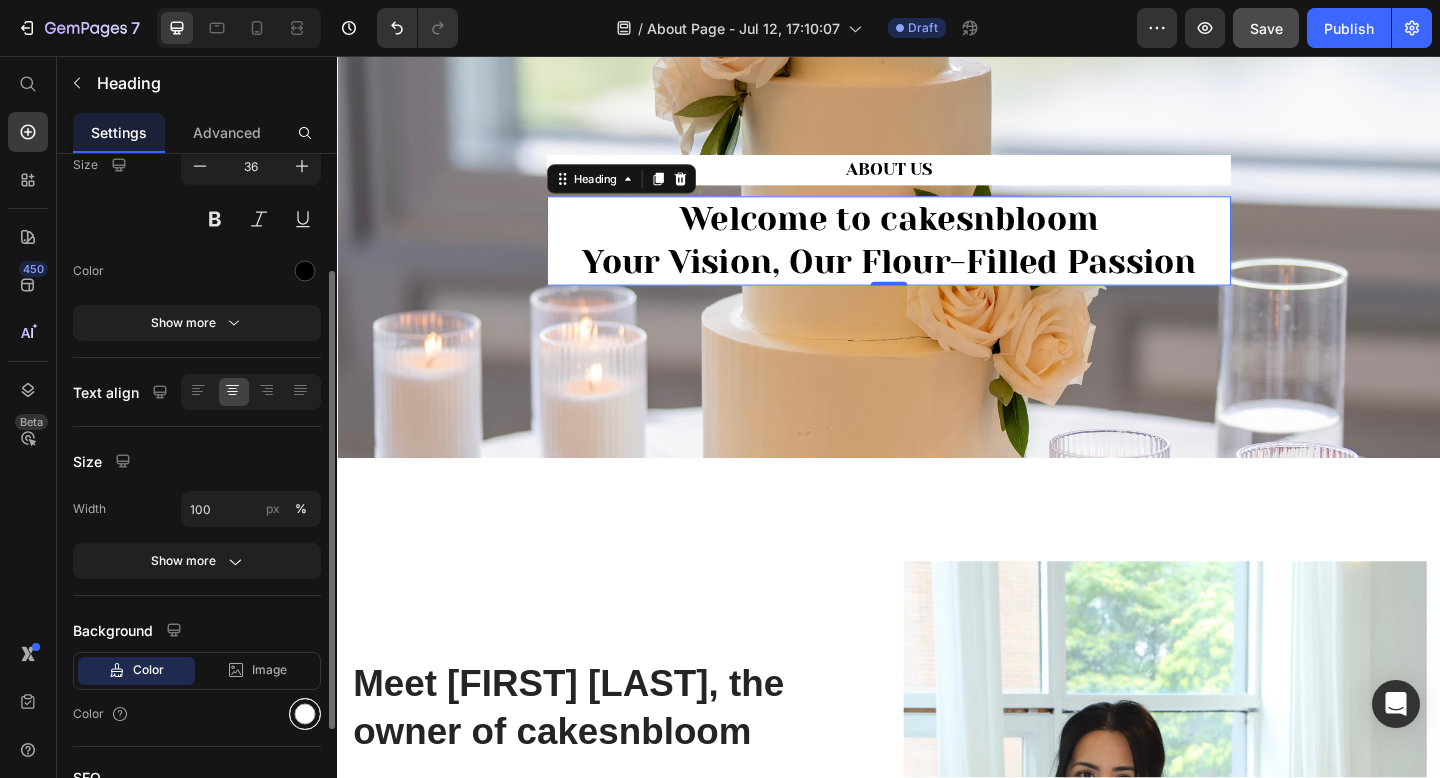 click at bounding box center (305, 714) 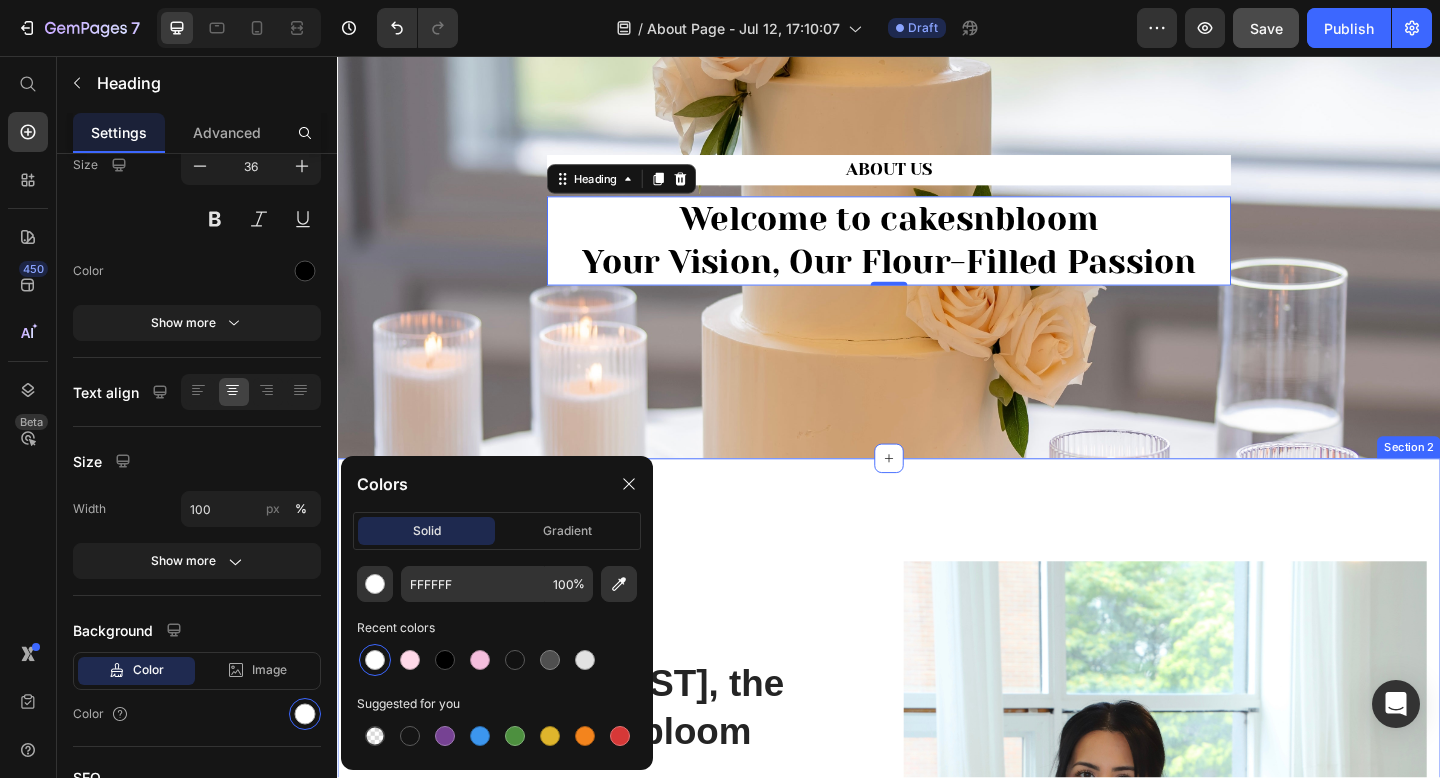 click on "Meet [FIRST] [LAST], the owner of cakesnbloom Heading Mission   Vision Heading Our mission is to improve skin health. Dedicated to this purpose, we make one simple promise—to provide advanced skincare backed by science. Born from decades of skin cancer research that led to pivotal breakthroughs in antioxidants, our high potency formulas are concentrated in pure actives and proven to penetrate optimally into skin. Text block Our Impact Heading We has partnered with ReSurge International to advance first-generation women reconstructive surgeons in underserved parts of the world.  Together, we created the Pioneering Women in Reconstructive Surgery (PWRS) initiative to support these inspiring women through surgical training, leadership development and mentorship networking. Text block Image Row Section 2" at bounding box center (937, 1003) 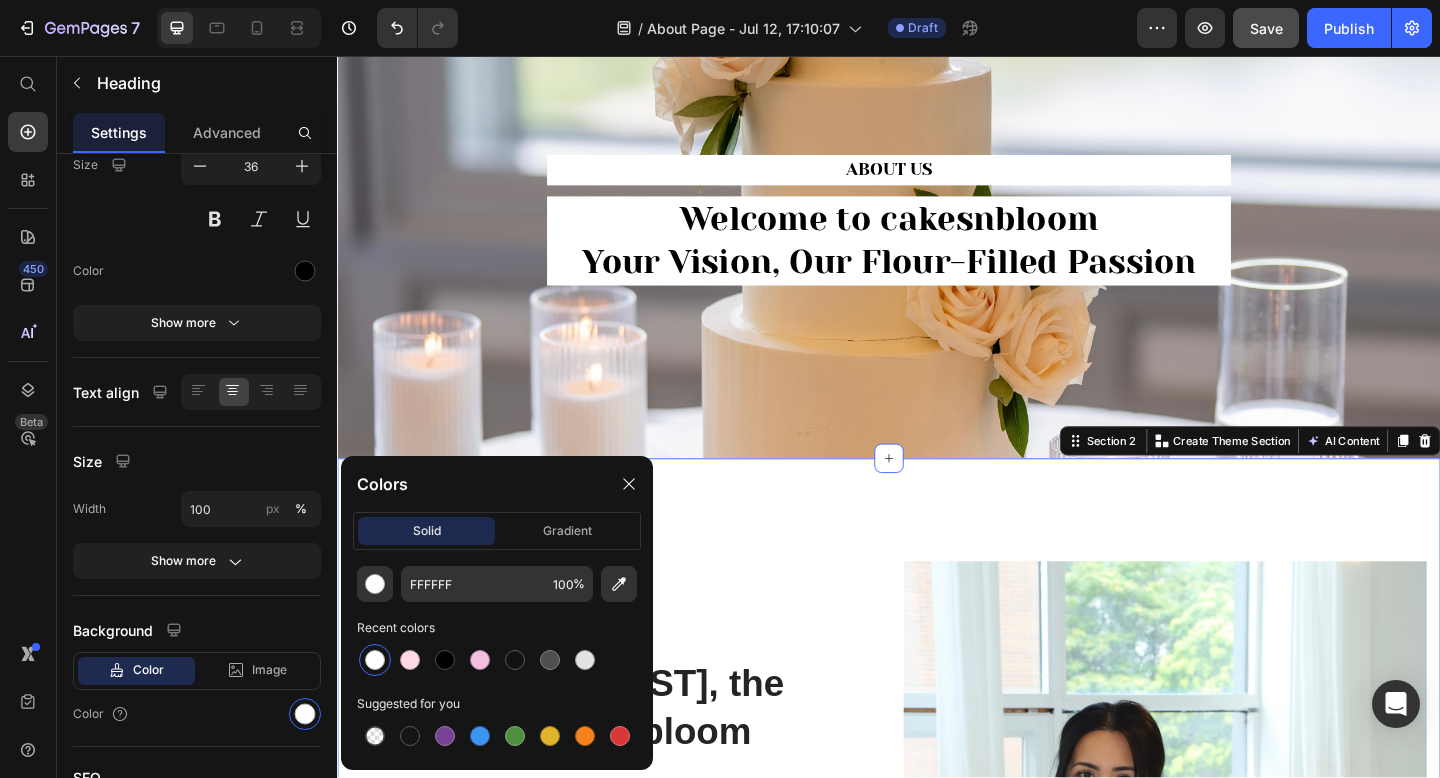 scroll, scrollTop: 0, scrollLeft: 0, axis: both 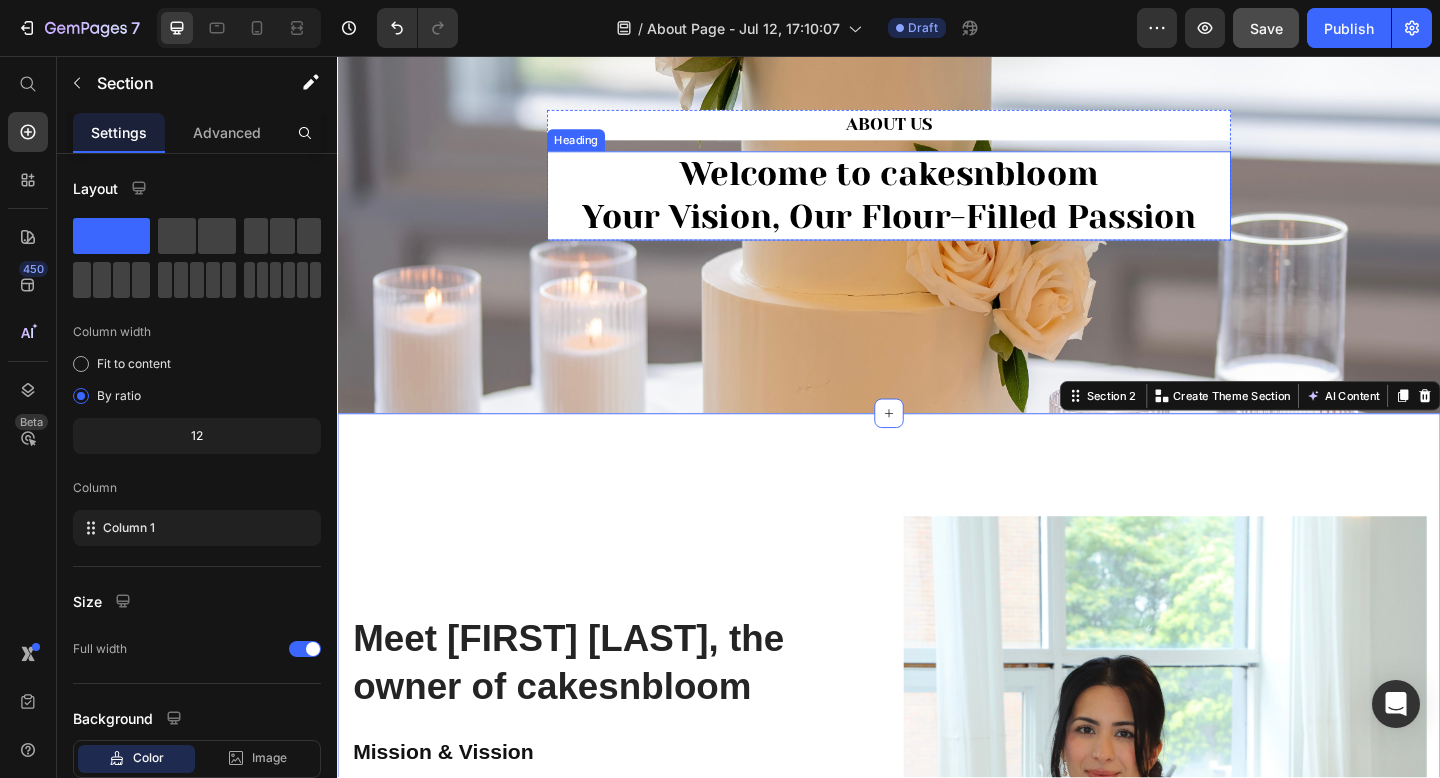 click on "Welcome to cakesnbloom Your Vision, Our Flour-Filled Passion" at bounding box center (937, 209) 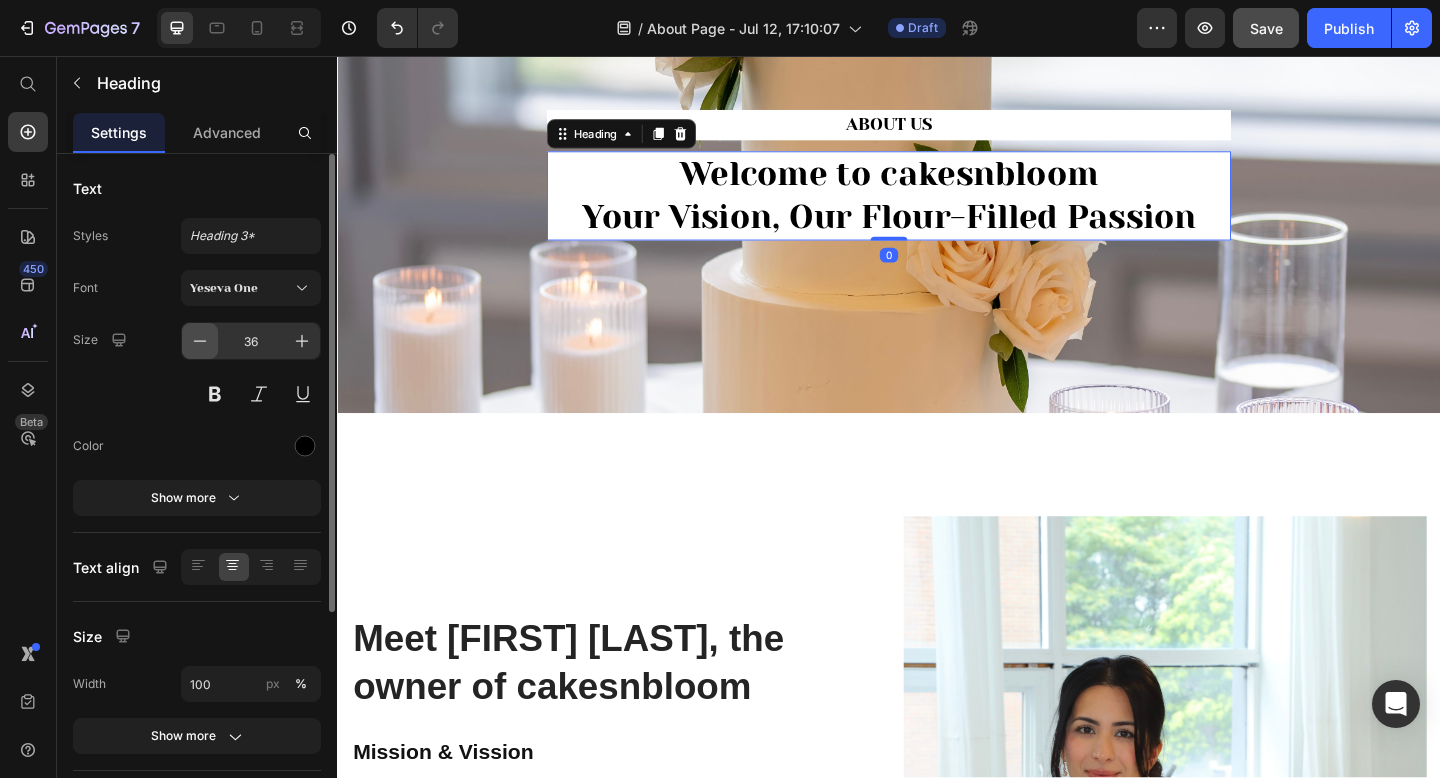click 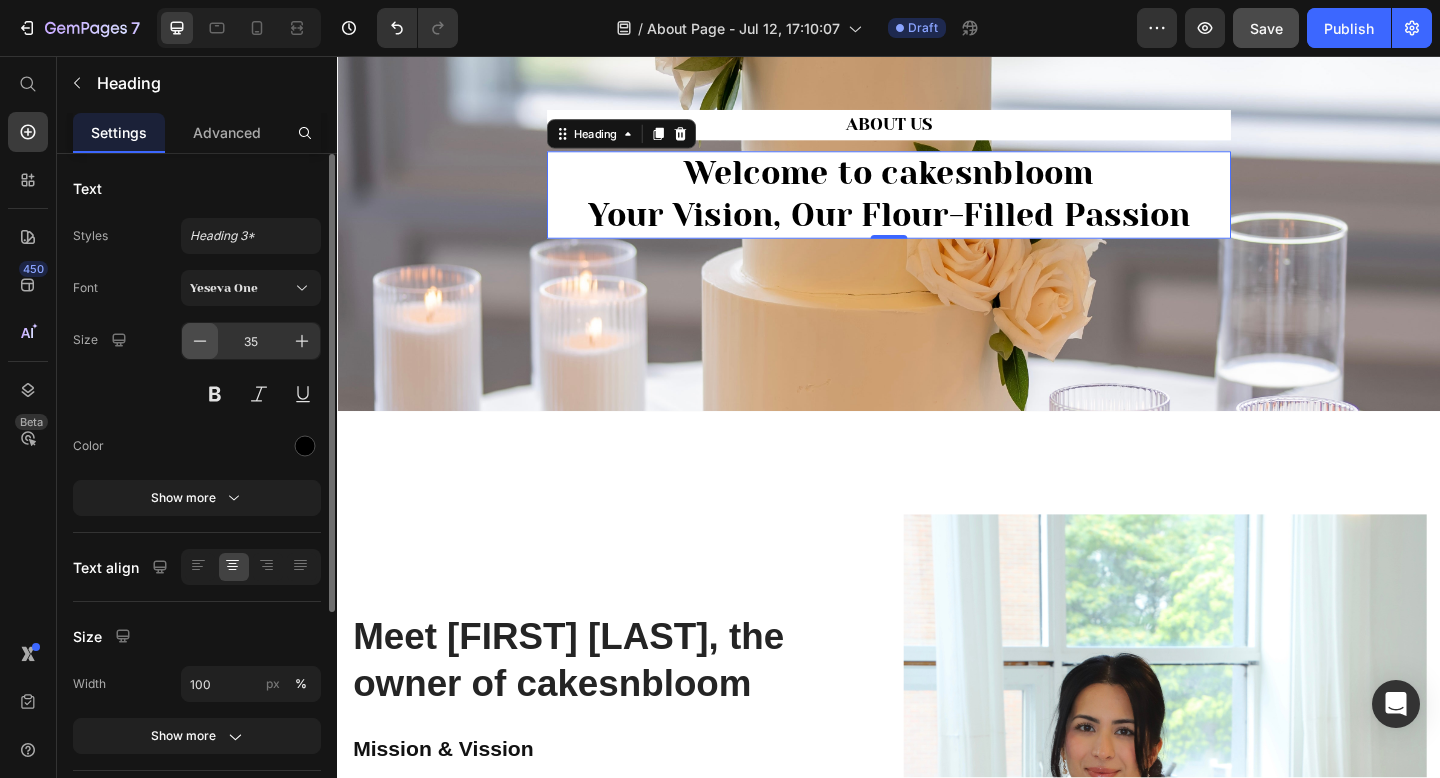 click 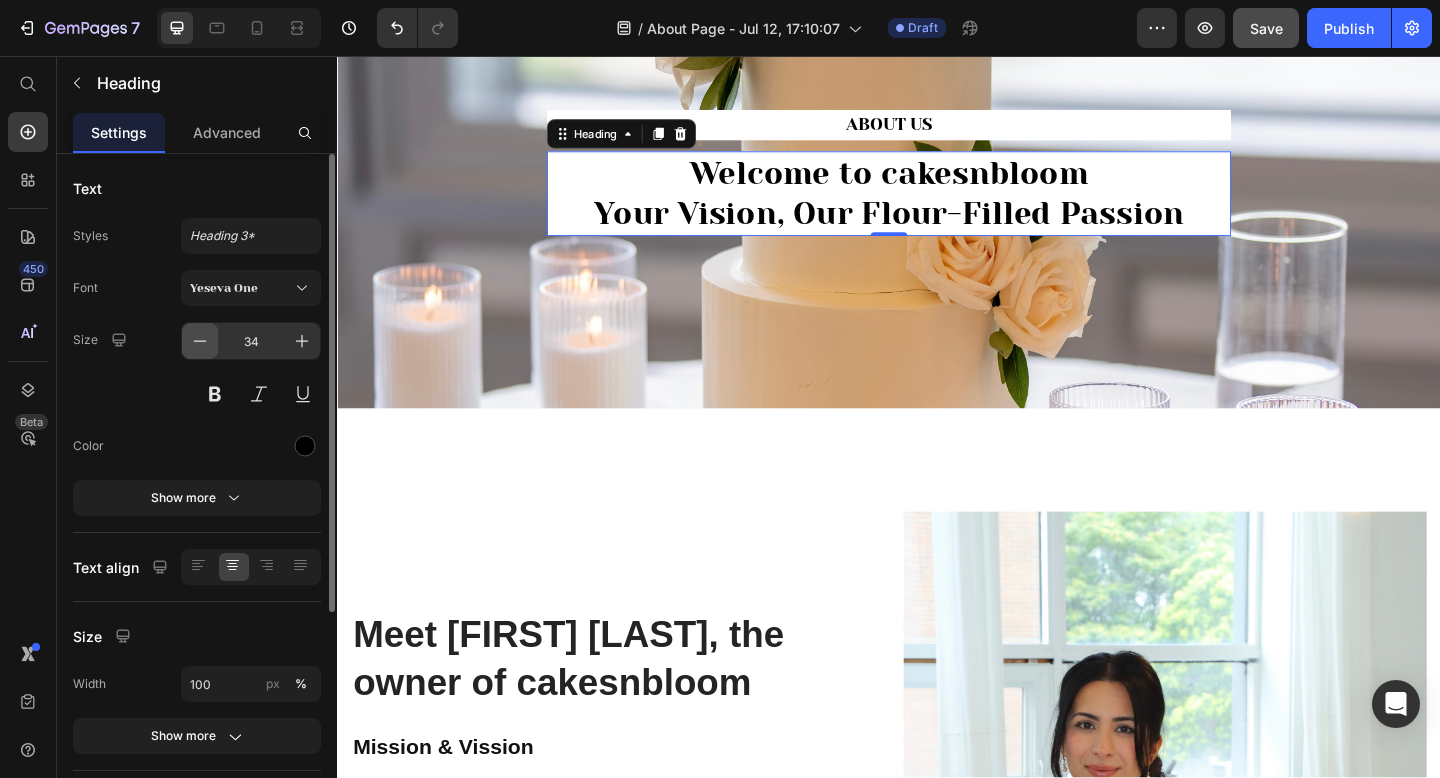 click 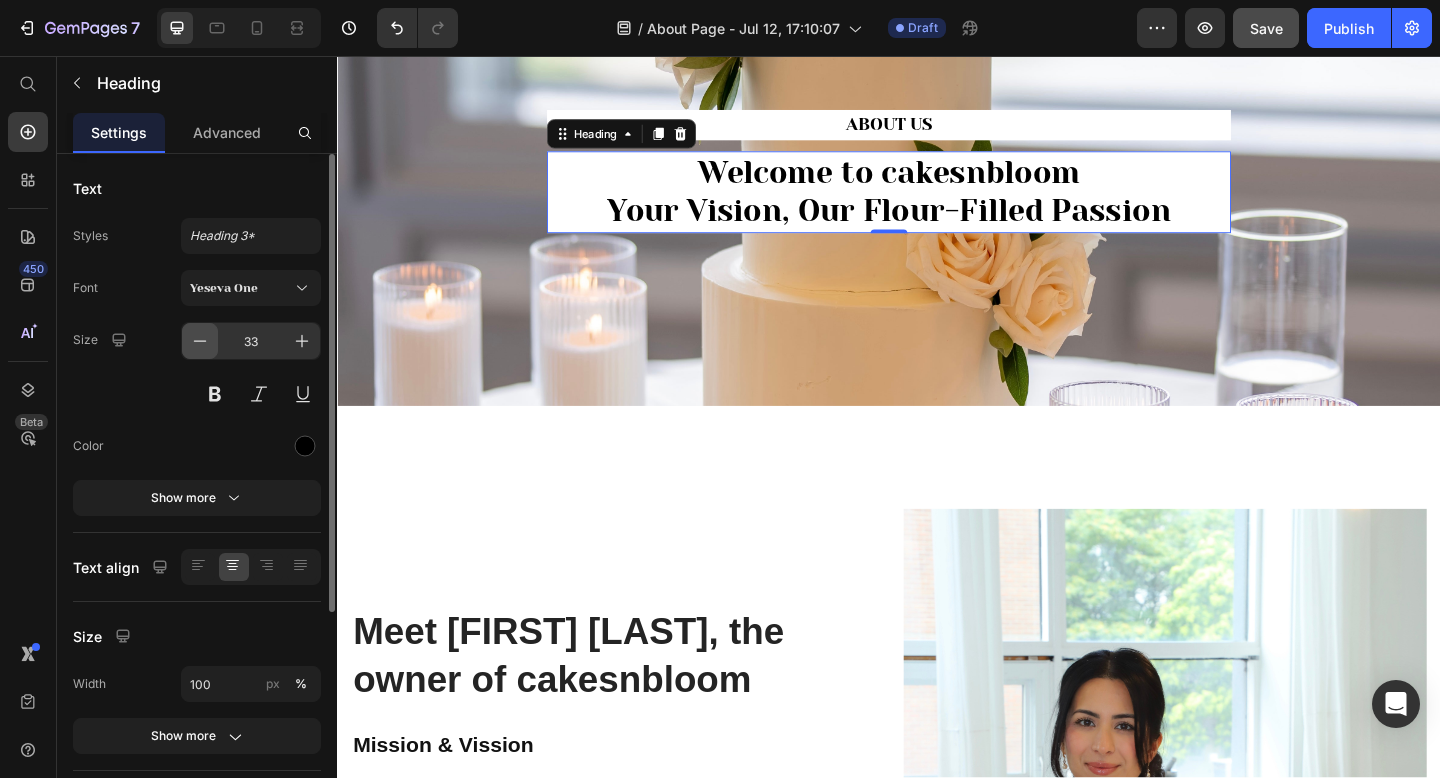 click 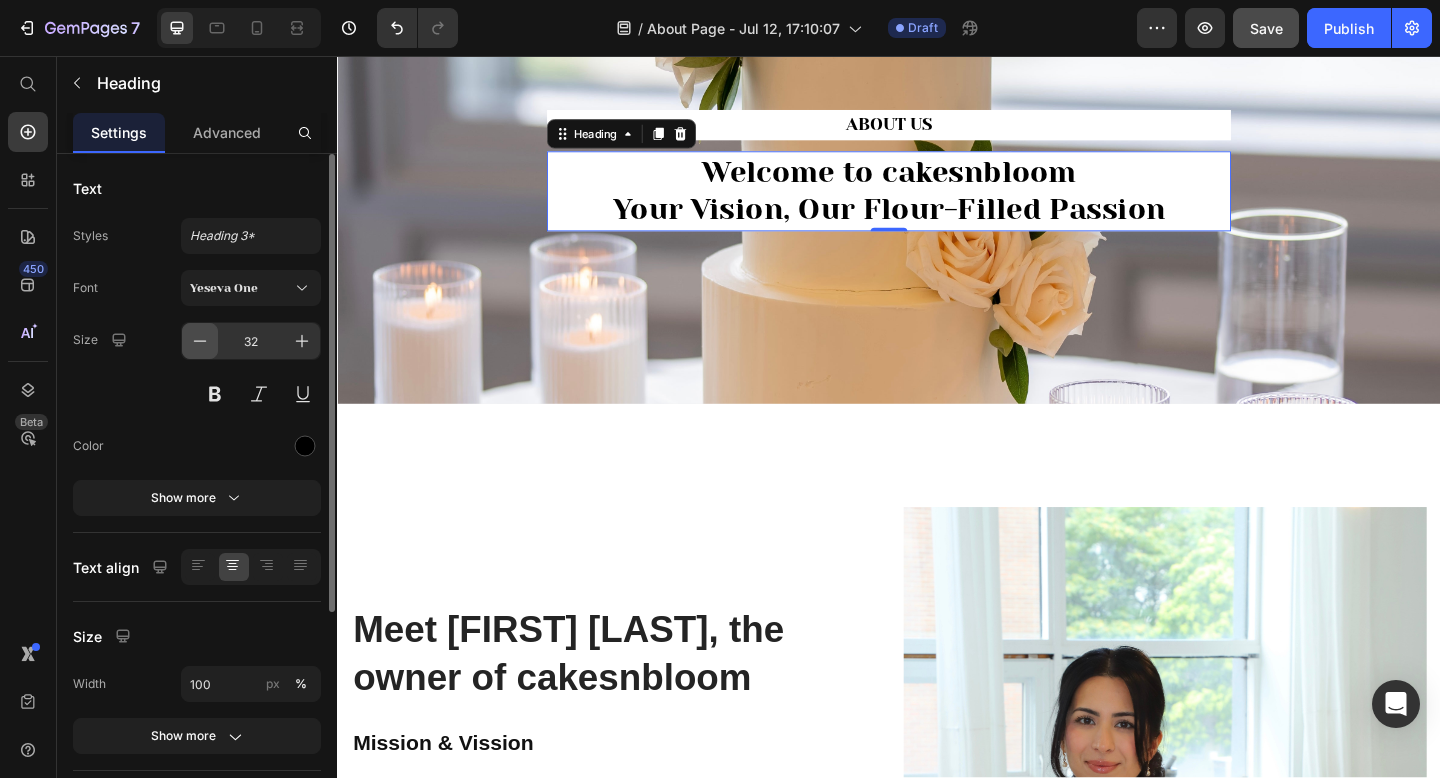 click 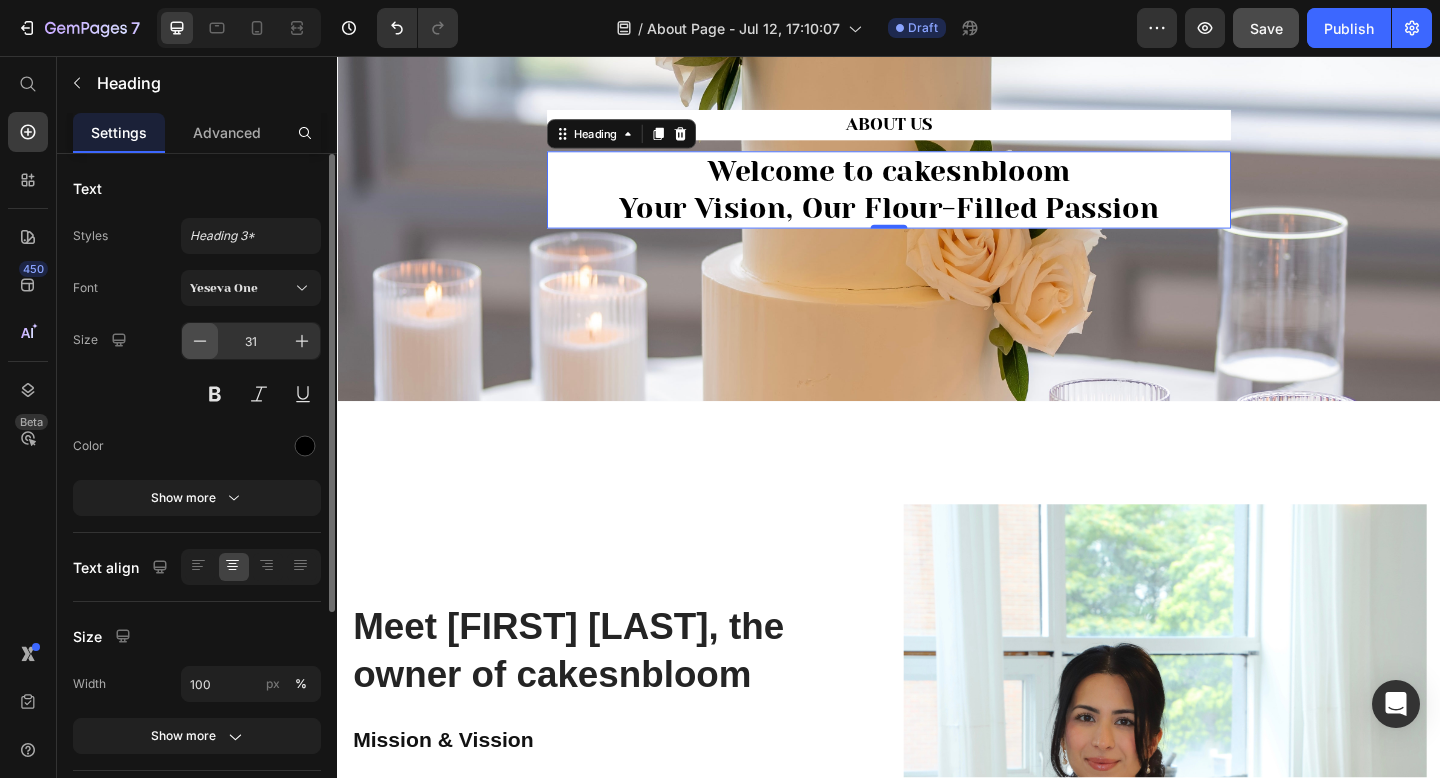 click 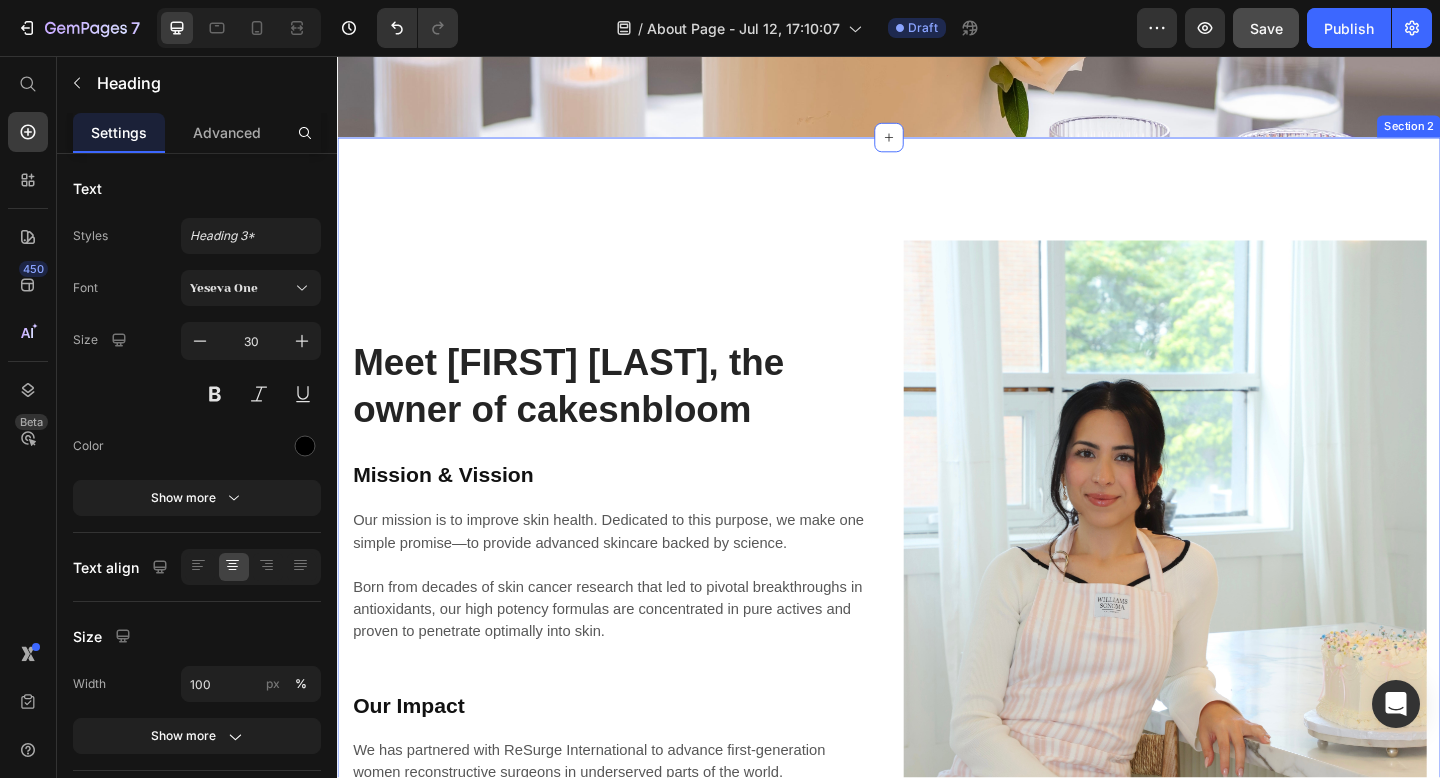 scroll, scrollTop: 489, scrollLeft: 0, axis: vertical 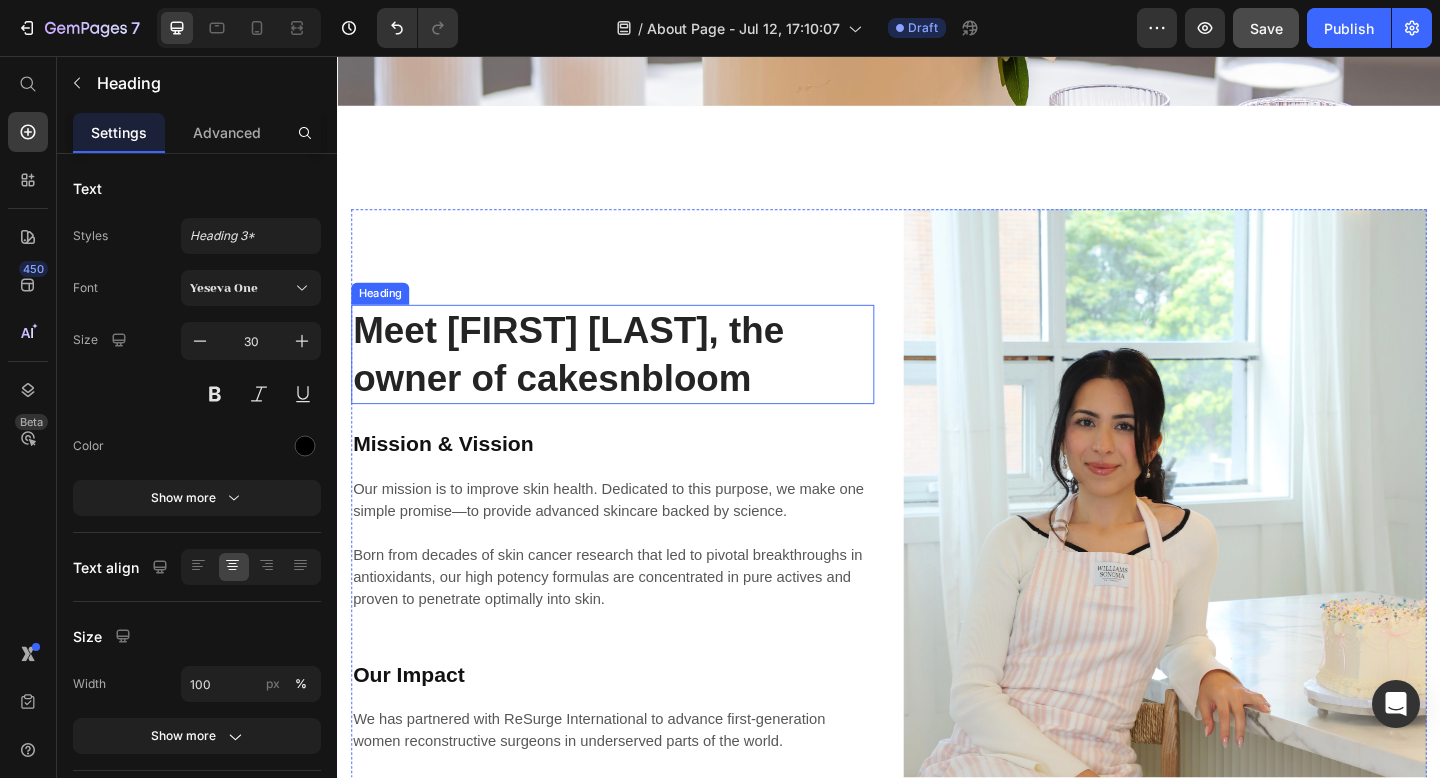 click on "Meet [FIRST] [LAST], the owner of cakesnbloom" at bounding box center [636, 381] 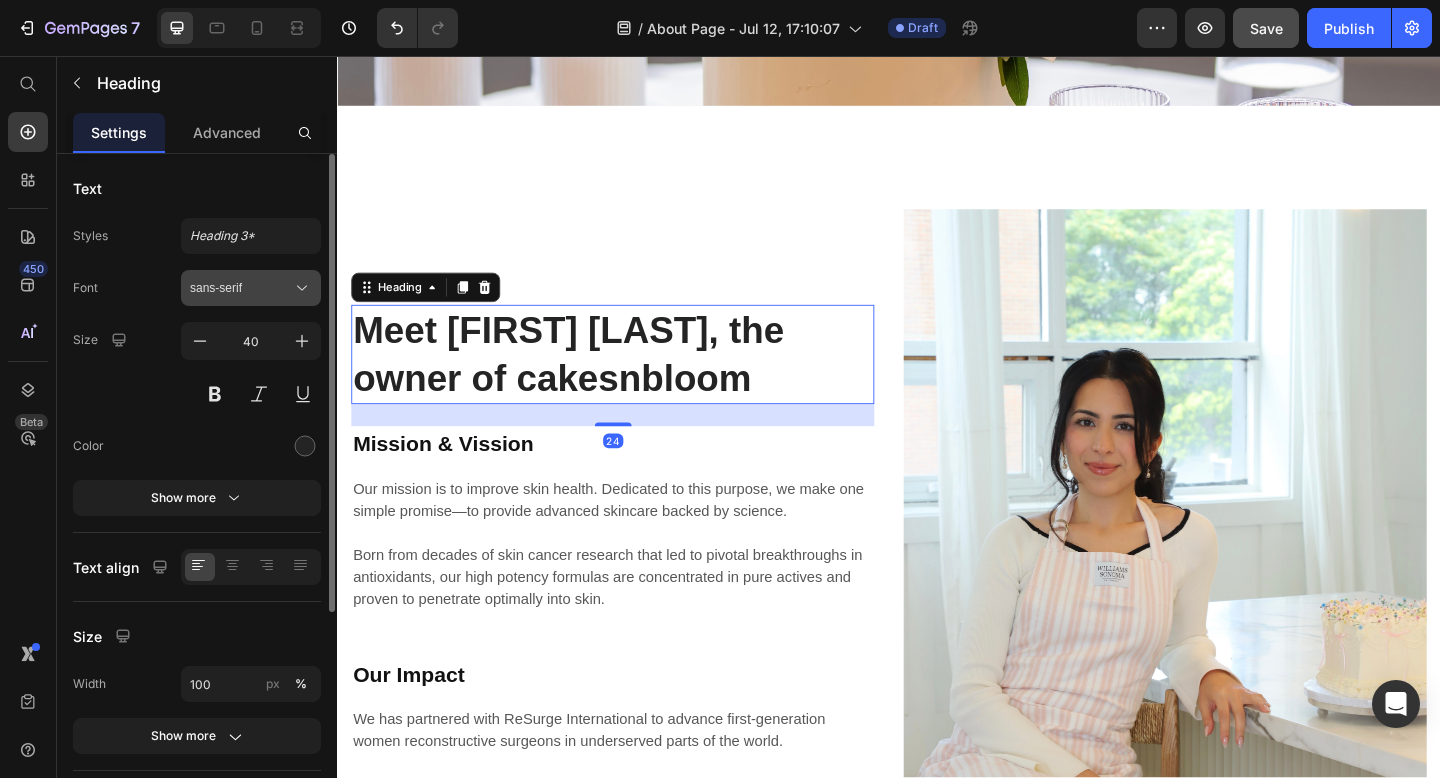 click on "sans-serif" at bounding box center [241, 288] 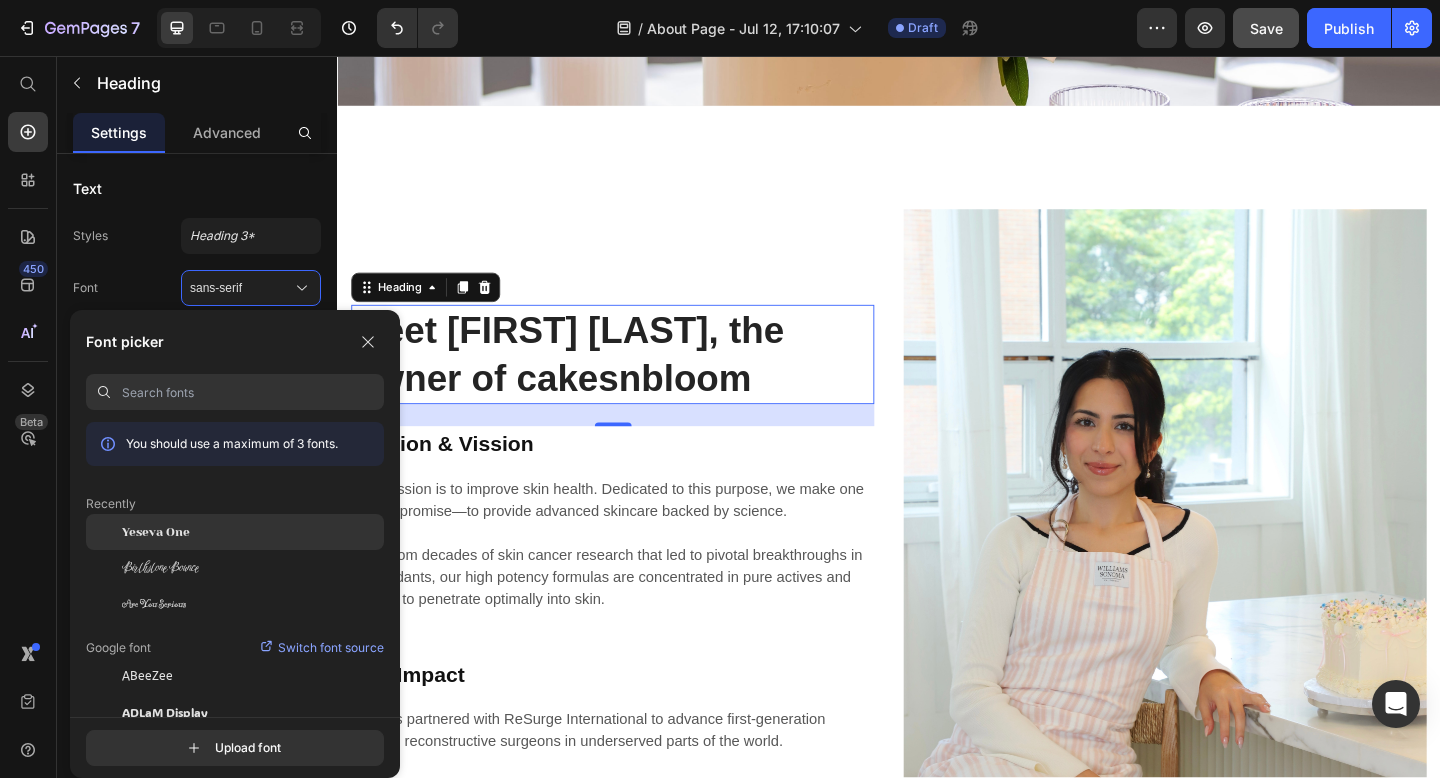 click on "Yeseva One" at bounding box center [156, 532] 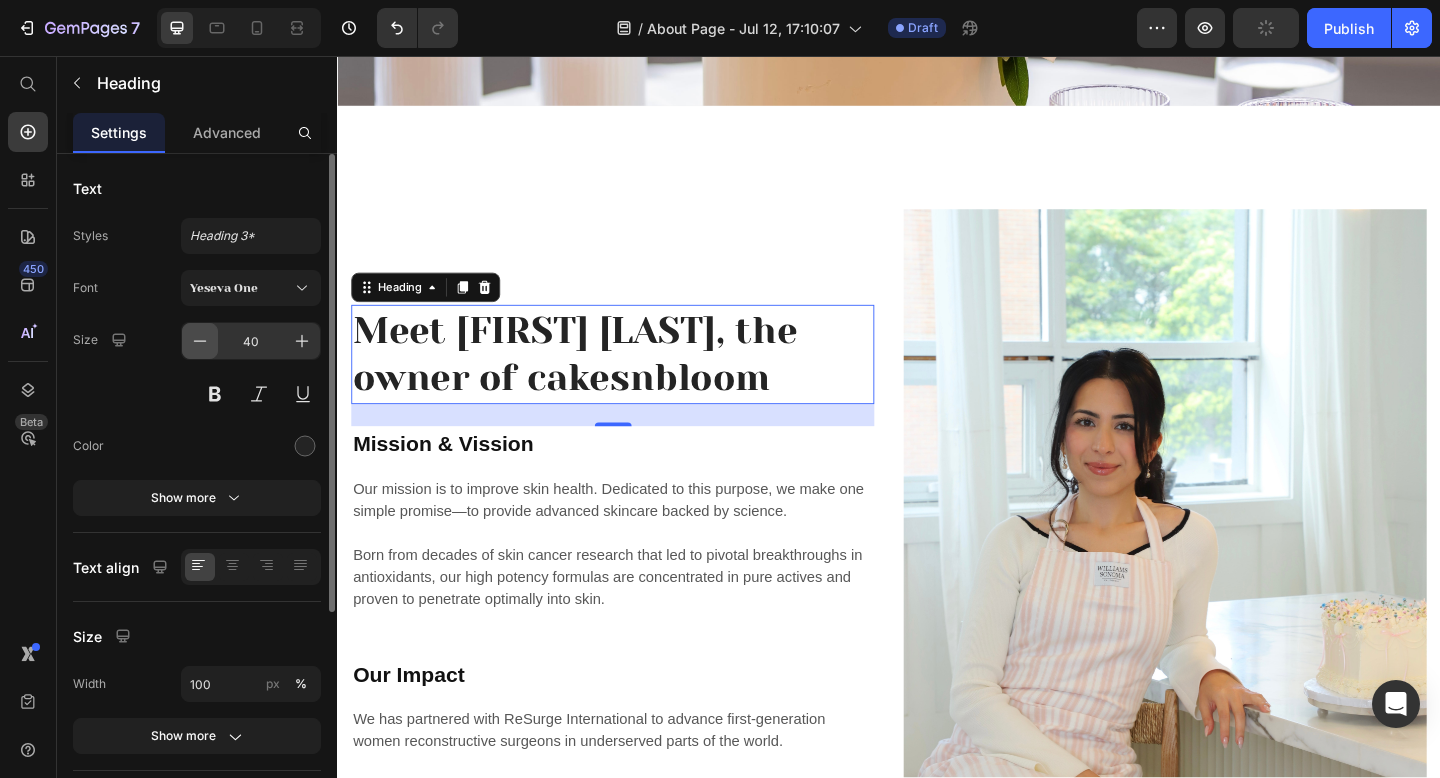 click 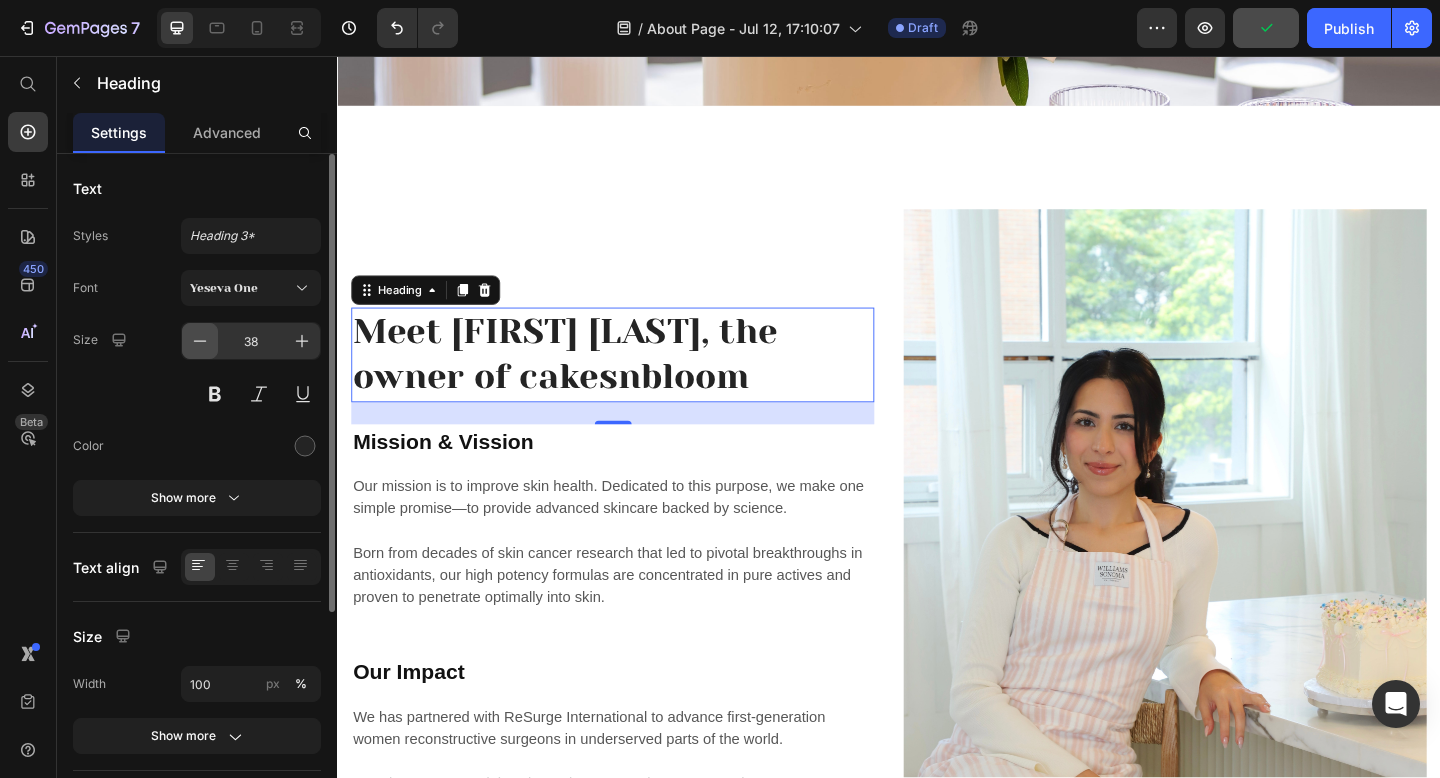 click 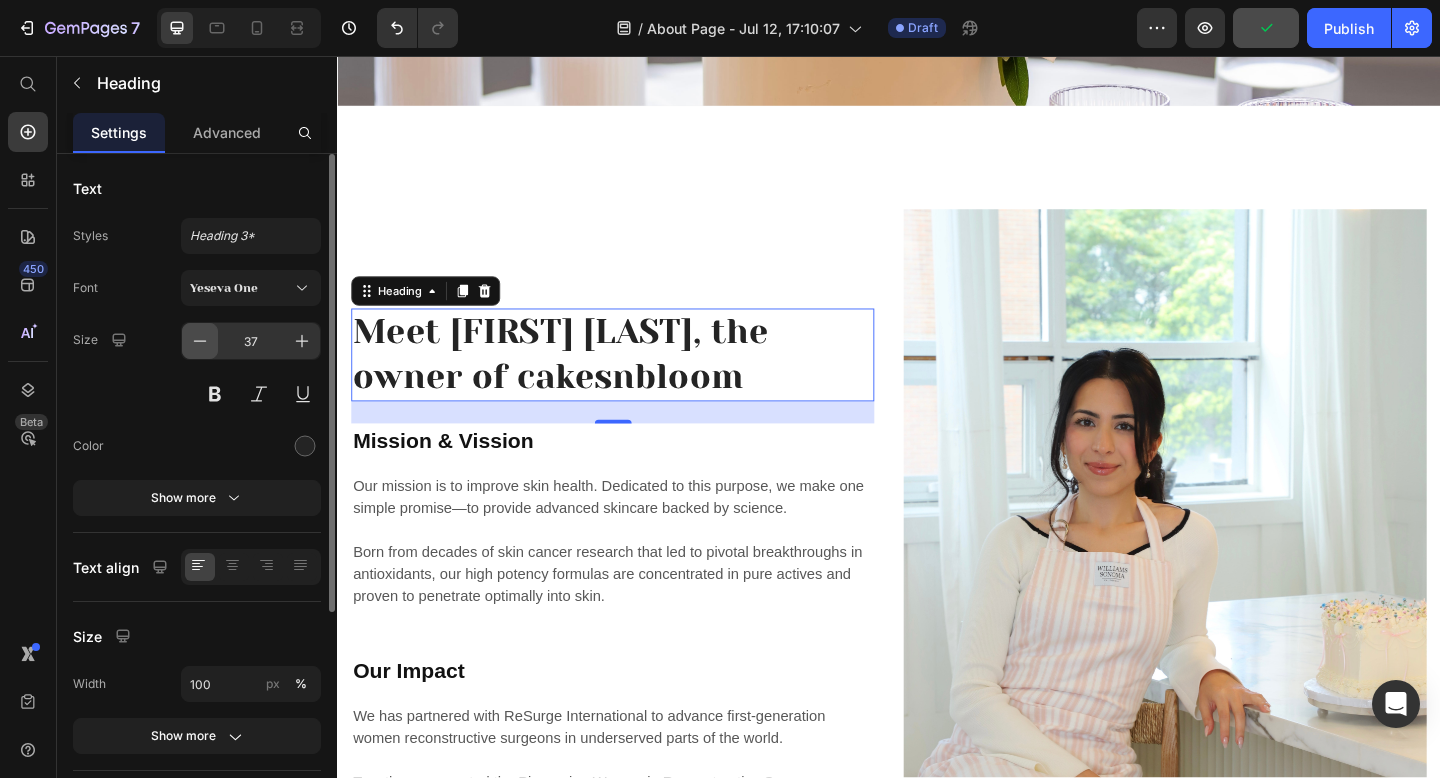 click 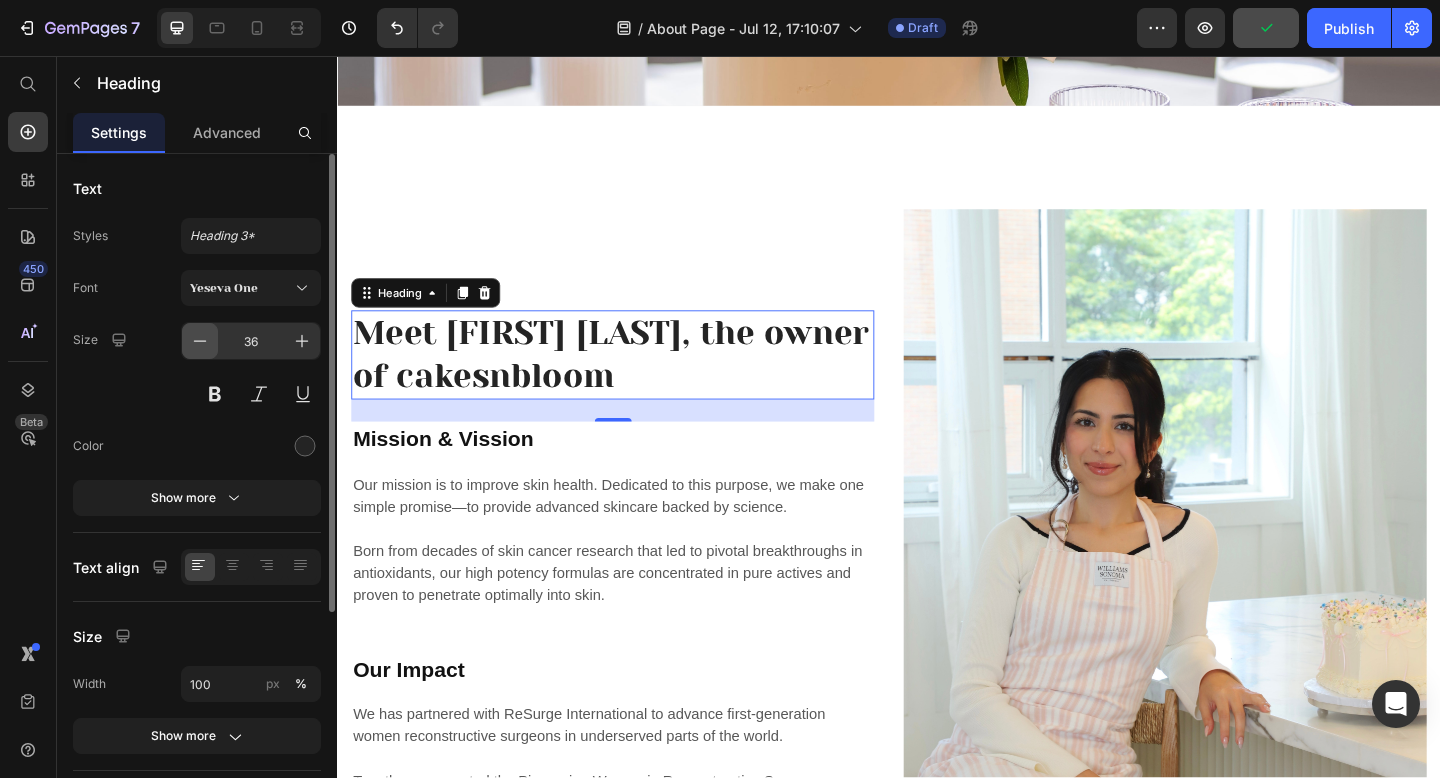 click 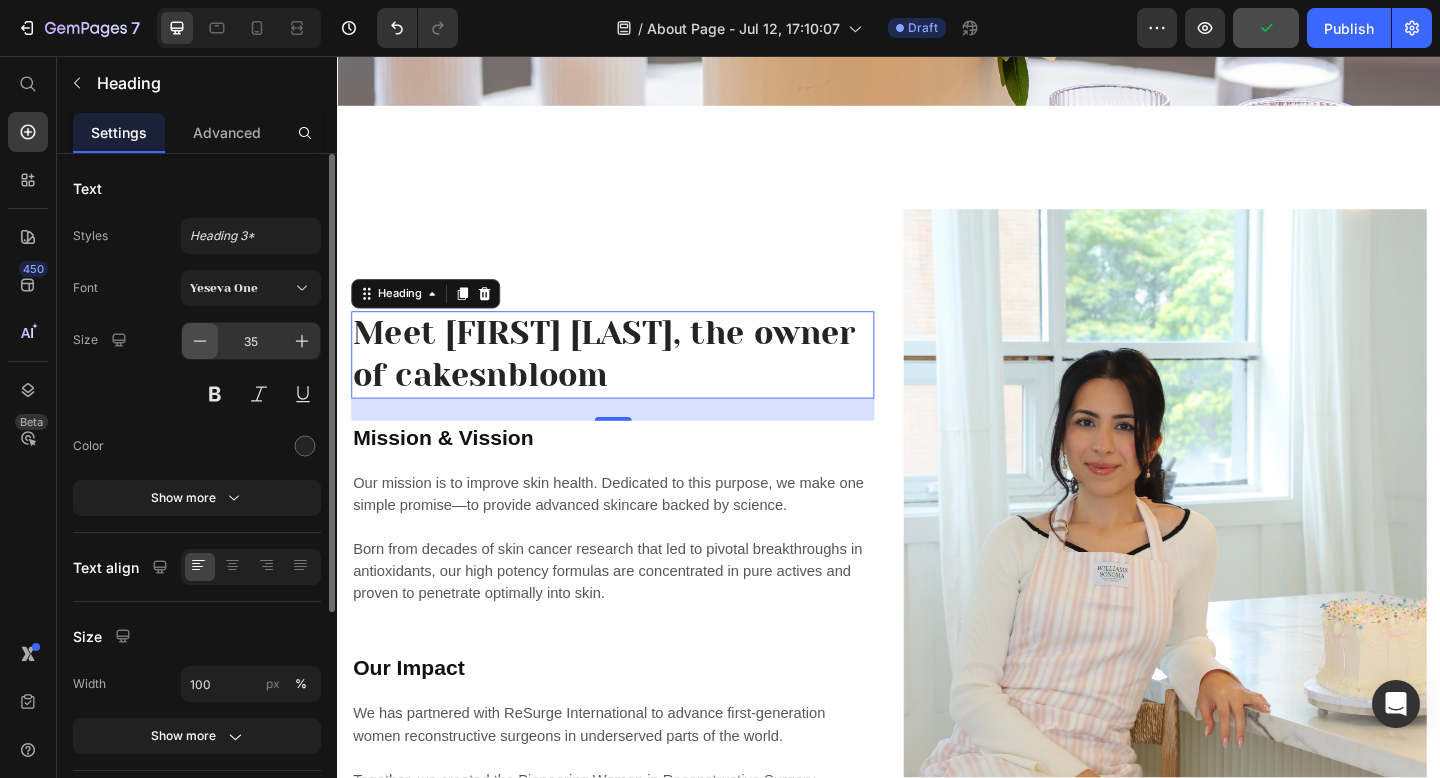 click 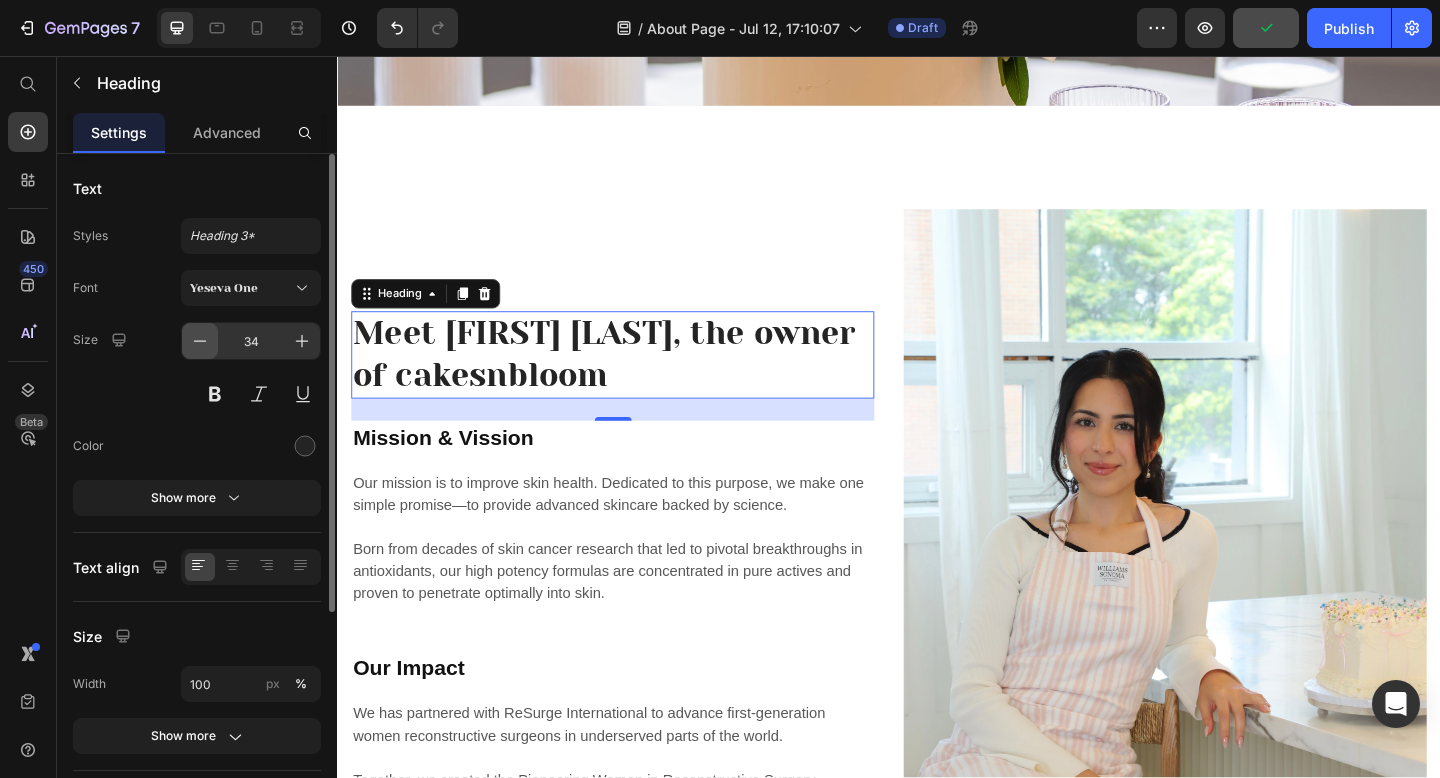 click 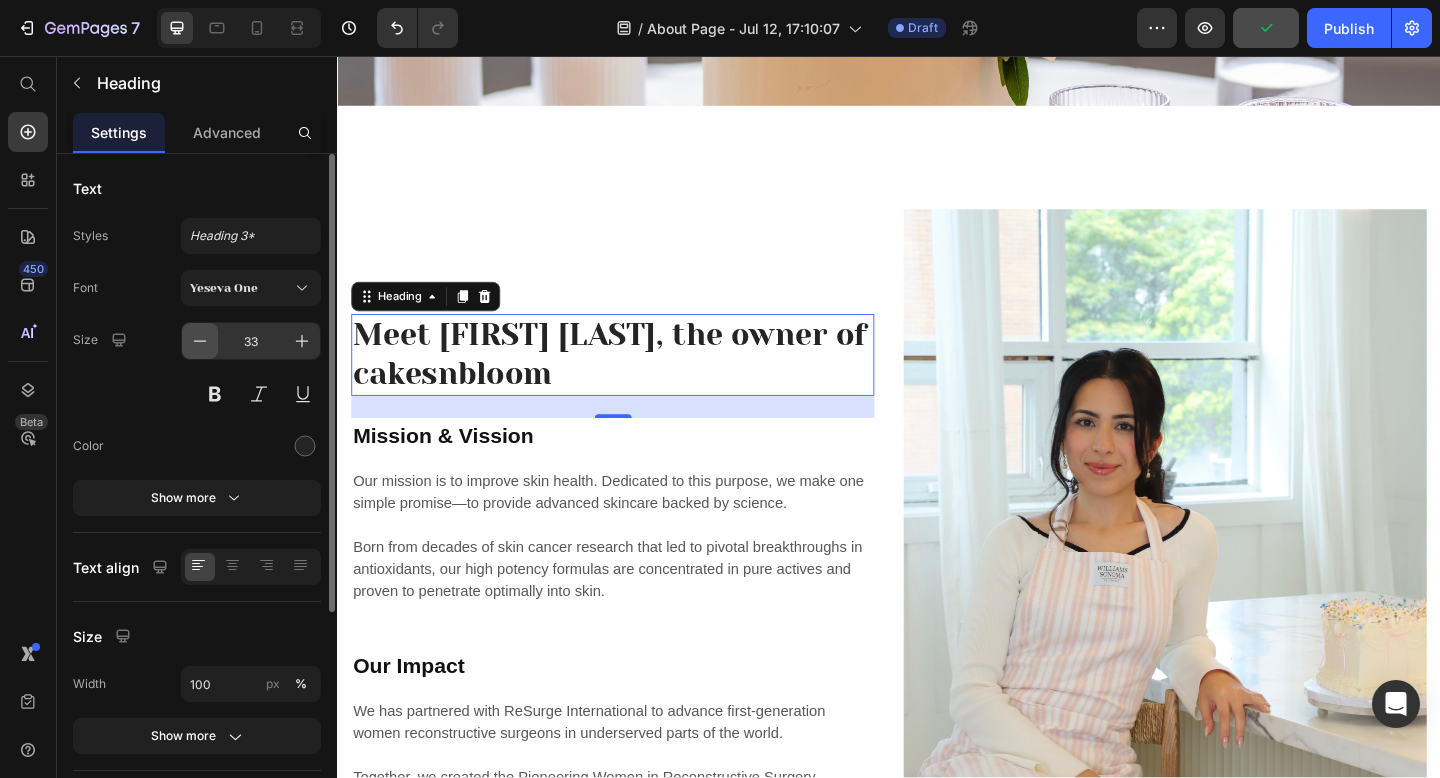 click 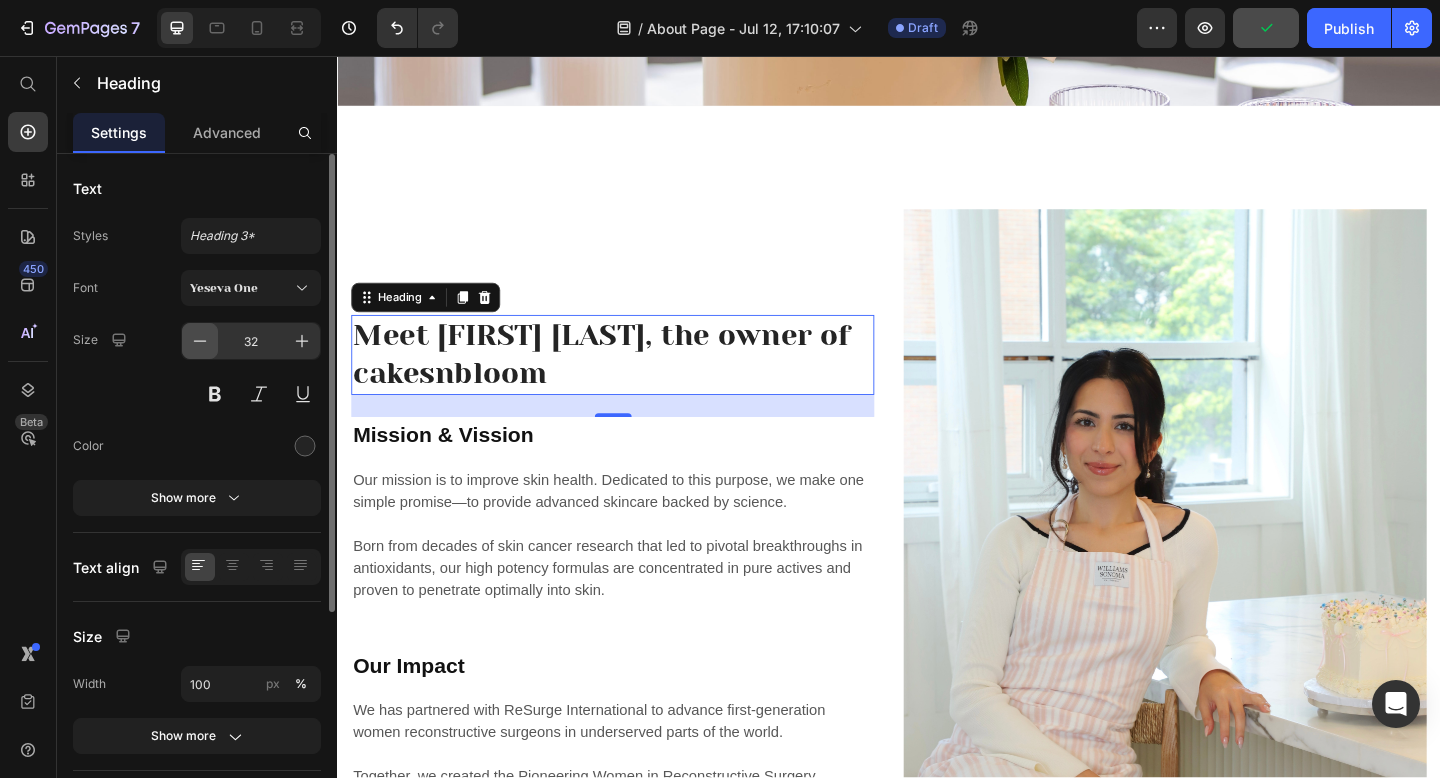 click 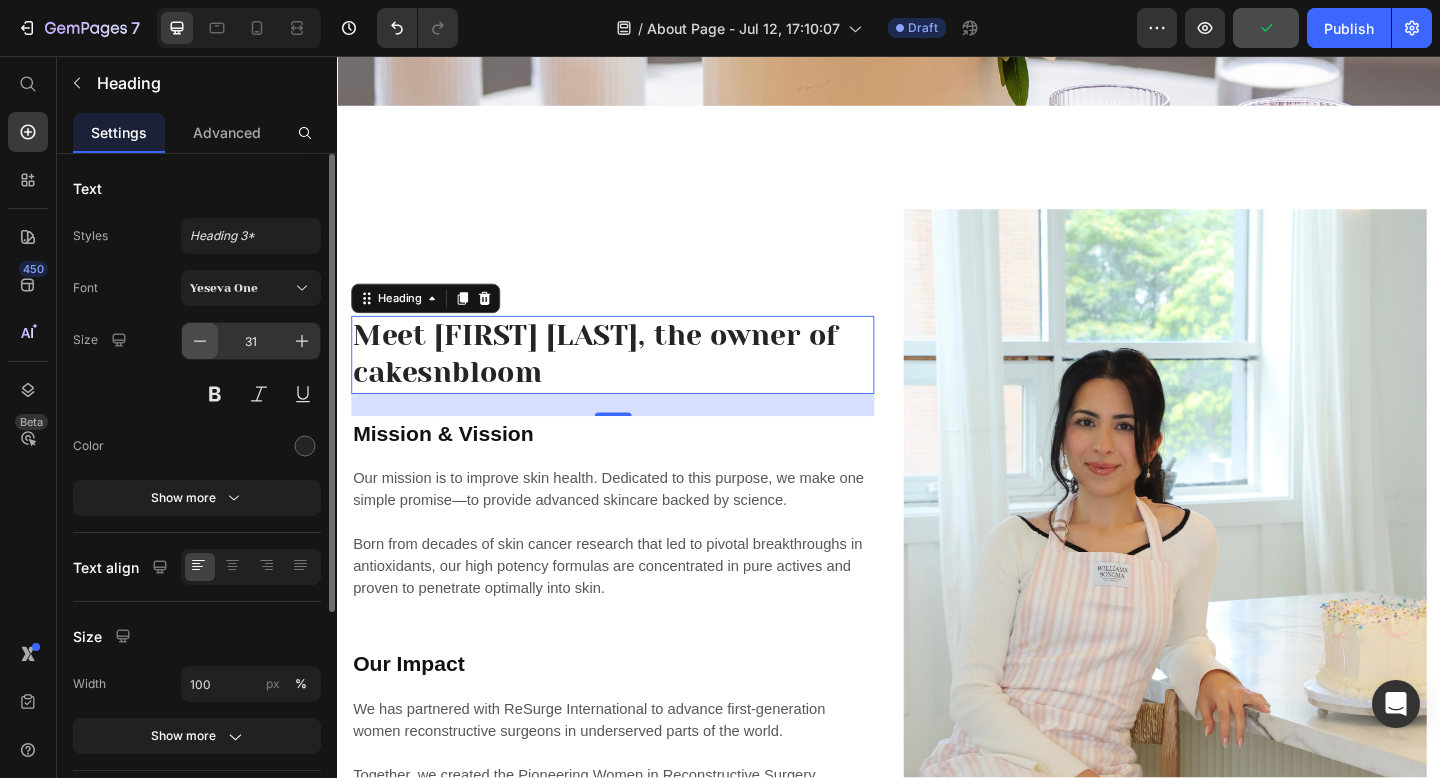 click 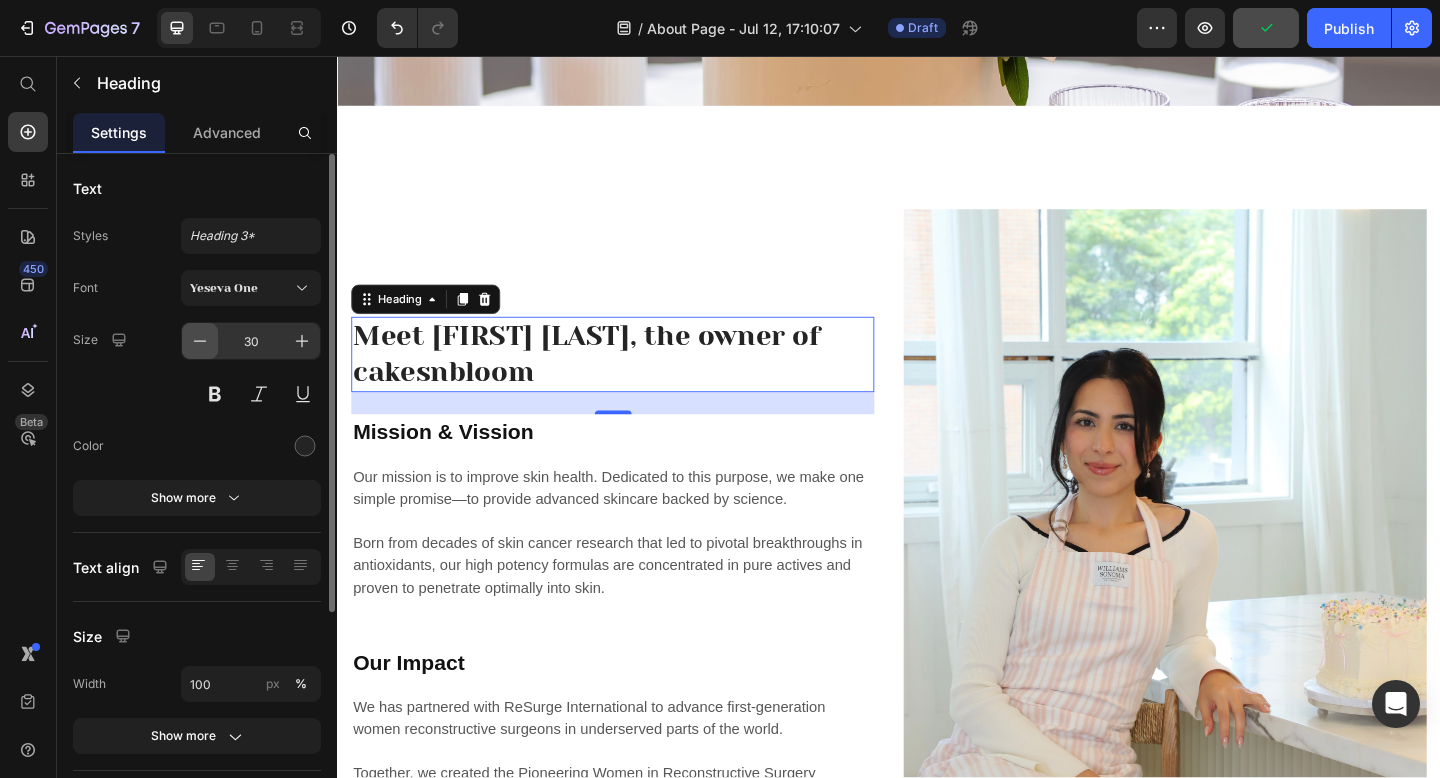 click 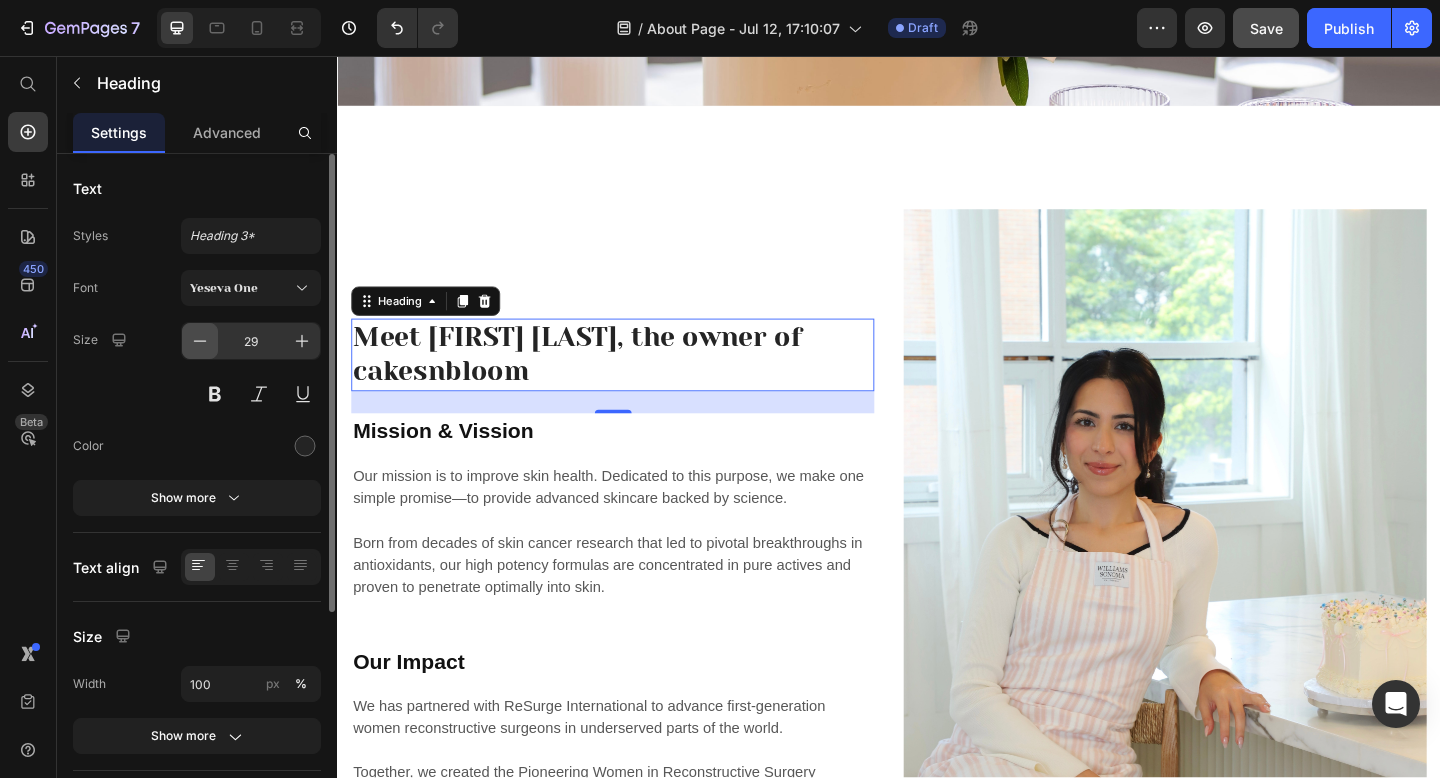 click 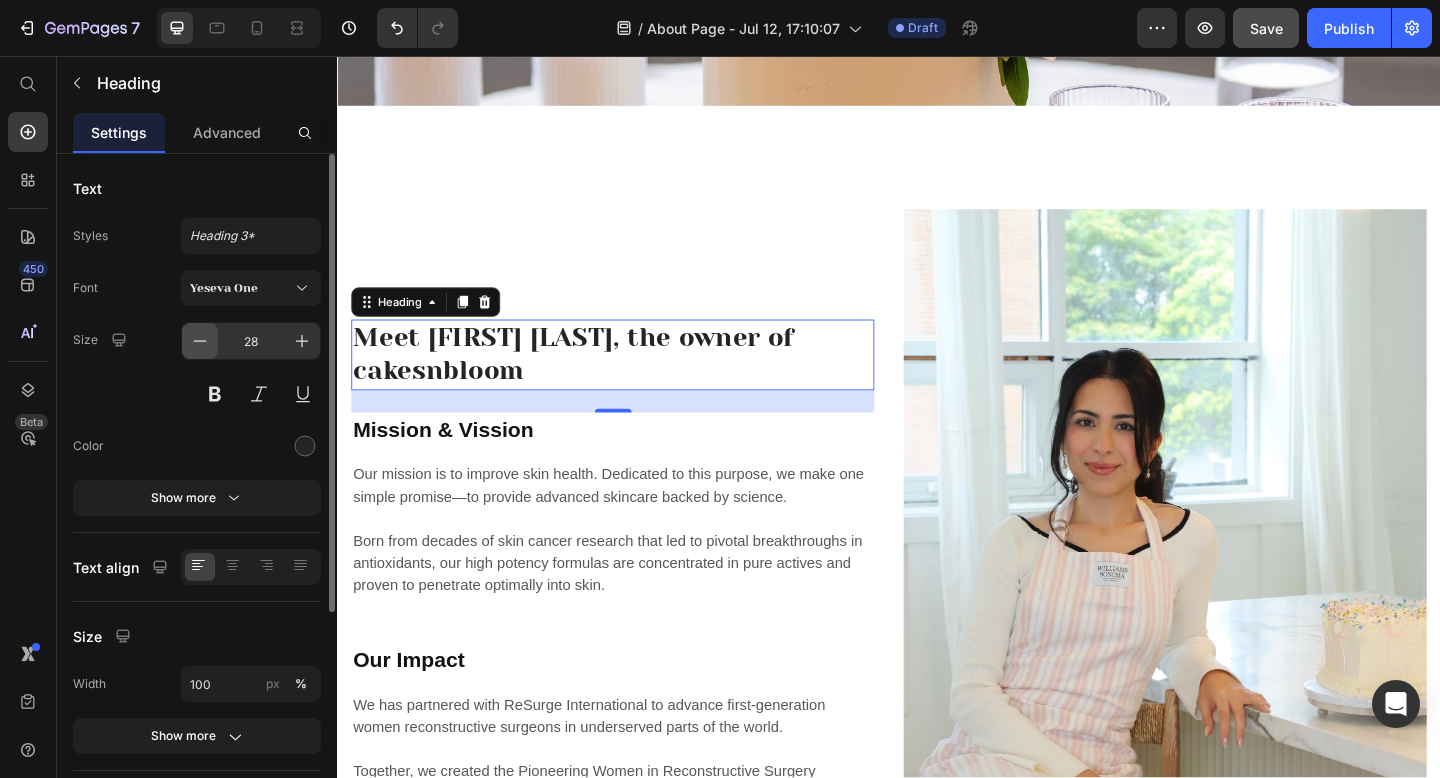 click 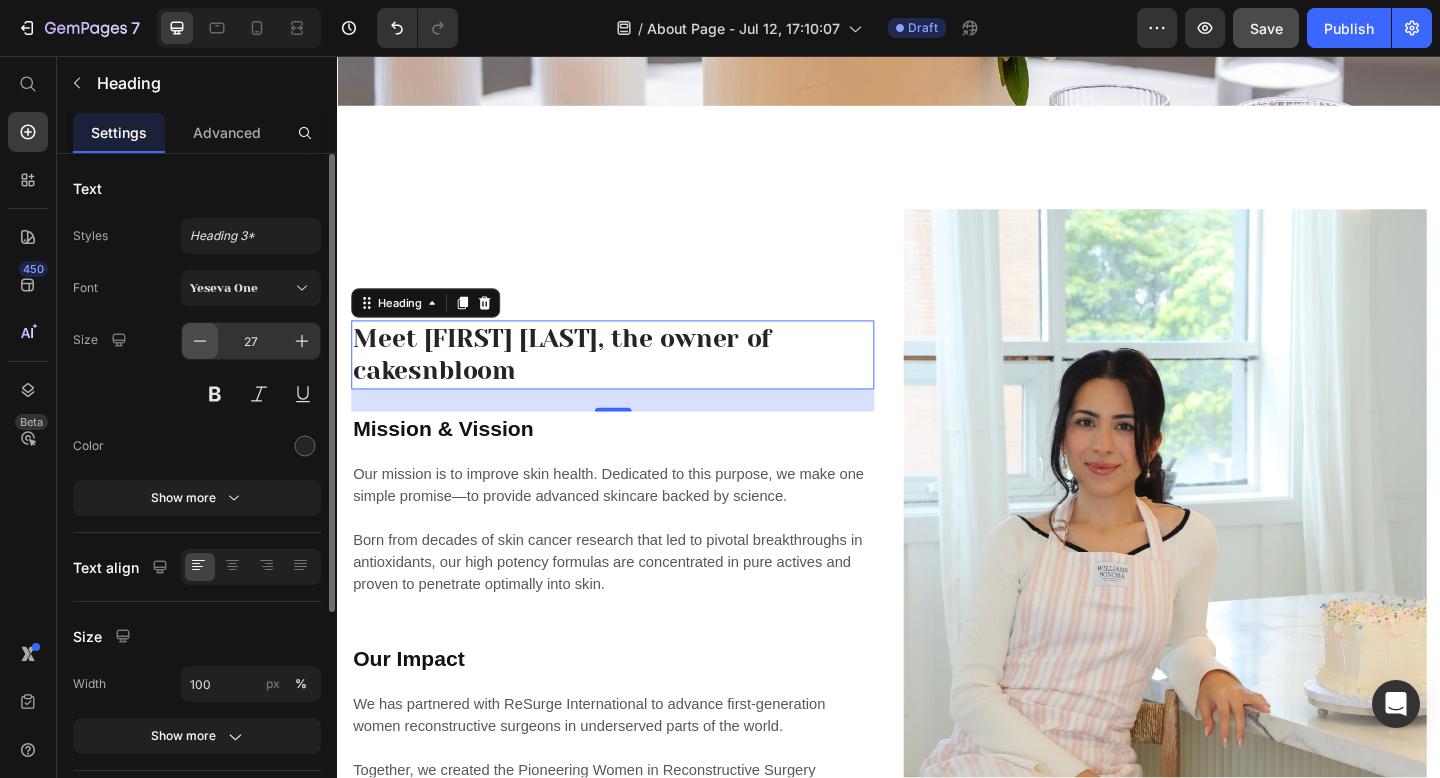 click 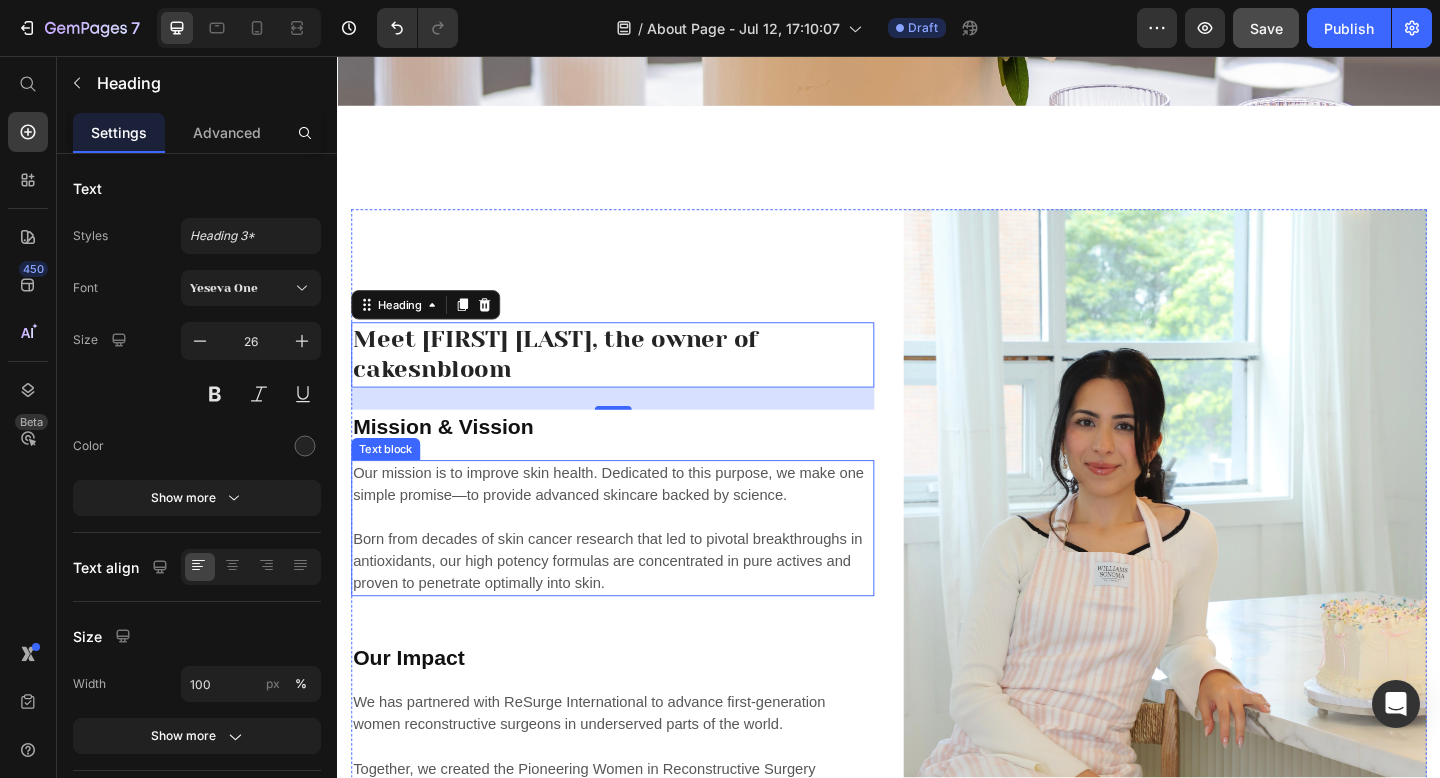 click on "Our mission is to improve skin health. Dedicated to this purpose, we make one simple promise—to provide advanced skincare backed by science. Born from decades of skin cancer research that led to pivotal breakthroughs in antioxidants, our high potency formulas are concentrated in pure actives and proven to penetrate optimally into skin." at bounding box center [636, 570] 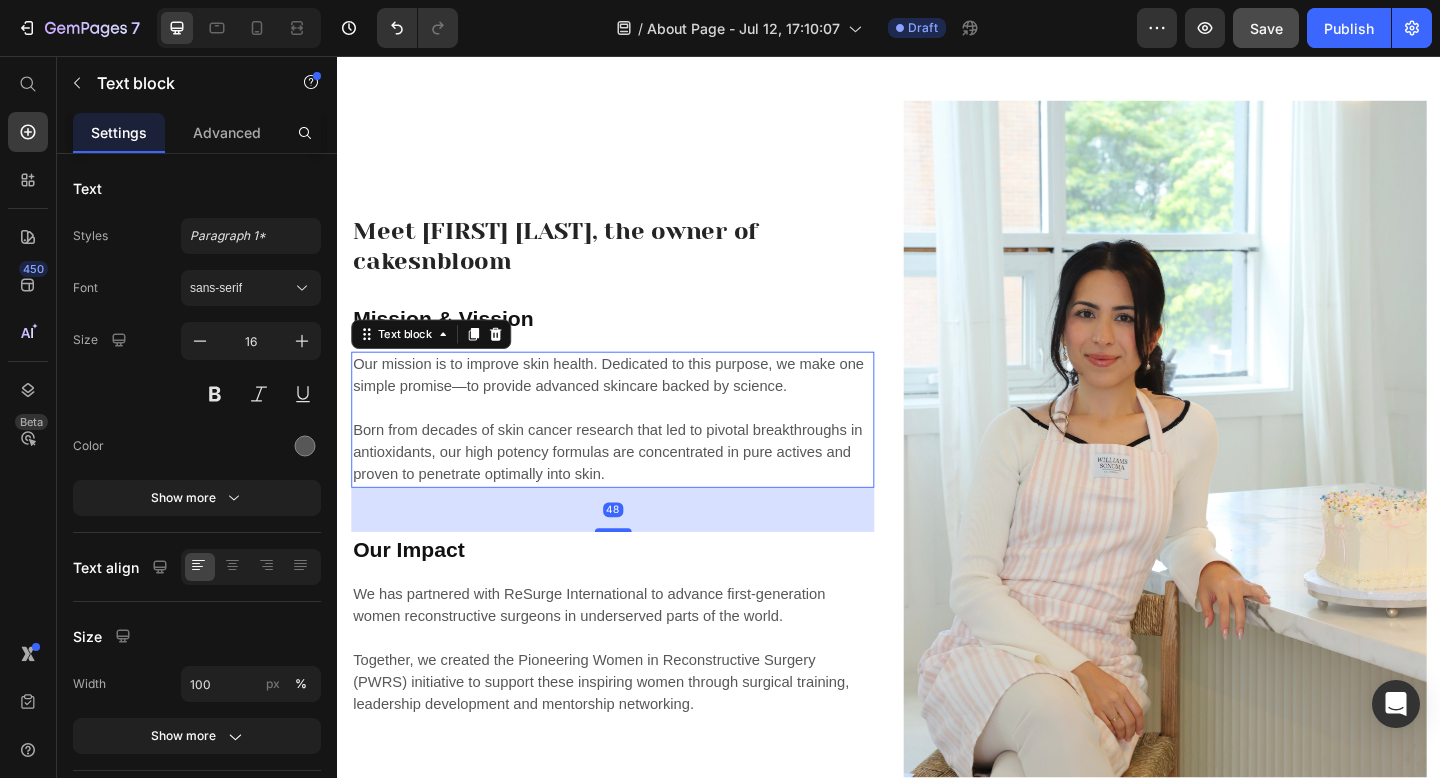 scroll, scrollTop: 601, scrollLeft: 0, axis: vertical 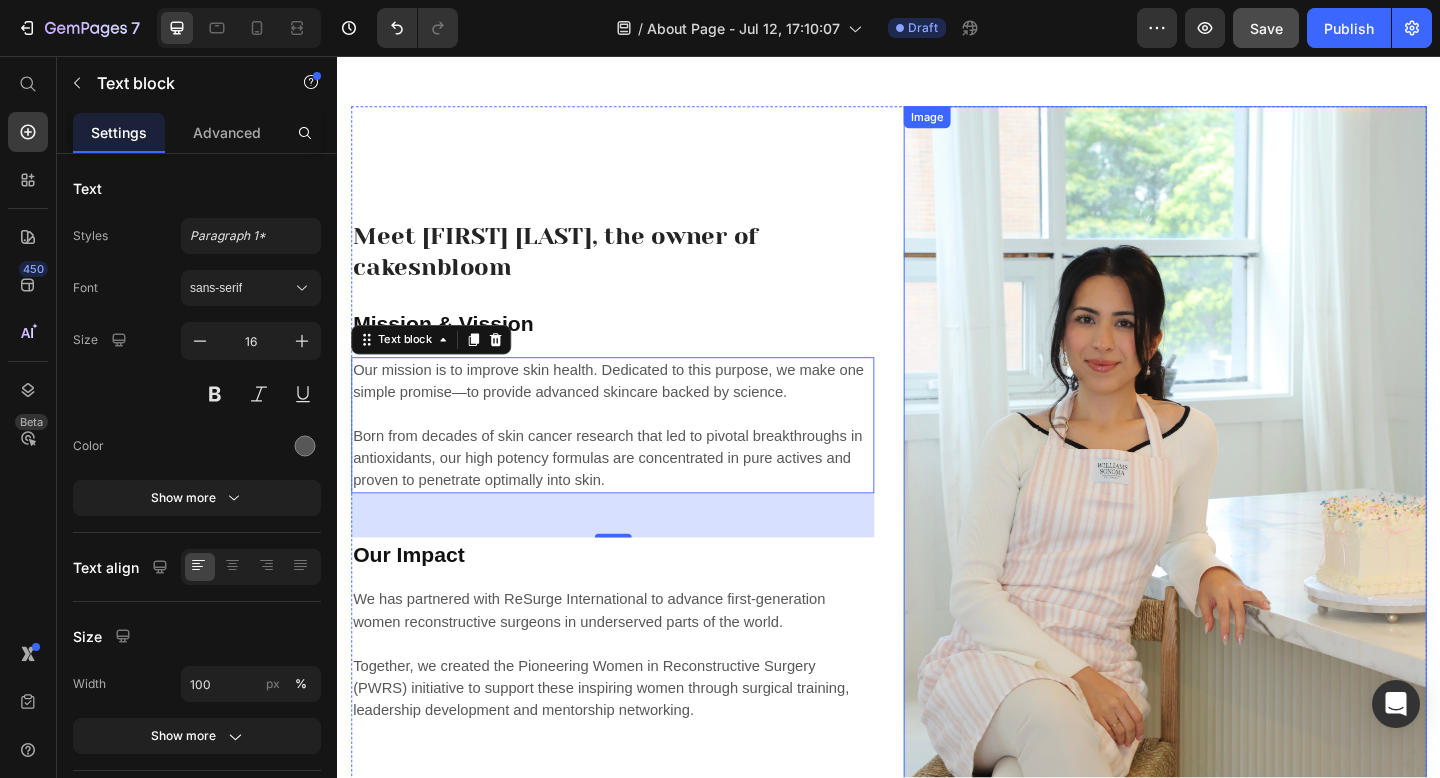 click at bounding box center (1237, 508) 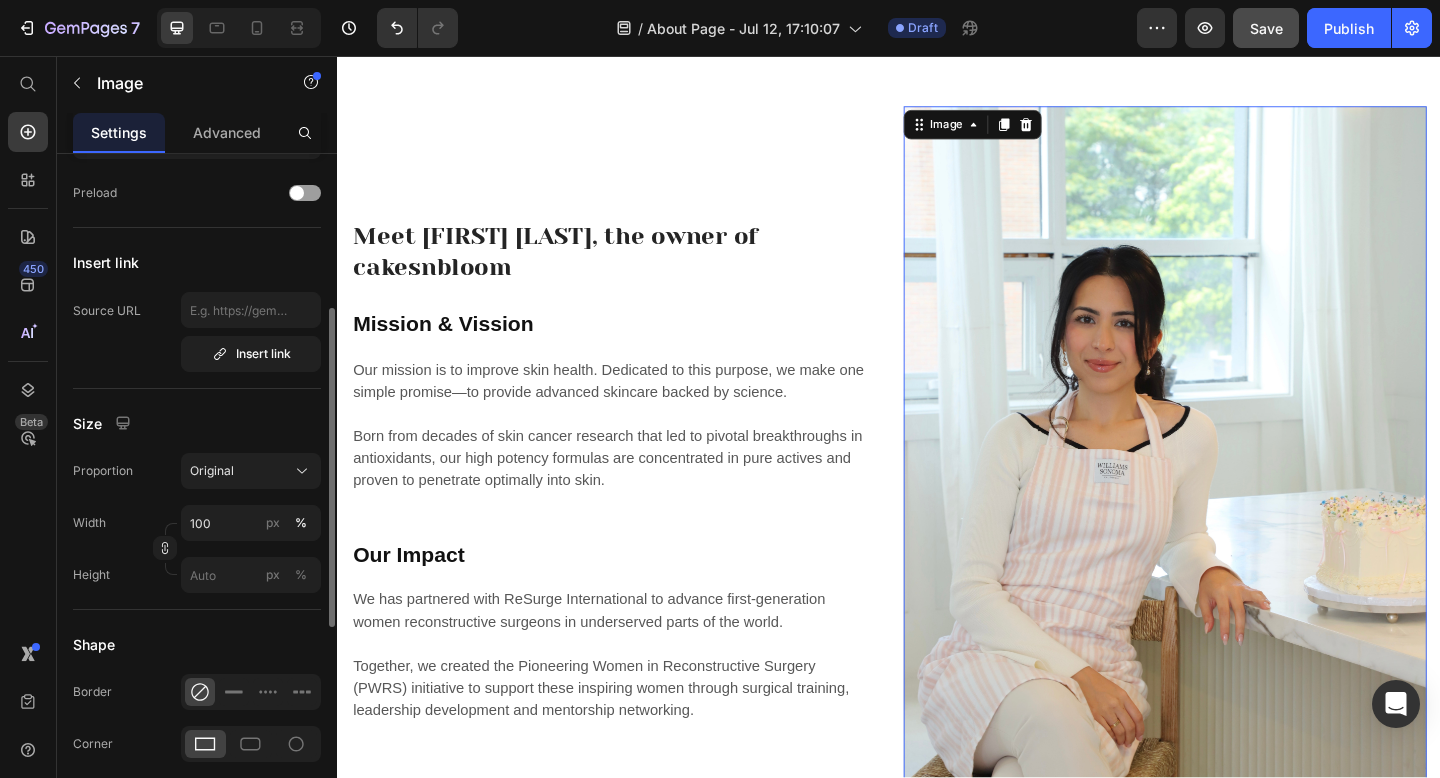 scroll, scrollTop: 335, scrollLeft: 0, axis: vertical 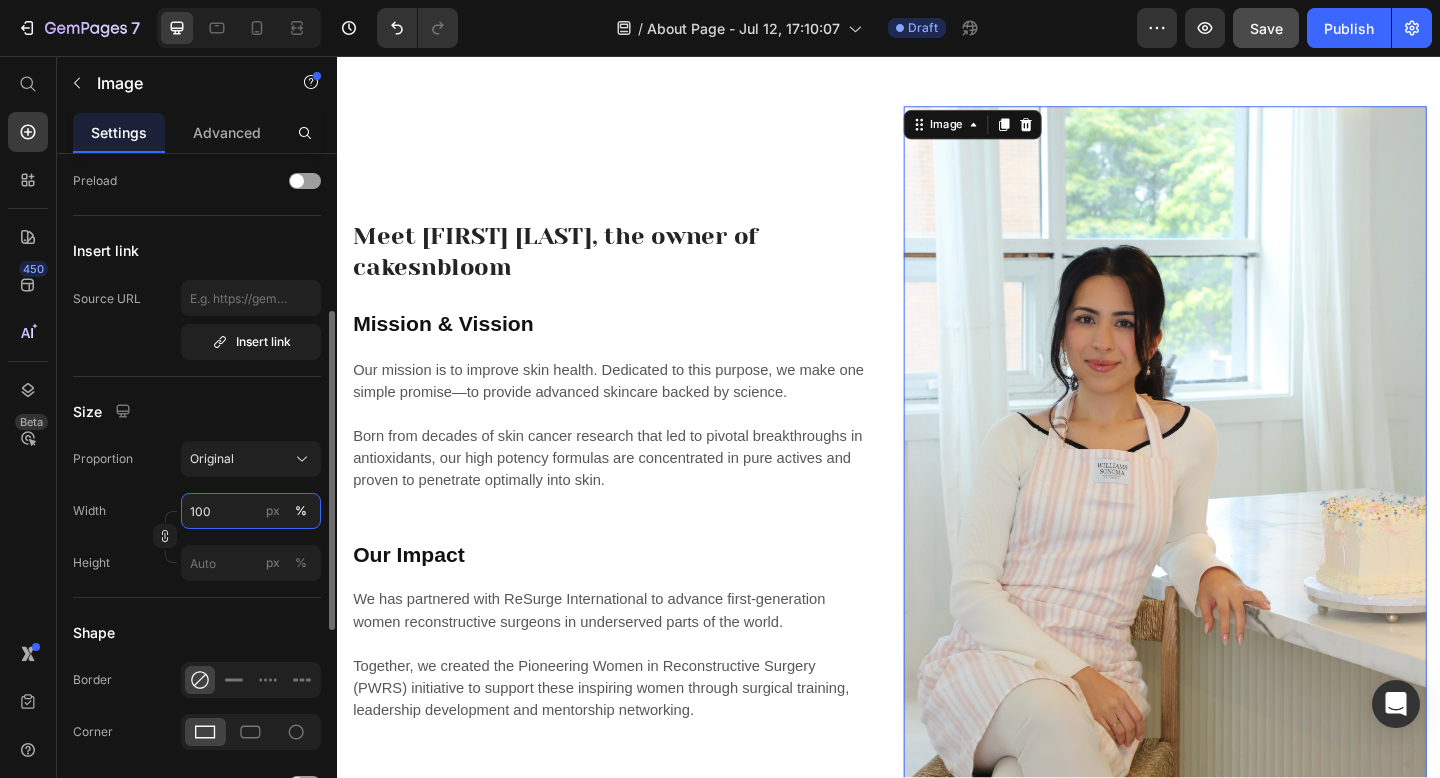 click on "100" at bounding box center (251, 511) 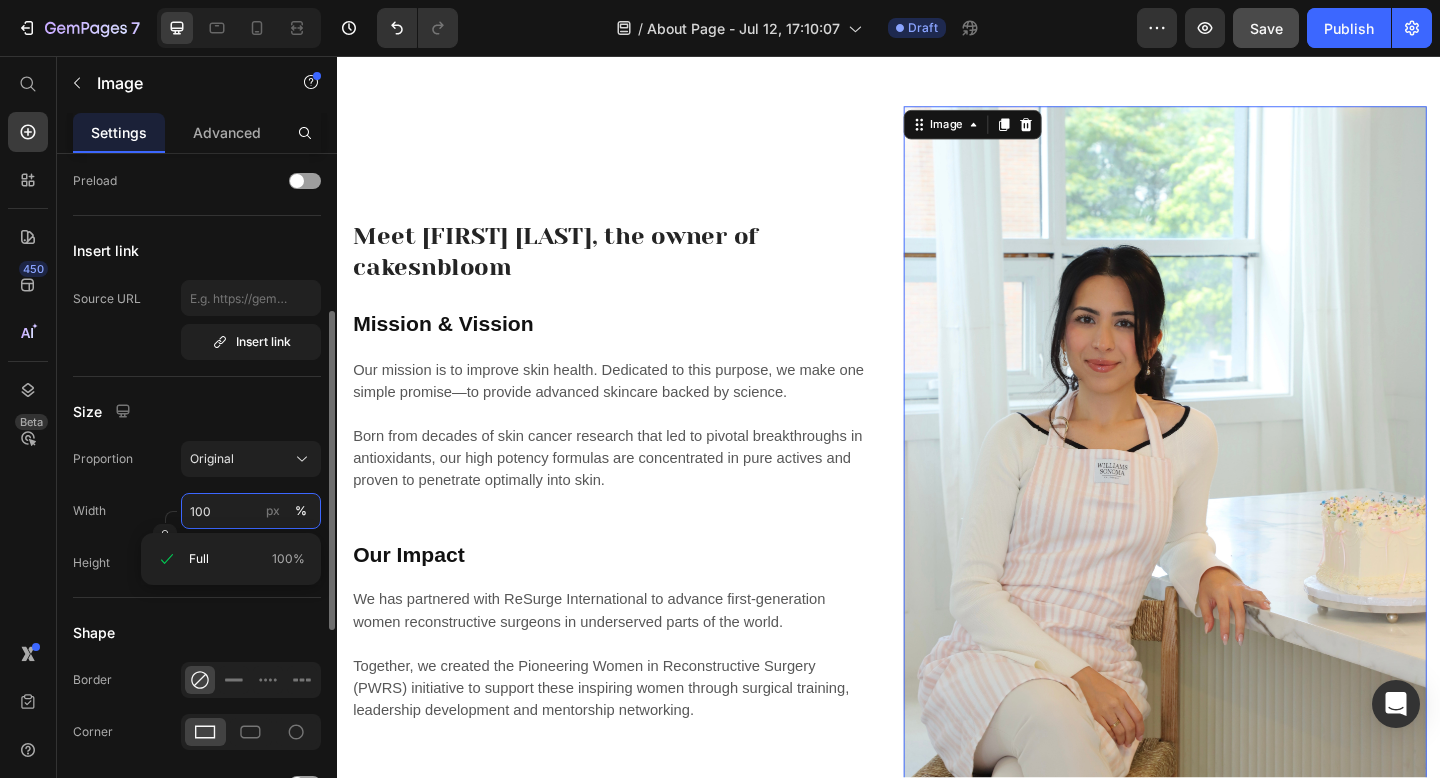 click on "100" at bounding box center [251, 511] 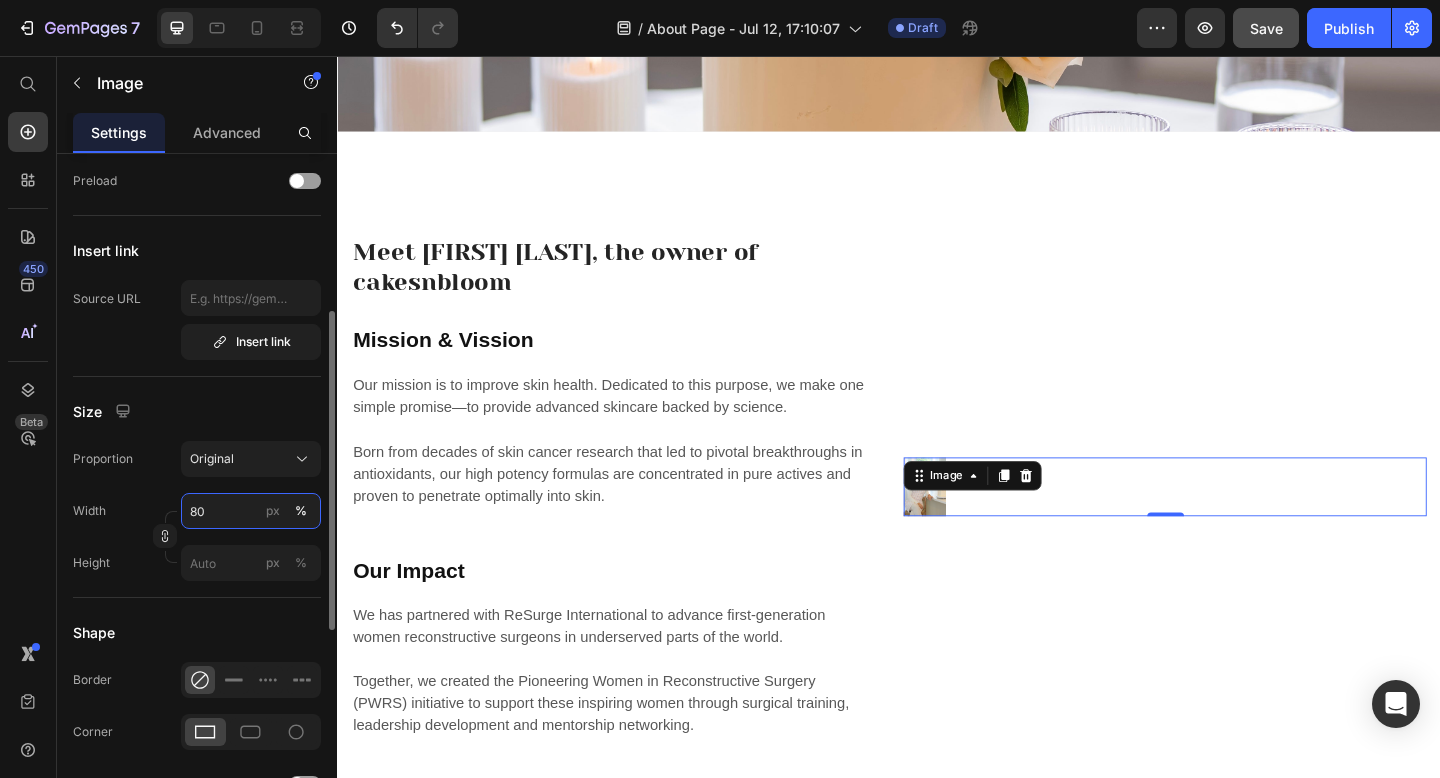 scroll, scrollTop: 521, scrollLeft: 0, axis: vertical 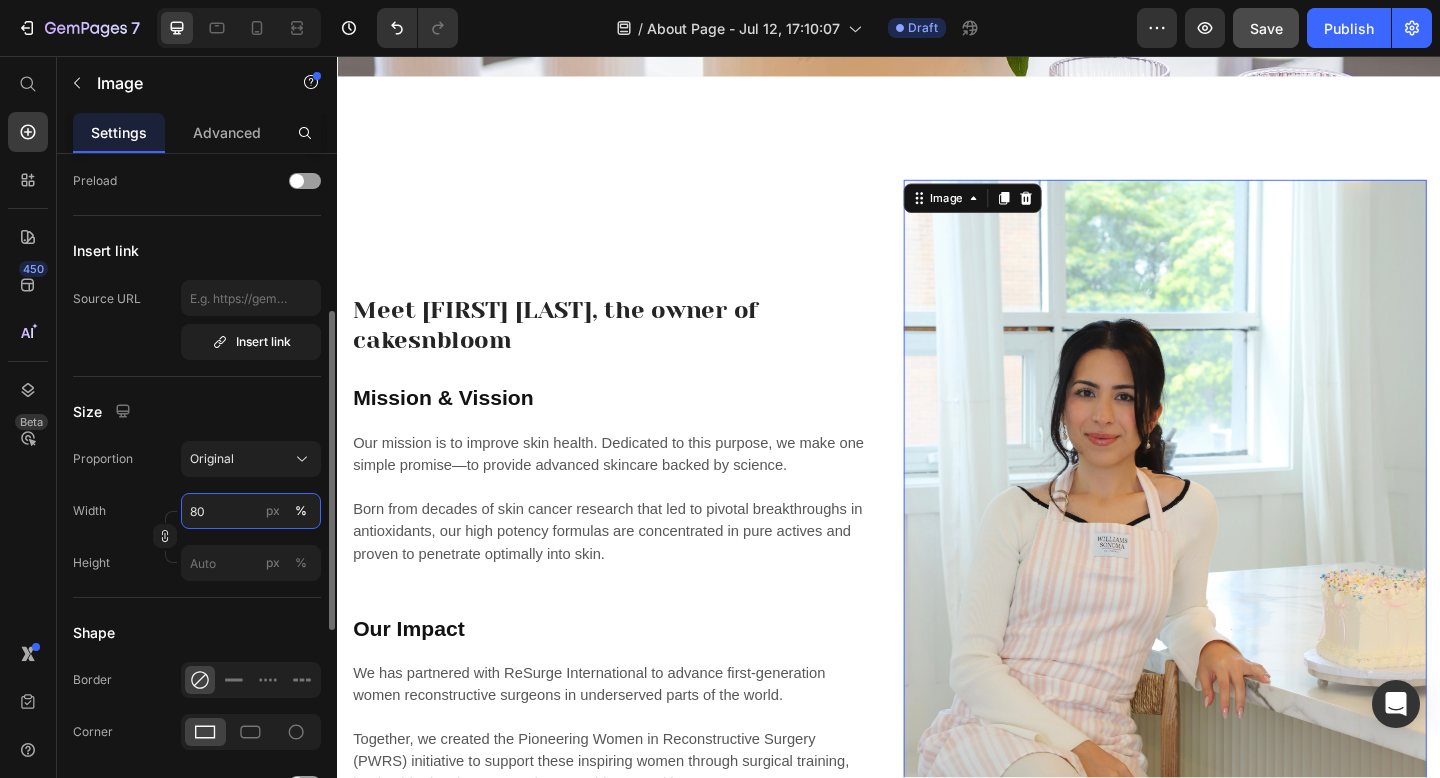 type on "8" 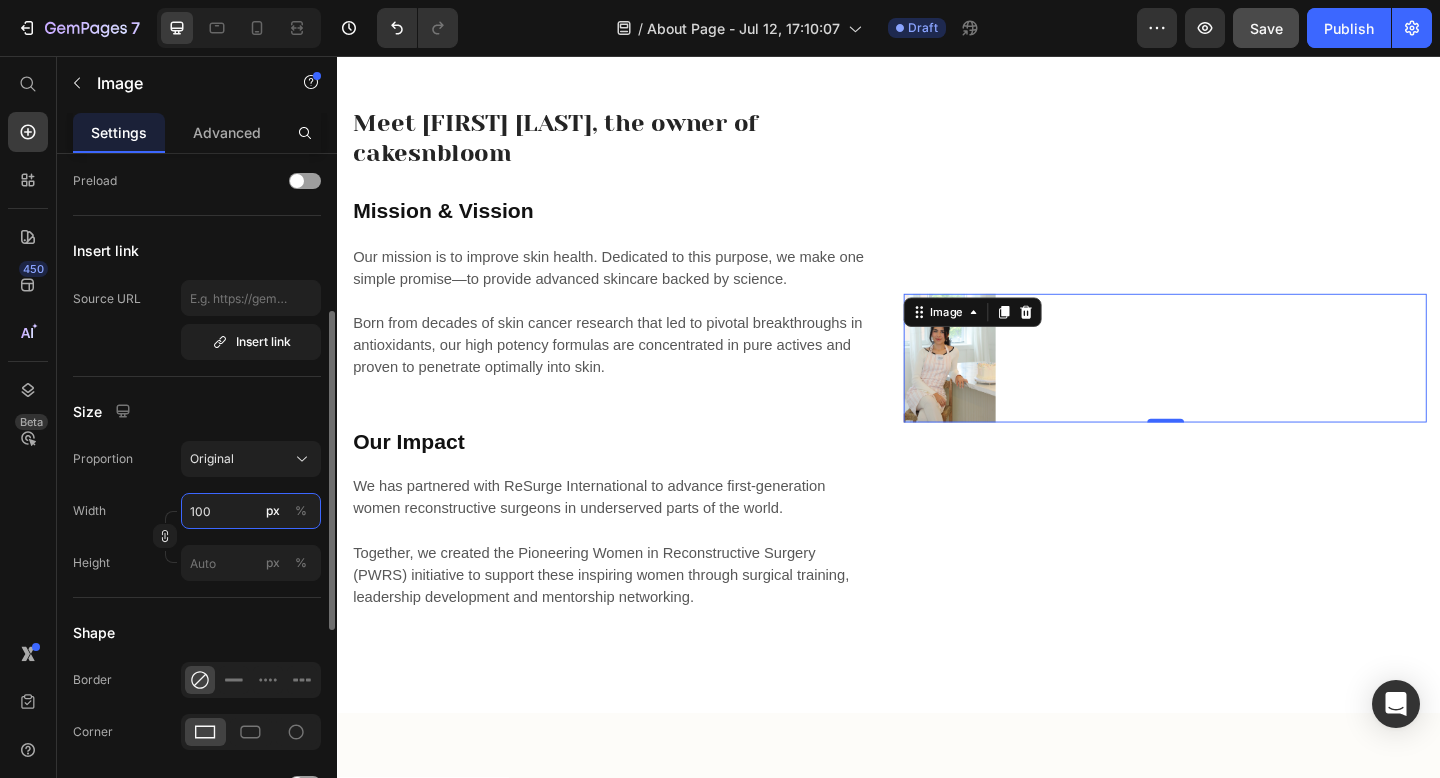 scroll, scrollTop: 461, scrollLeft: 0, axis: vertical 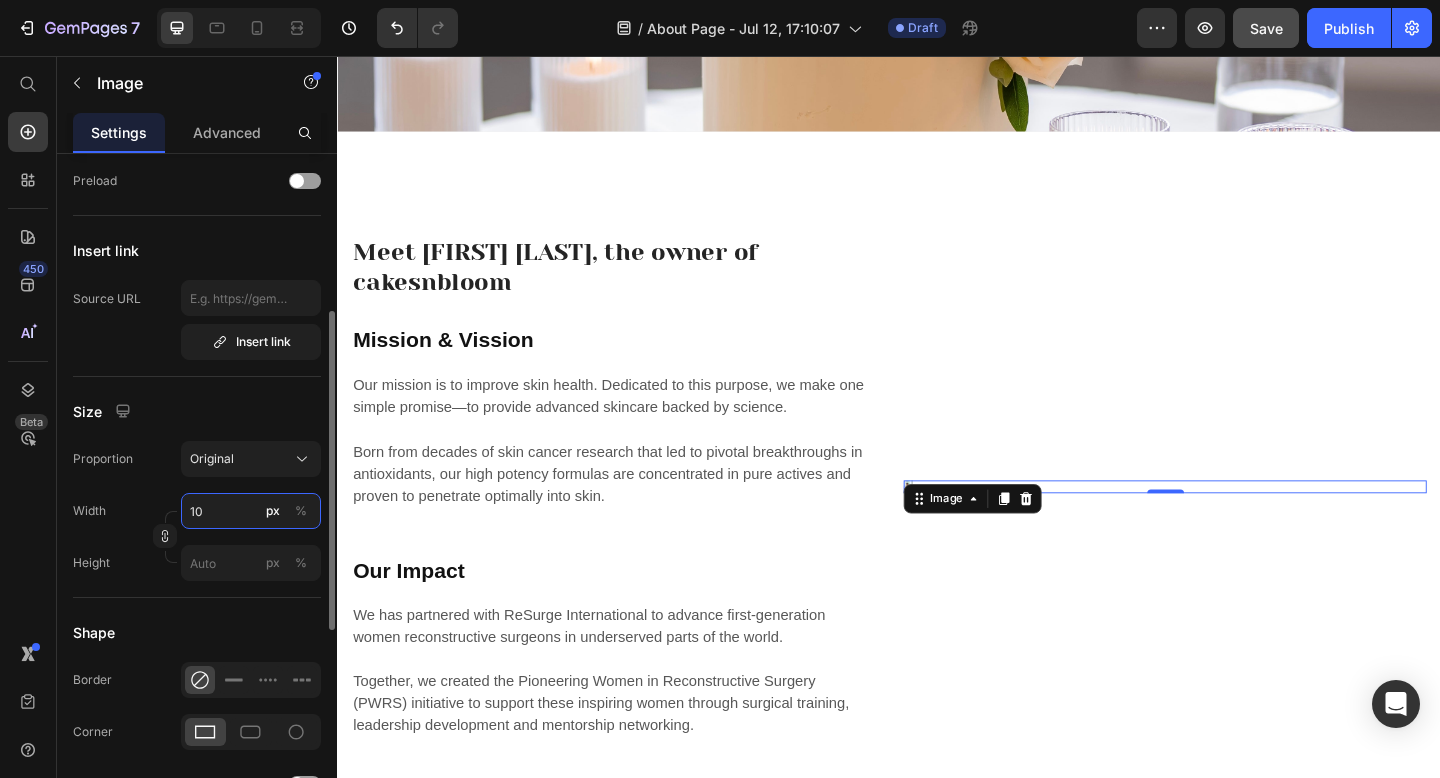 type on "1" 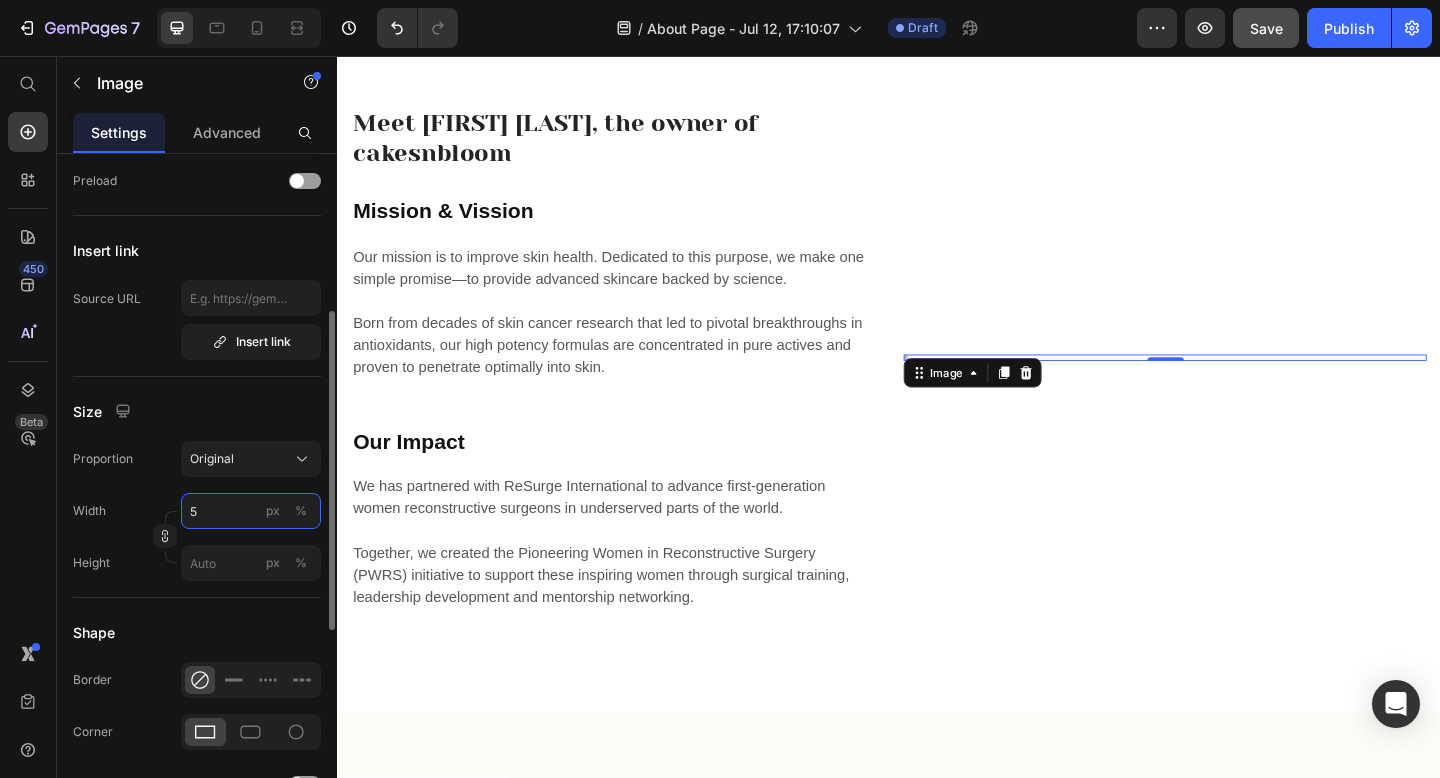 scroll, scrollTop: 461, scrollLeft: 0, axis: vertical 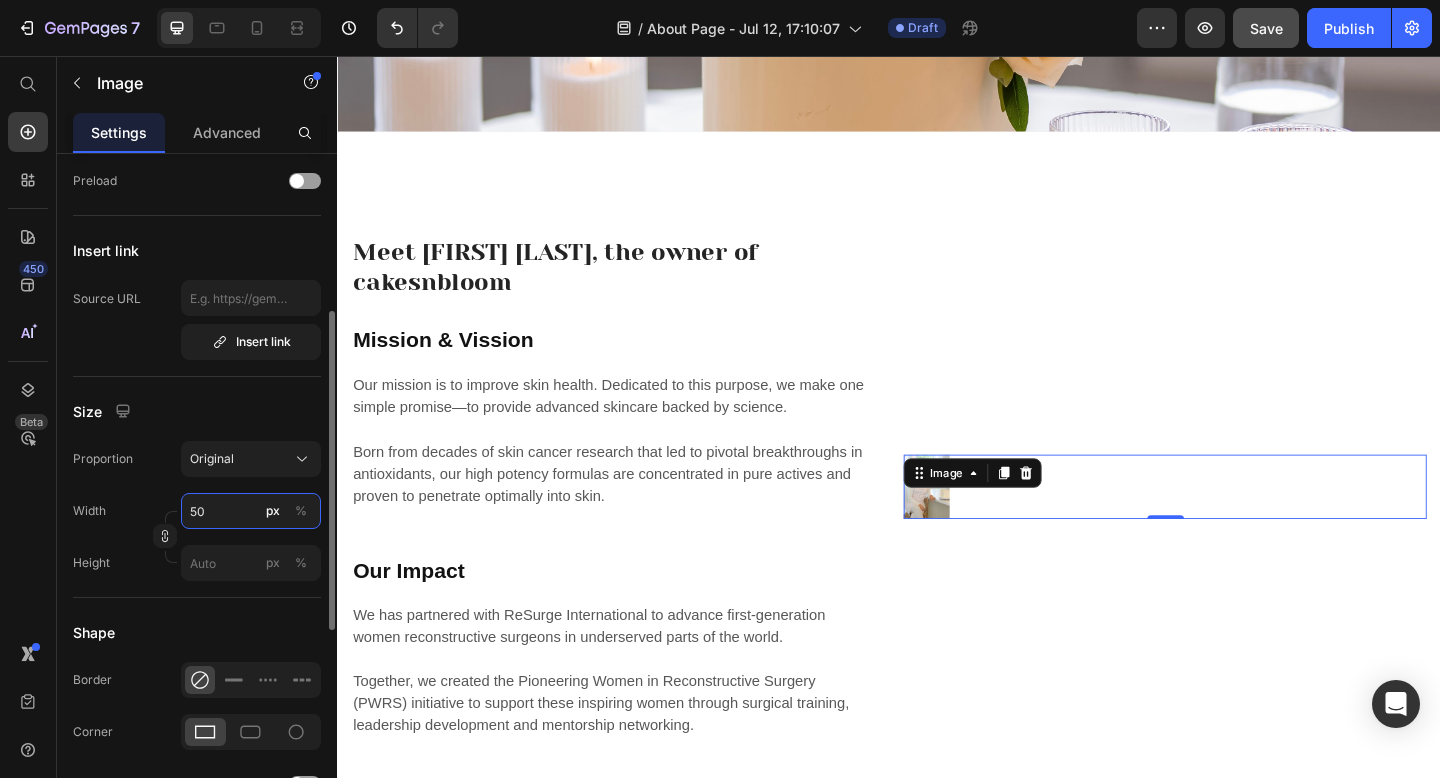 type on "5" 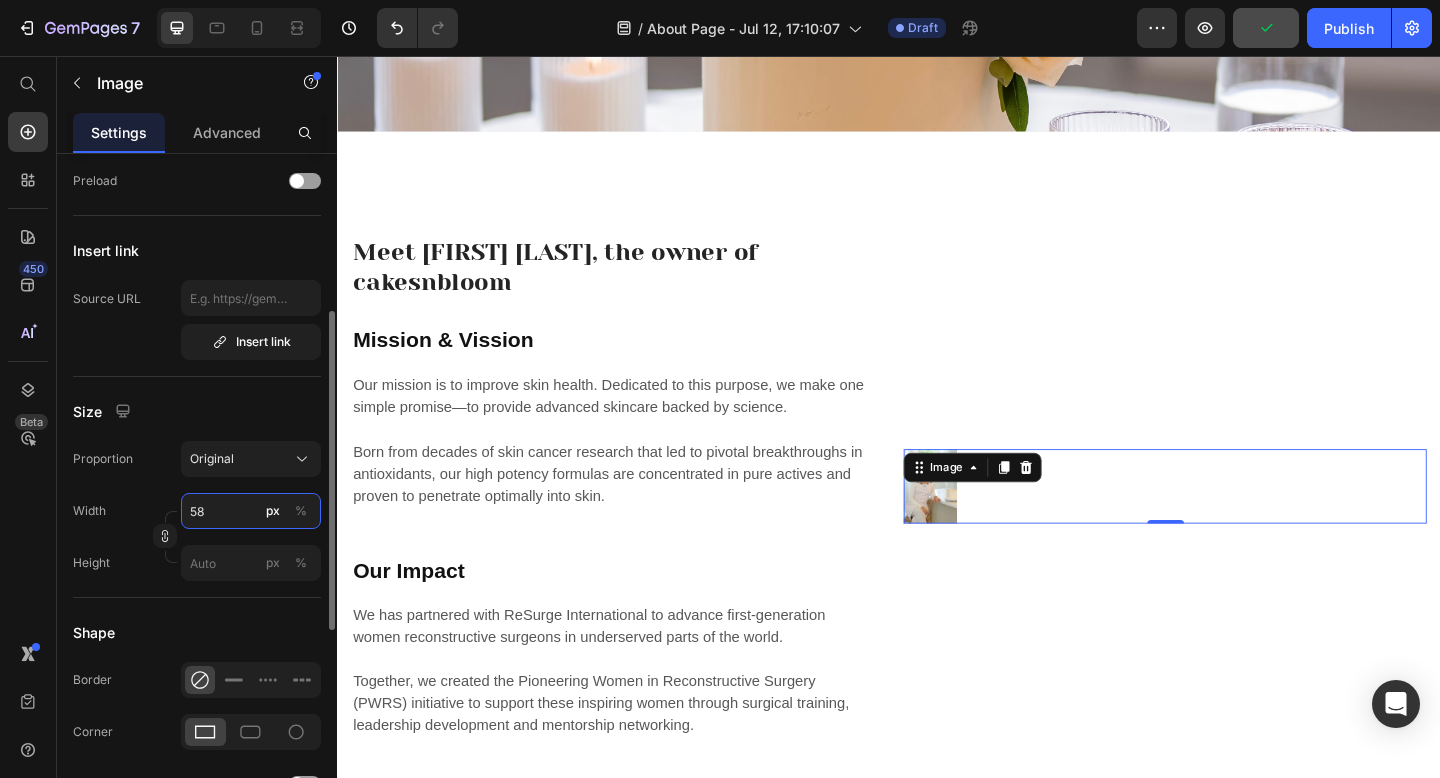 scroll, scrollTop: 601, scrollLeft: 0, axis: vertical 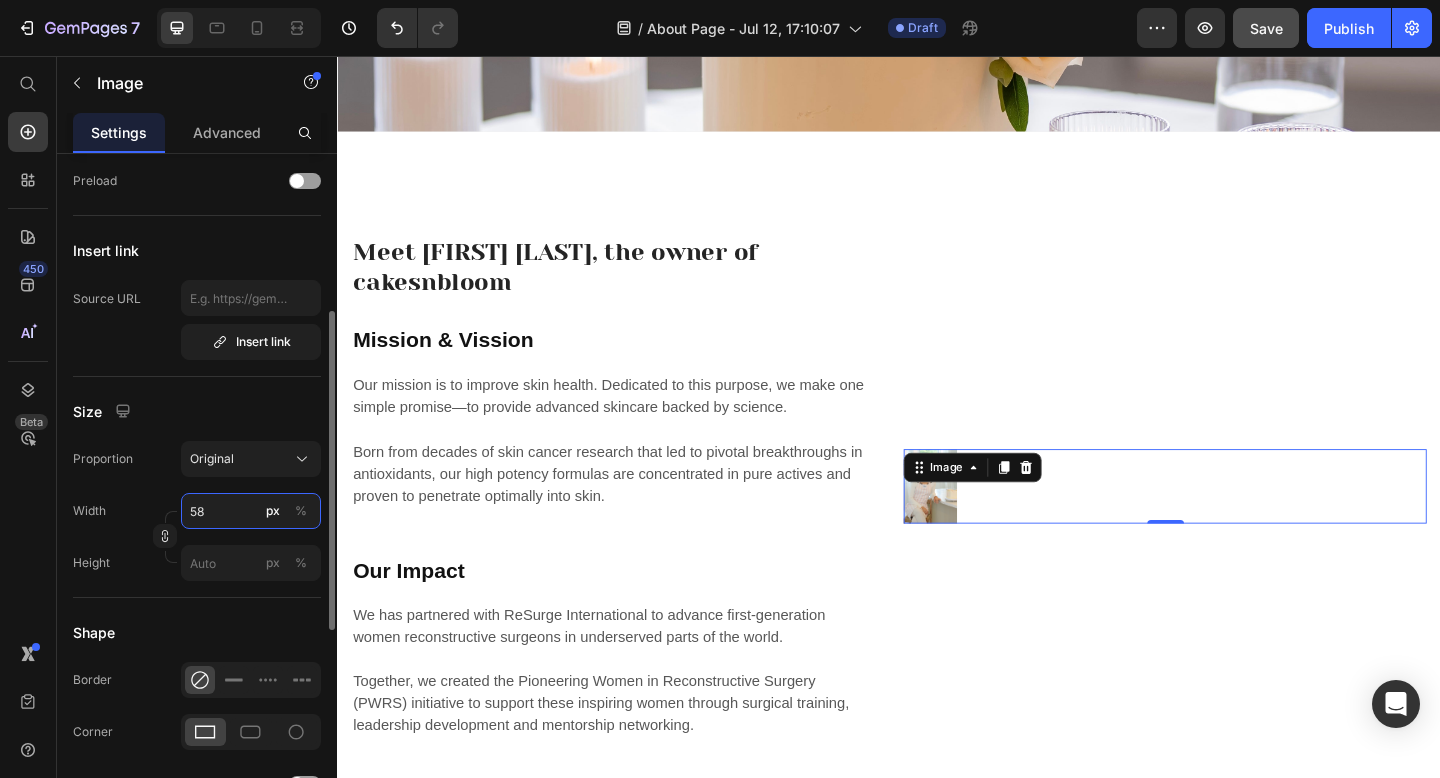 type on "5" 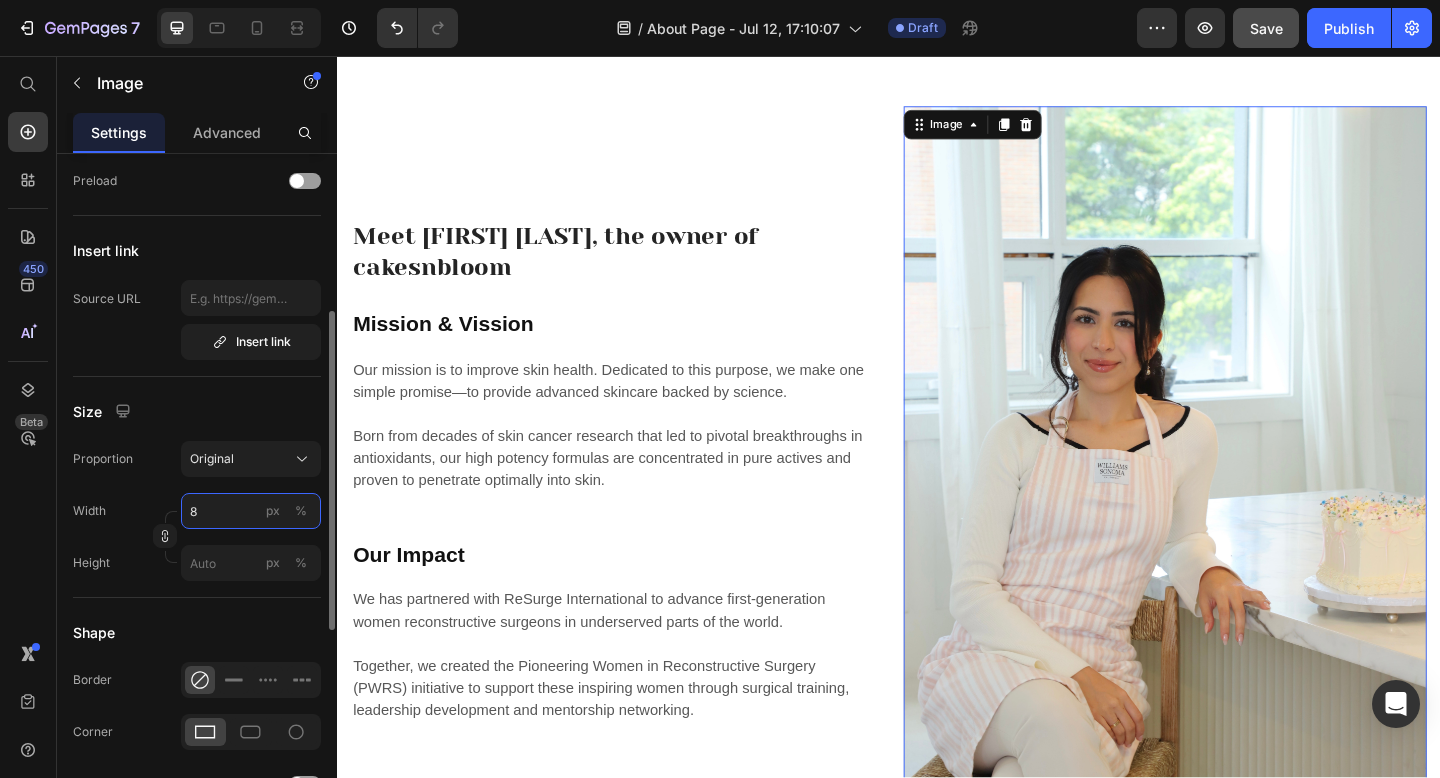 scroll, scrollTop: 461, scrollLeft: 0, axis: vertical 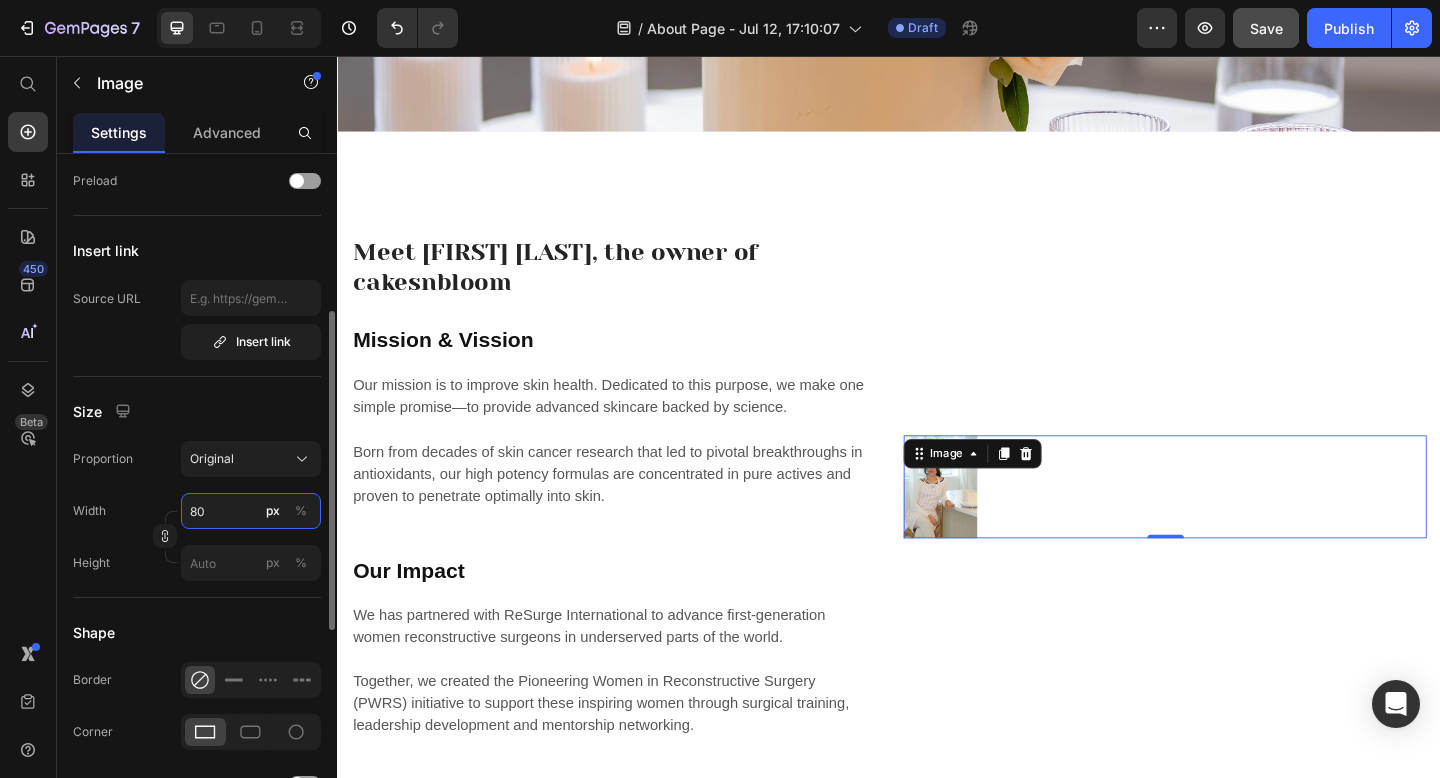 type on "8" 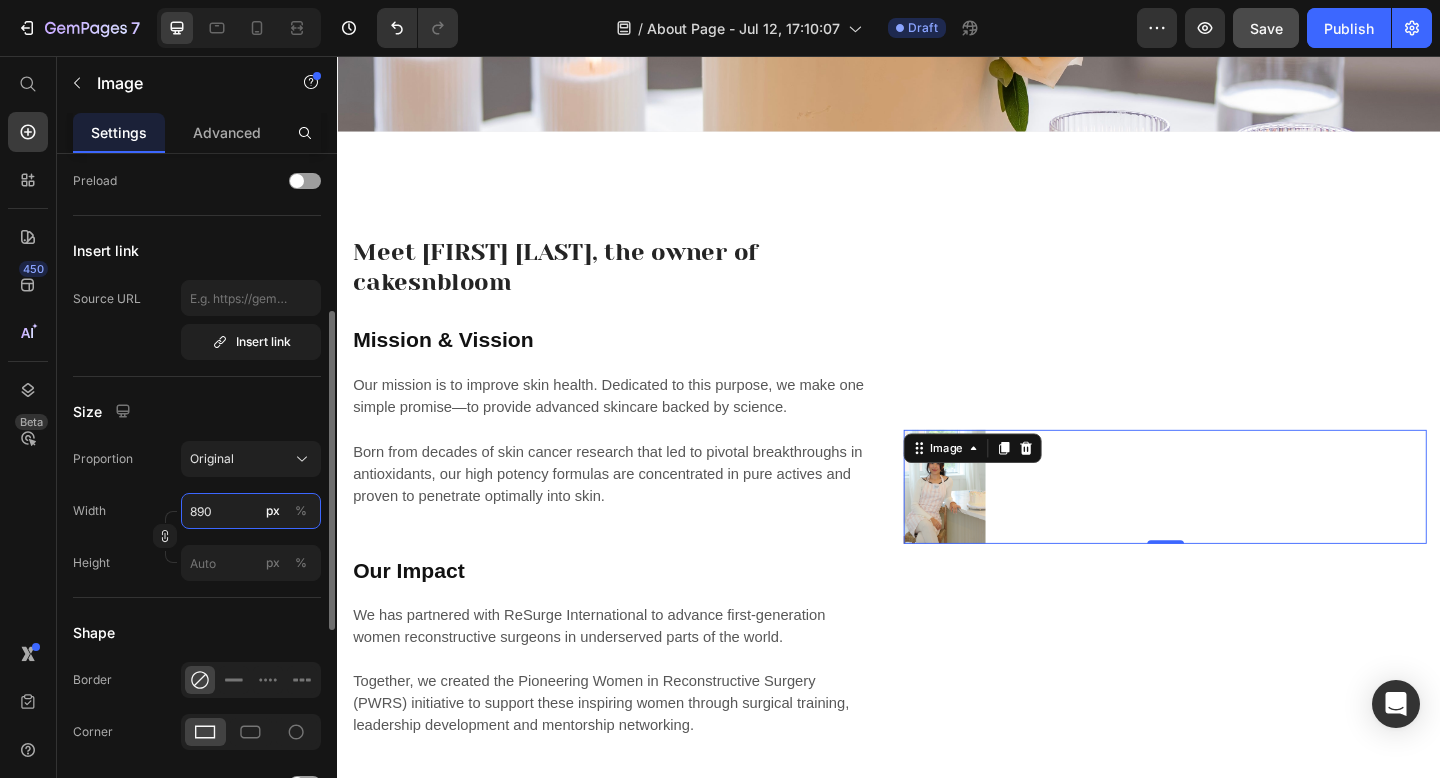 scroll, scrollTop: 601, scrollLeft: 0, axis: vertical 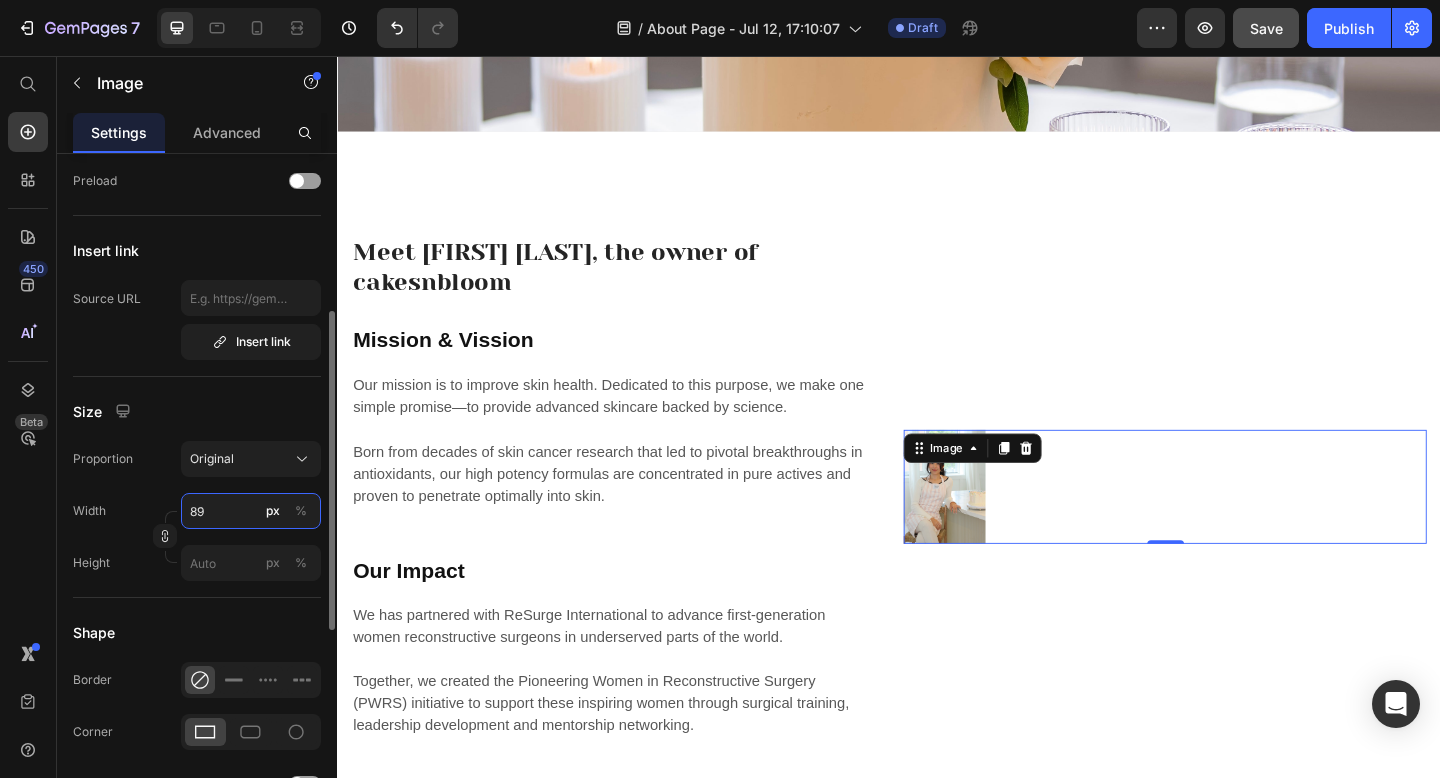 type on "8" 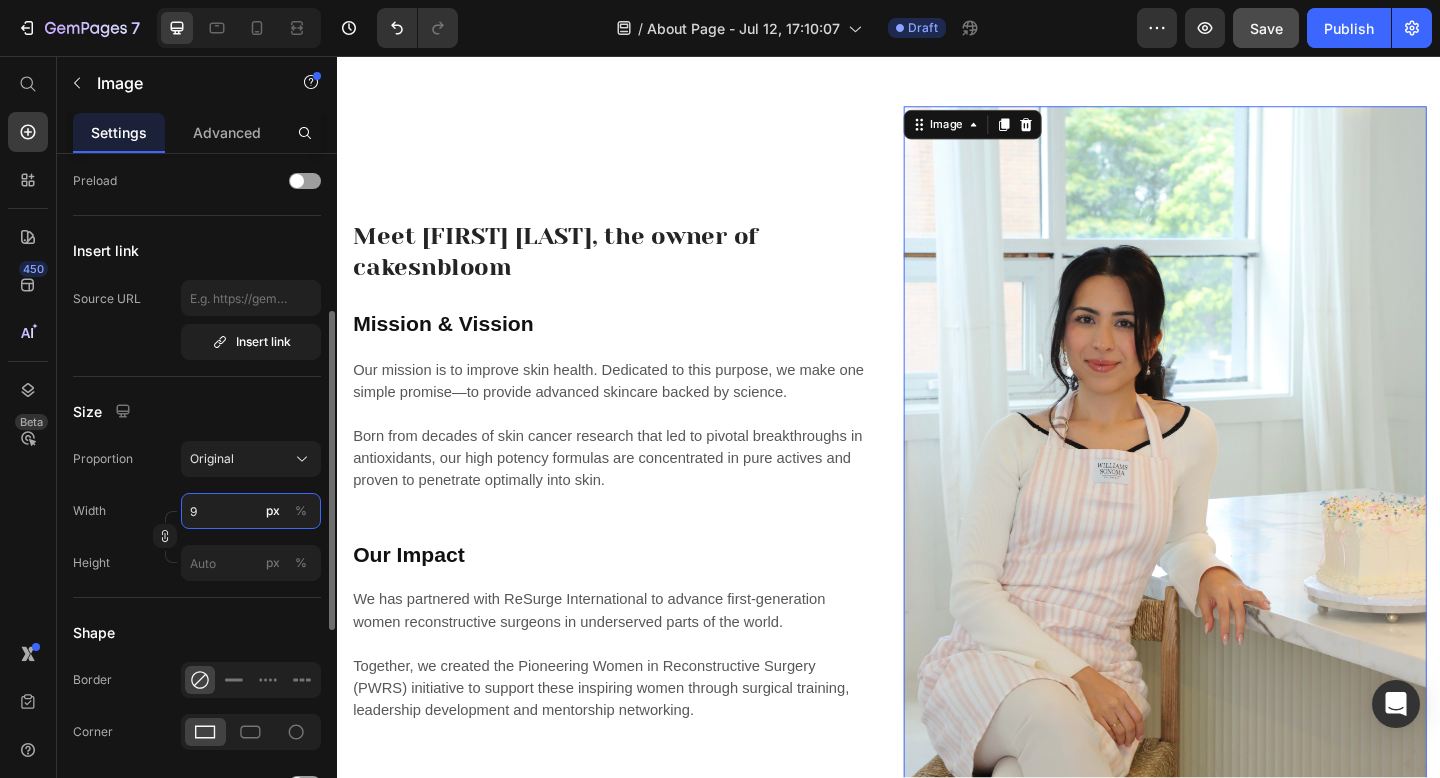 scroll, scrollTop: 461, scrollLeft: 0, axis: vertical 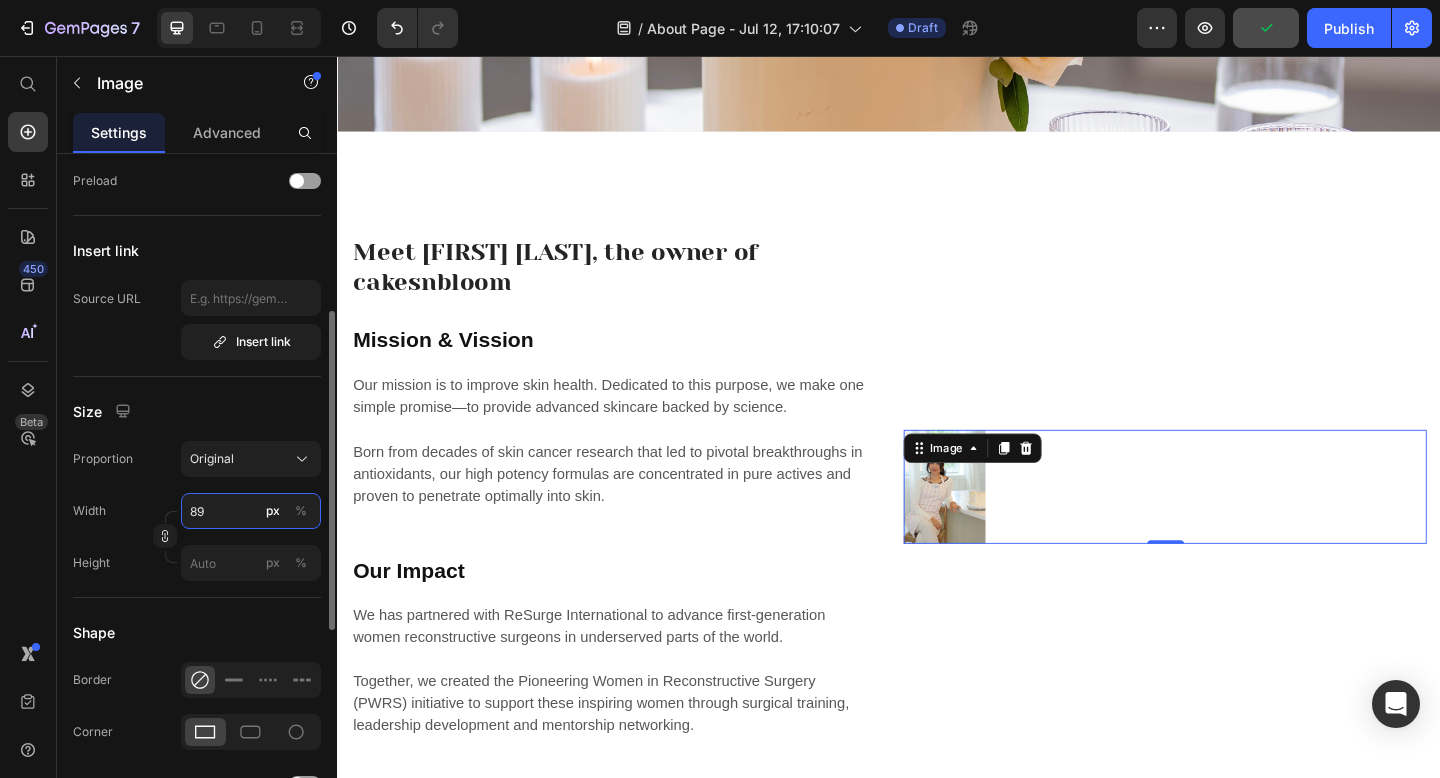 type on "8" 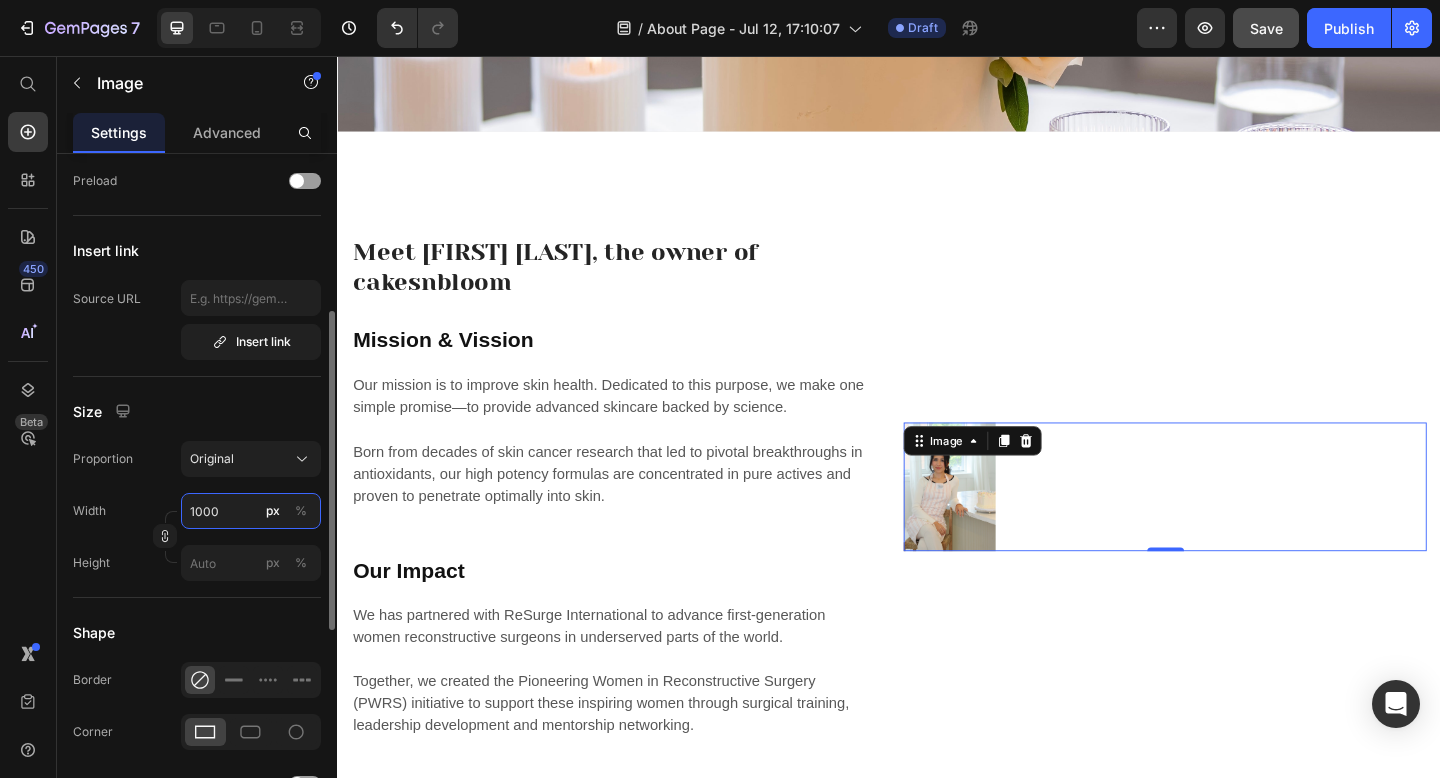 scroll, scrollTop: 601, scrollLeft: 0, axis: vertical 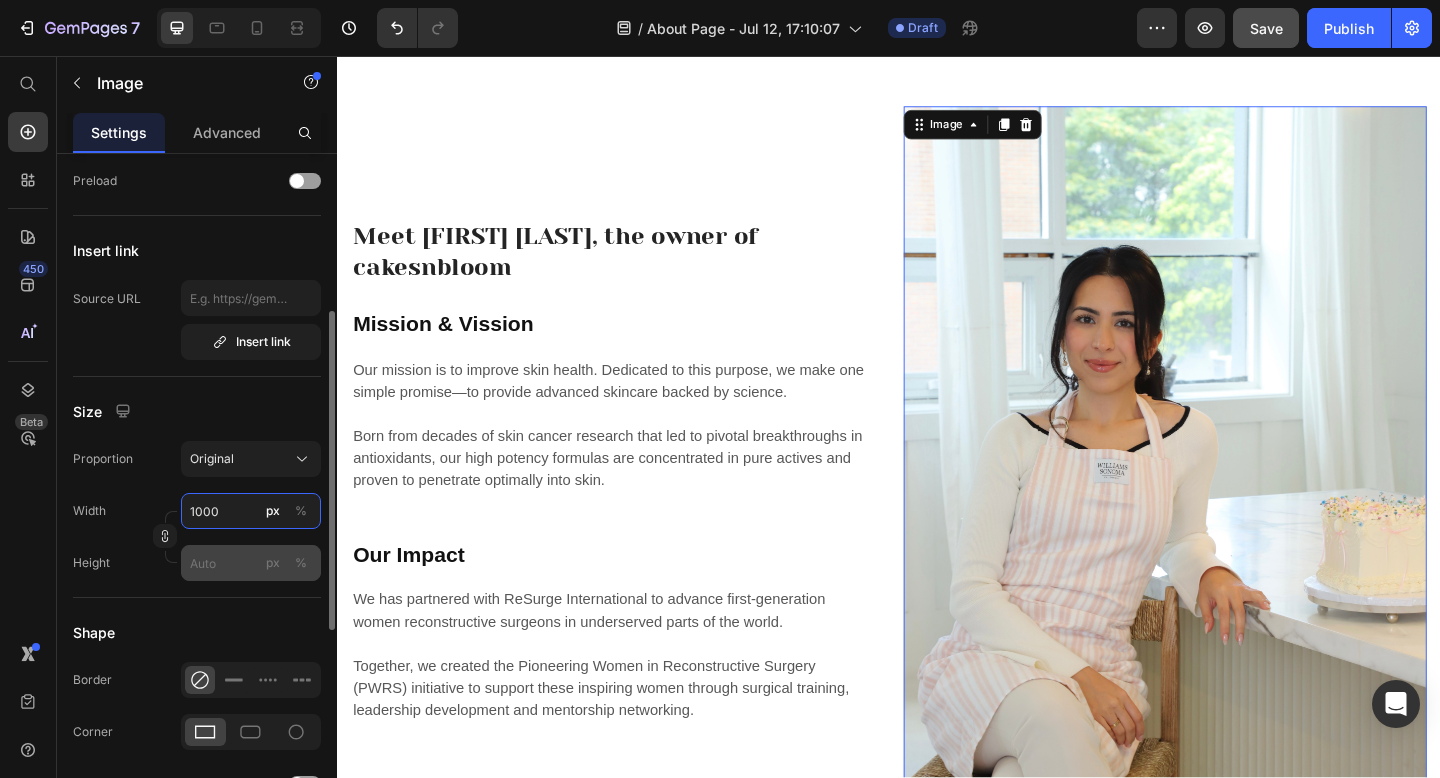 type on "1000" 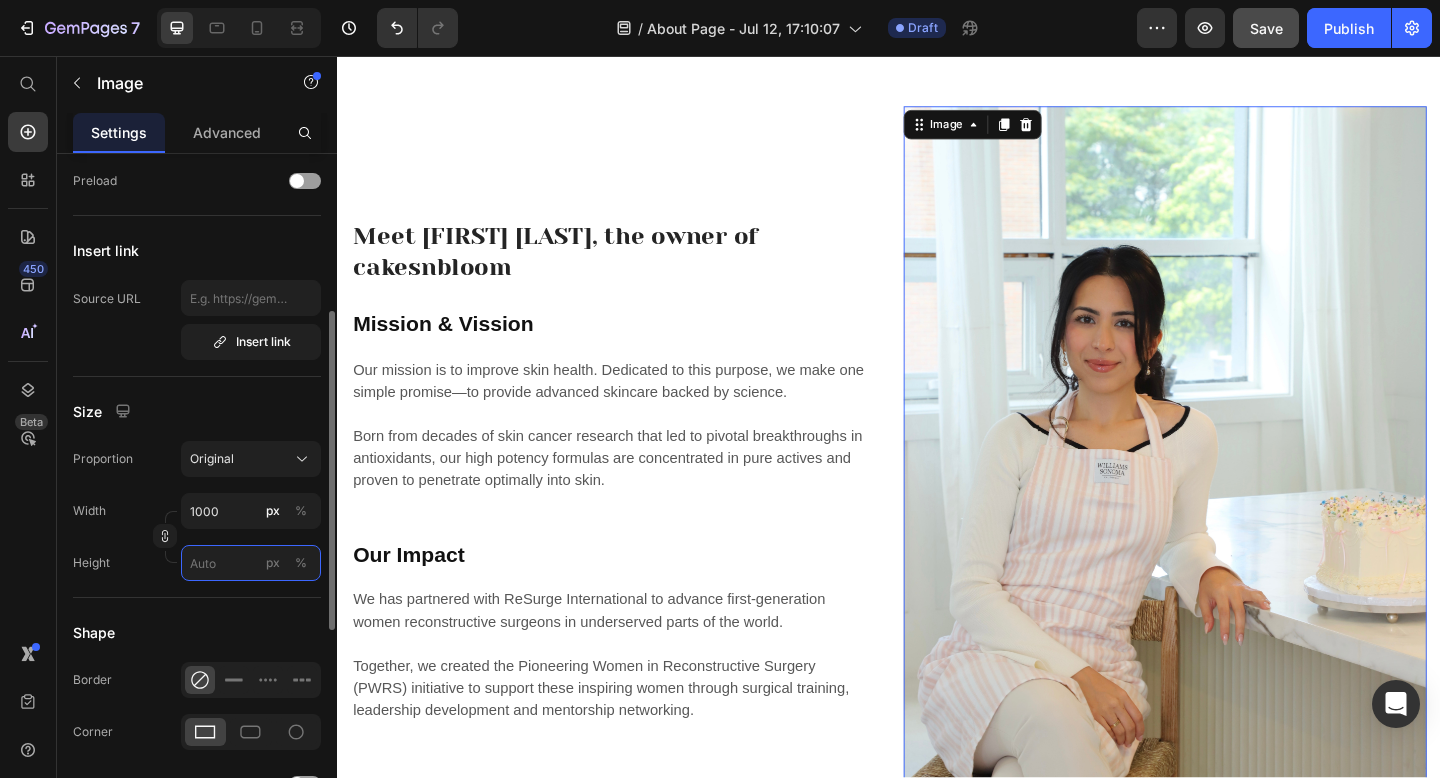 click on "px %" at bounding box center (251, 563) 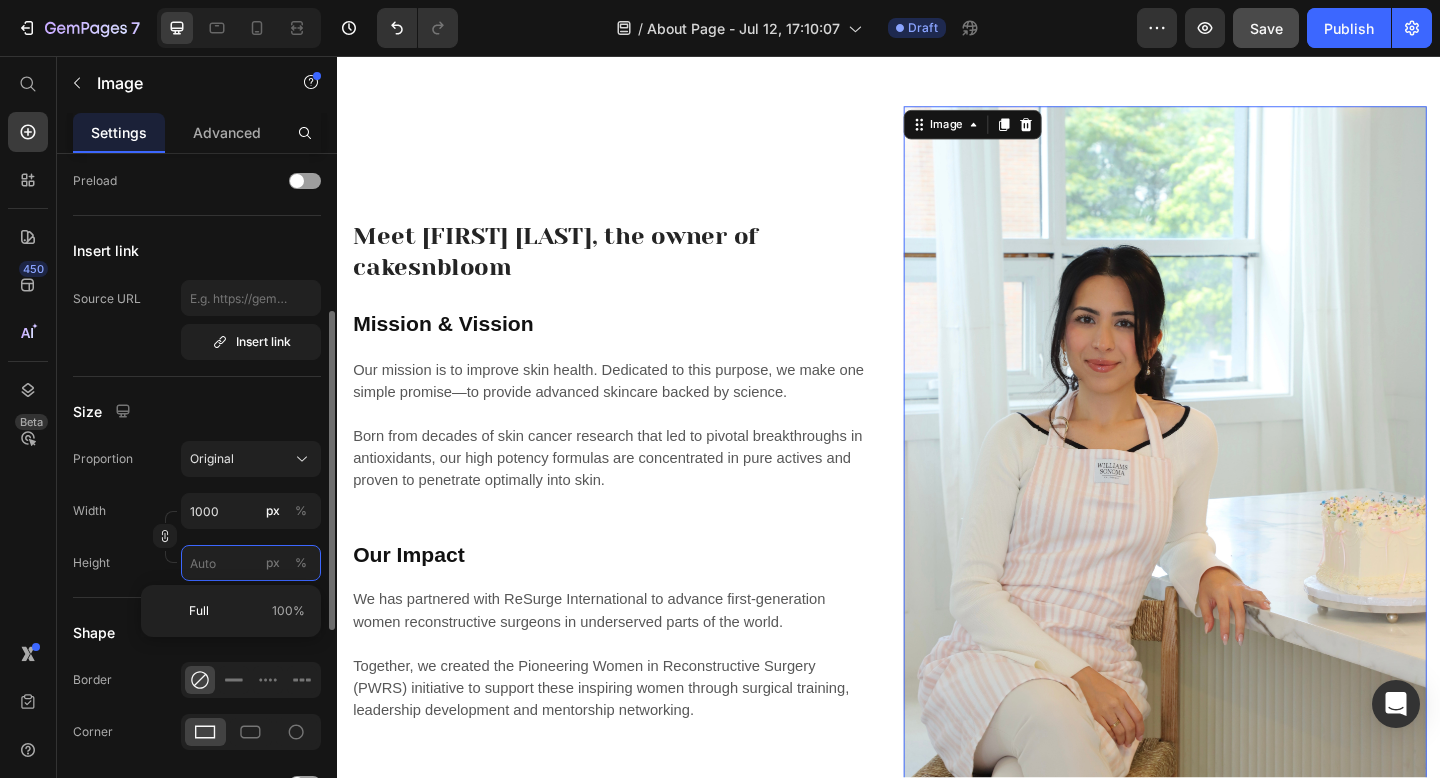 type 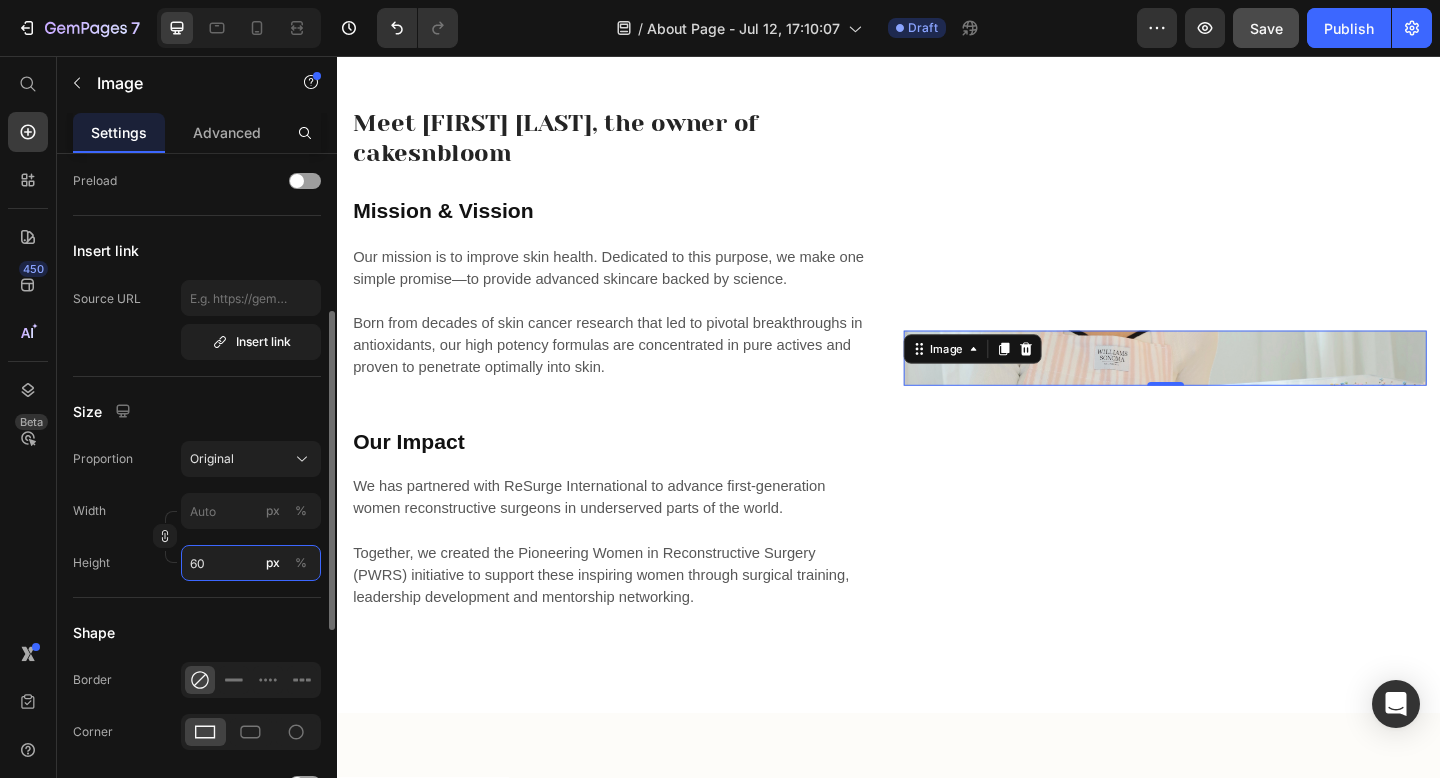 scroll, scrollTop: 461, scrollLeft: 0, axis: vertical 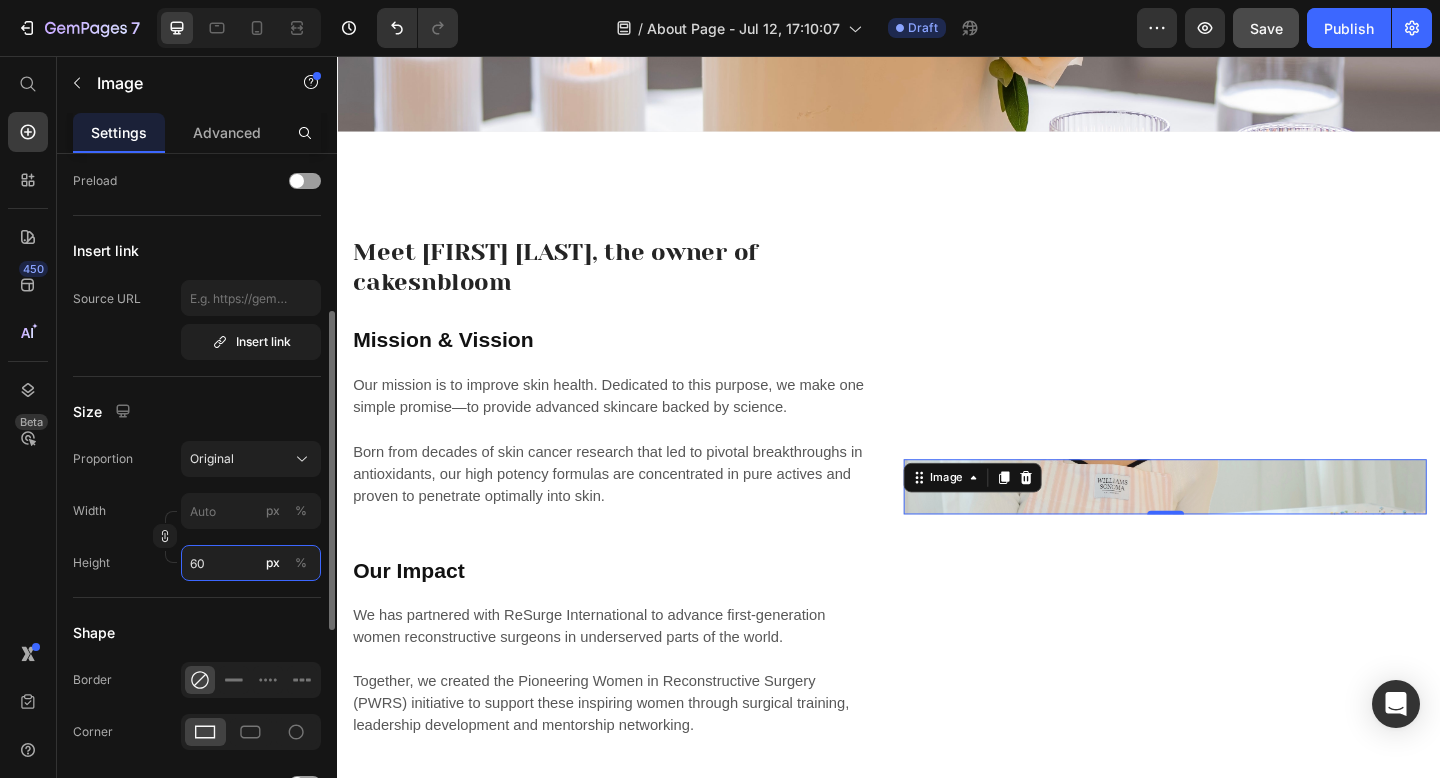 type on "6" 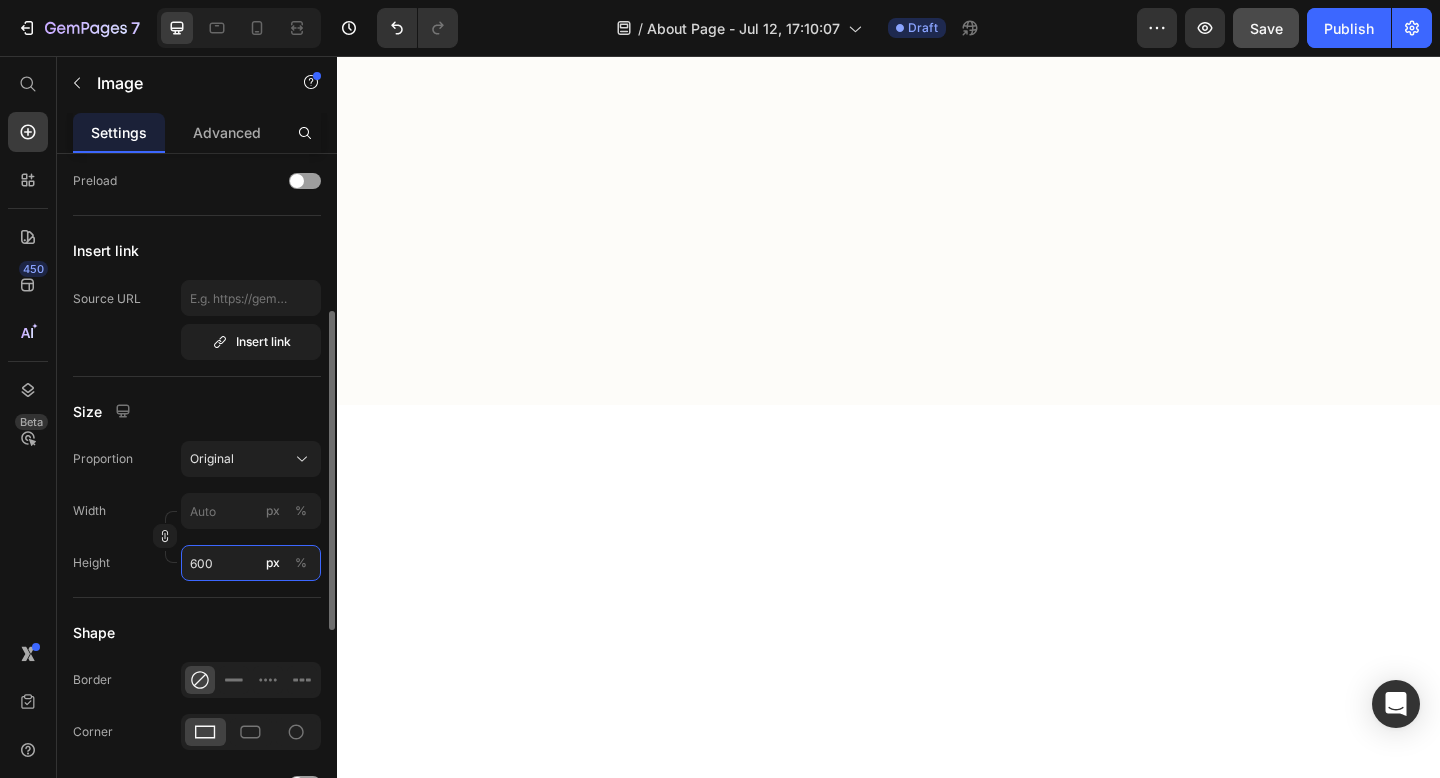 scroll, scrollTop: 503, scrollLeft: 0, axis: vertical 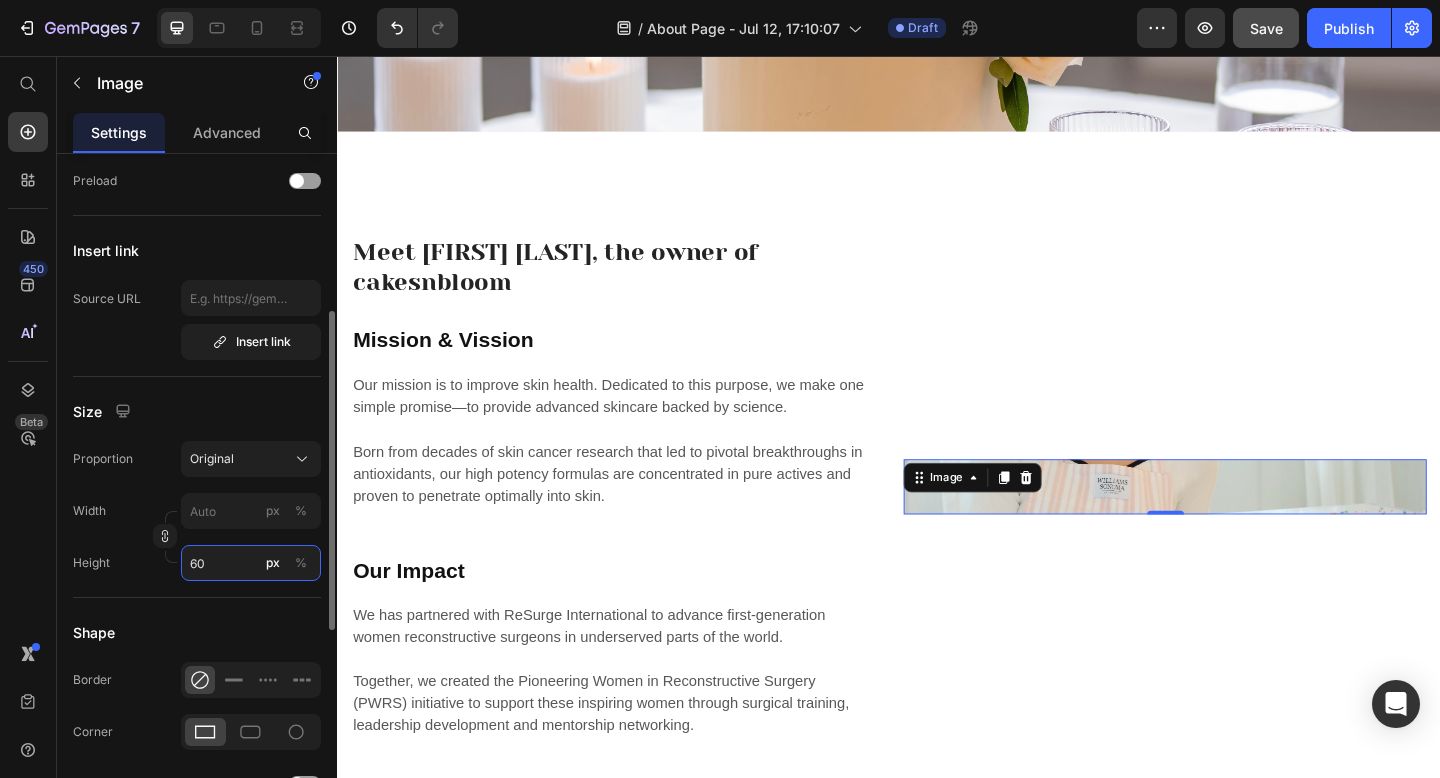 type on "6" 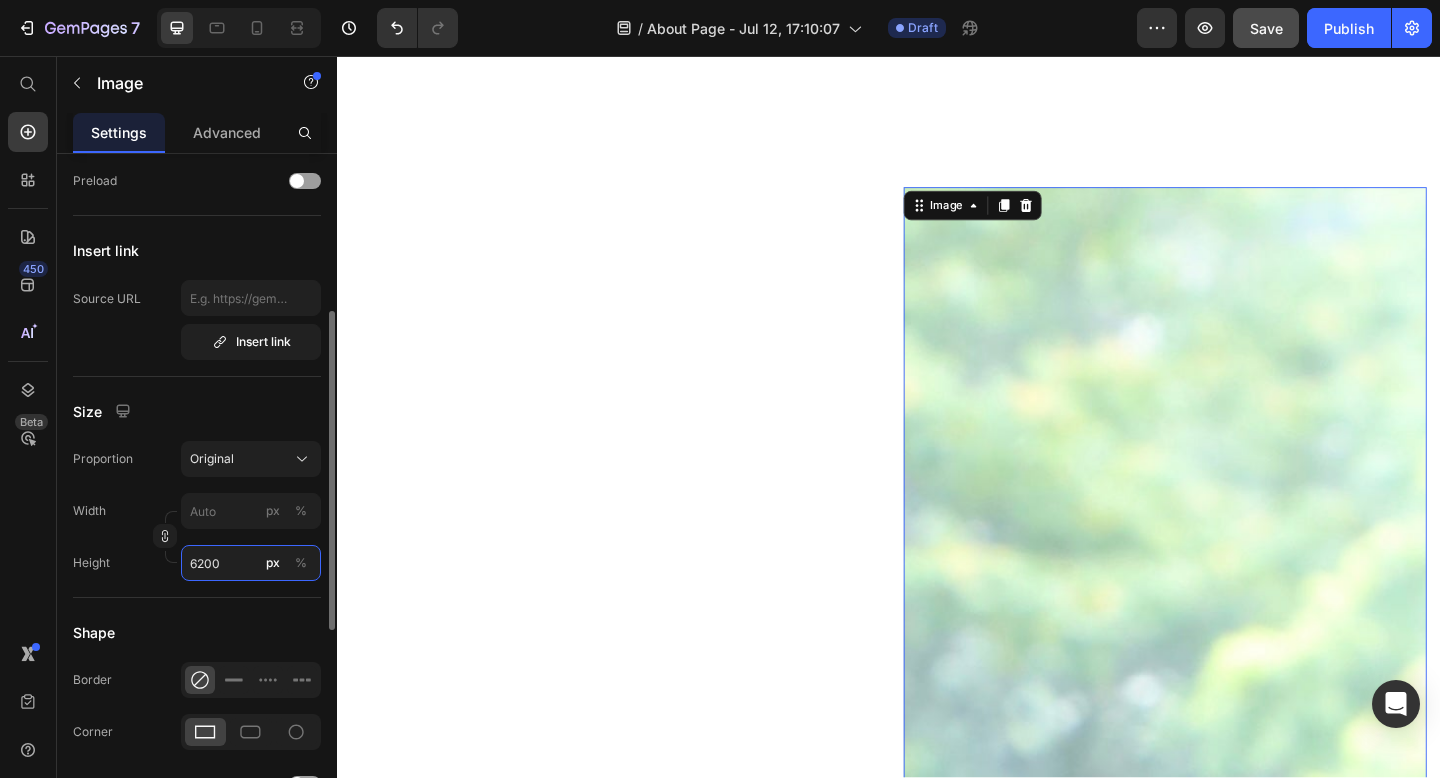 scroll, scrollTop: 3303, scrollLeft: 0, axis: vertical 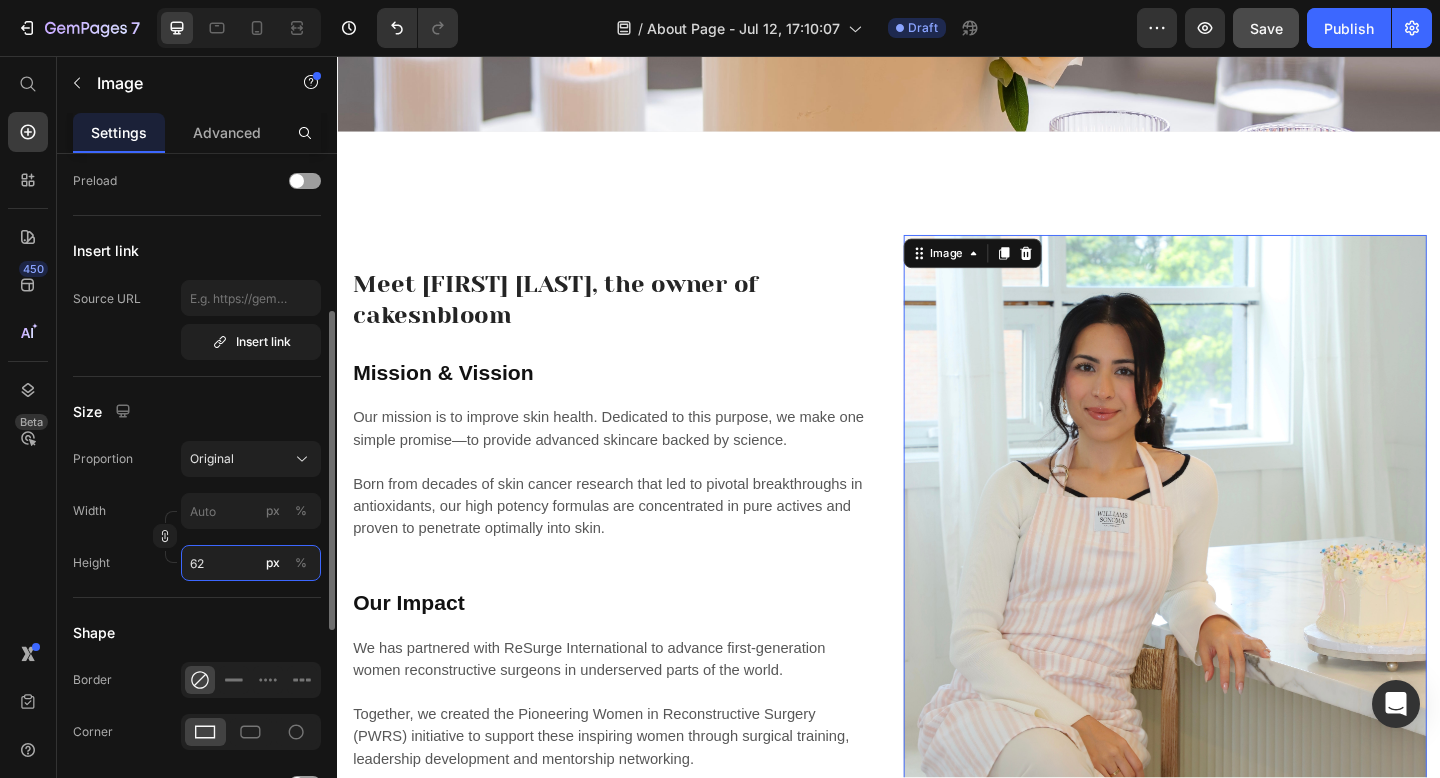 type on "6" 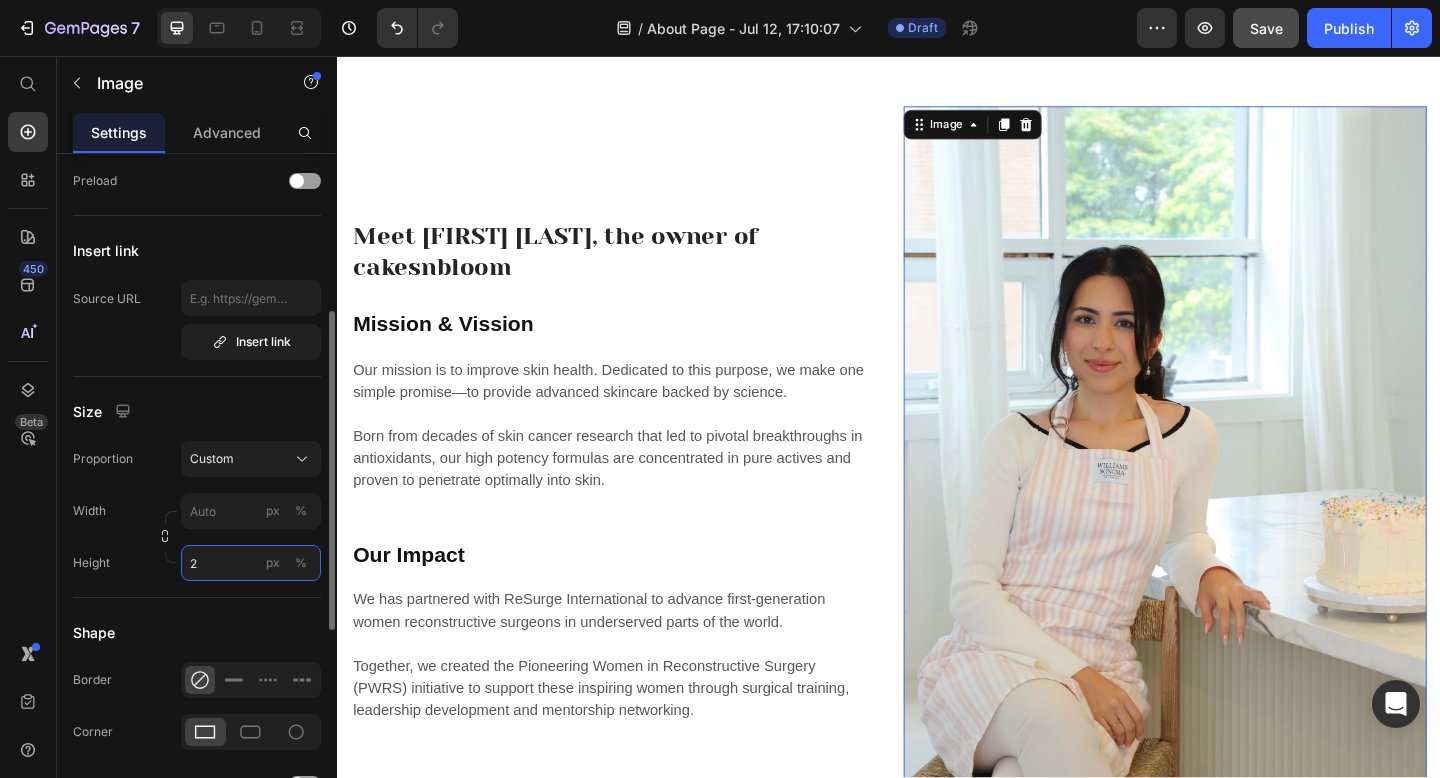 scroll, scrollTop: 461, scrollLeft: 0, axis: vertical 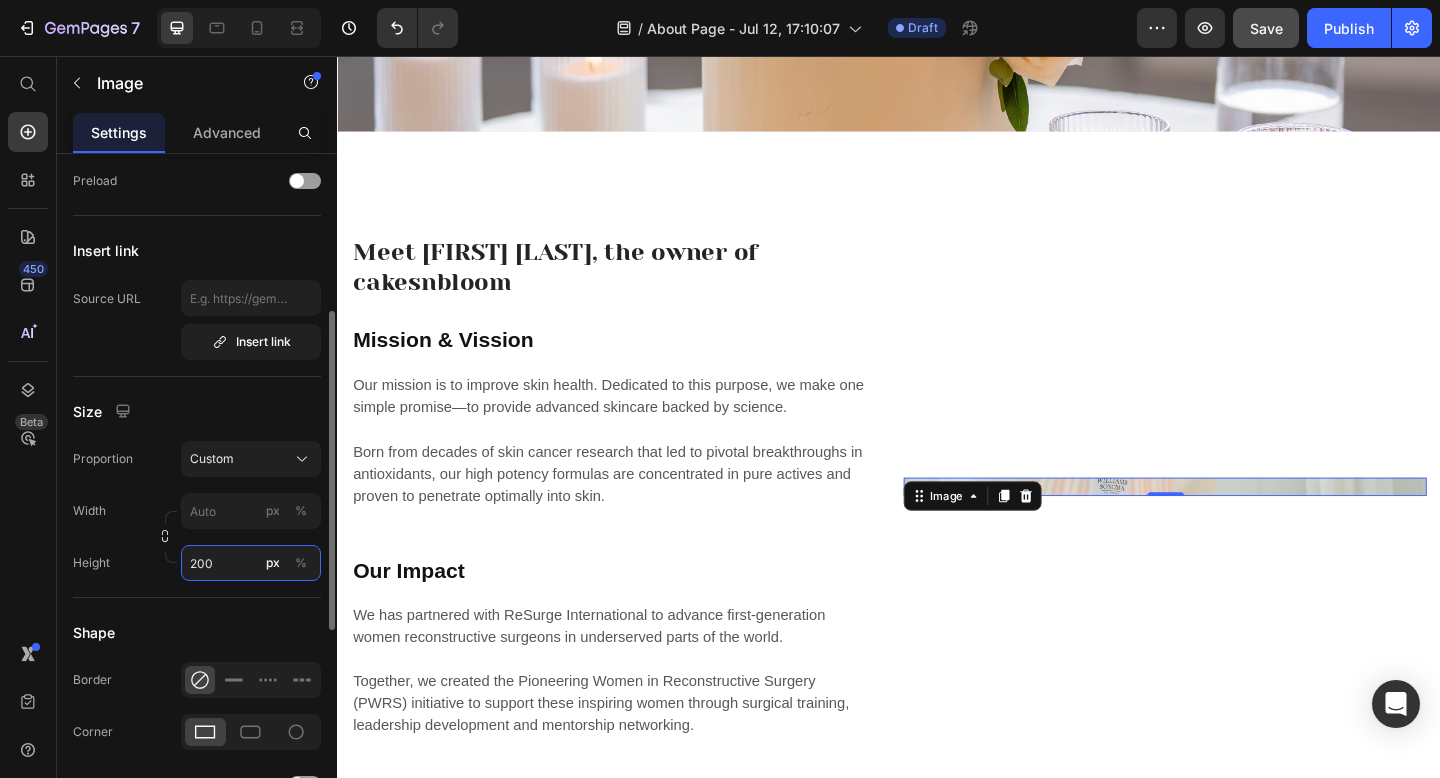 type on "6" 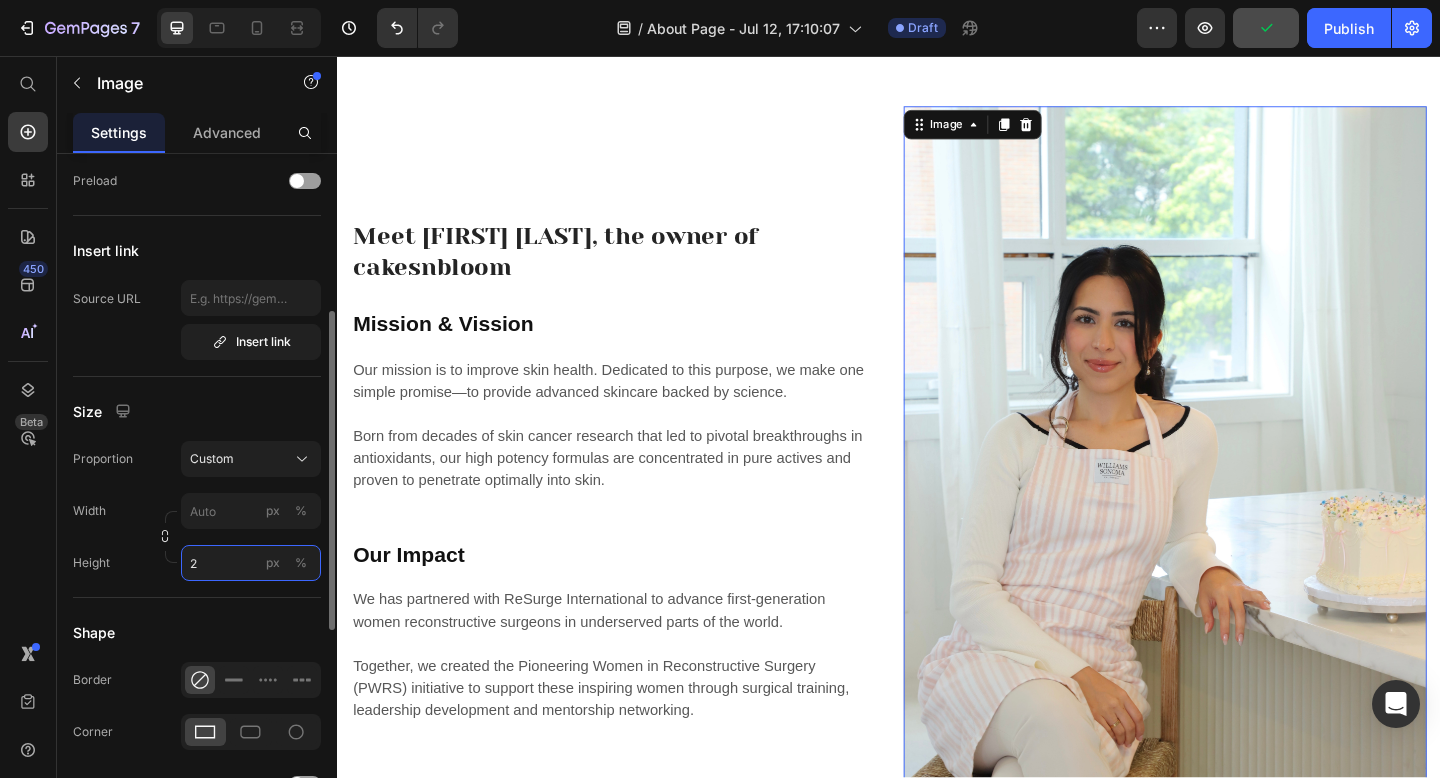 scroll, scrollTop: 461, scrollLeft: 0, axis: vertical 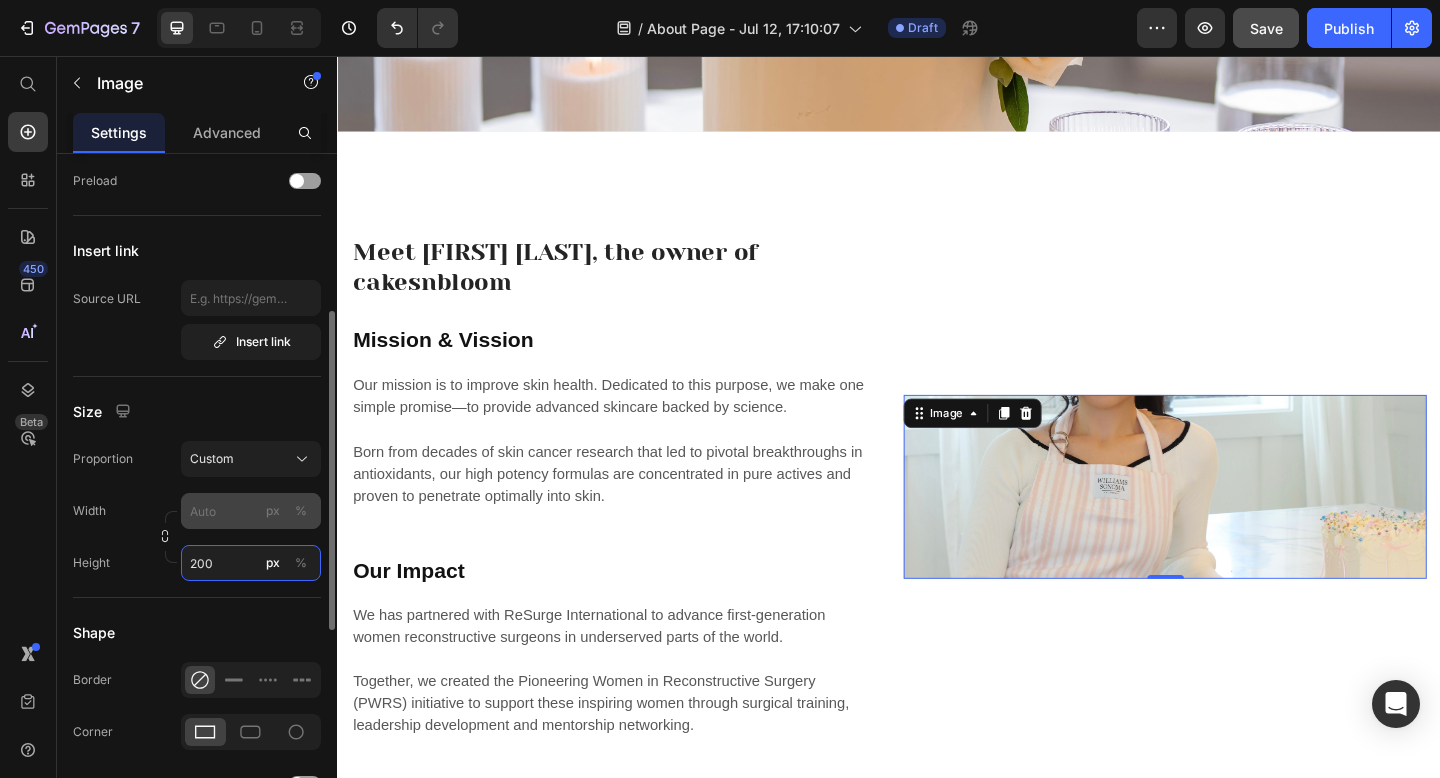type on "200" 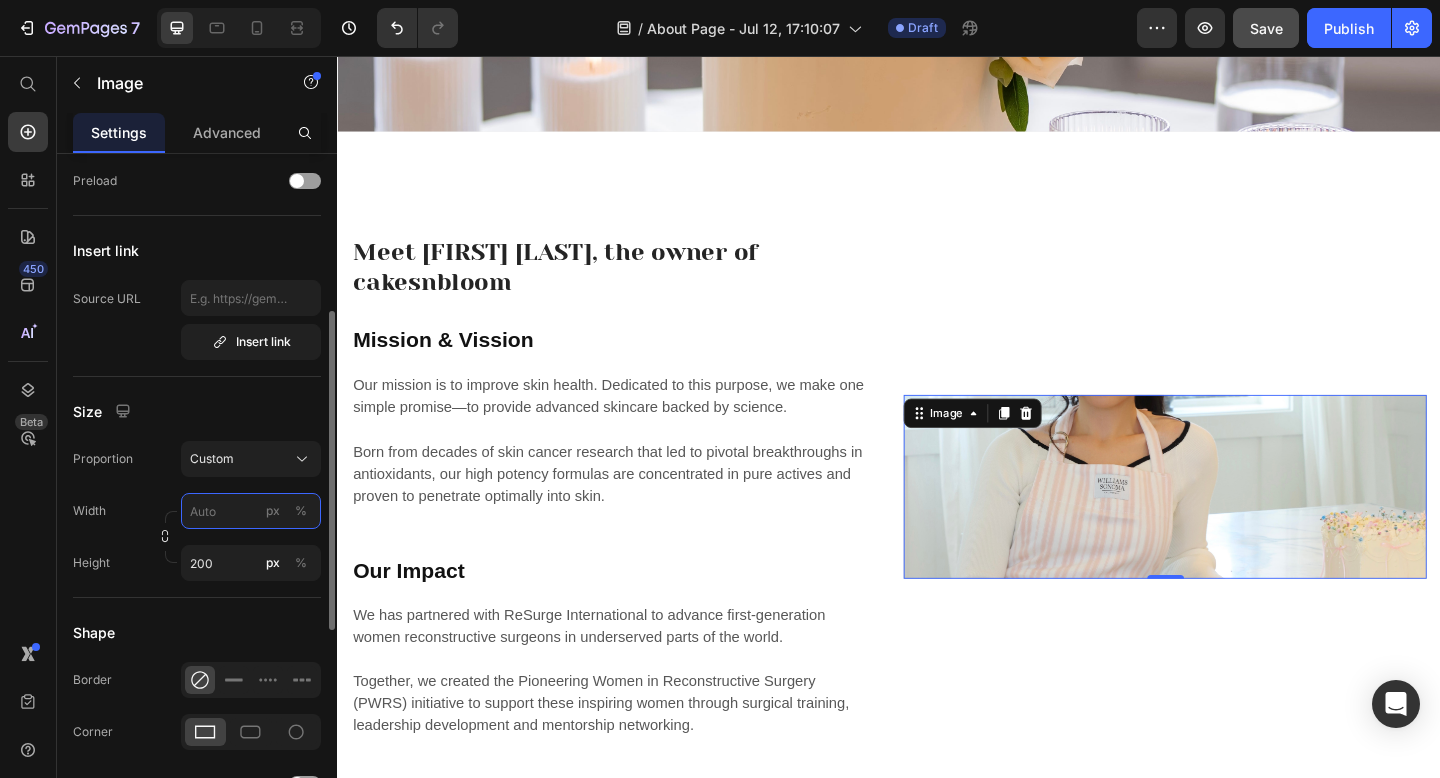 click on "px %" at bounding box center (251, 511) 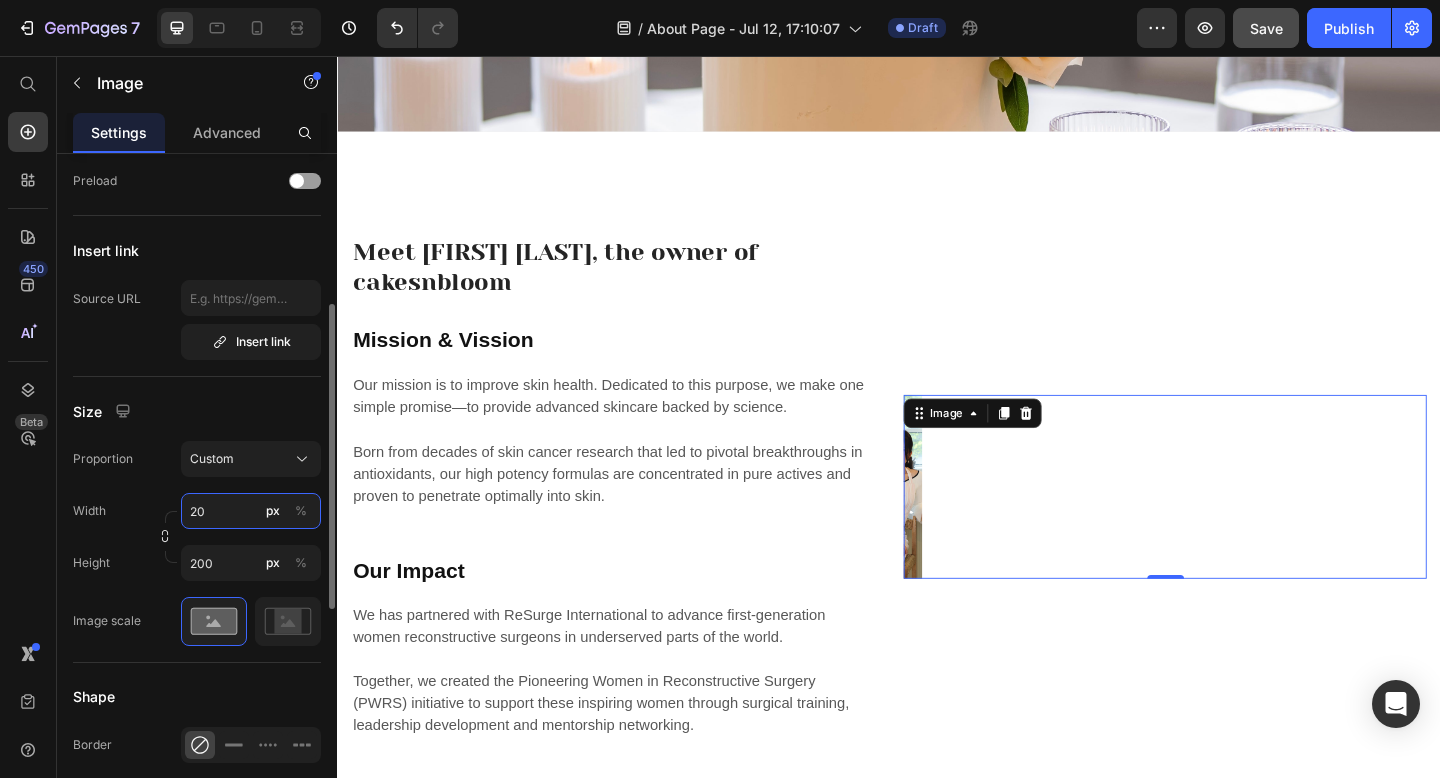 type on "2" 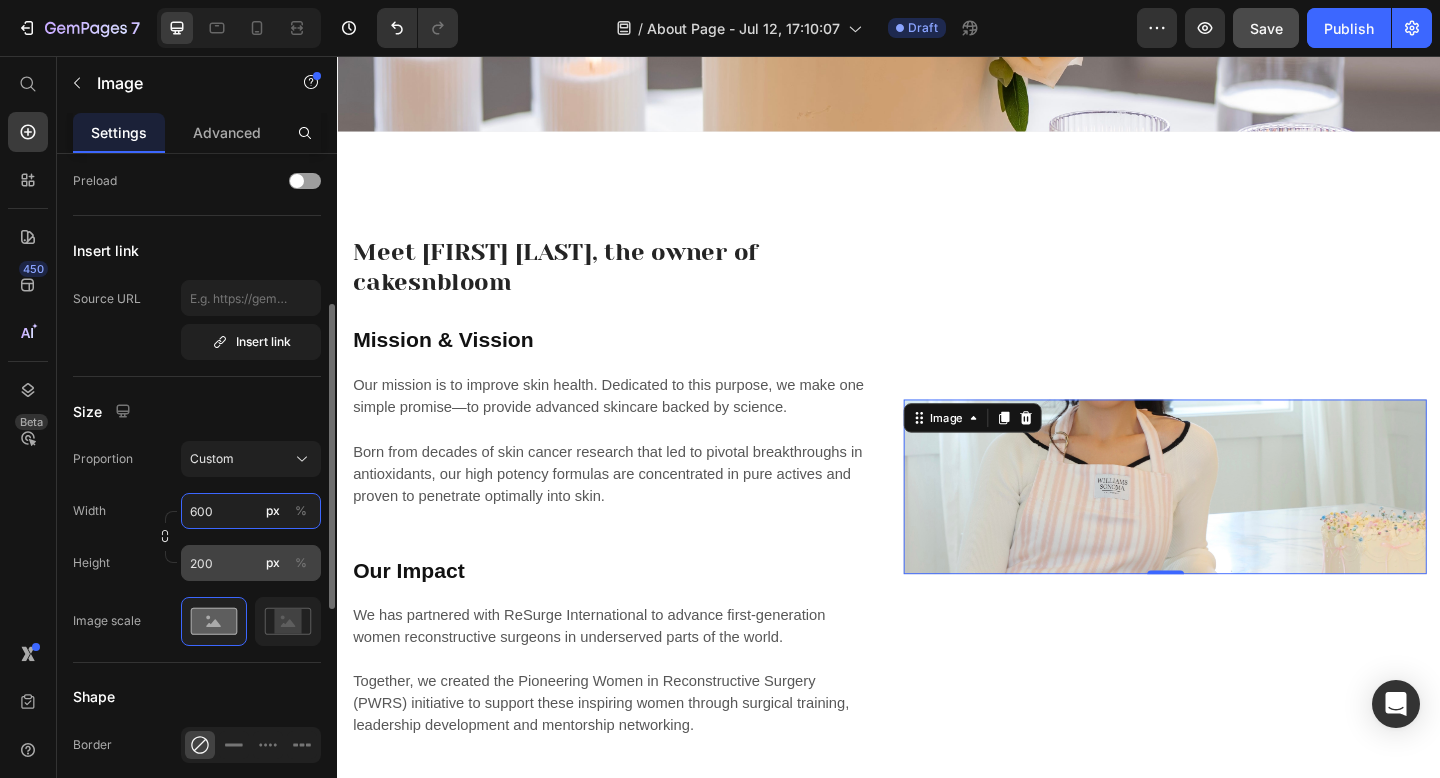 type on "600" 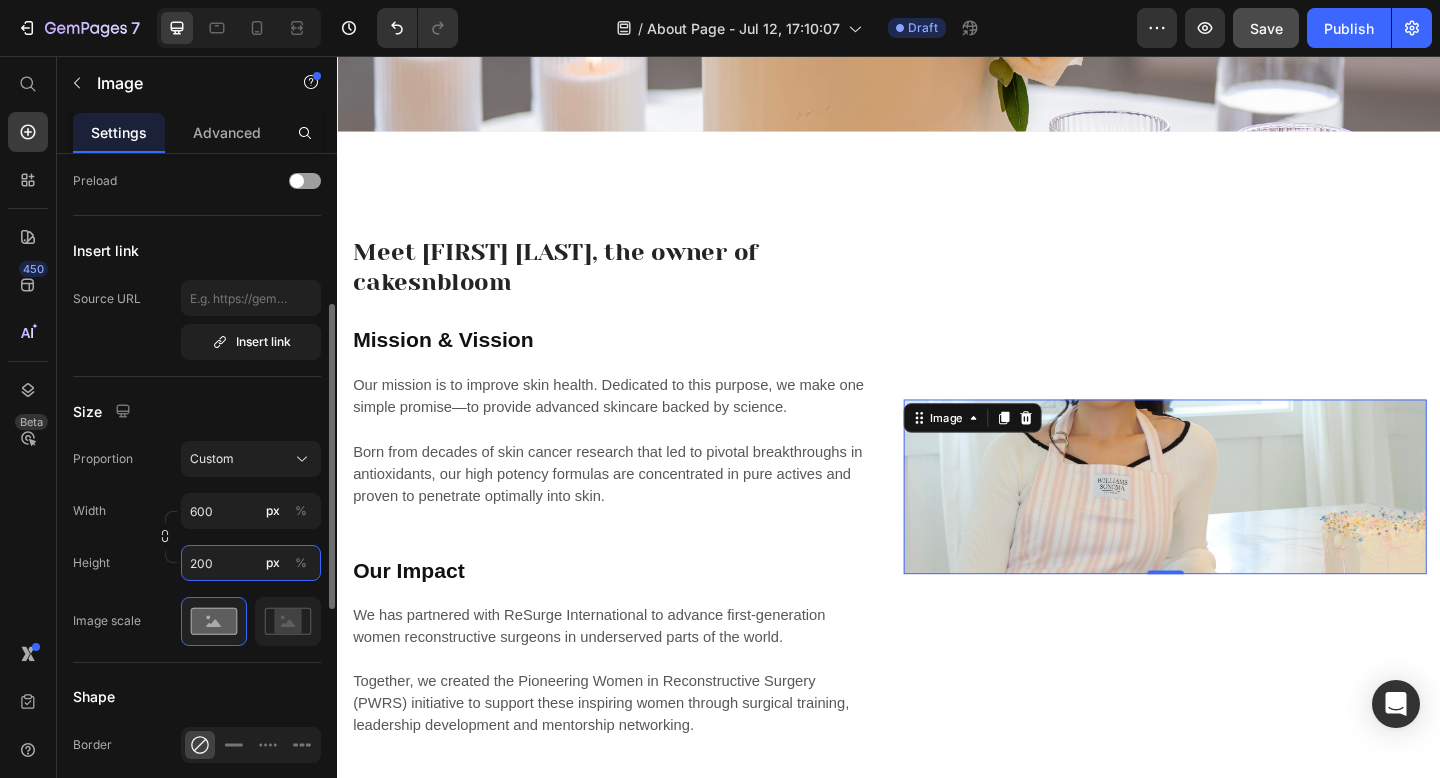 click on "200" at bounding box center (251, 563) 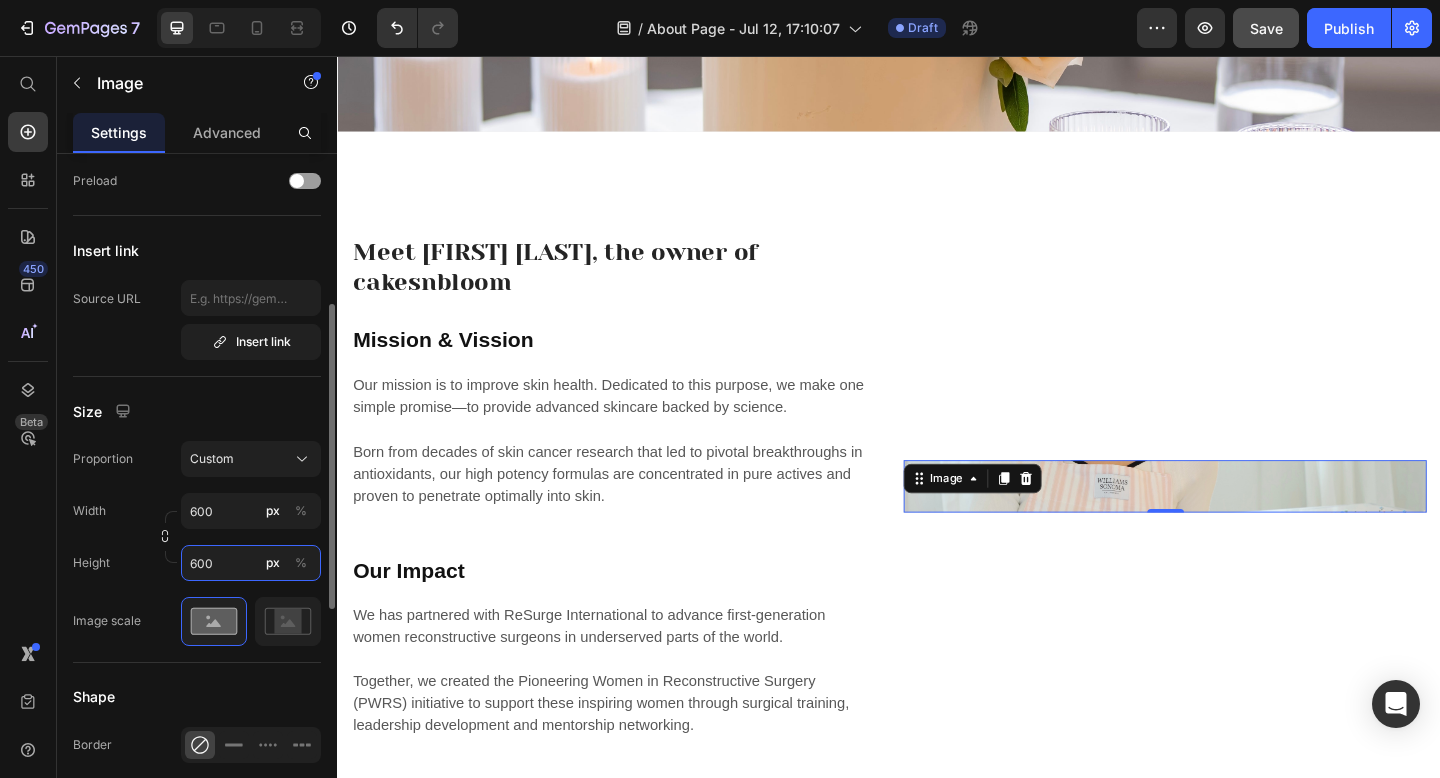 scroll, scrollTop: 488, scrollLeft: 0, axis: vertical 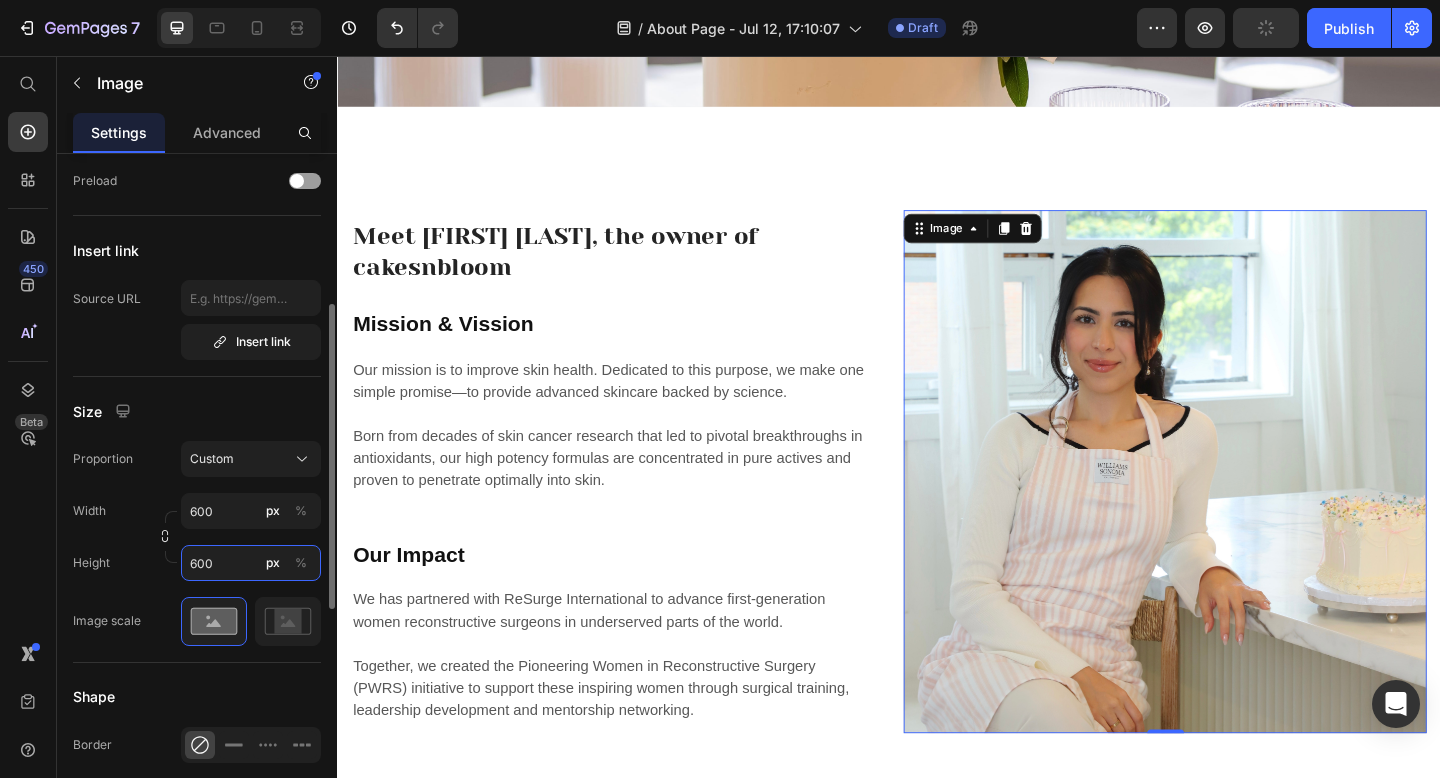 type on "200" 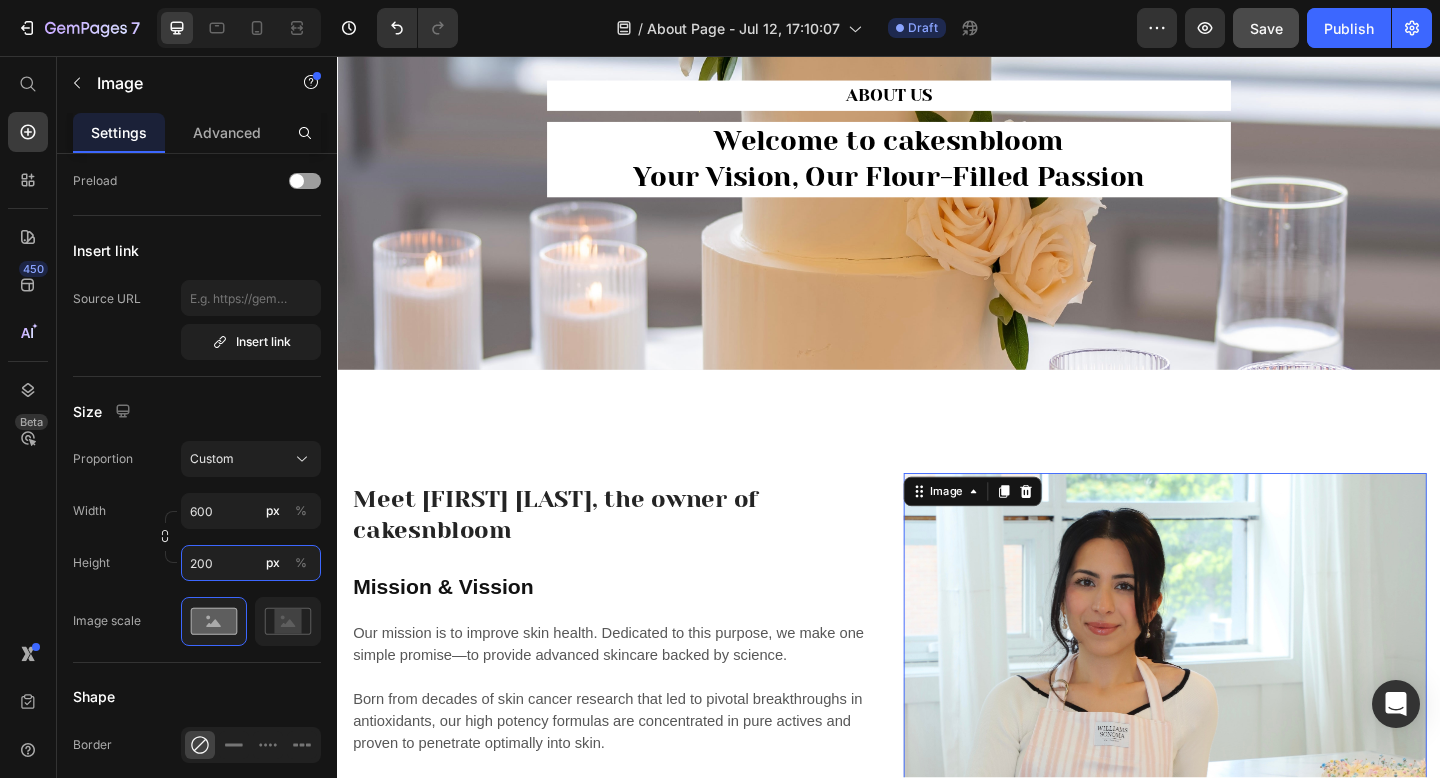scroll, scrollTop: 118, scrollLeft: 0, axis: vertical 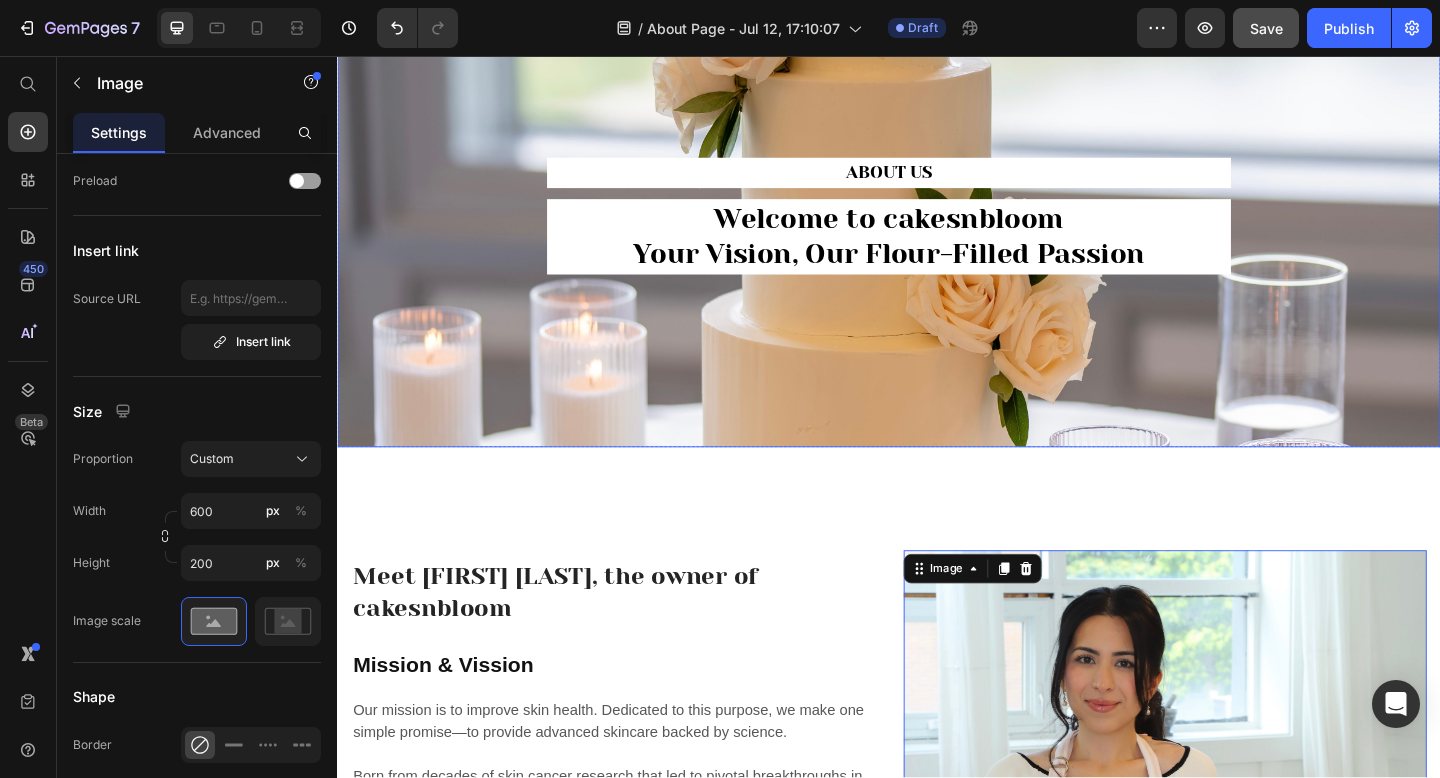click on "About Us Heading Welcome to cakesnbloom Your Vision, Our Flour-Filled Passion Heading Row" at bounding box center [937, 230] 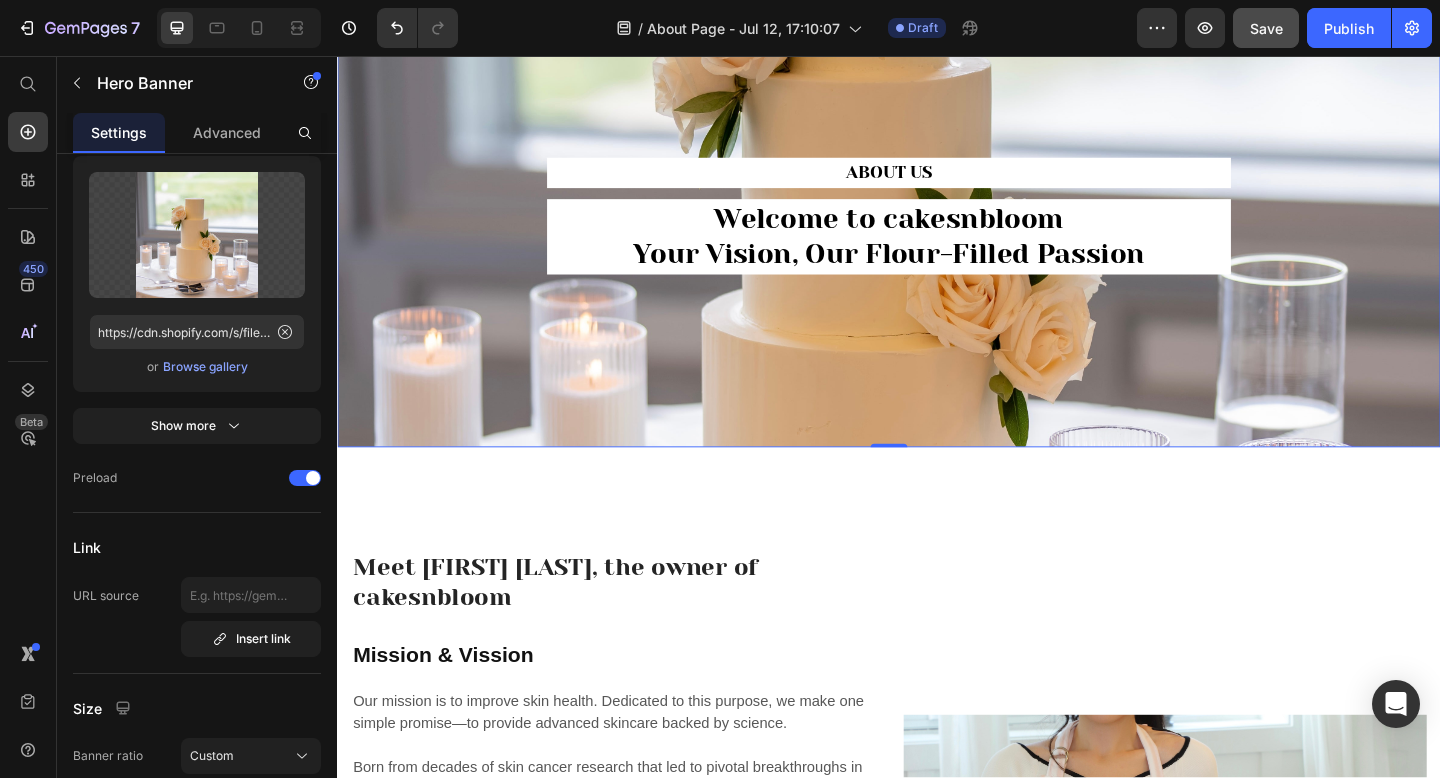 scroll, scrollTop: 0, scrollLeft: 0, axis: both 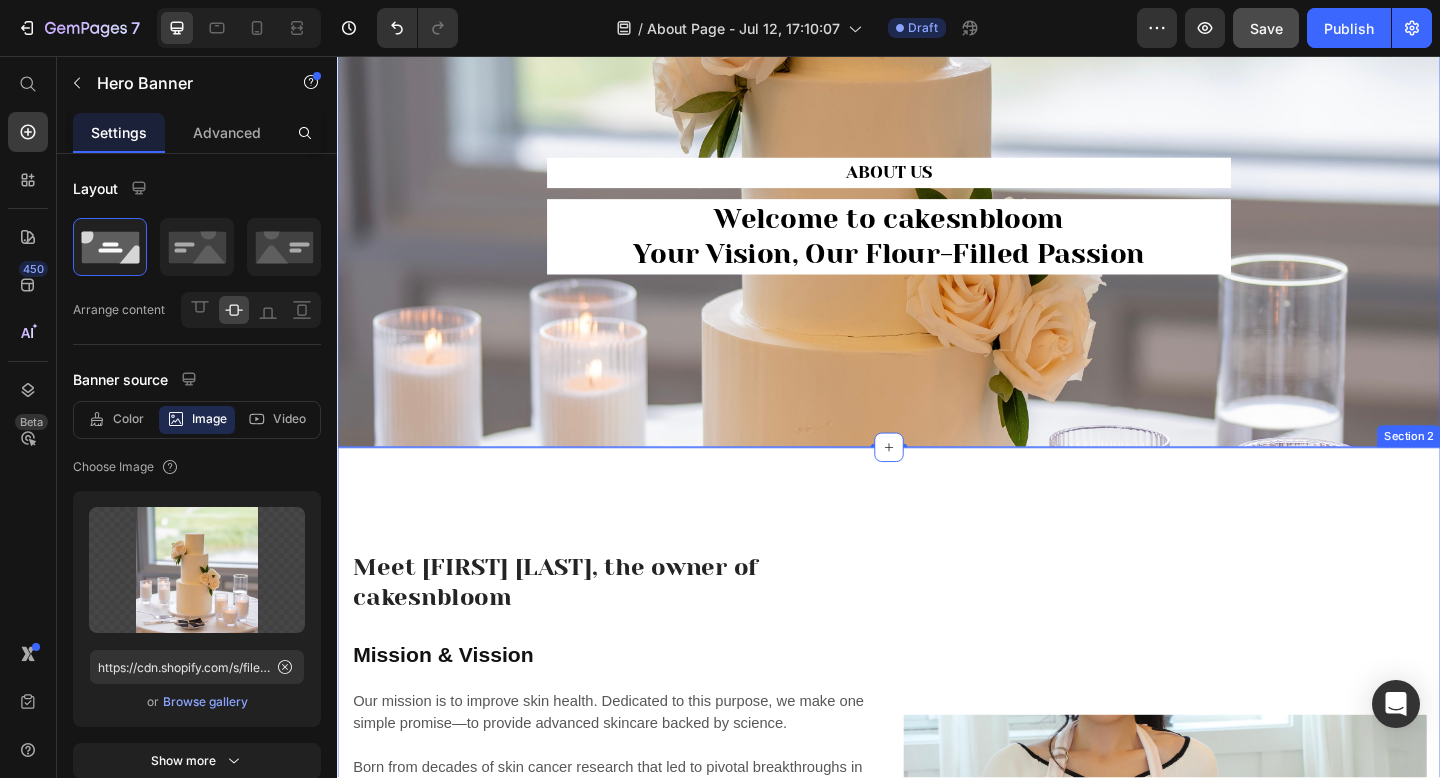 click on "Meet [FIRST] [LAST], the owner of cakesnbloom Heading Mission   Vision Heading Our mission is to improve skin health. Dedicated to this purpose, we make one simple promise—to provide advanced skincare backed by science. Born from decades of skin cancer research that led to pivotal breakthroughs in antioxidants, our high potency formulas are concentrated in pure actives and proven to penetrate optimally into skin. Text block Our Impact Heading We has partnered with ReSurge International to advance first-generation women reconstructive surgeons in underserved parts of the world.  Together, we created the Pioneering Women in Reconstructive Surgery (PWRS) initiative to support these inspiring women through surgical training, leadership development and mentorship networking. Text block Image Row Section 2" at bounding box center (937, 868) 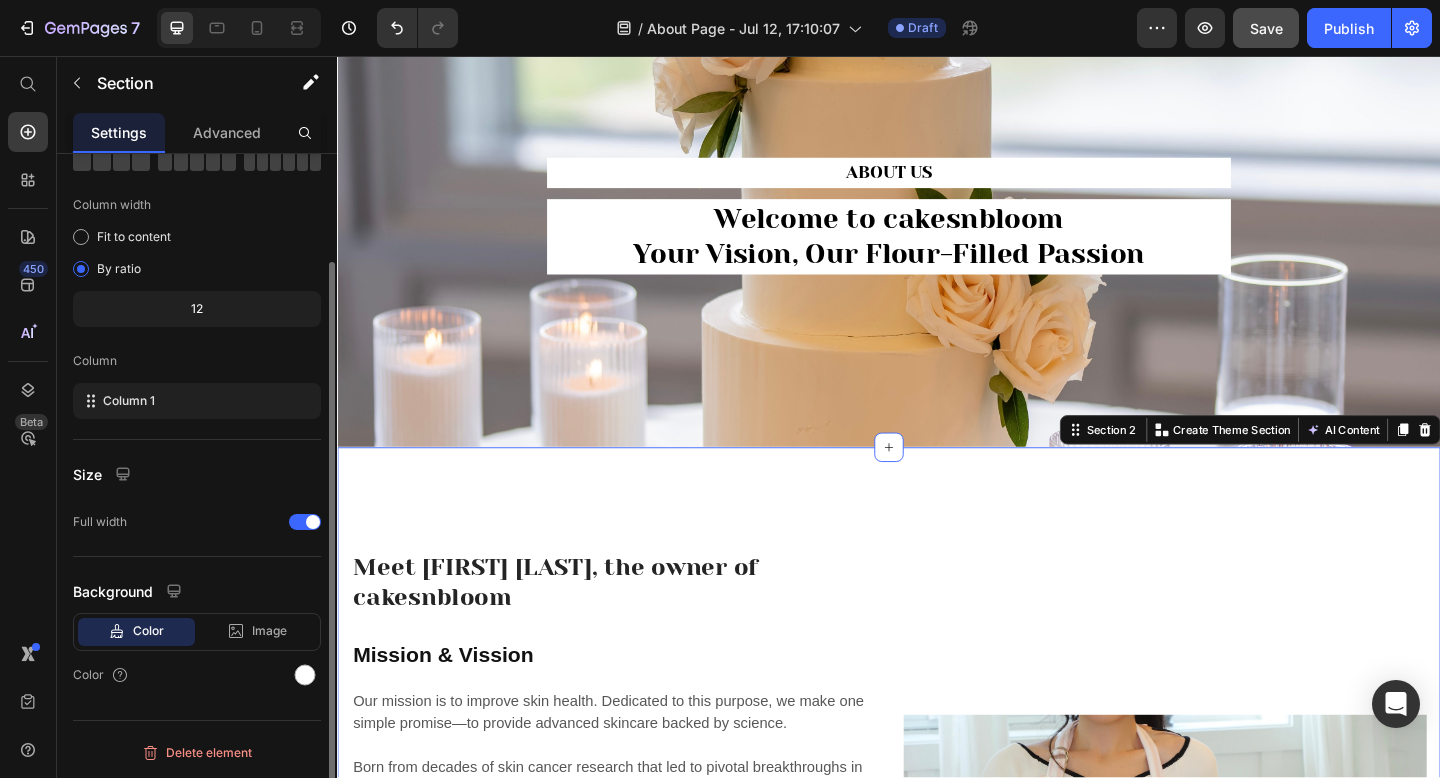scroll, scrollTop: 0, scrollLeft: 0, axis: both 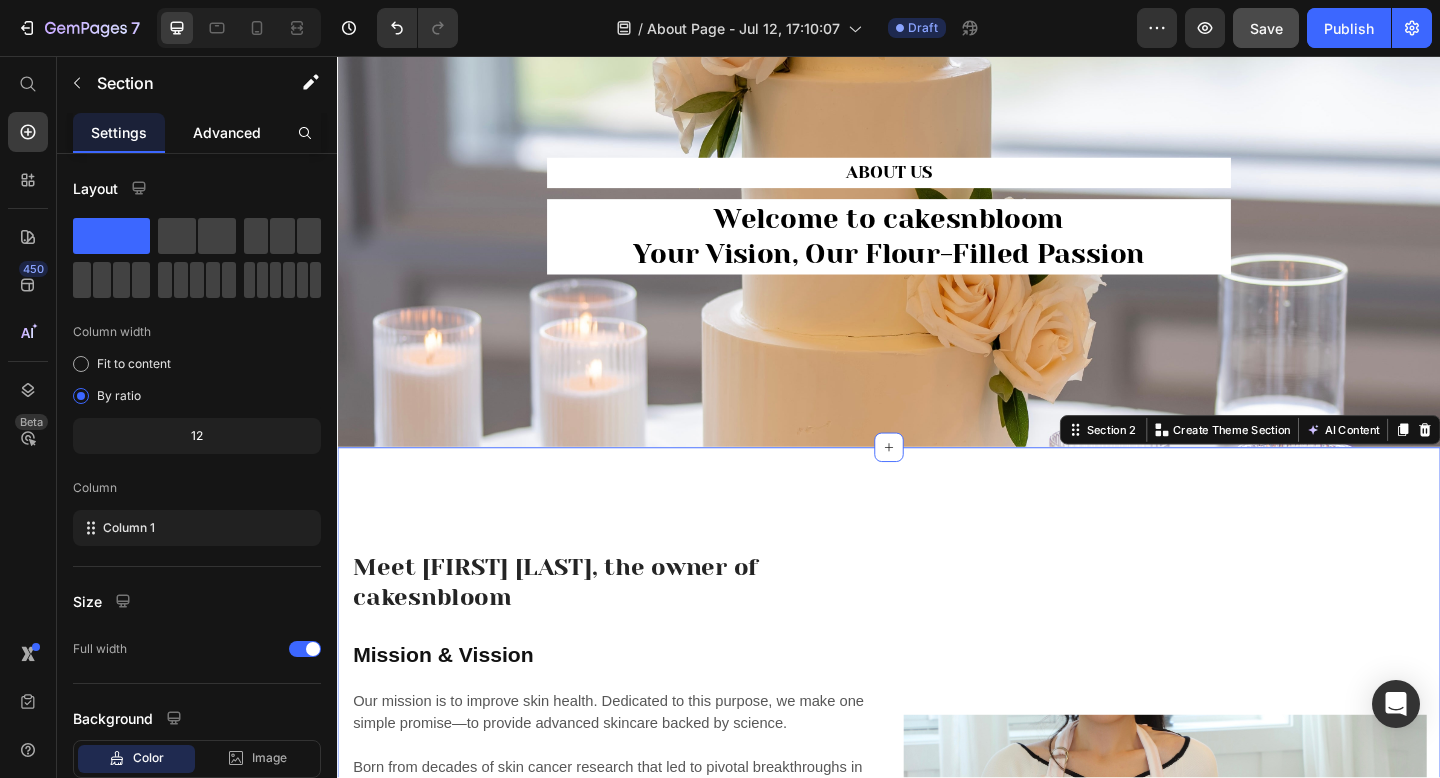 click on "Advanced" at bounding box center [227, 132] 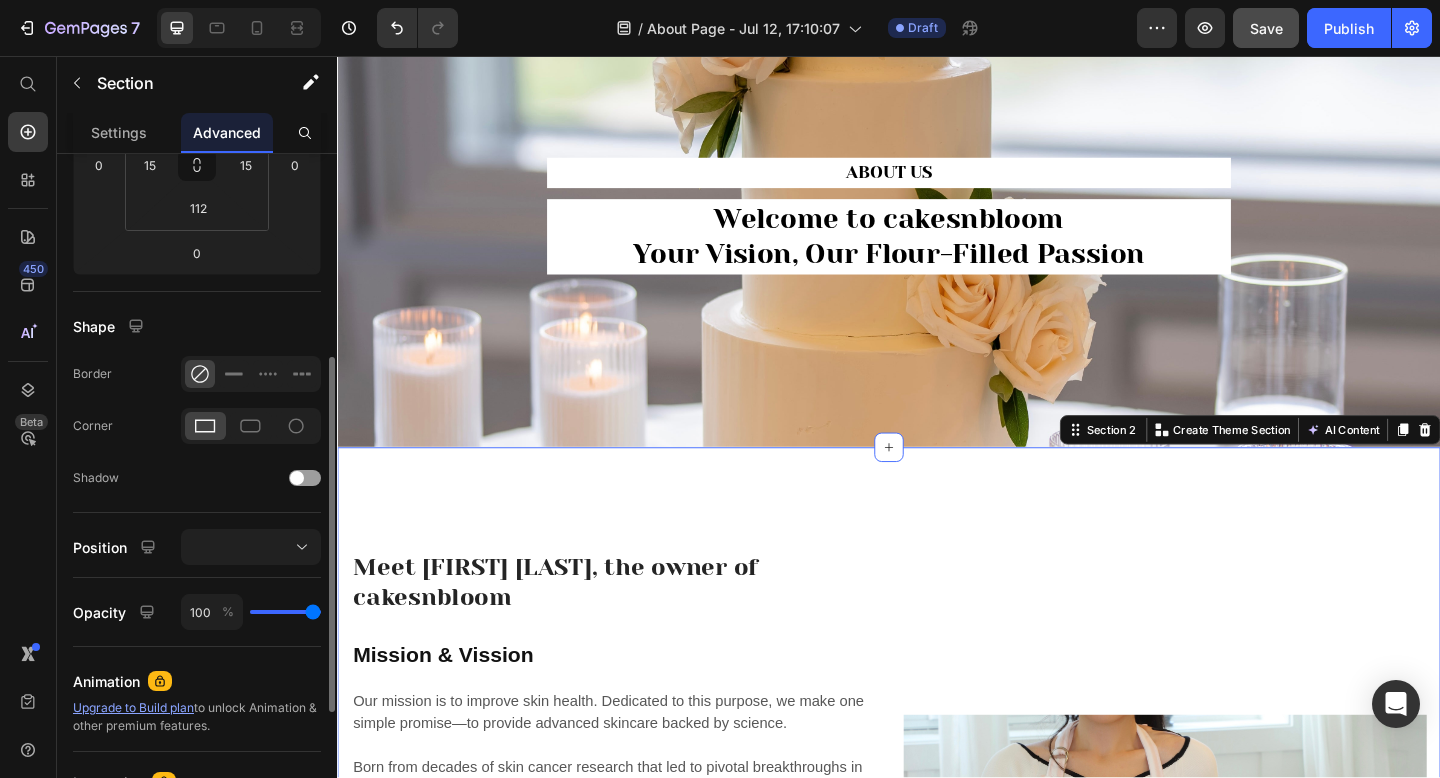 scroll, scrollTop: 374, scrollLeft: 0, axis: vertical 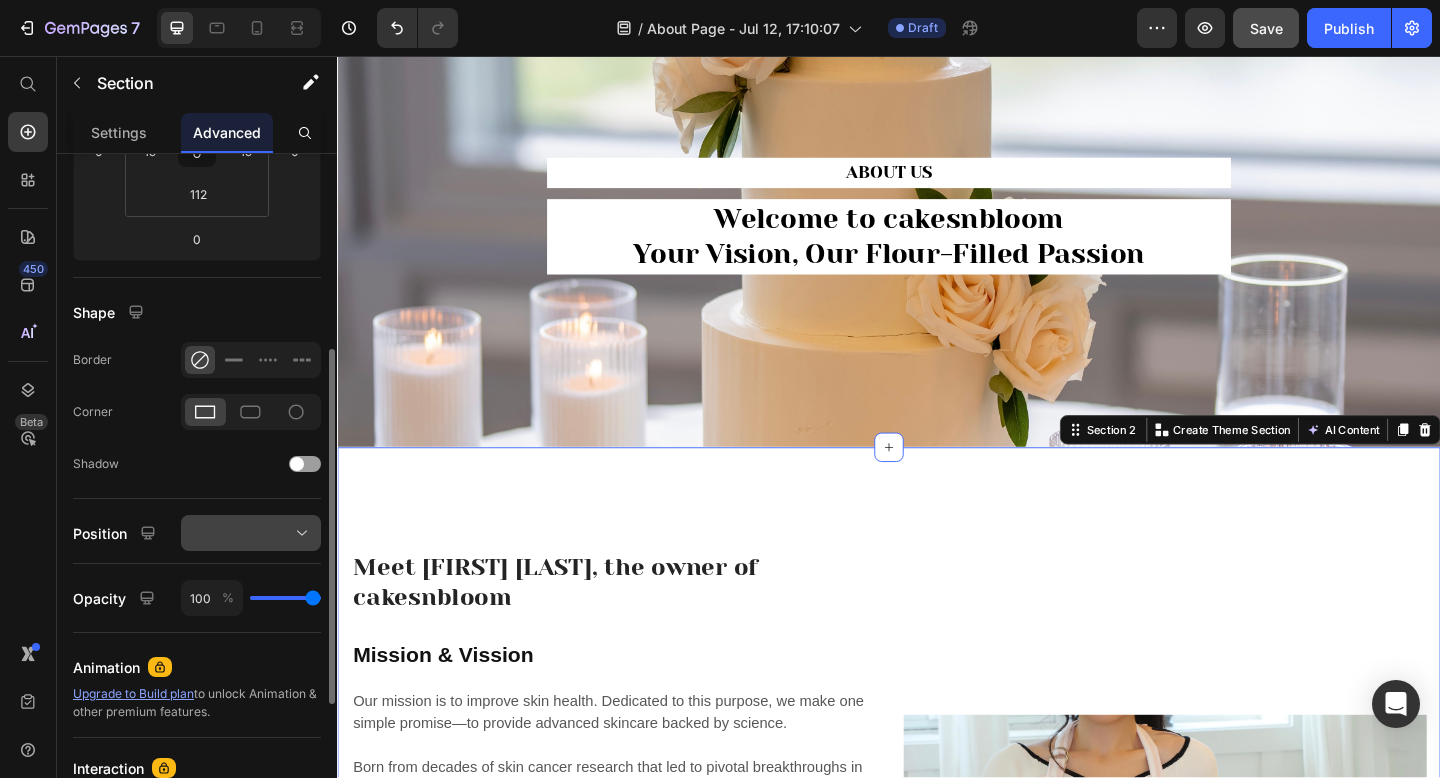click at bounding box center (251, 533) 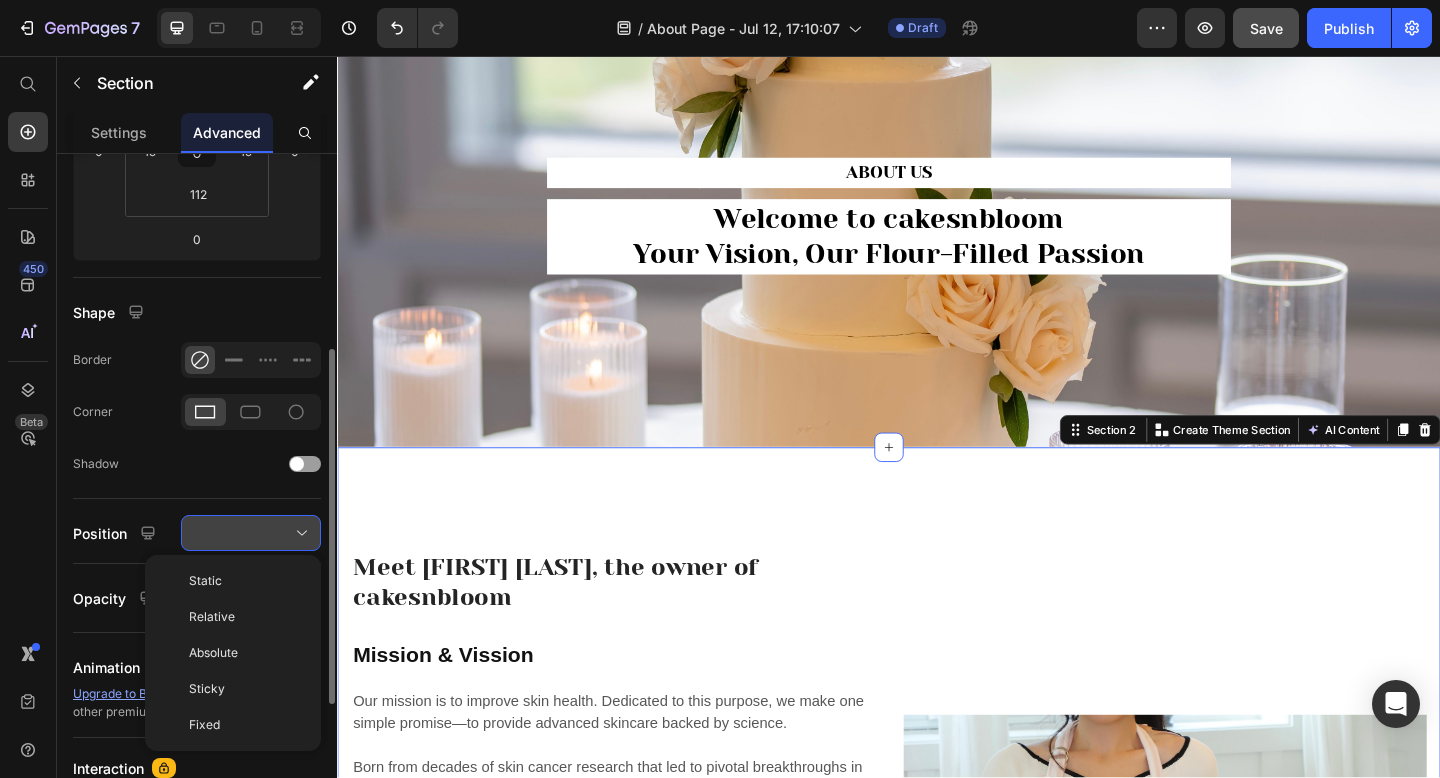 click at bounding box center (251, 533) 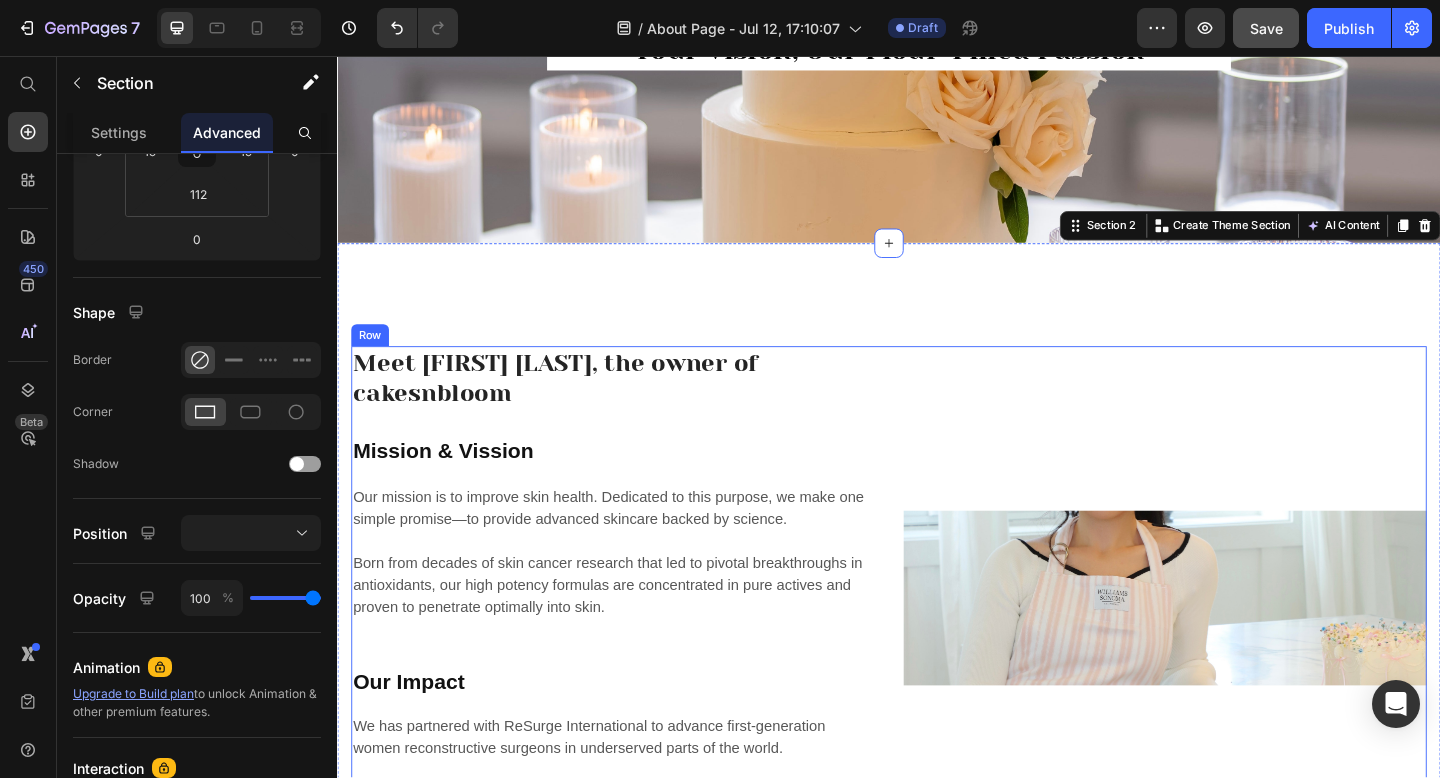 scroll, scrollTop: 344, scrollLeft: 0, axis: vertical 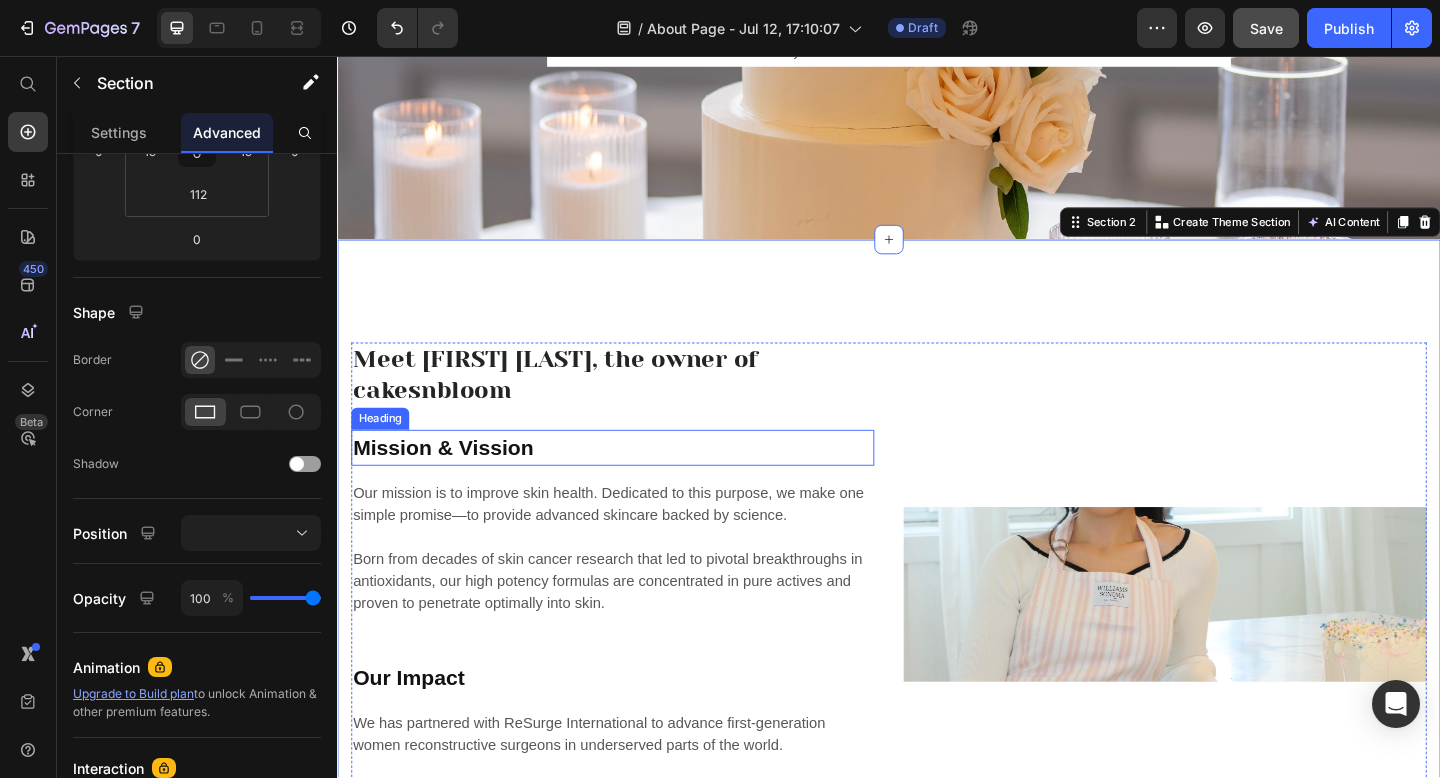 click on "Mission & Vission" at bounding box center [636, 482] 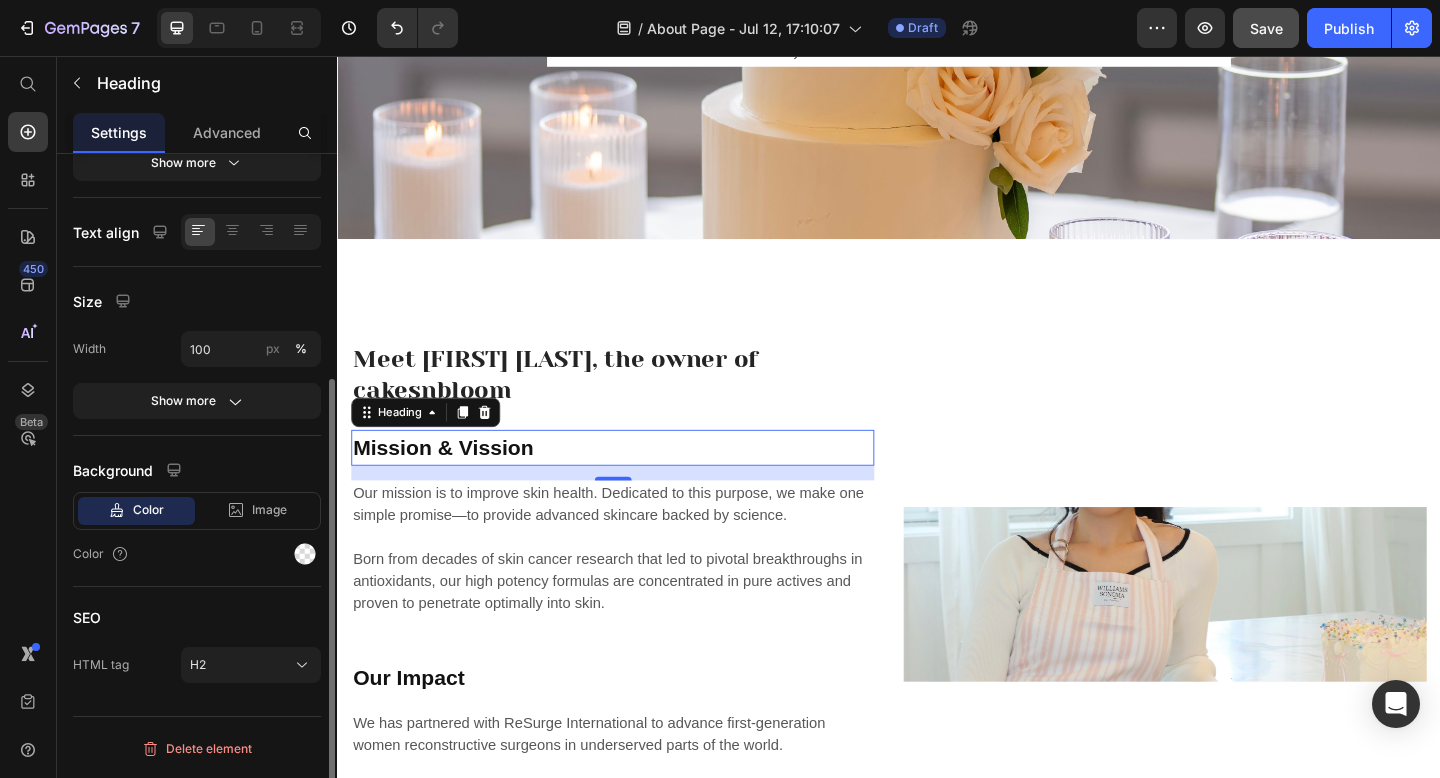 scroll, scrollTop: 0, scrollLeft: 0, axis: both 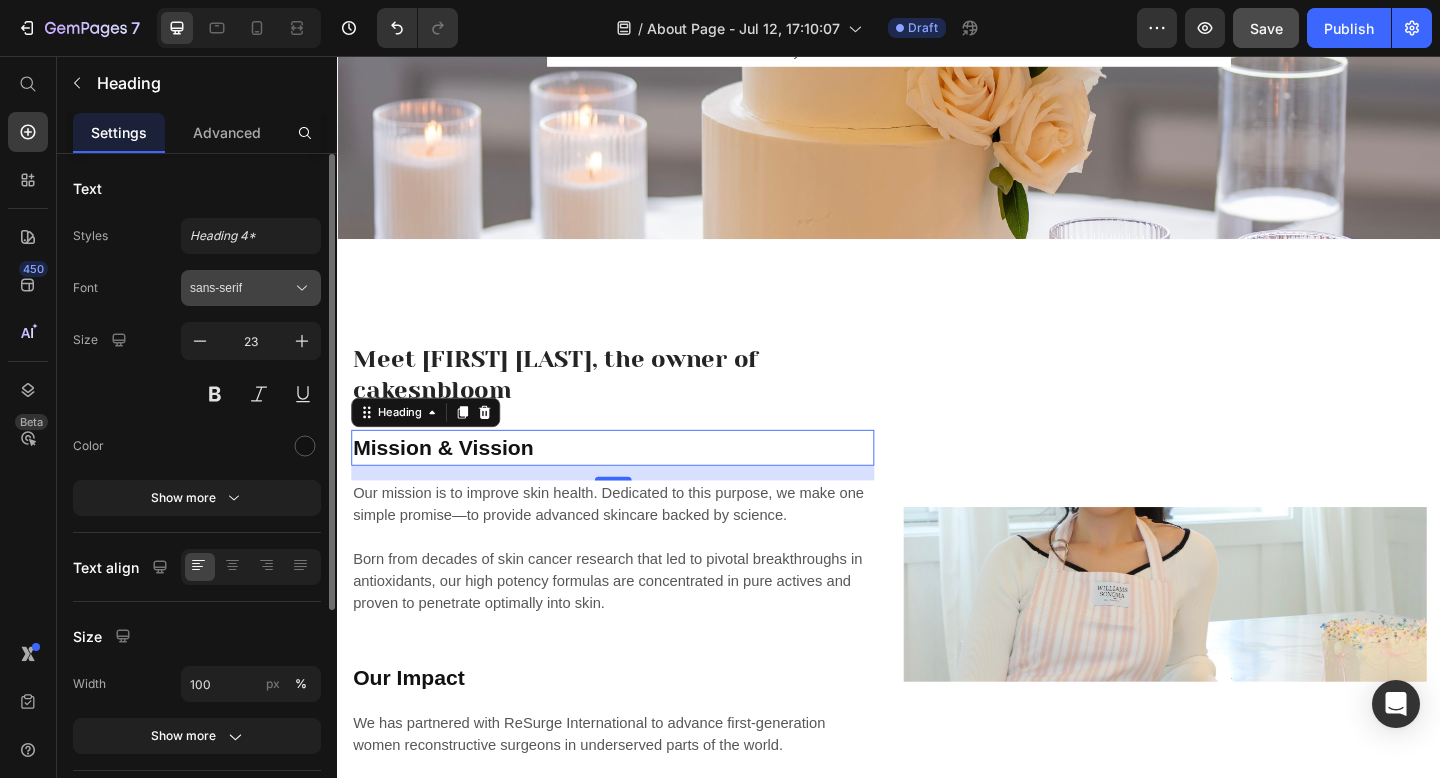 click on "sans-serif" at bounding box center (251, 288) 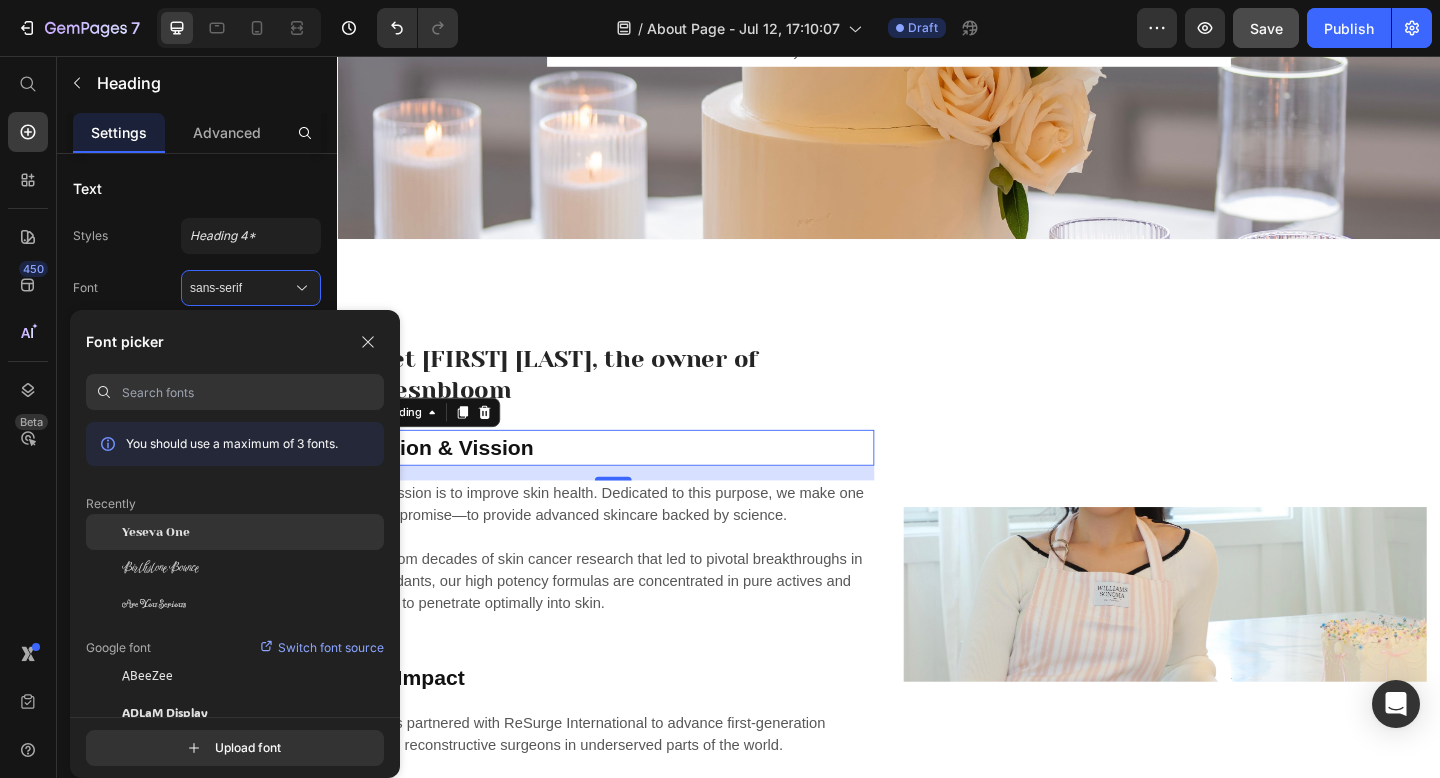 click on "Yeseva One" at bounding box center [156, 532] 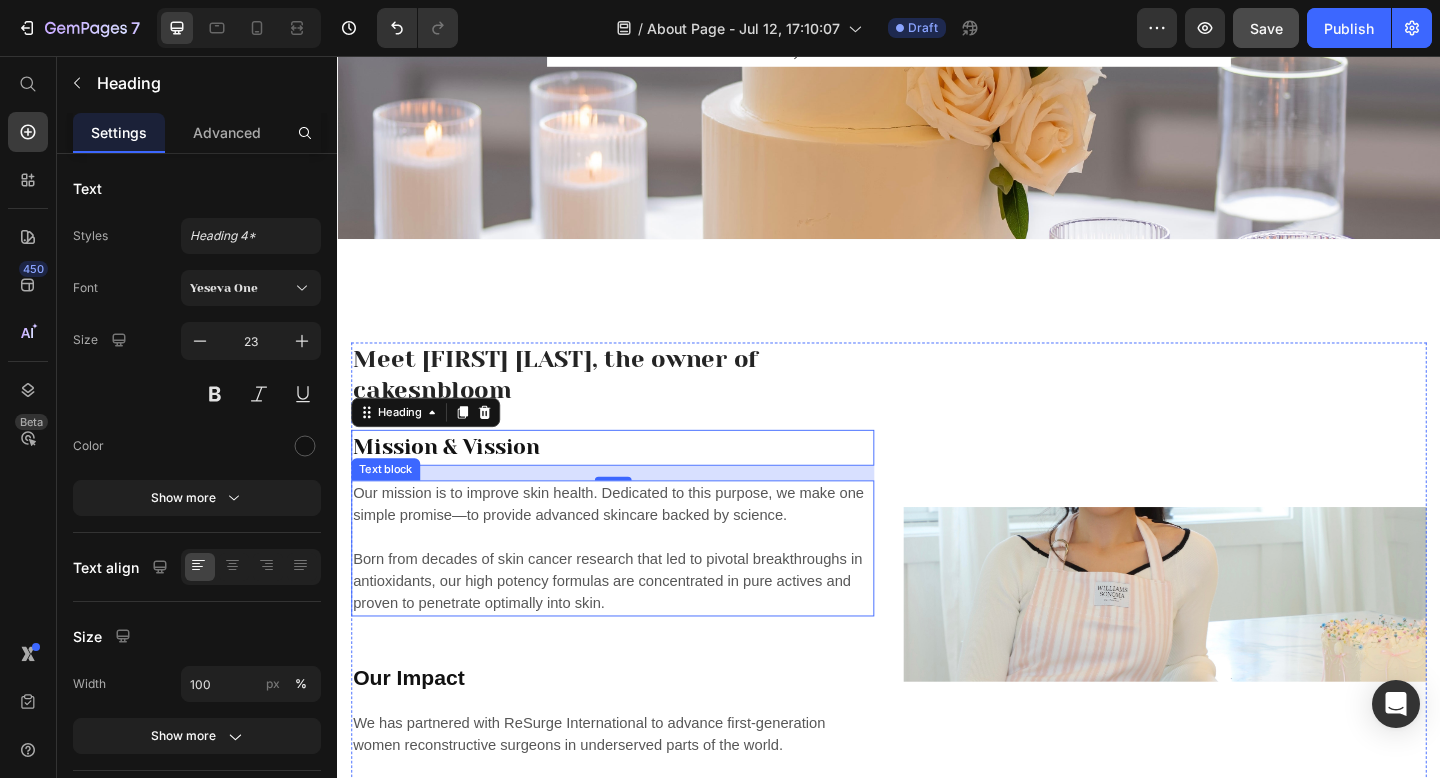 click on "Our mission is to improve skin health. Dedicated to this purpose, we make one simple promise—to provide advanced skincare backed by science. Born from decades of skin cancer research that led to pivotal breakthroughs in antioxidants, our high potency formulas are concentrated in pure actives and proven to penetrate optimally into skin." at bounding box center [636, 592] 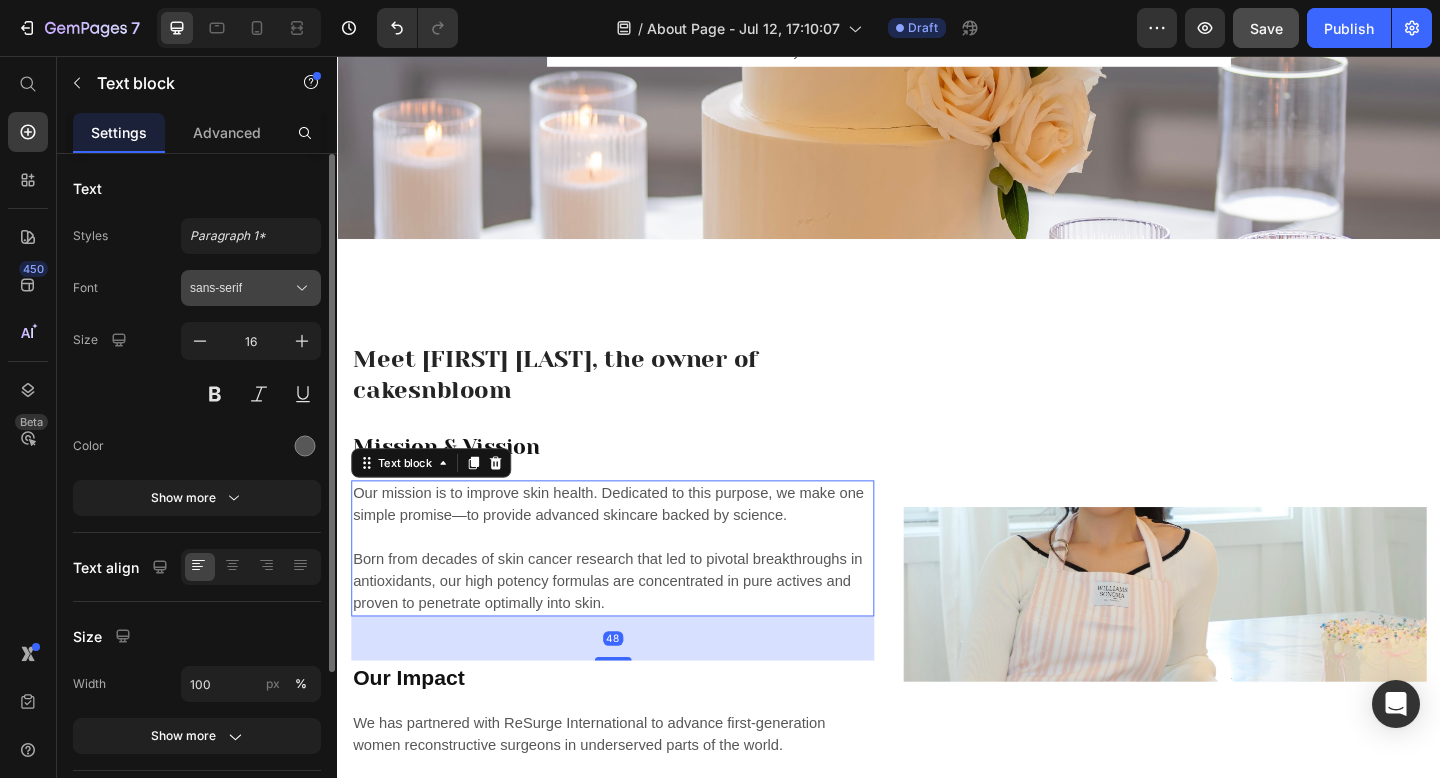 click on "sans-serif" at bounding box center [251, 288] 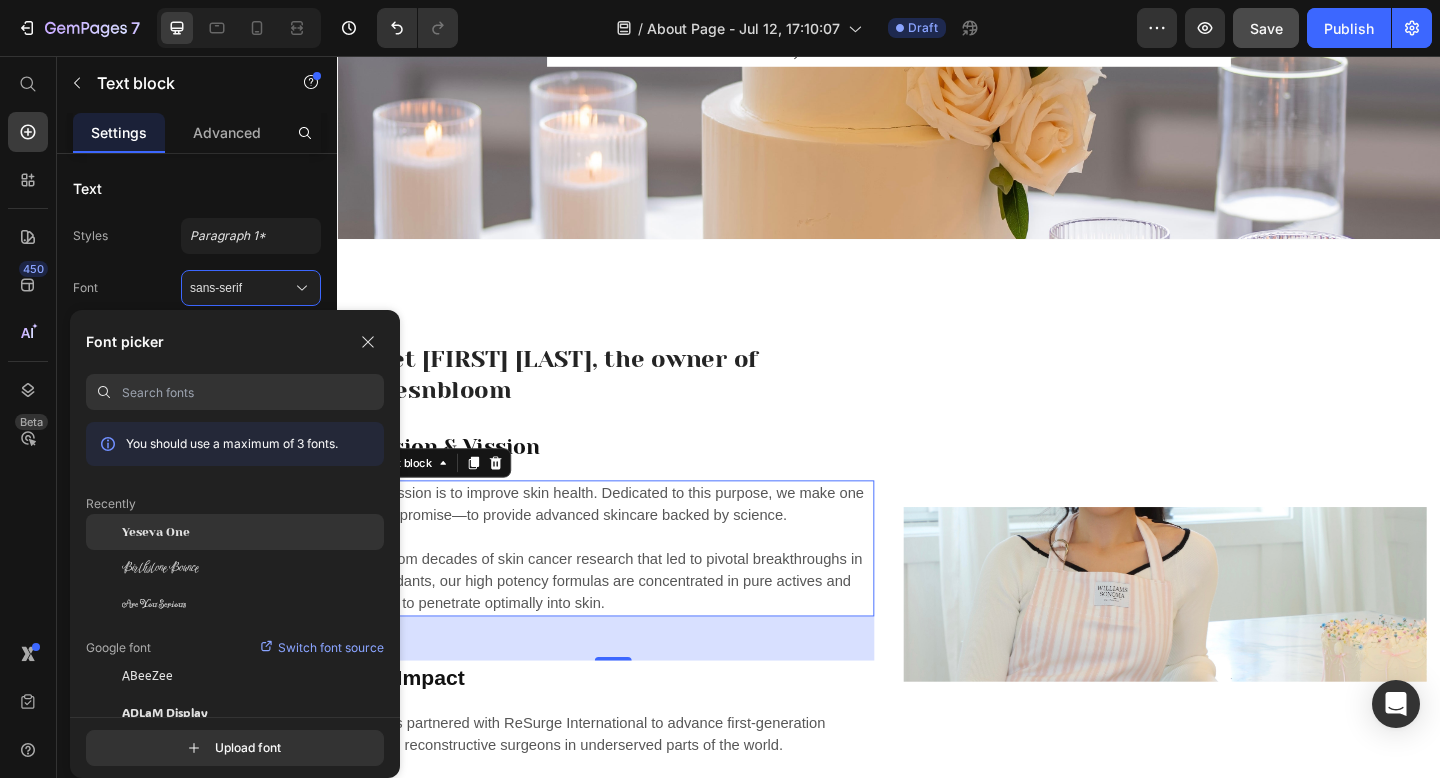 click on "Yeseva One" at bounding box center [156, 532] 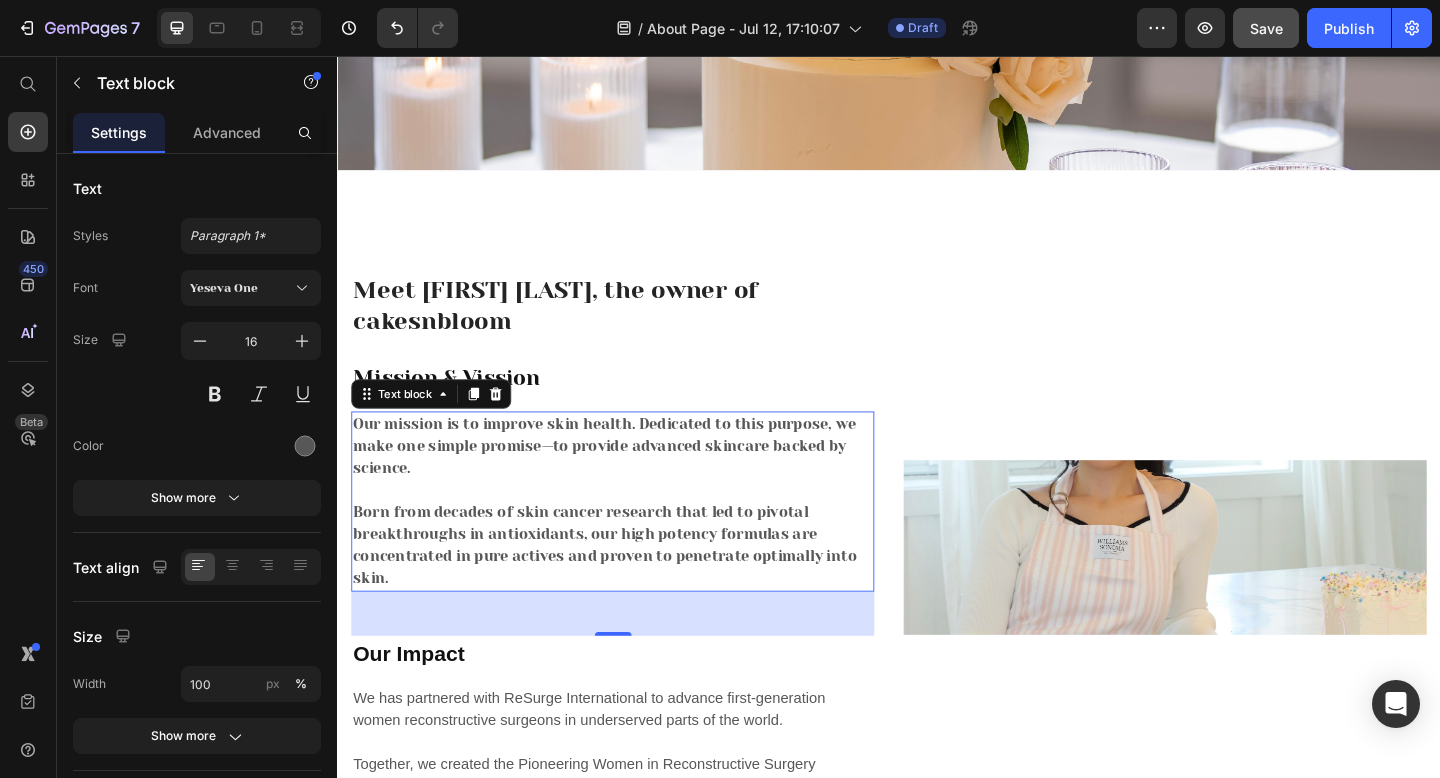 scroll, scrollTop: 422, scrollLeft: 0, axis: vertical 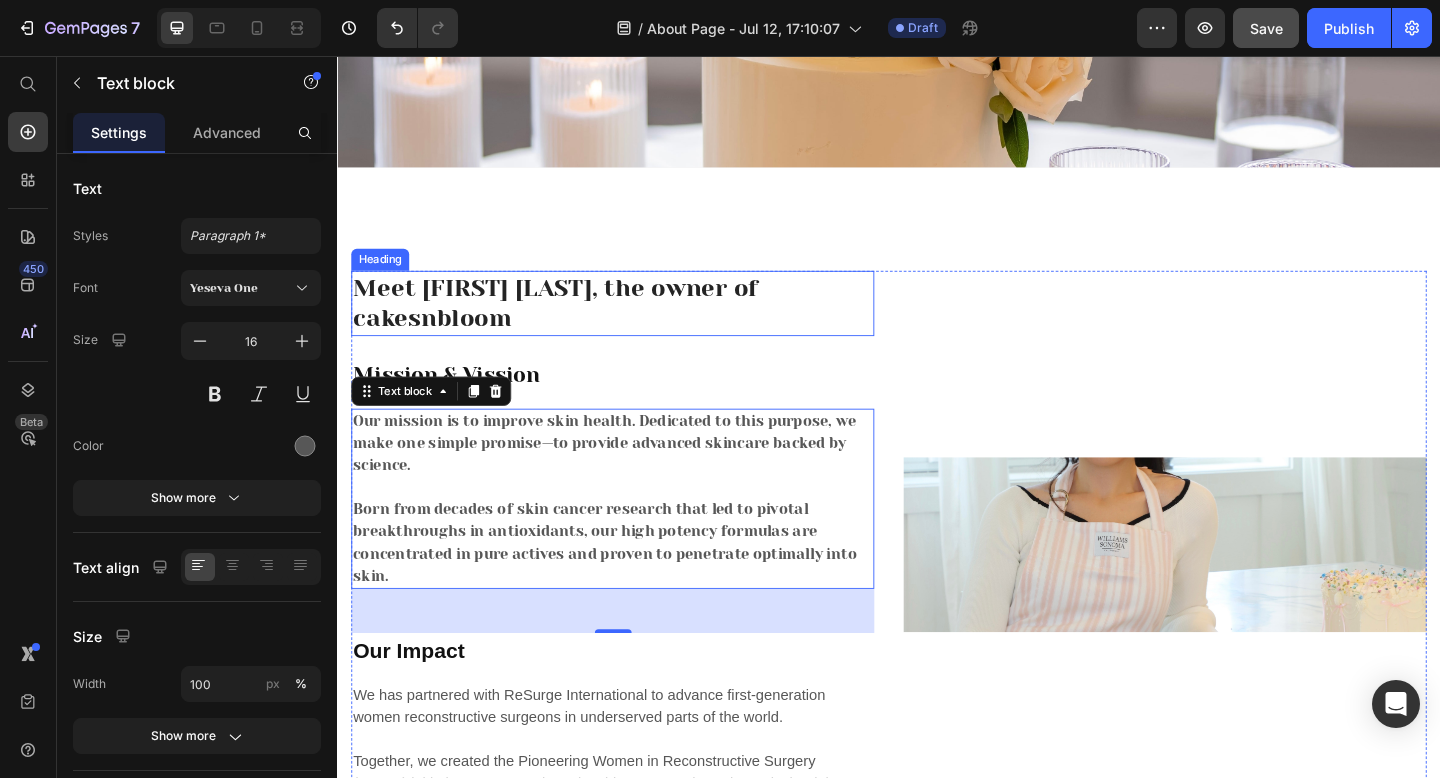 click on "Meet [FIRST] [LAST], the owner of cakesnbloom" at bounding box center [636, 326] 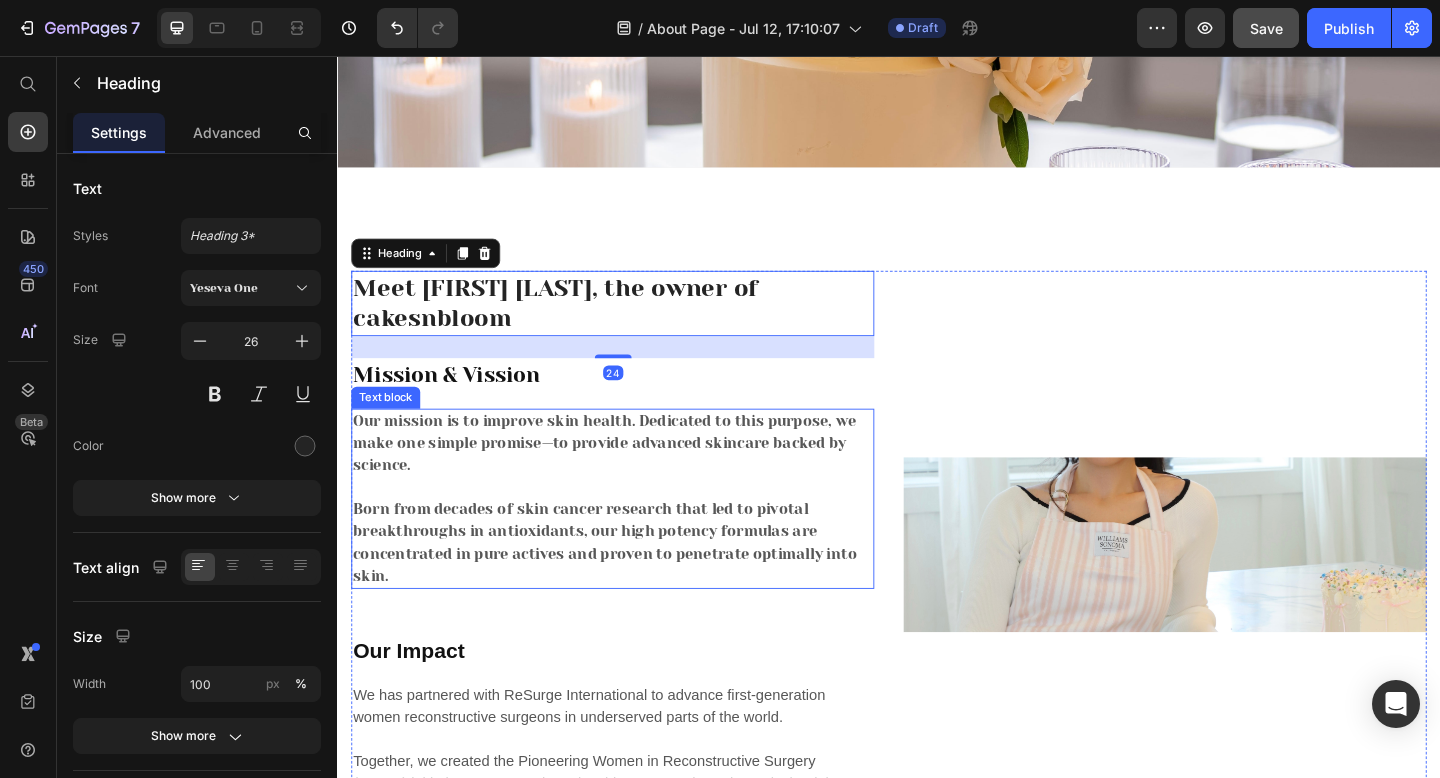click on "Our mission is to improve skin health. Dedicated to this purpose, we make one simple promise—to provide advanced skincare backed by science. Born from decades of skin cancer research that led to pivotal breakthroughs in antioxidants, our high potency formulas are concentrated in pure actives and proven to penetrate optimally into skin." at bounding box center [636, 538] 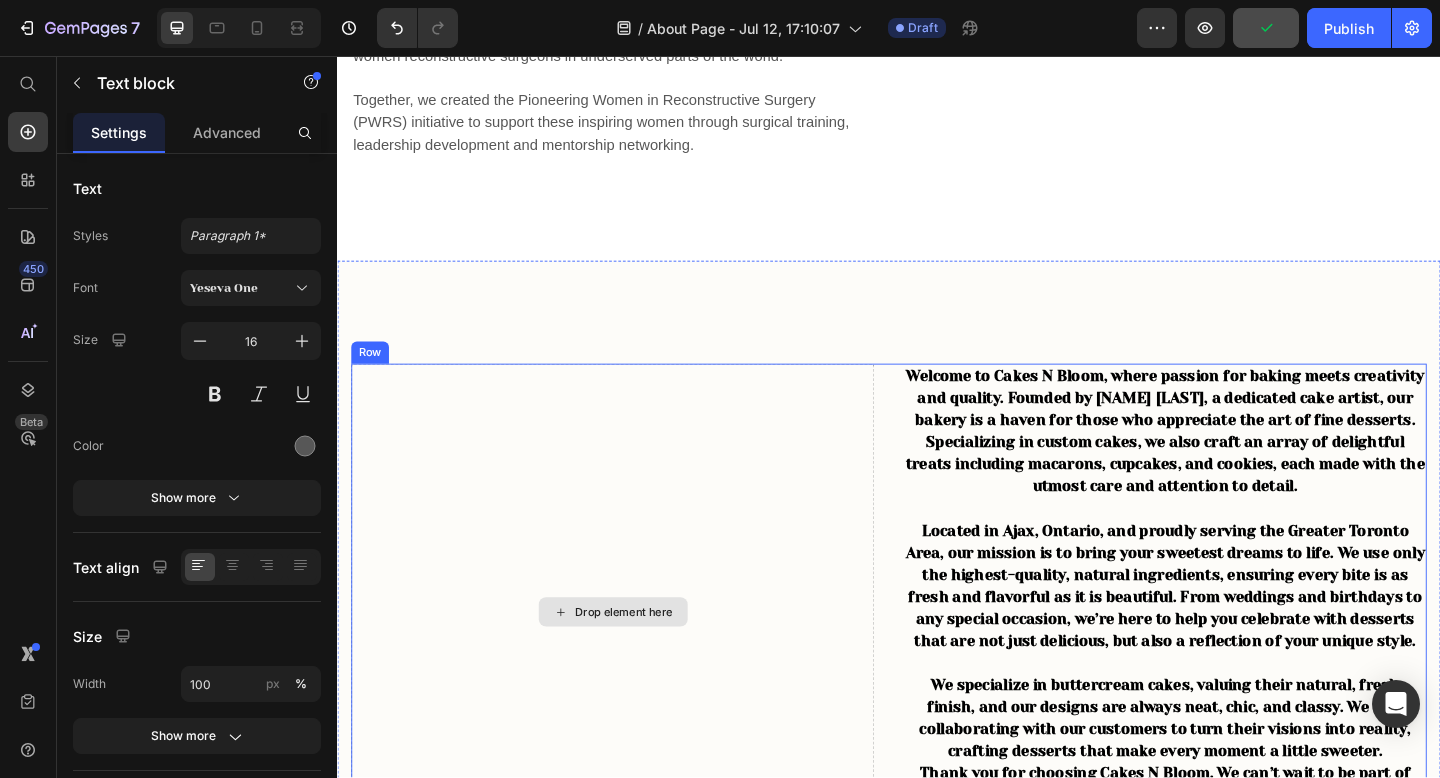scroll, scrollTop: 1145, scrollLeft: 0, axis: vertical 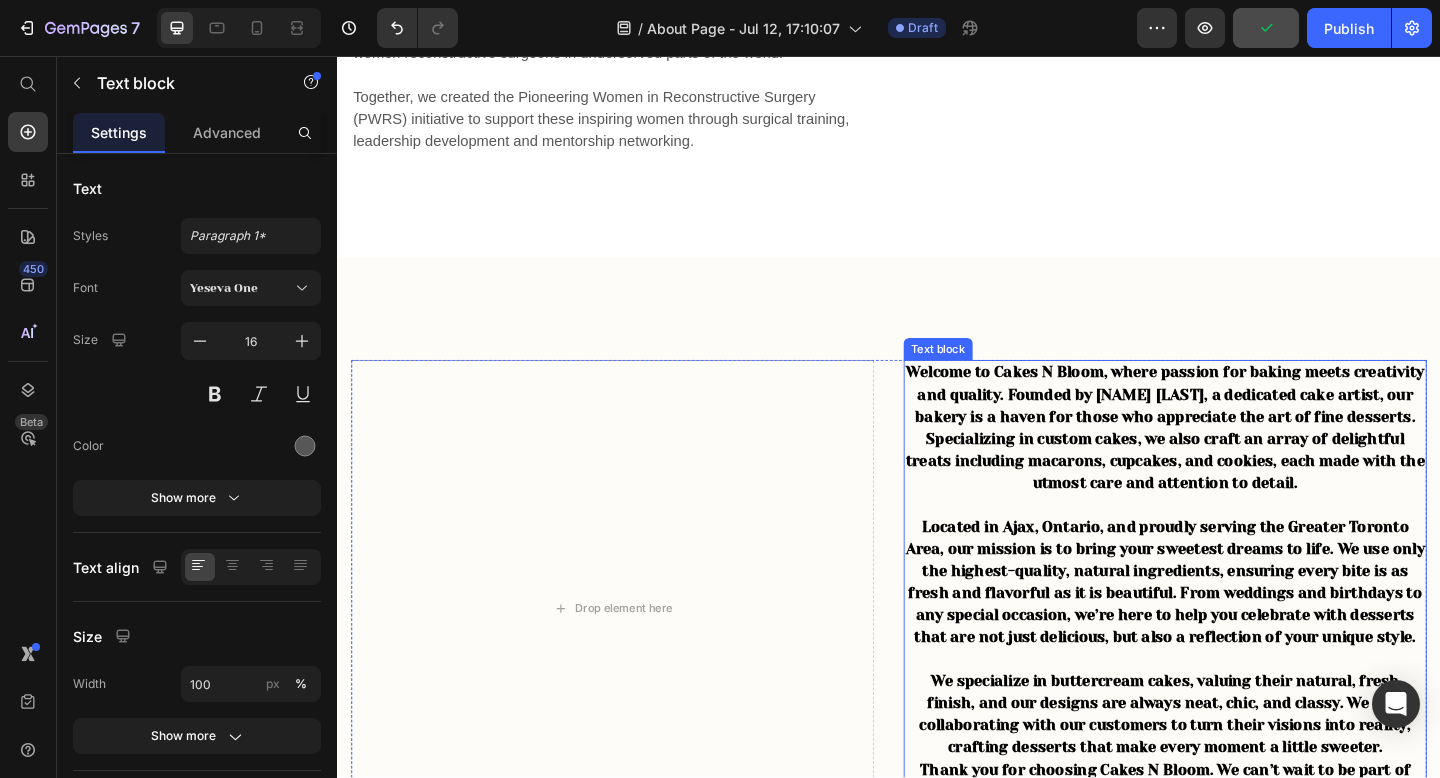 click on "Welcome to Cakes N Bloom, where passion for baking meets creativity and quality. Founded by [NAME] [LAST], a dedicated cake artist, our bakery is a haven for those who appreciate the art of fine desserts. Specializing in custom cakes, we also craft an array of delightful treats including macarons, cupcakes, and cookies, each made with the utmost care and attention to detail." at bounding box center (1237, 460) 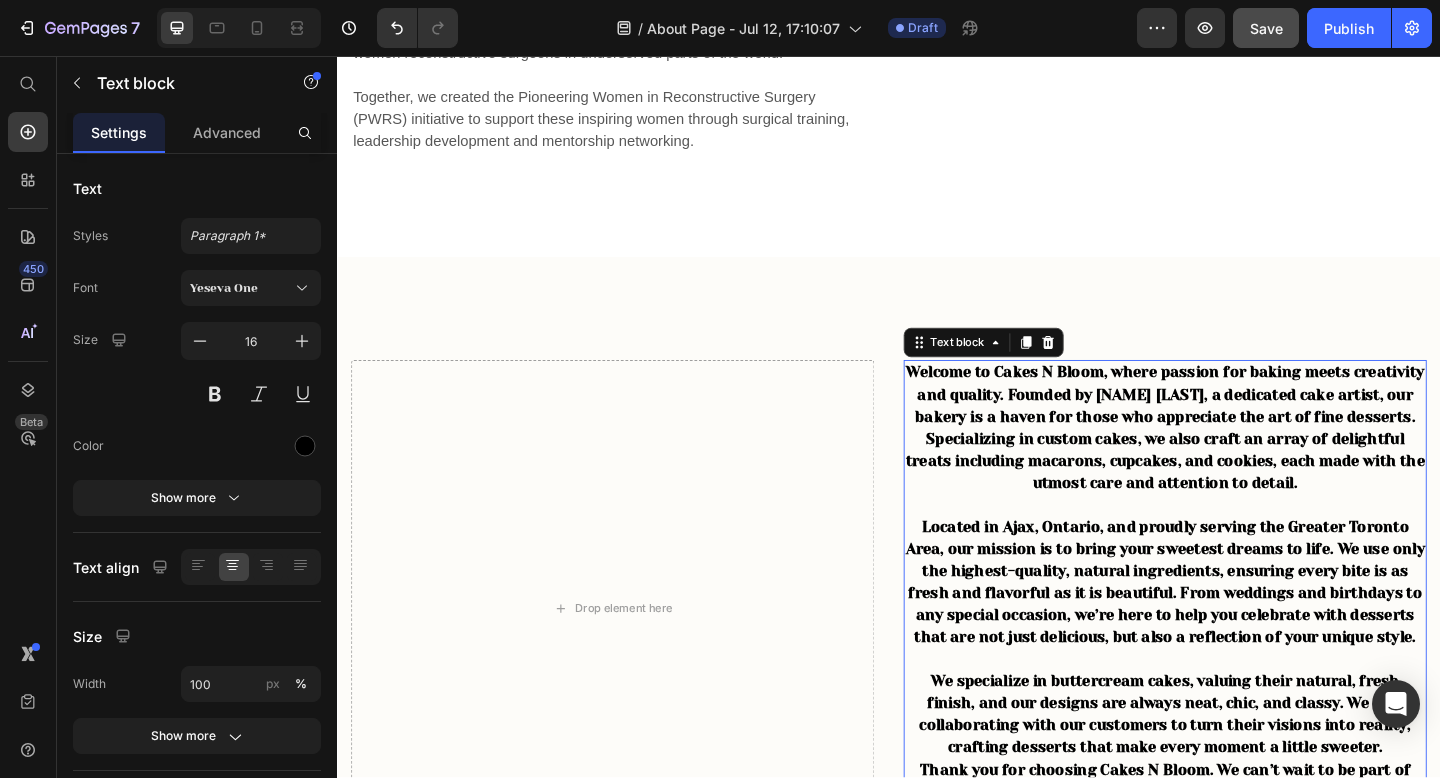 click on "Welcome to Cakes N Bloom, where passion for baking meets creativity and quality. Founded by [NAME] [LAST], a dedicated cake artist, our bakery is a haven for those who appreciate the art of fine desserts. Specializing in custom cakes, we also craft an array of delightful treats including macarons, cupcakes, and cookies, each made with the utmost care and attention to detail." at bounding box center [1237, 460] 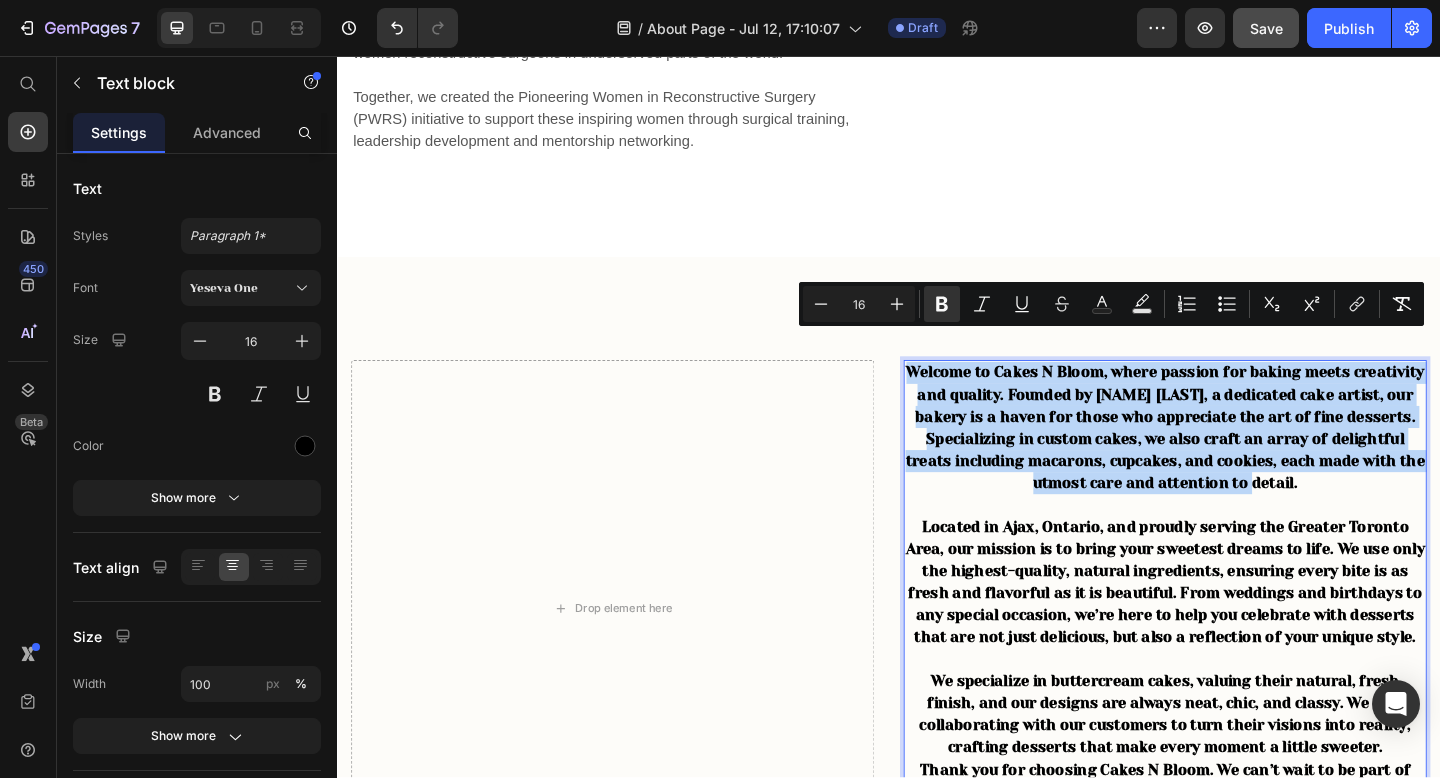 drag, startPoint x: 1454, startPoint y: 485, endPoint x: 1003, endPoint y: 366, distance: 466.43542 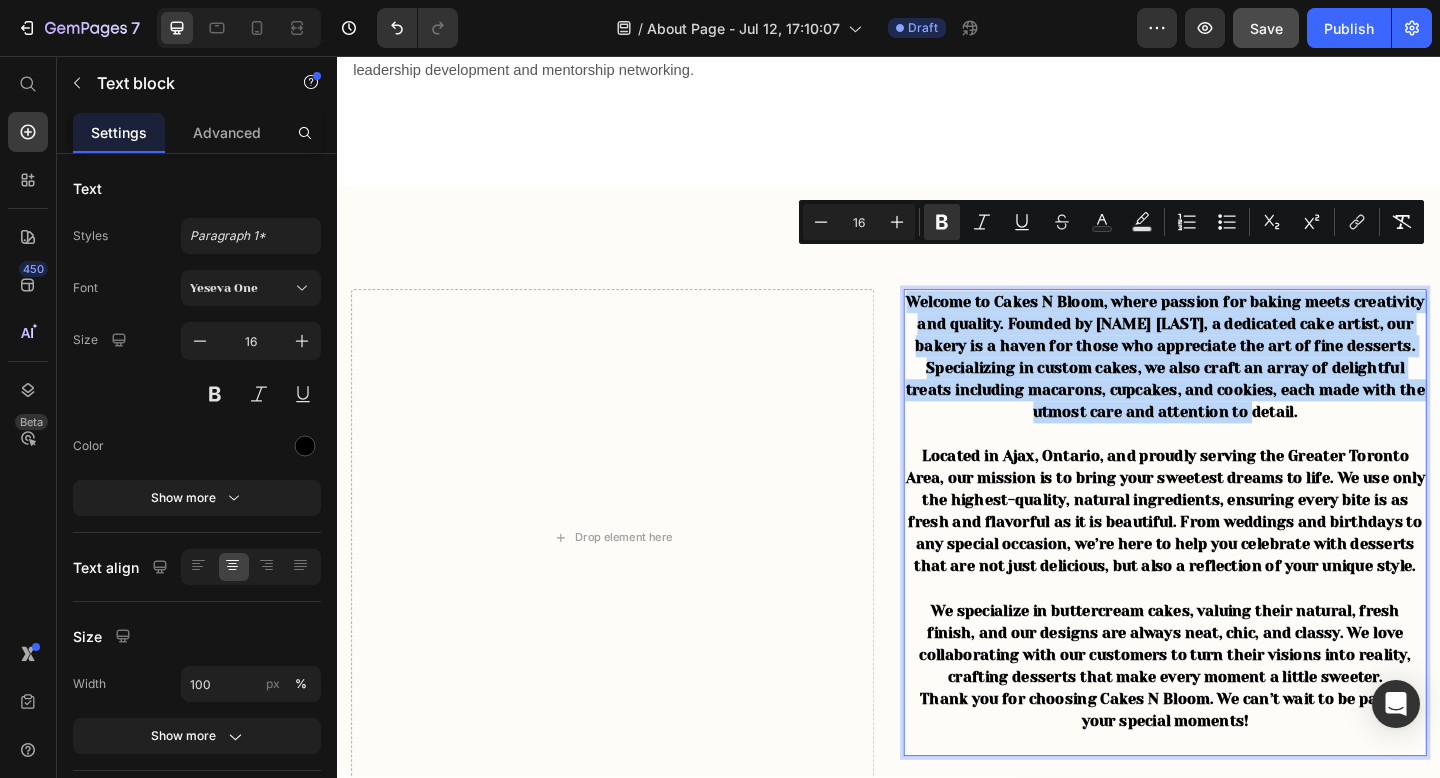 scroll, scrollTop: 1234, scrollLeft: 0, axis: vertical 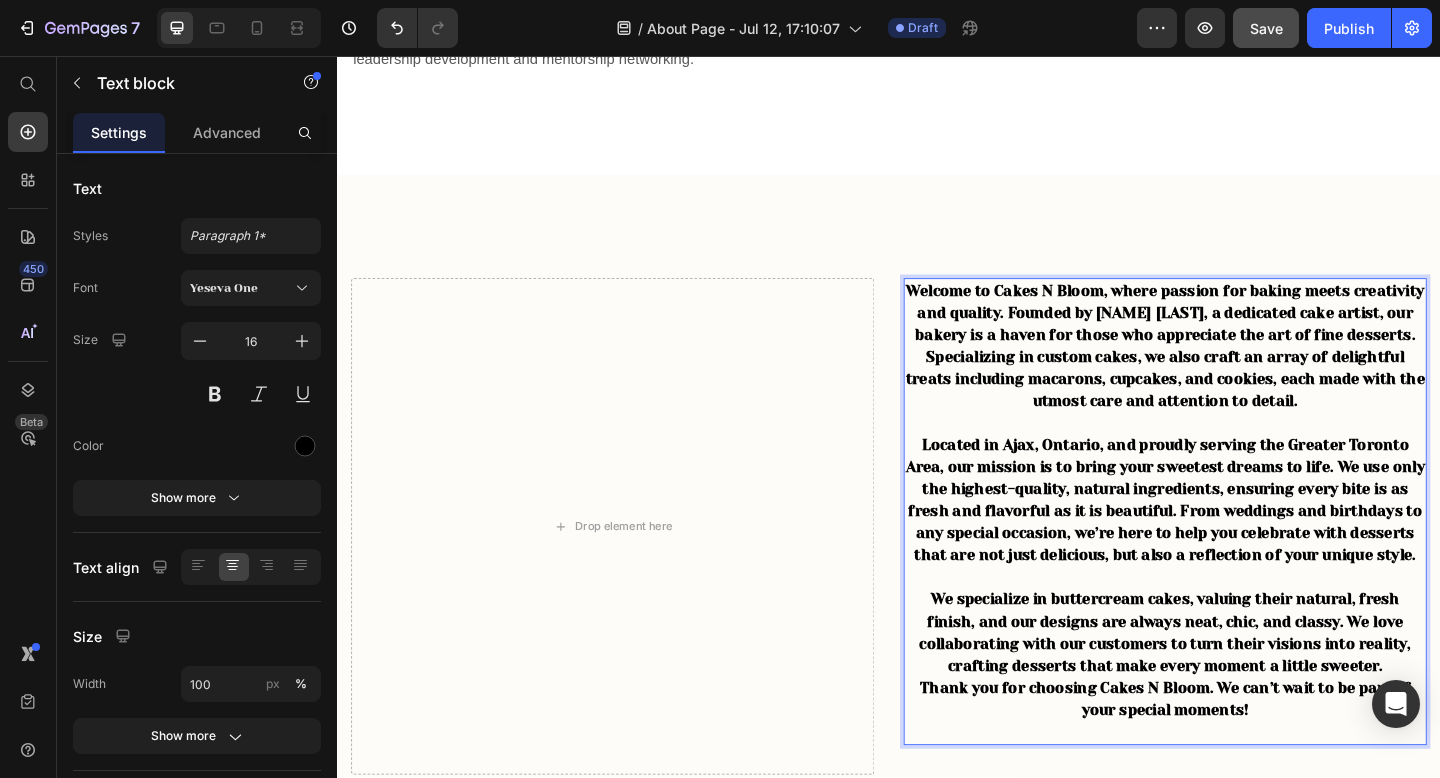 click on "We specialize in buttercream cakes, valuing their natural, fresh finish, and our designs are always neat, chic, and classy. We love collaborating with our customers to turn their visions into reality, crafting desserts that make every moment a little sweeter." at bounding box center [1237, 683] 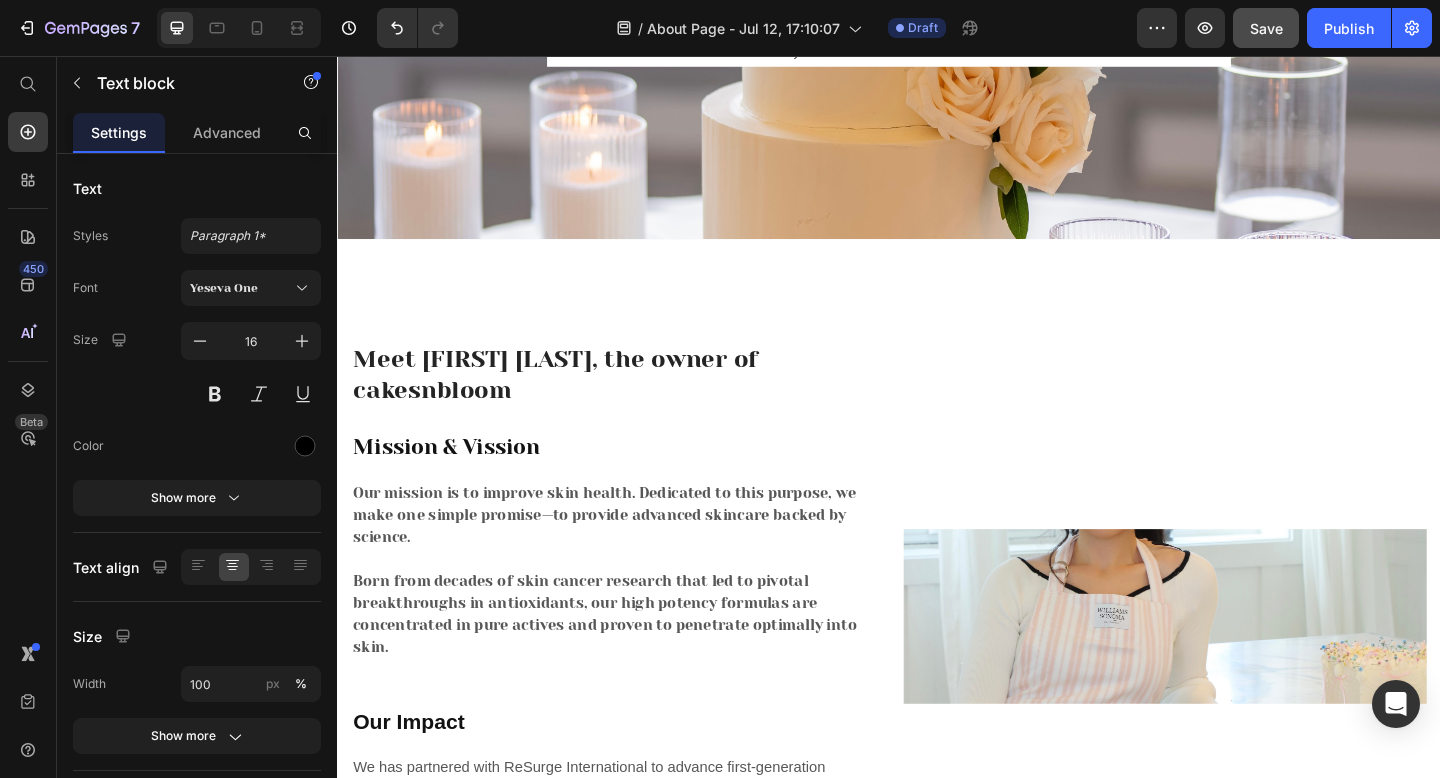 scroll, scrollTop: 1256, scrollLeft: 0, axis: vertical 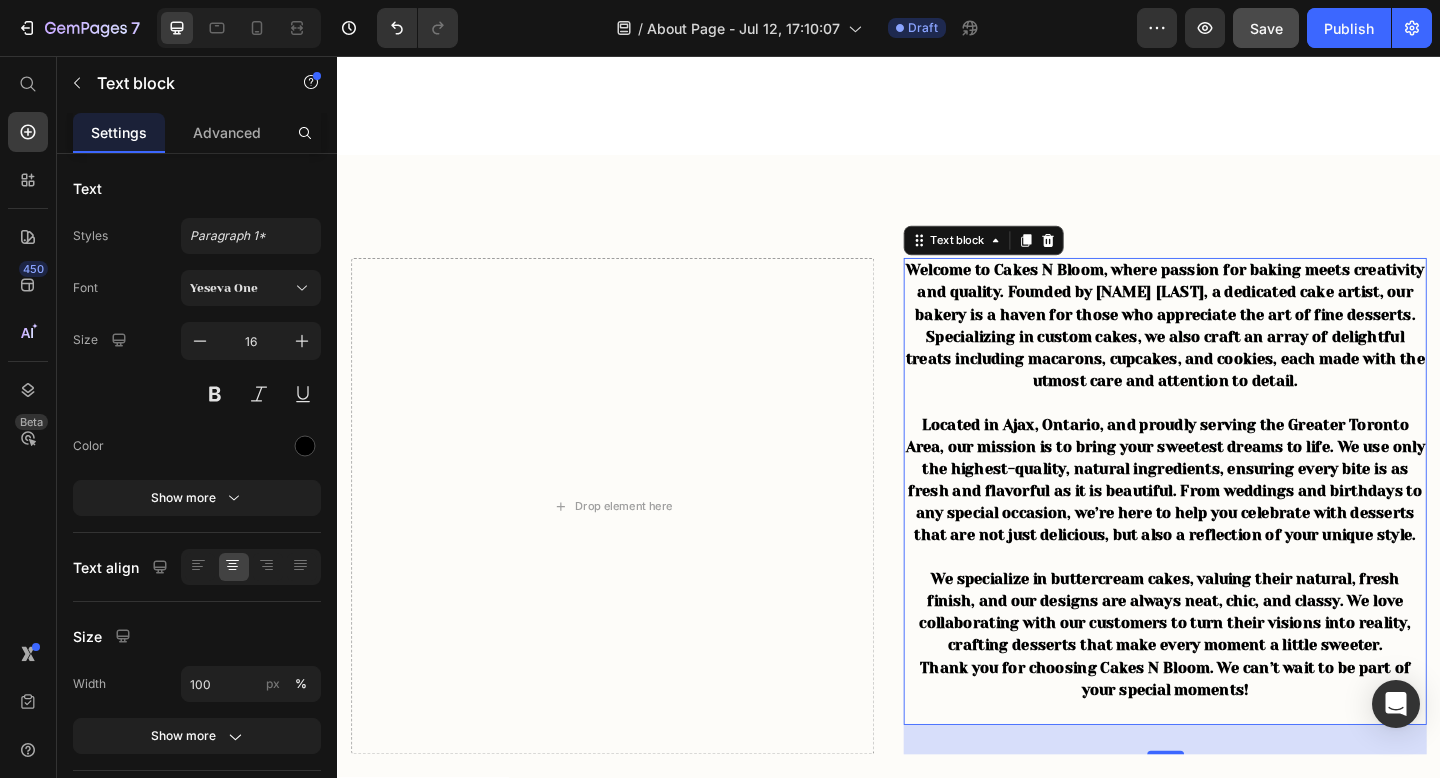 click on "Located in Ajax, Ontario, and proudly serving the Greater Toronto Area, our mission is to bring your sweetest dreams to life. We use only the highest-quality, natural ingredients, ensuring every bite is as fresh and flavorful as it is beautiful. From weddings and birthdays to any special occasion, we’re here to help you celebrate with desserts that are not just delicious, but also a reflection of your unique style." at bounding box center [1237, 517] 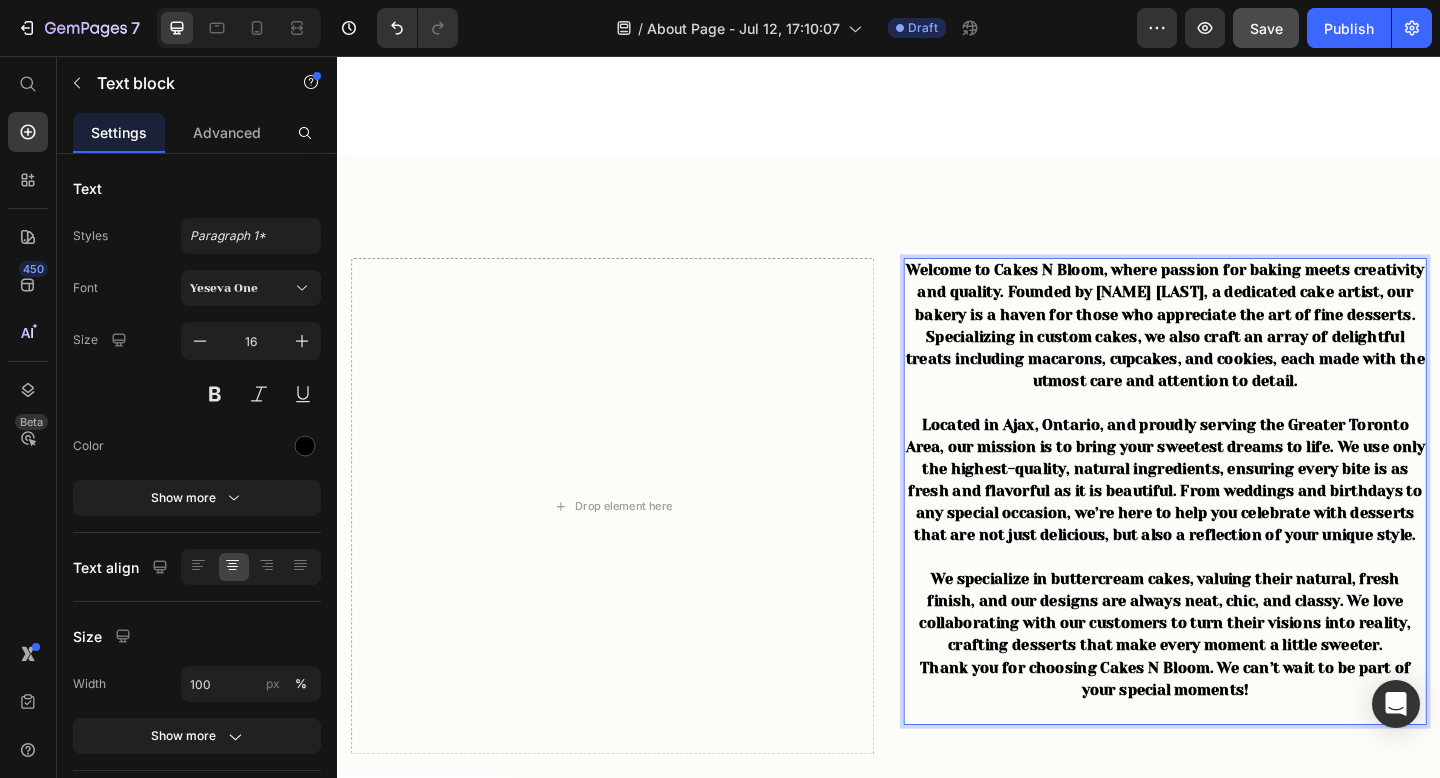 click on "Located in Ajax, Ontario, and proudly serving the Greater Toronto Area, our mission is to bring your sweetest dreams to life. We use only the highest-quality, natural ingredients, ensuring every bite is as fresh and flavorful as it is beautiful. From weddings and birthdays to any special occasion, we’re here to help you celebrate with desserts that are not just delicious, but also a reflection of your unique style." at bounding box center [1237, 517] 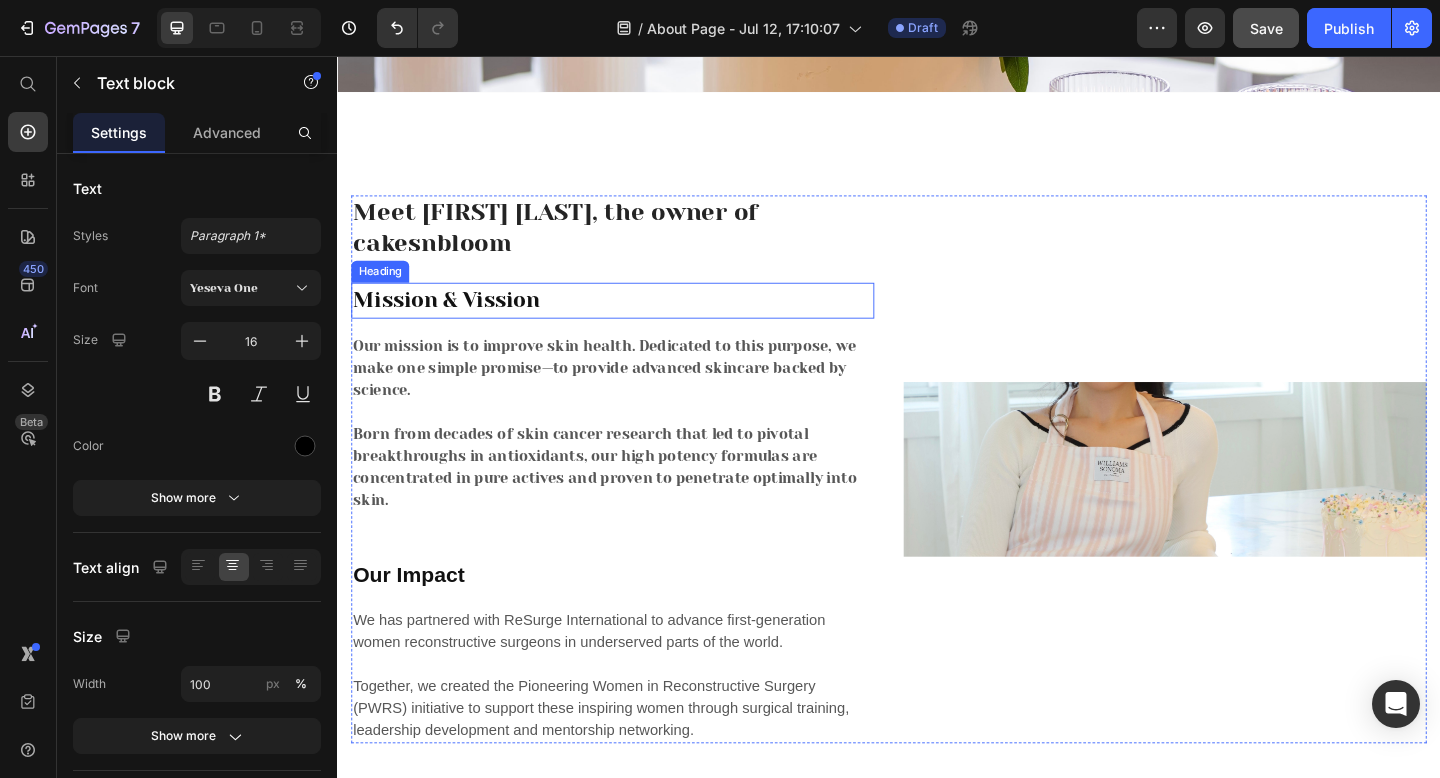 scroll, scrollTop: 509, scrollLeft: 0, axis: vertical 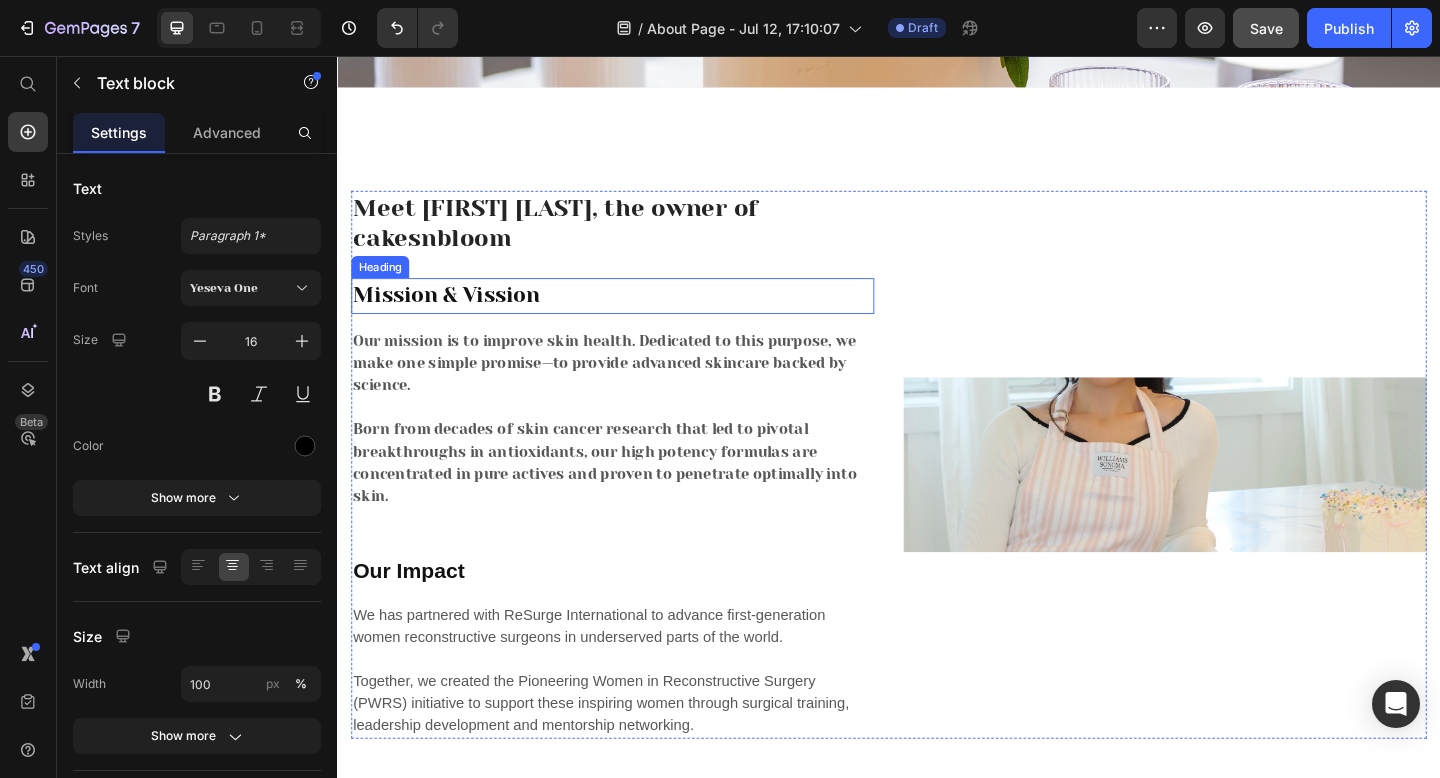 click on "Mission & Vission" at bounding box center (636, 317) 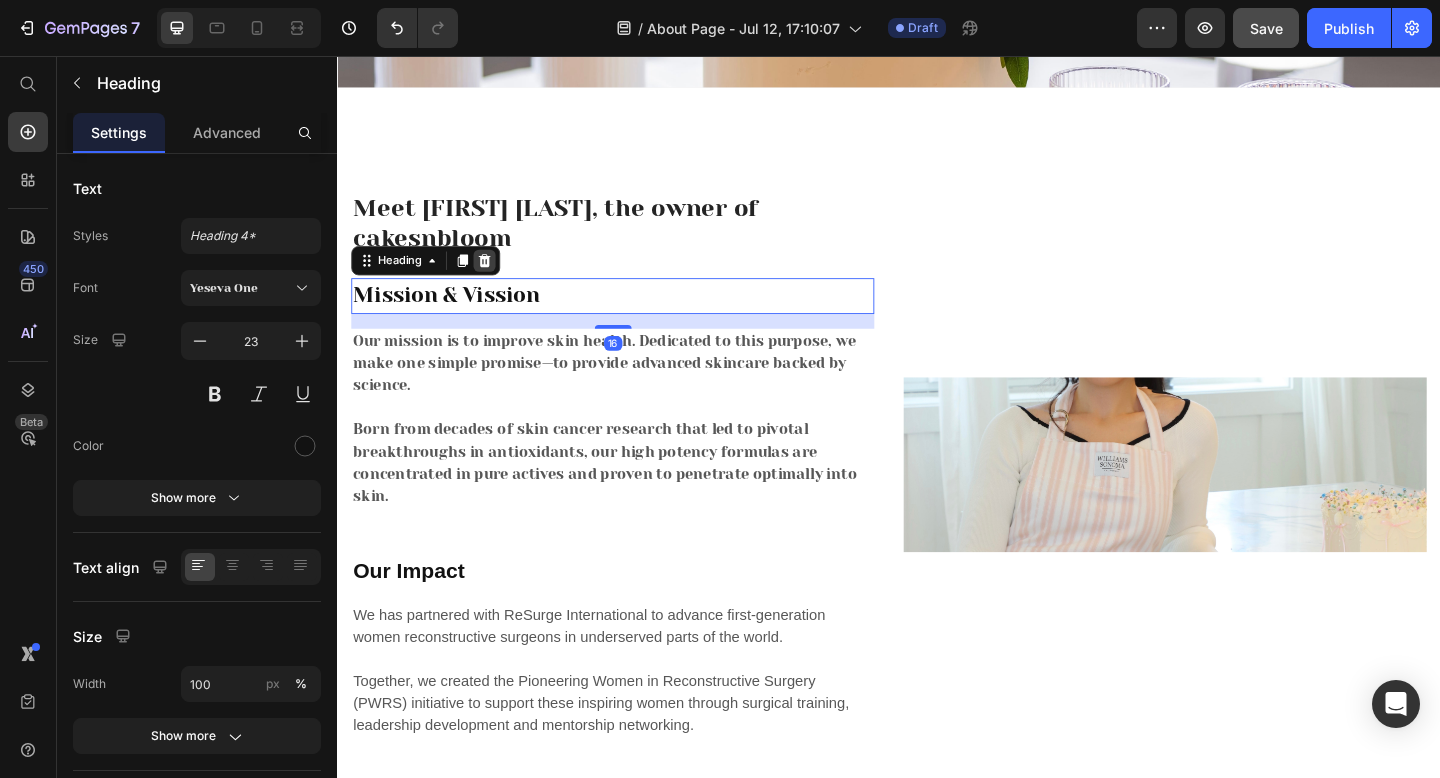 click 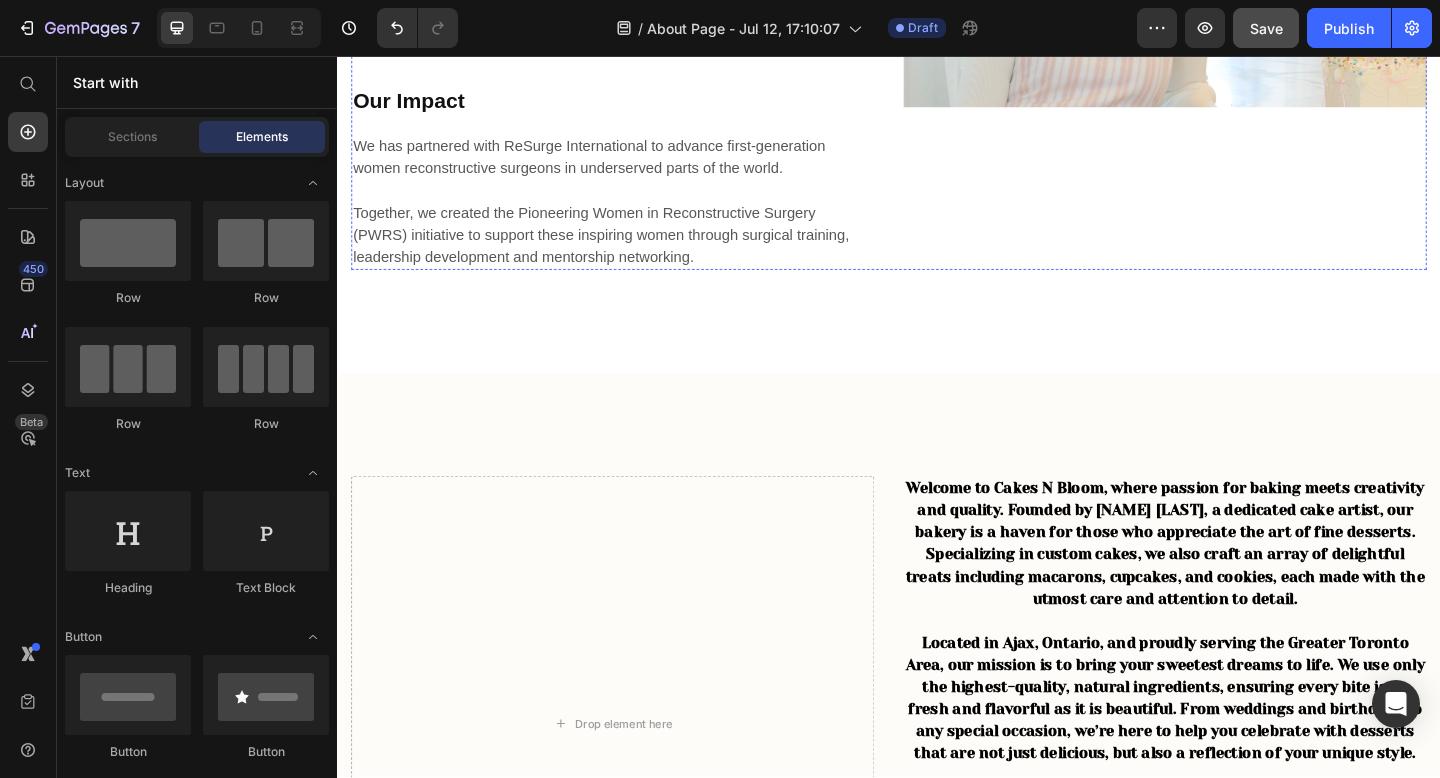scroll, scrollTop: 968, scrollLeft: 0, axis: vertical 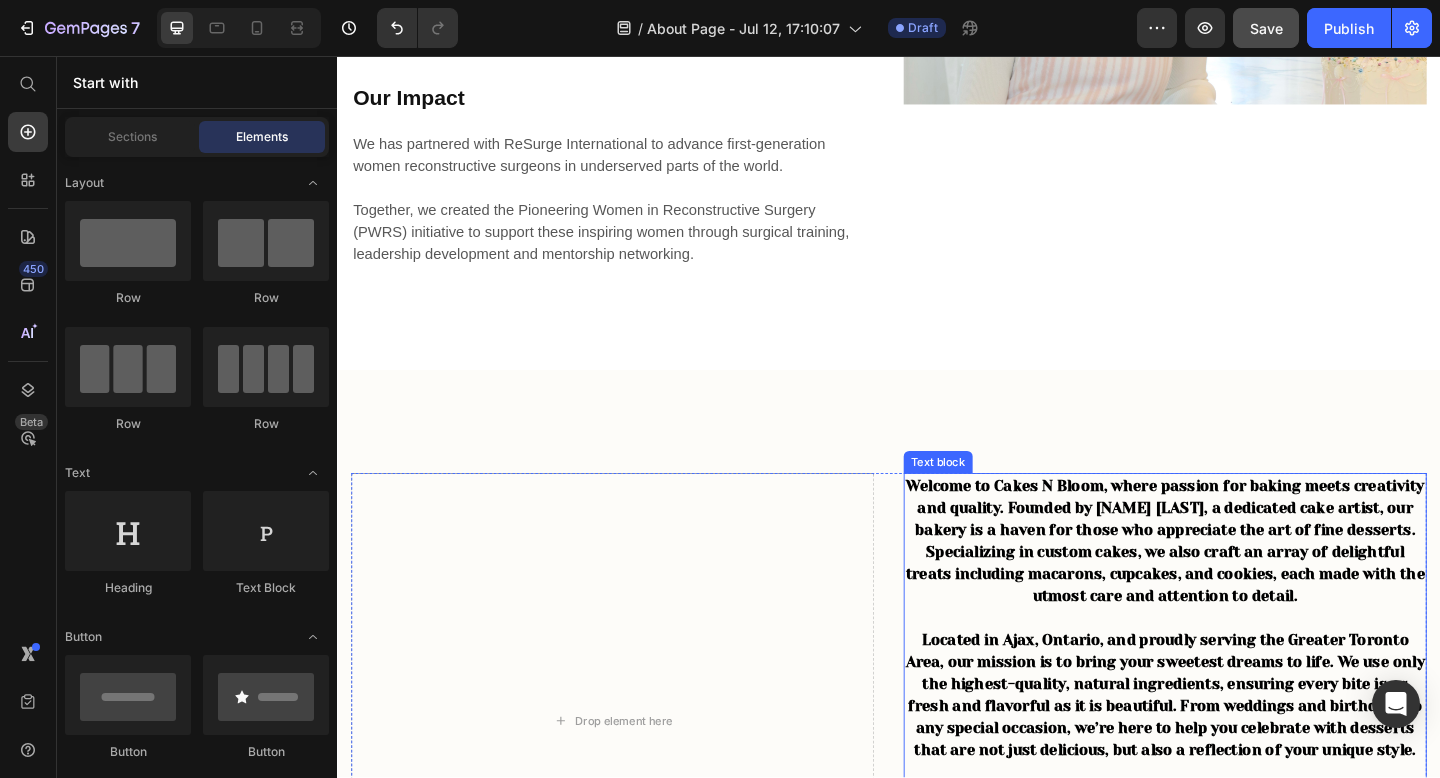 click on "Welcome to Cakes N Bloom, where passion for baking meets creativity and quality. Founded by [NAME] [LAST], a dedicated cake artist, our bakery is a haven for those who appreciate the art of fine desserts. Specializing in custom cakes, we also craft an array of delightful treats including macarons, cupcakes, and cookies, each made with the utmost care and attention to detail." at bounding box center [1237, 583] 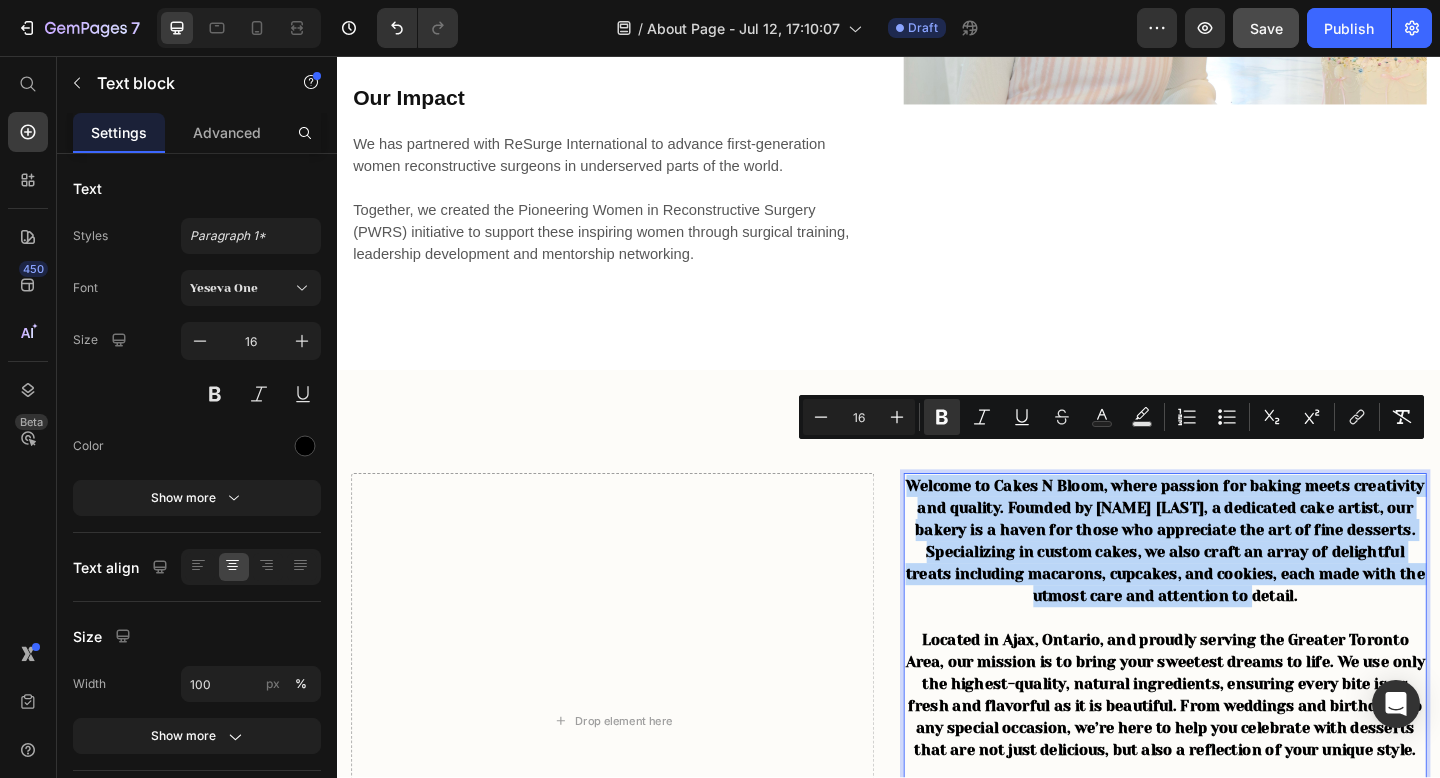 drag, startPoint x: 1449, startPoint y: 611, endPoint x: 996, endPoint y: 485, distance: 470.19678 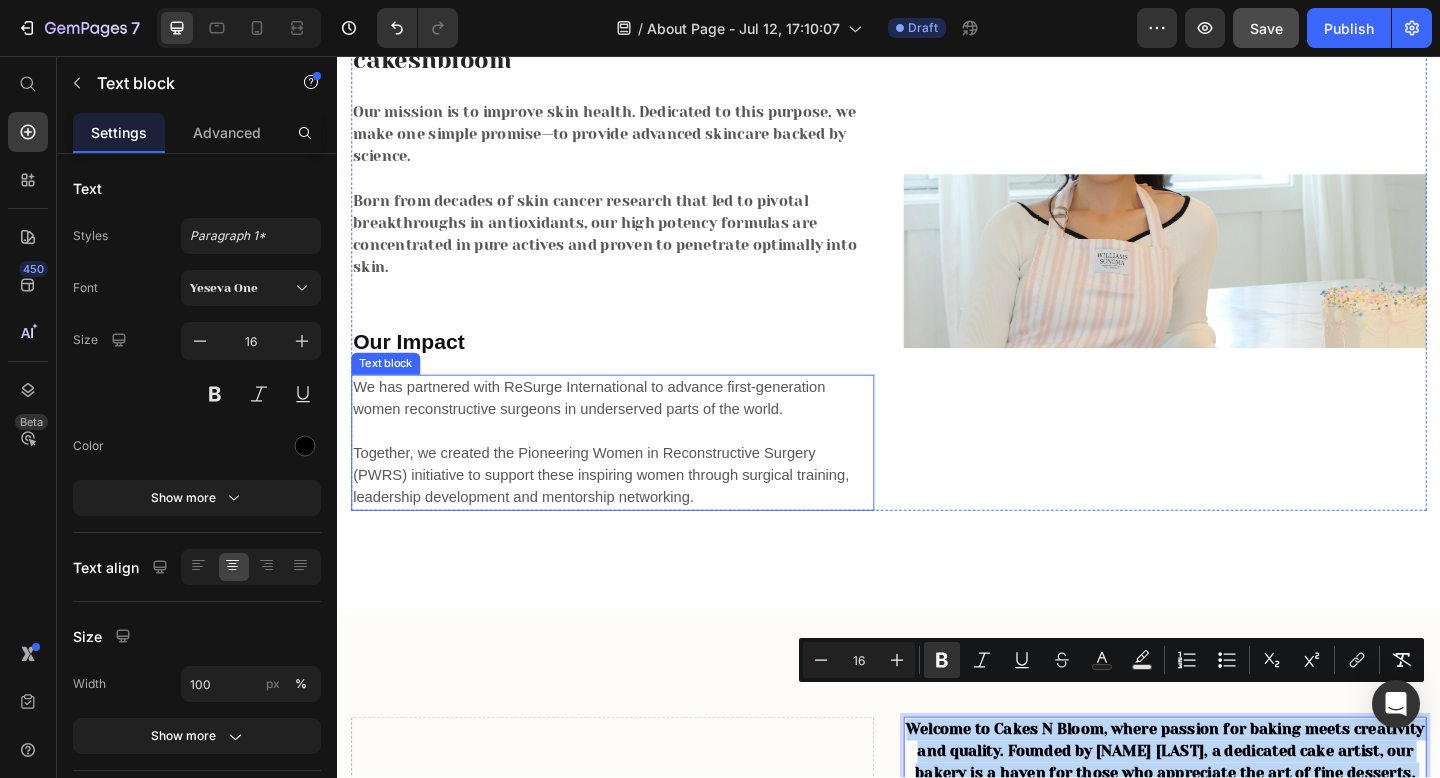 scroll, scrollTop: 669, scrollLeft: 0, axis: vertical 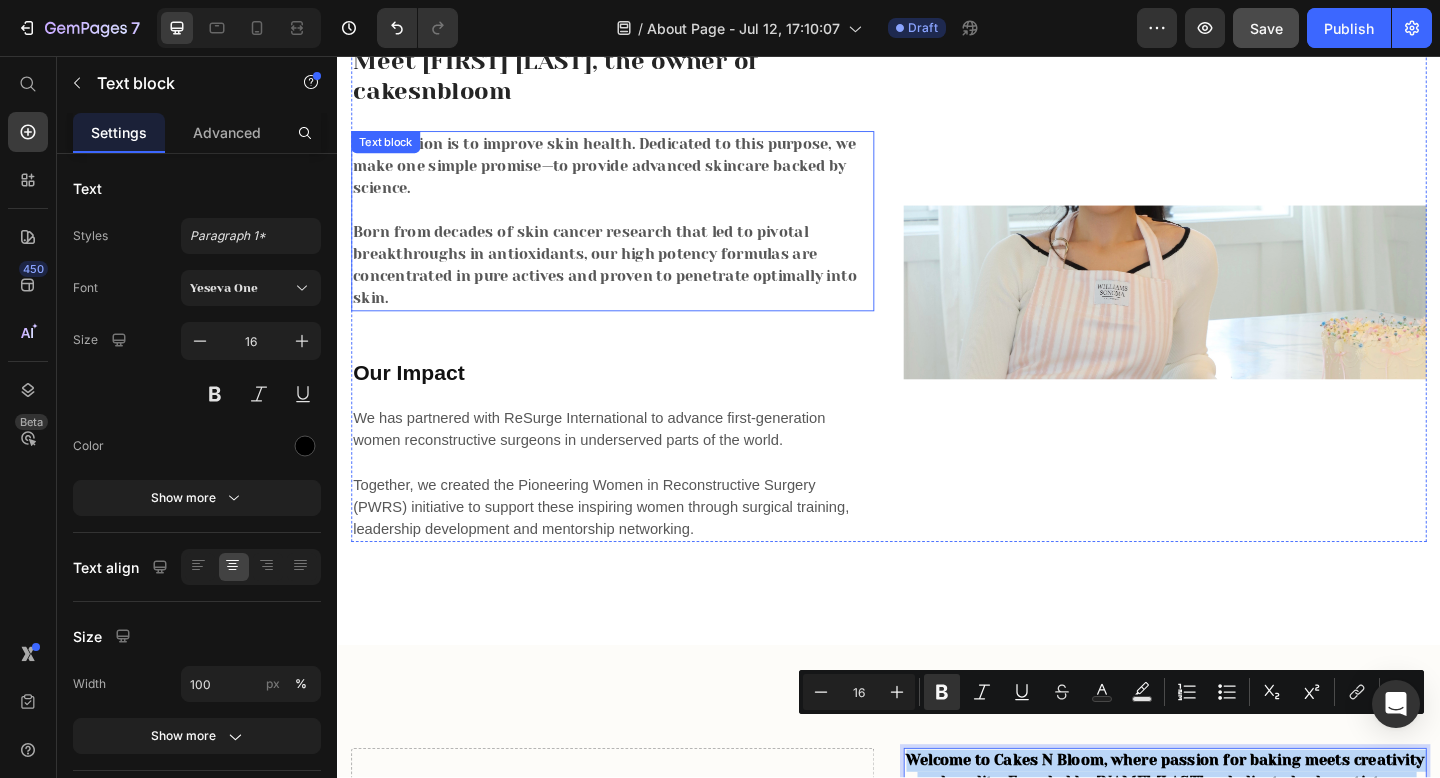 click on "Our mission is to improve skin health. Dedicated to this purpose, we make one simple promise—to provide advanced skincare backed by science. Born from decades of skin cancer research that led to pivotal breakthroughs in antioxidants, our high potency formulas are concentrated in pure actives and proven to penetrate optimally into skin." at bounding box center (636, 236) 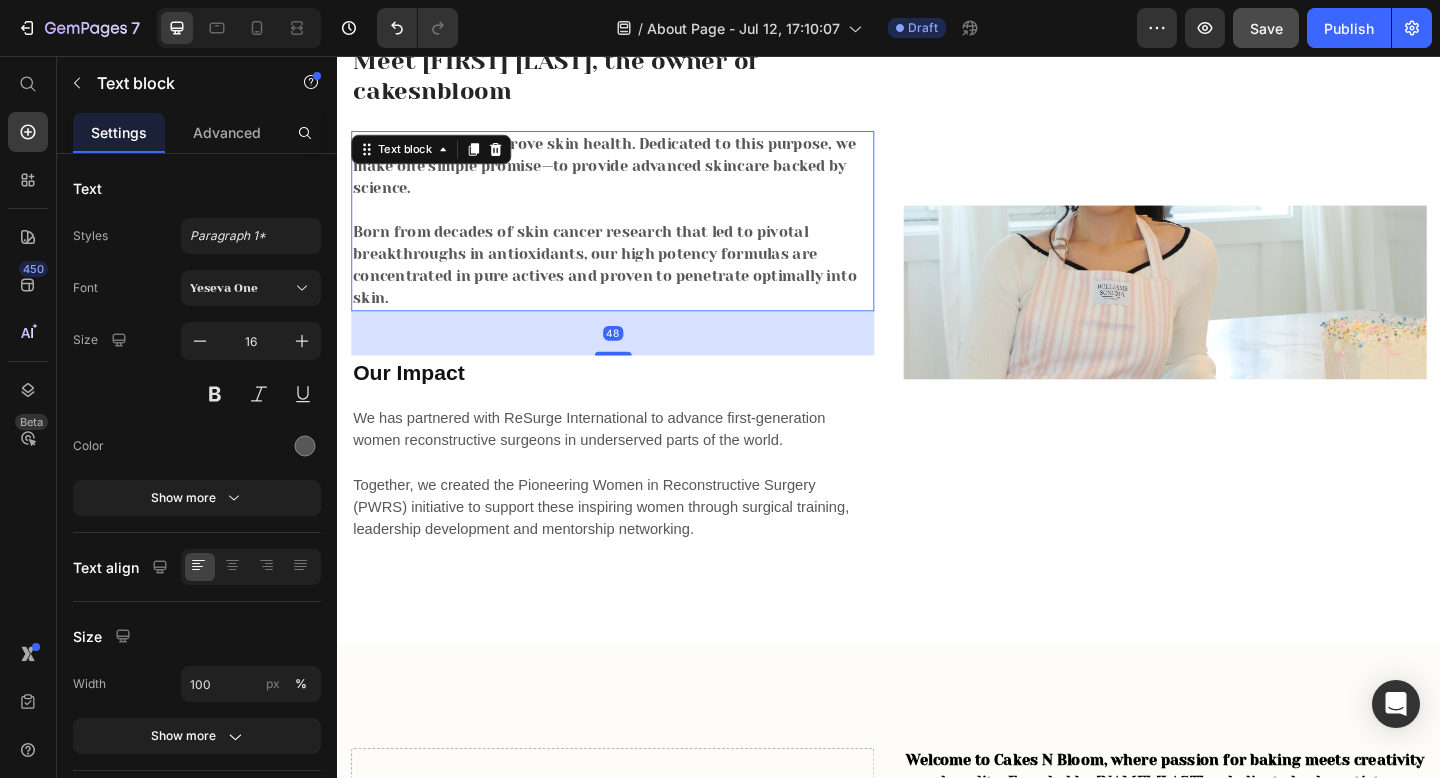 click on "Our mission is to improve skin health. Dedicated to this purpose, we make one simple promise—to provide advanced skincare backed by science. Born from decades of skin cancer research that led to pivotal breakthroughs in antioxidants, our high potency formulas are concentrated in pure actives and proven to penetrate optimally into skin." at bounding box center [636, 236] 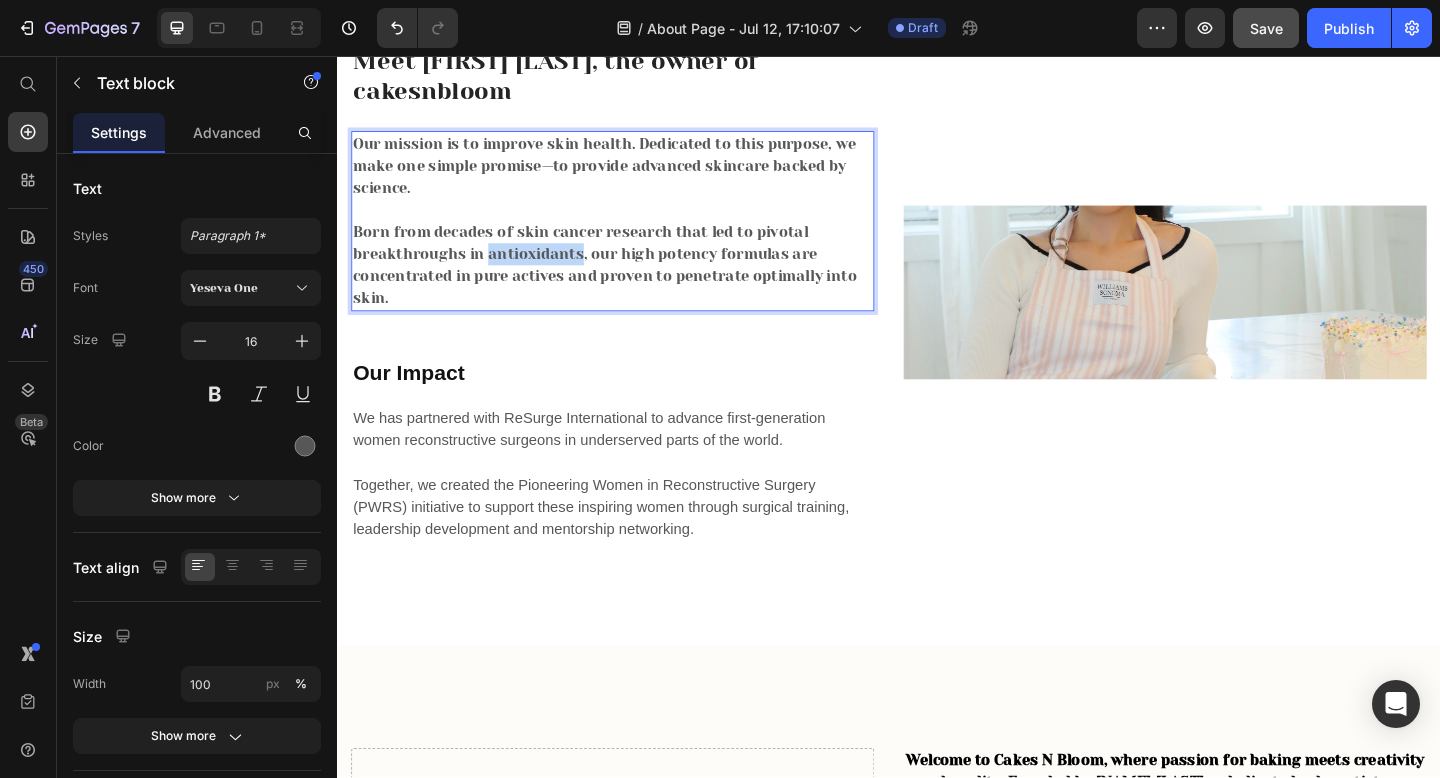 click on "Our mission is to improve skin health. Dedicated to this purpose, we make one simple promise—to provide advanced skincare backed by science. Born from decades of skin cancer research that led to pivotal breakthroughs in antioxidants, our high potency formulas are concentrated in pure actives and proven to penetrate optimally into skin." at bounding box center (636, 236) 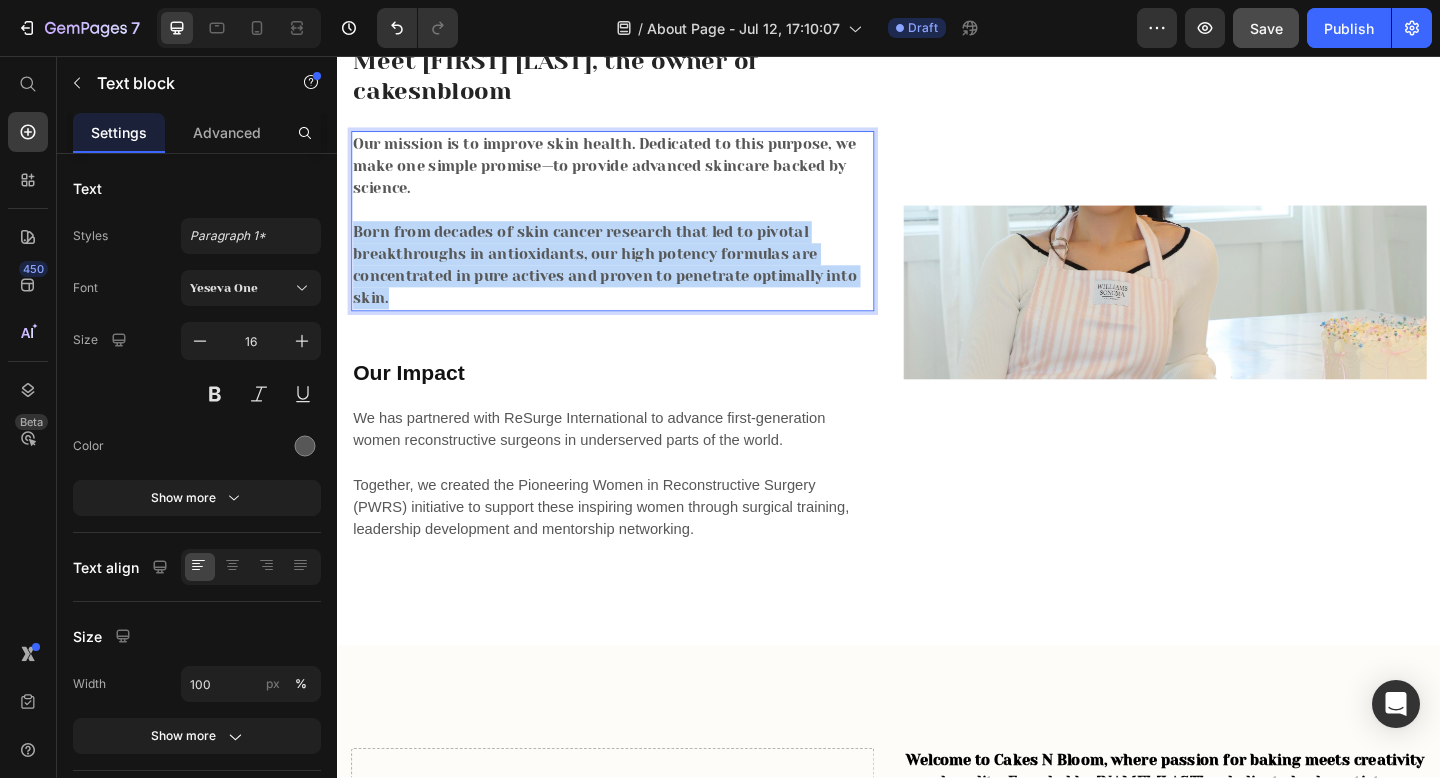 click on "Our mission is to improve skin health. Dedicated to this purpose, we make one simple promise—to provide advanced skincare backed by science. Born from decades of skin cancer research that led to pivotal breakthroughs in antioxidants, our high potency formulas are concentrated in pure actives and proven to penetrate optimally into skin." at bounding box center (636, 236) 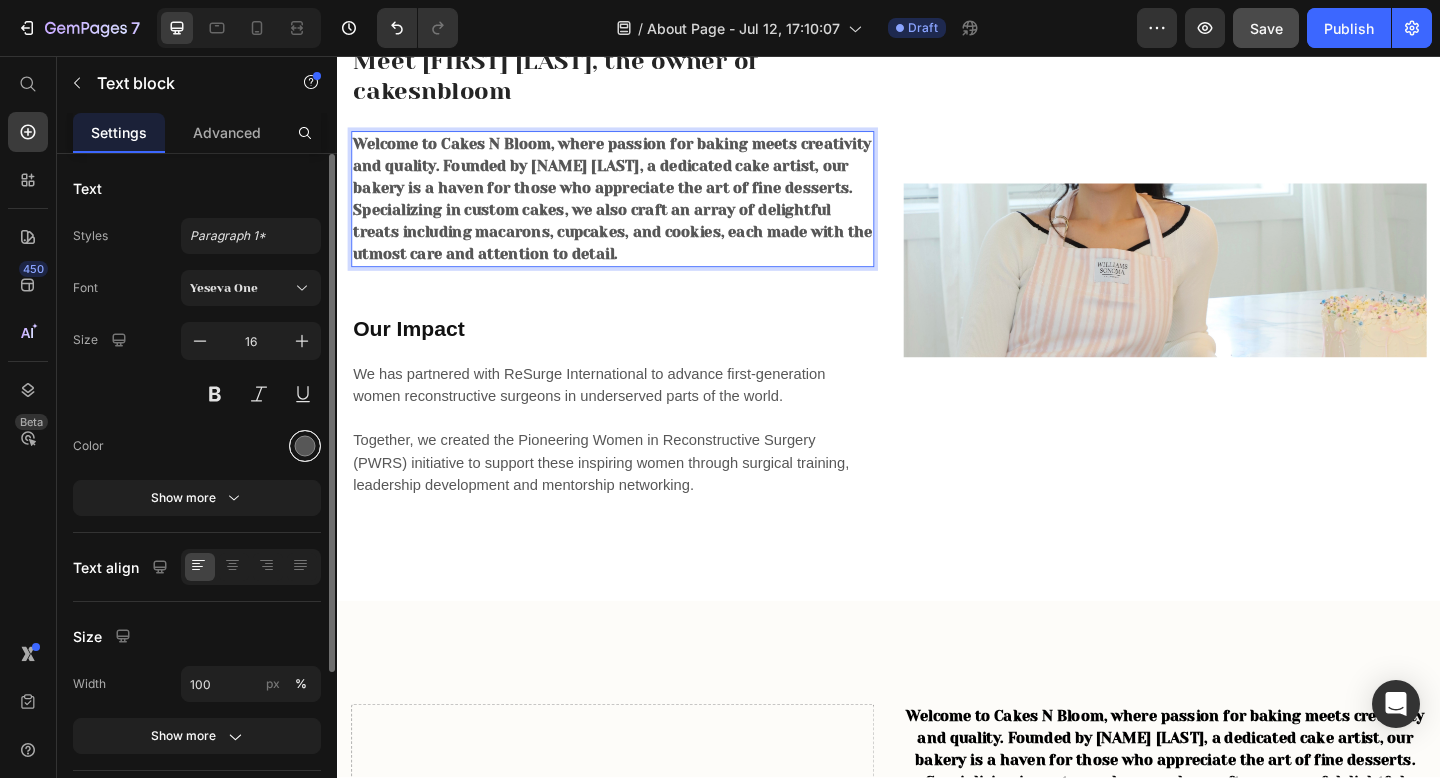 click at bounding box center (305, 446) 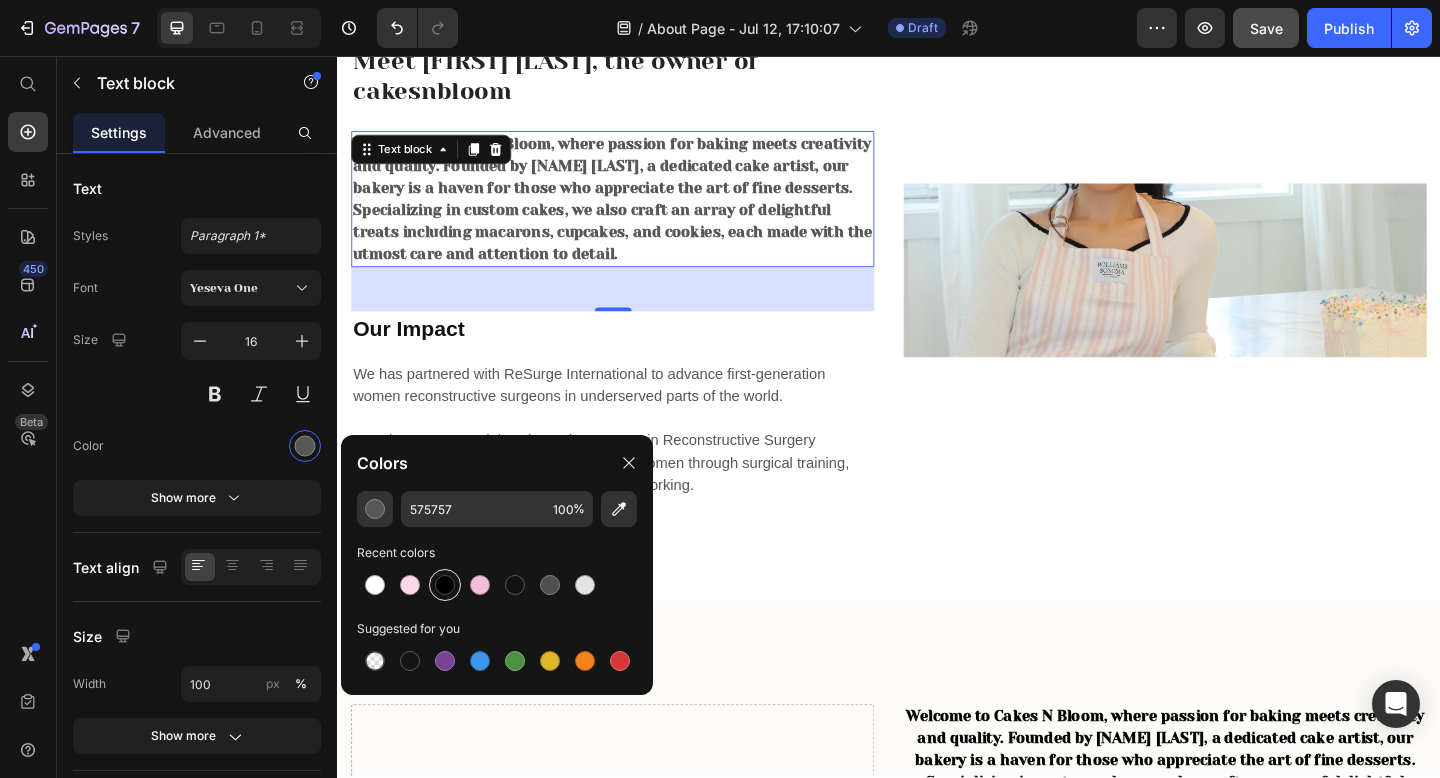 click at bounding box center [445, 585] 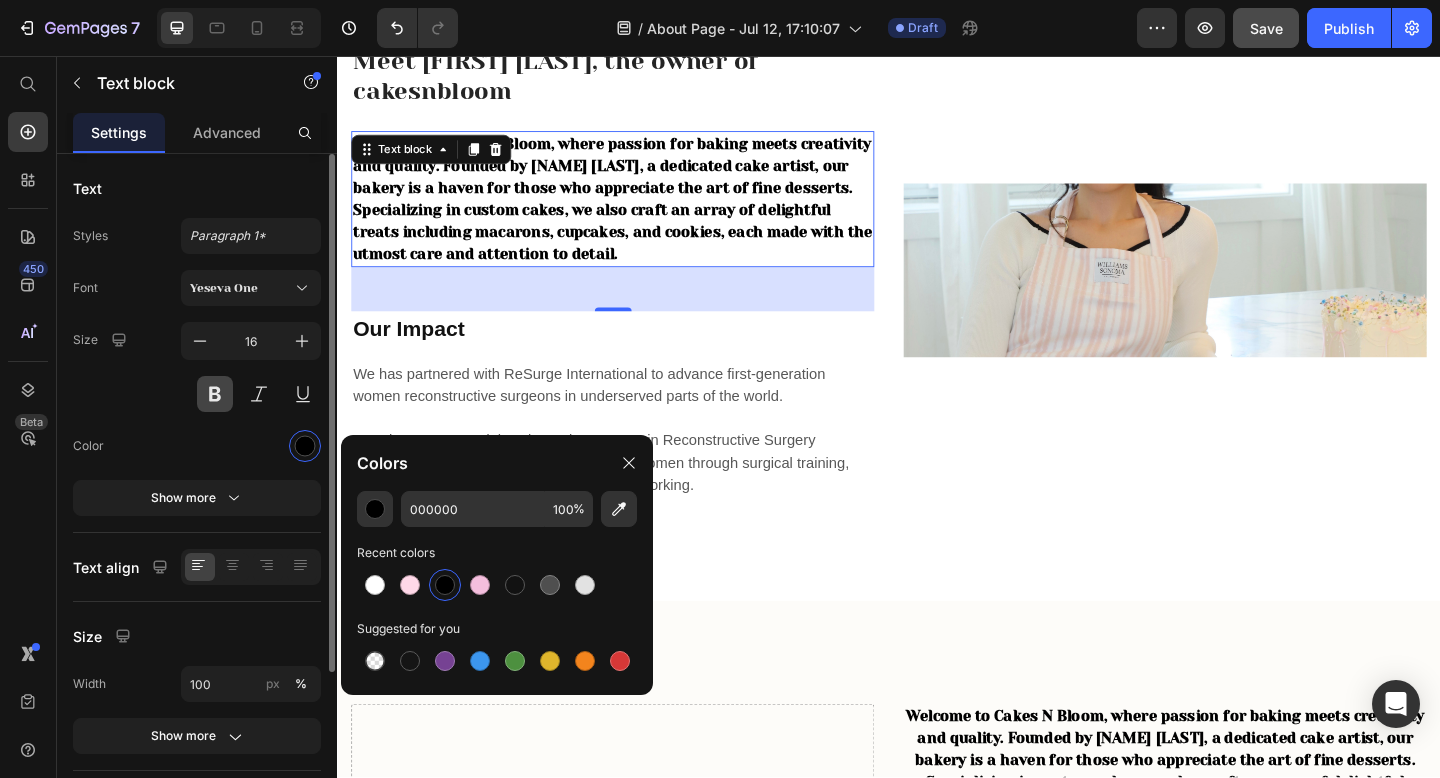 click at bounding box center [215, 394] 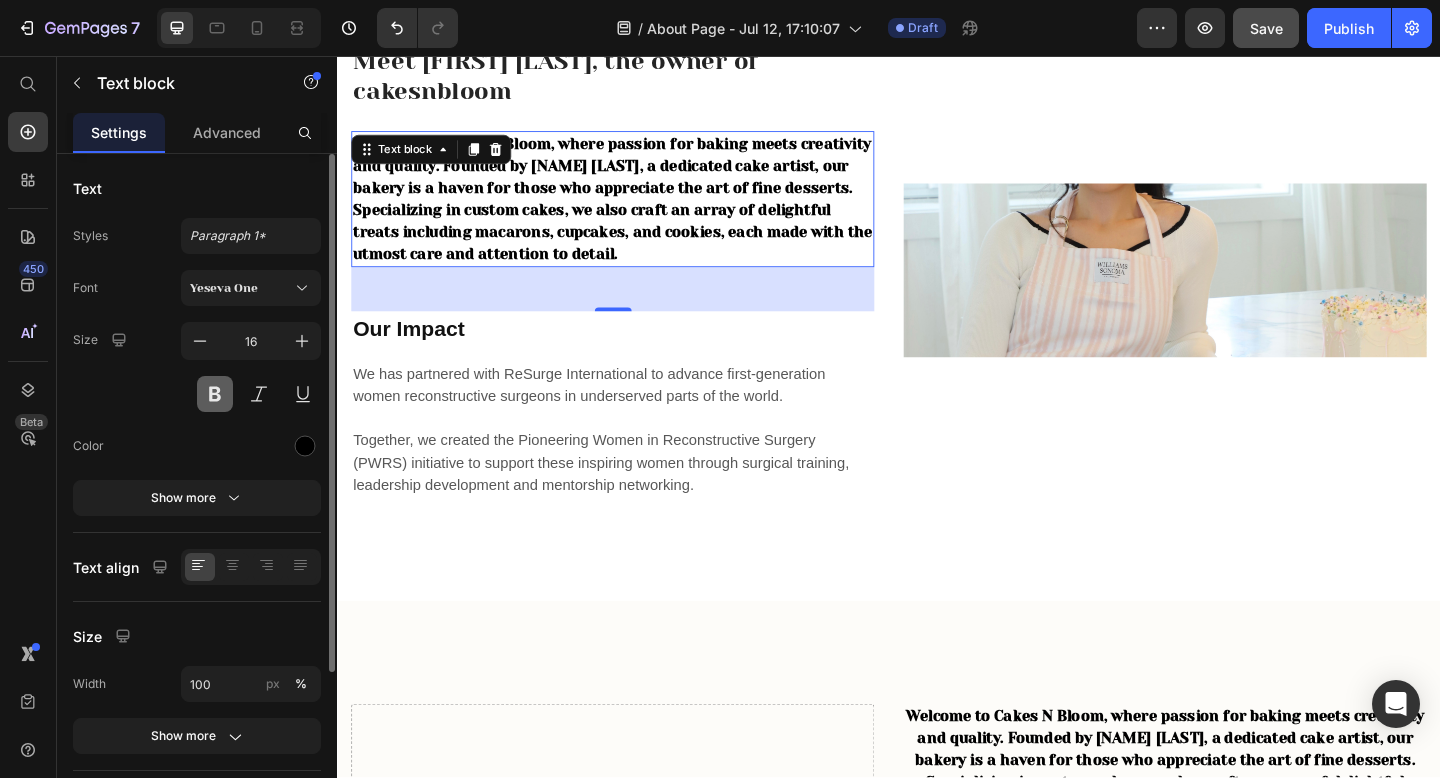 click at bounding box center (215, 394) 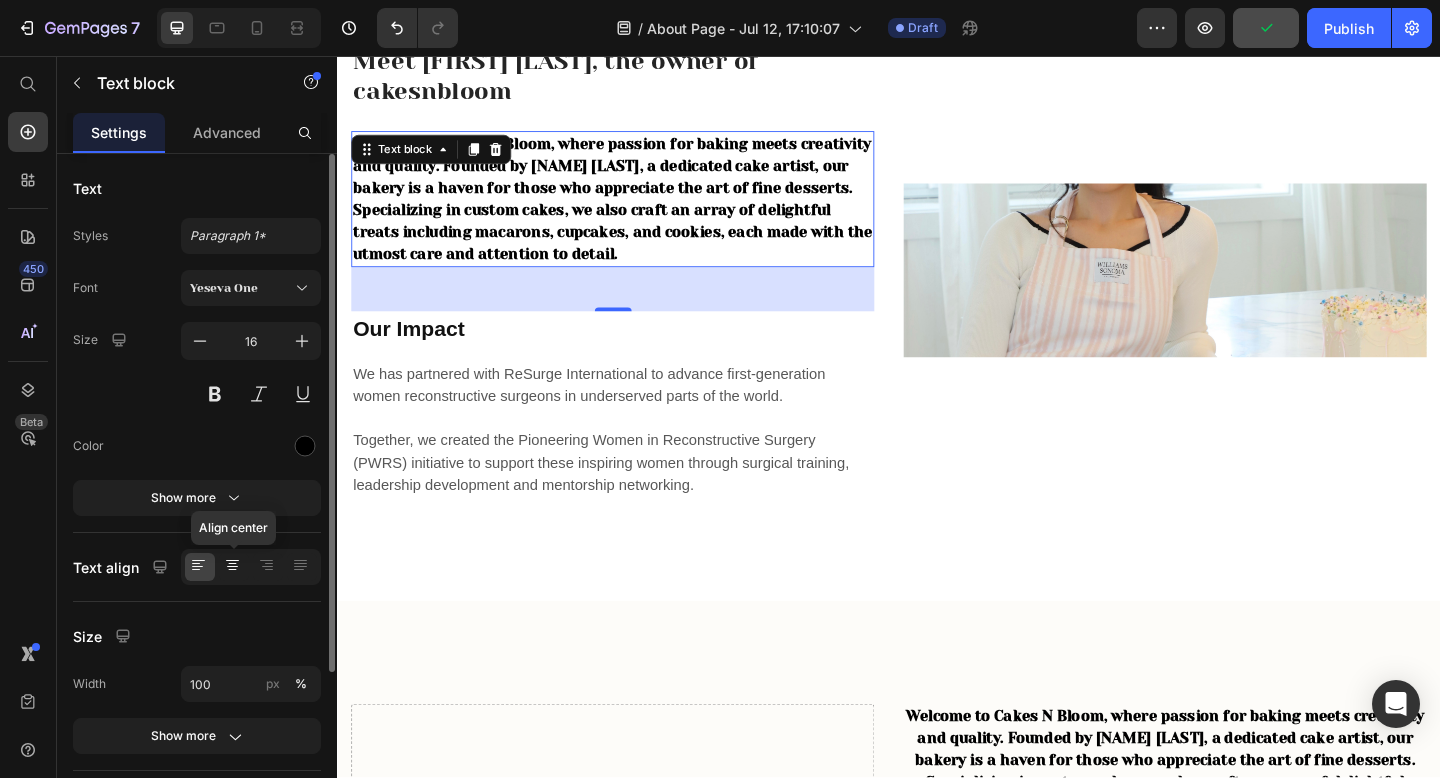 click 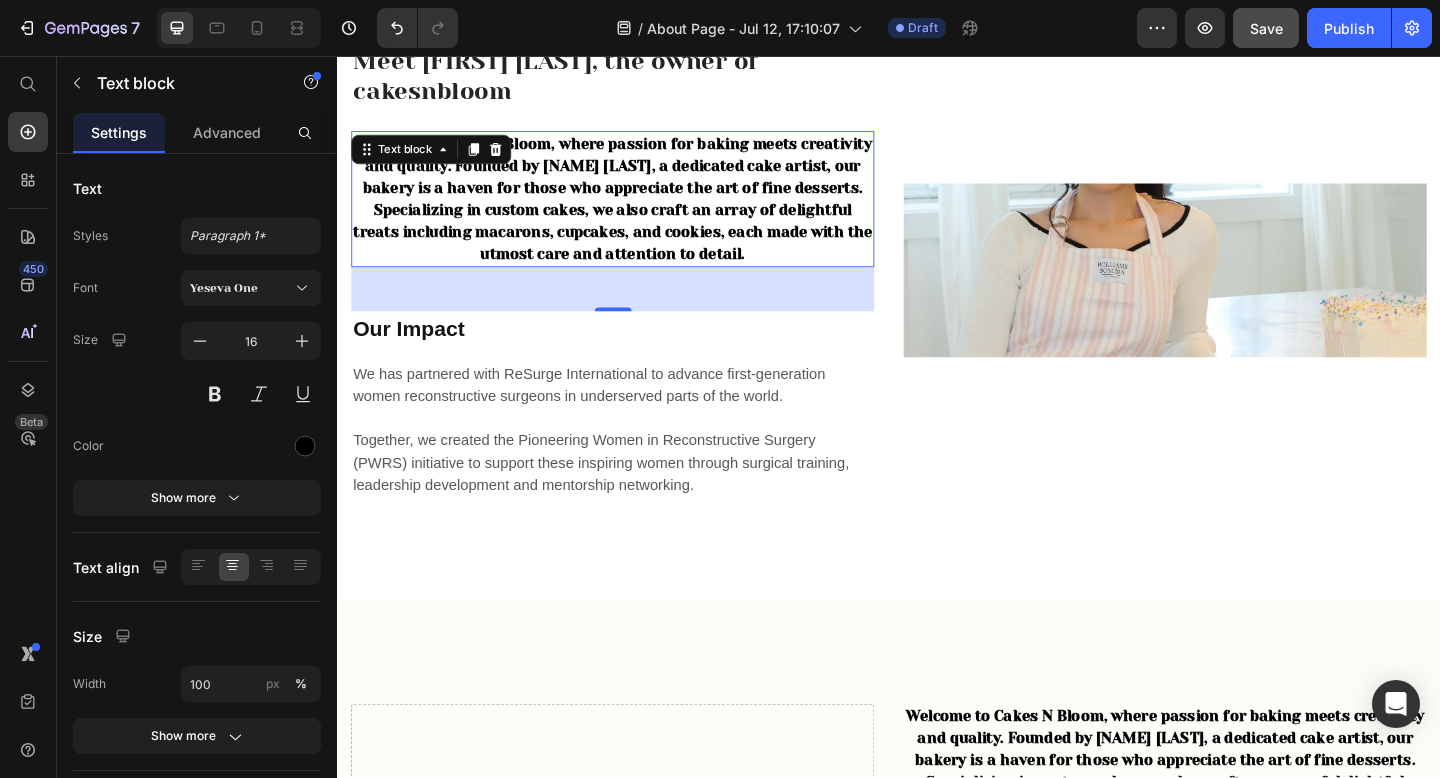 click on "48" at bounding box center [636, 310] 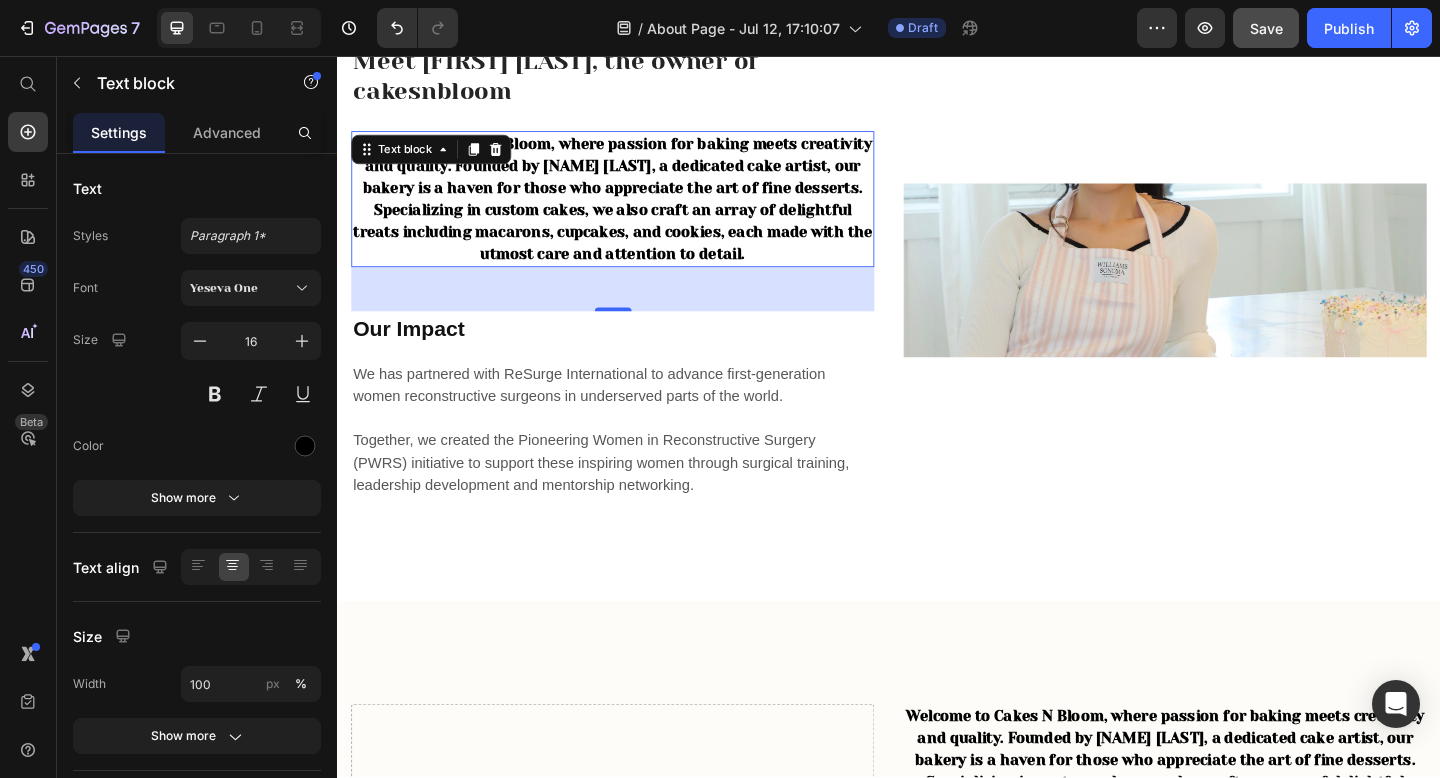 click on "48" at bounding box center [636, 310] 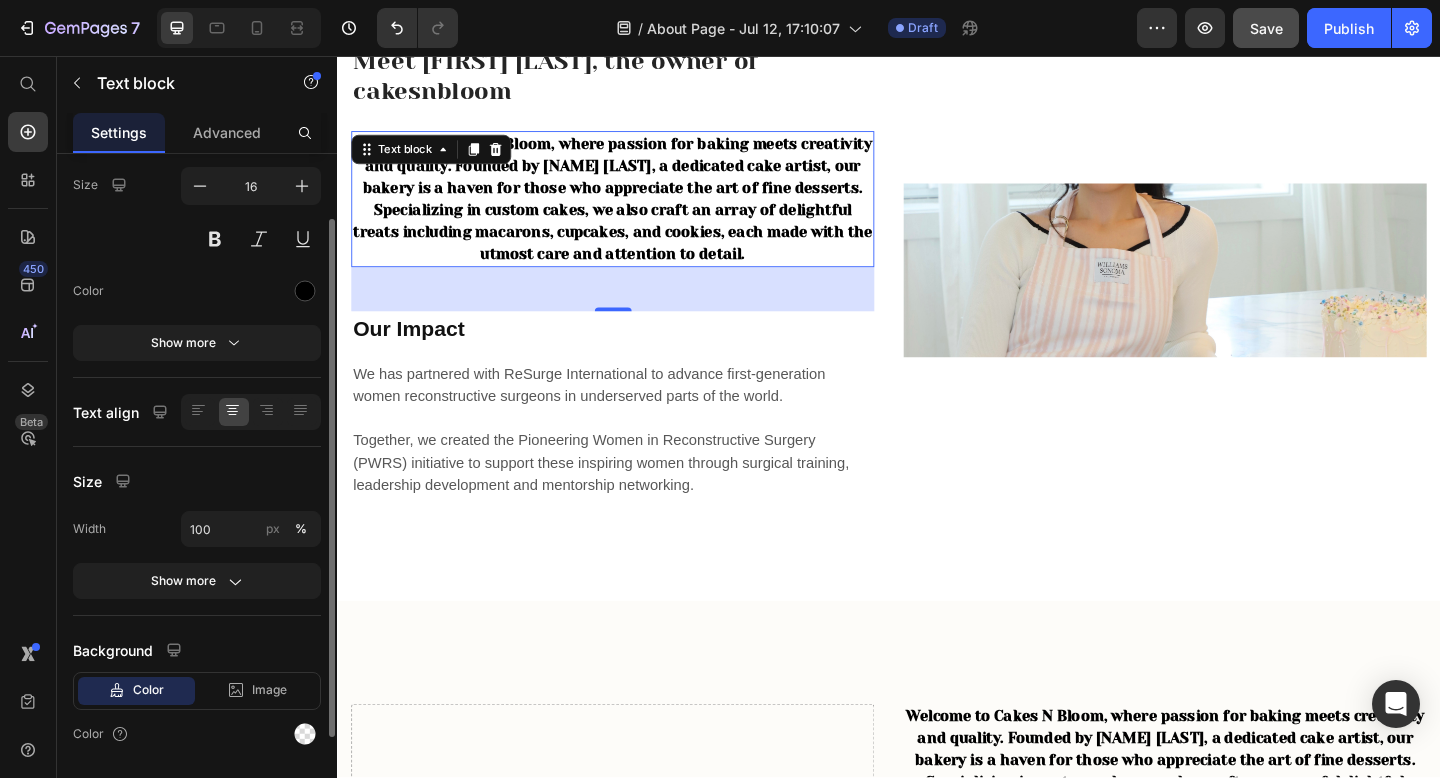 scroll, scrollTop: 214, scrollLeft: 0, axis: vertical 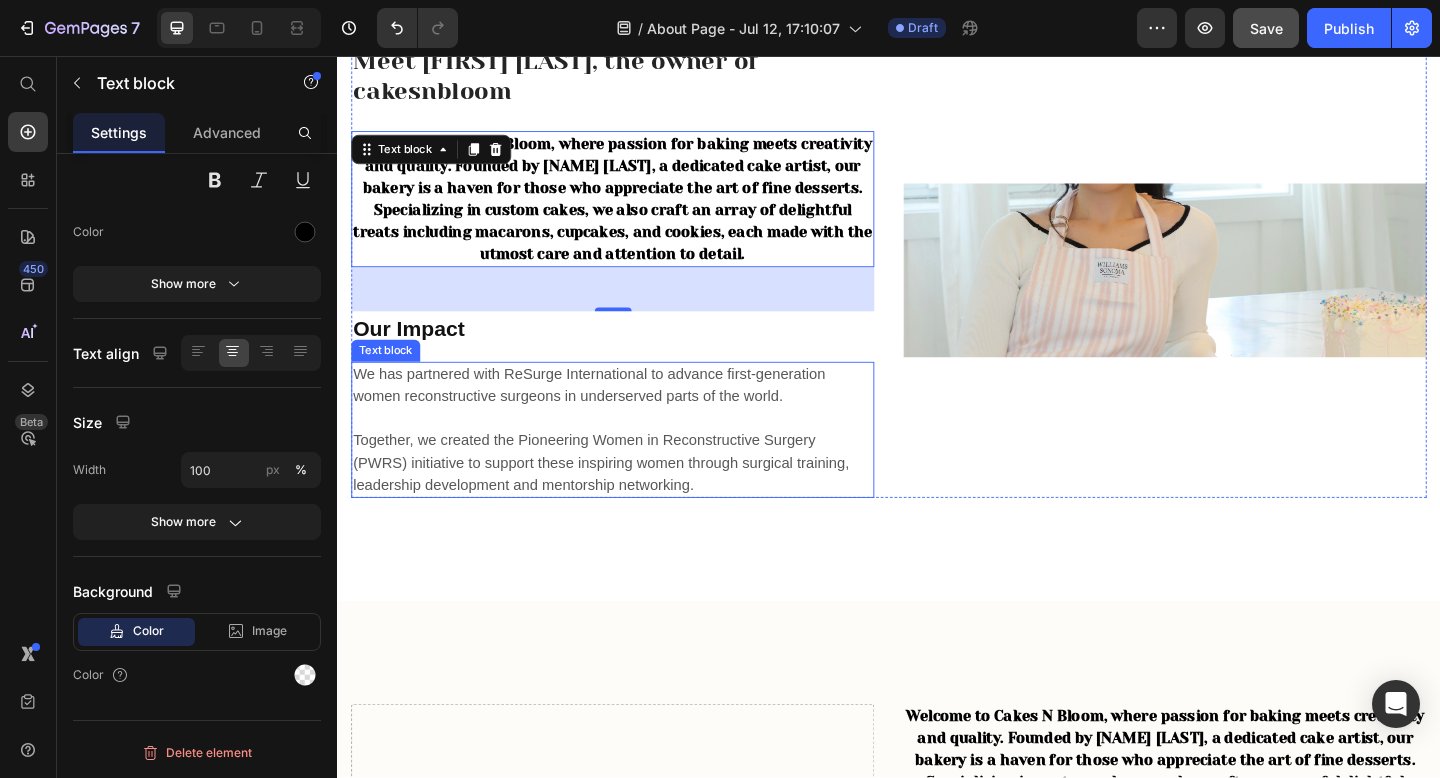 click on "We has partnered with ReSurge International to advance first-generation women reconstructive surgeons in underserved parts of the world.  Together, we created the Pioneering Women in Reconstructive Surgery (PWRS) initiative to support these inspiring women through surgical training, leadership development and mentorship networking." at bounding box center (636, 463) 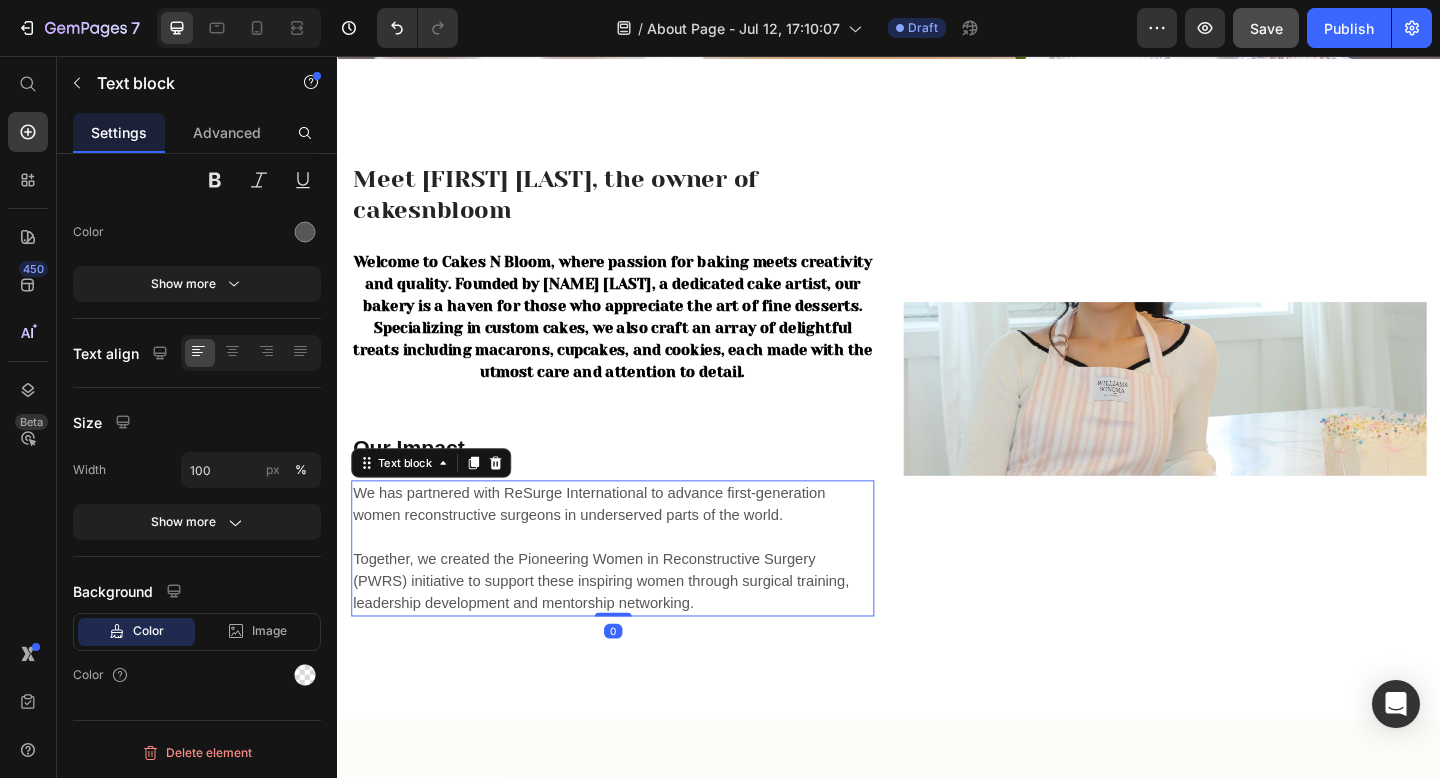 scroll, scrollTop: 538, scrollLeft: 0, axis: vertical 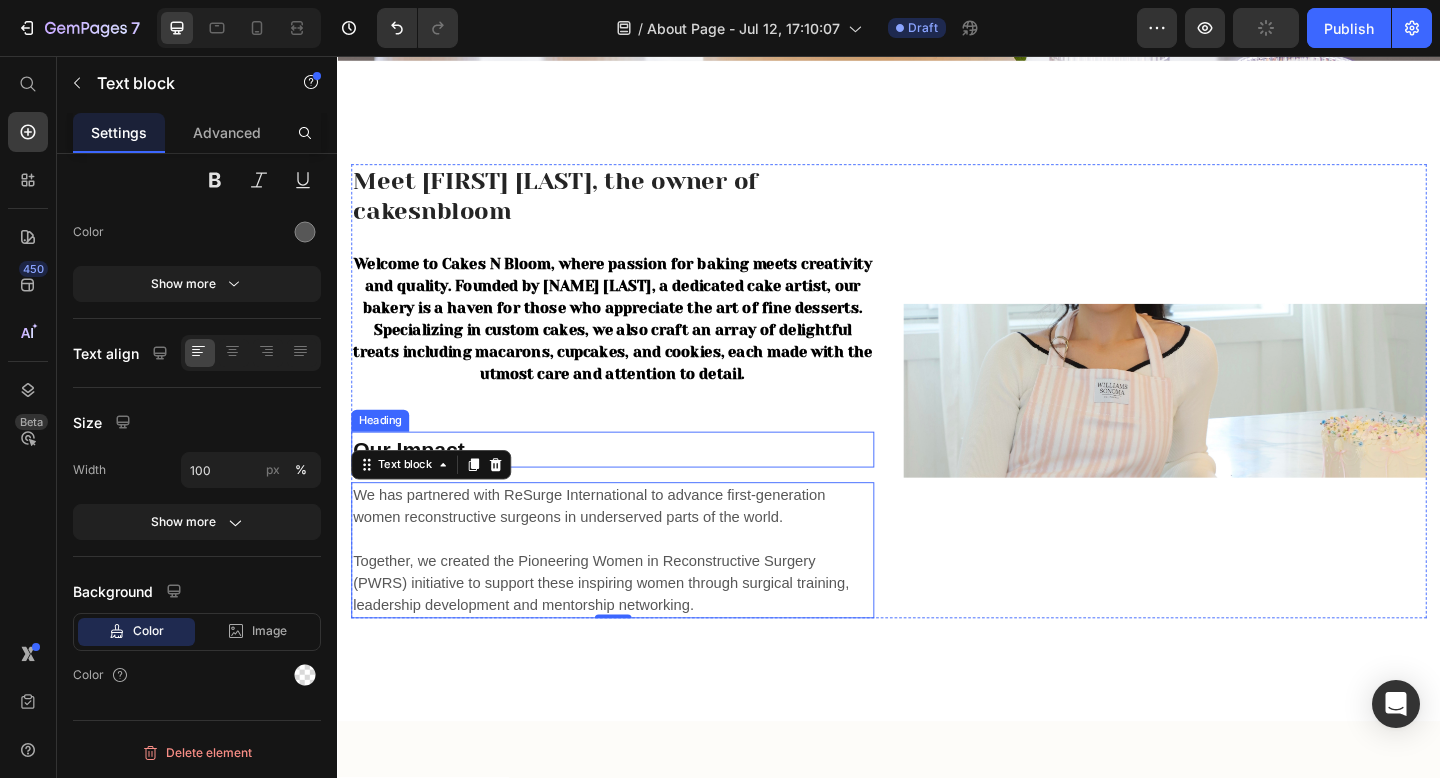 click on "Our Impact" at bounding box center (636, 484) 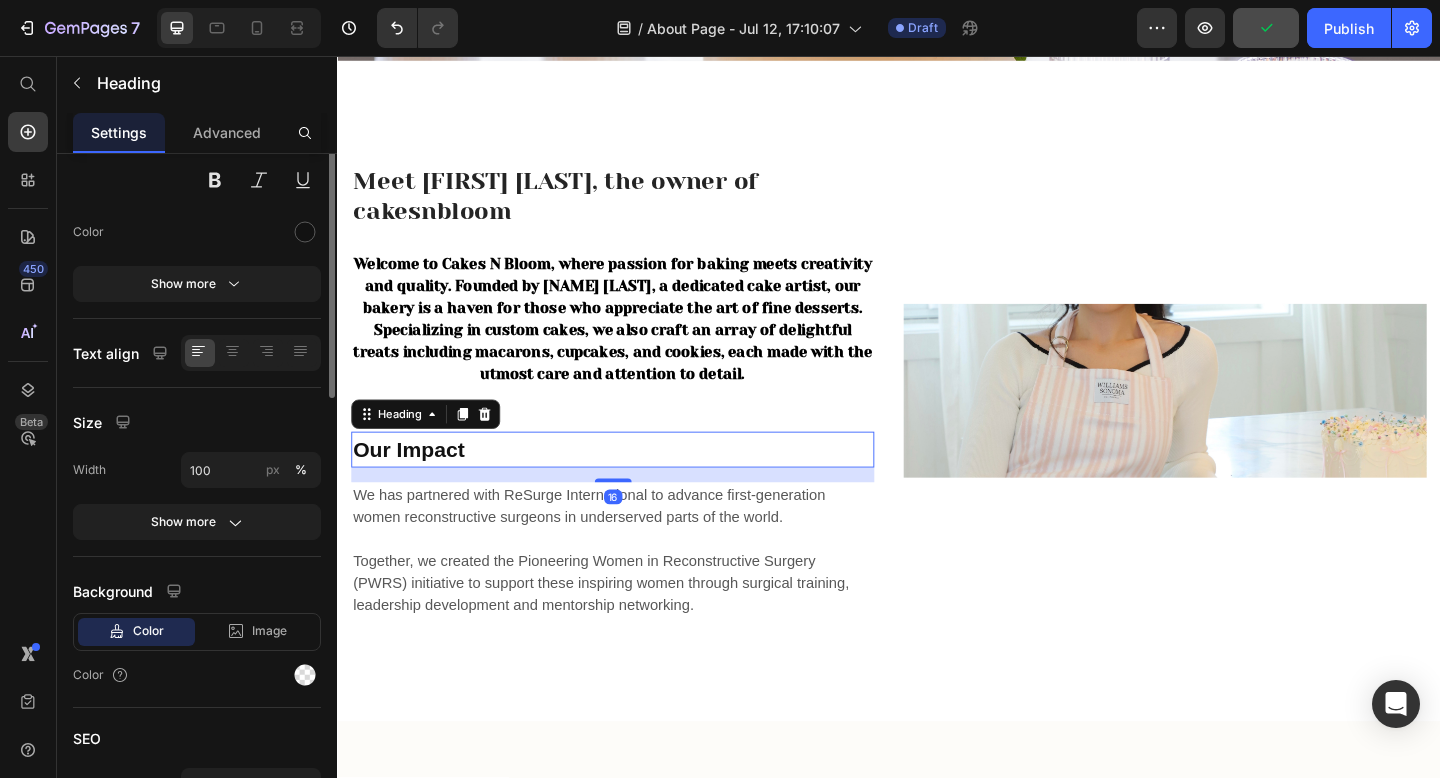 scroll, scrollTop: 0, scrollLeft: 0, axis: both 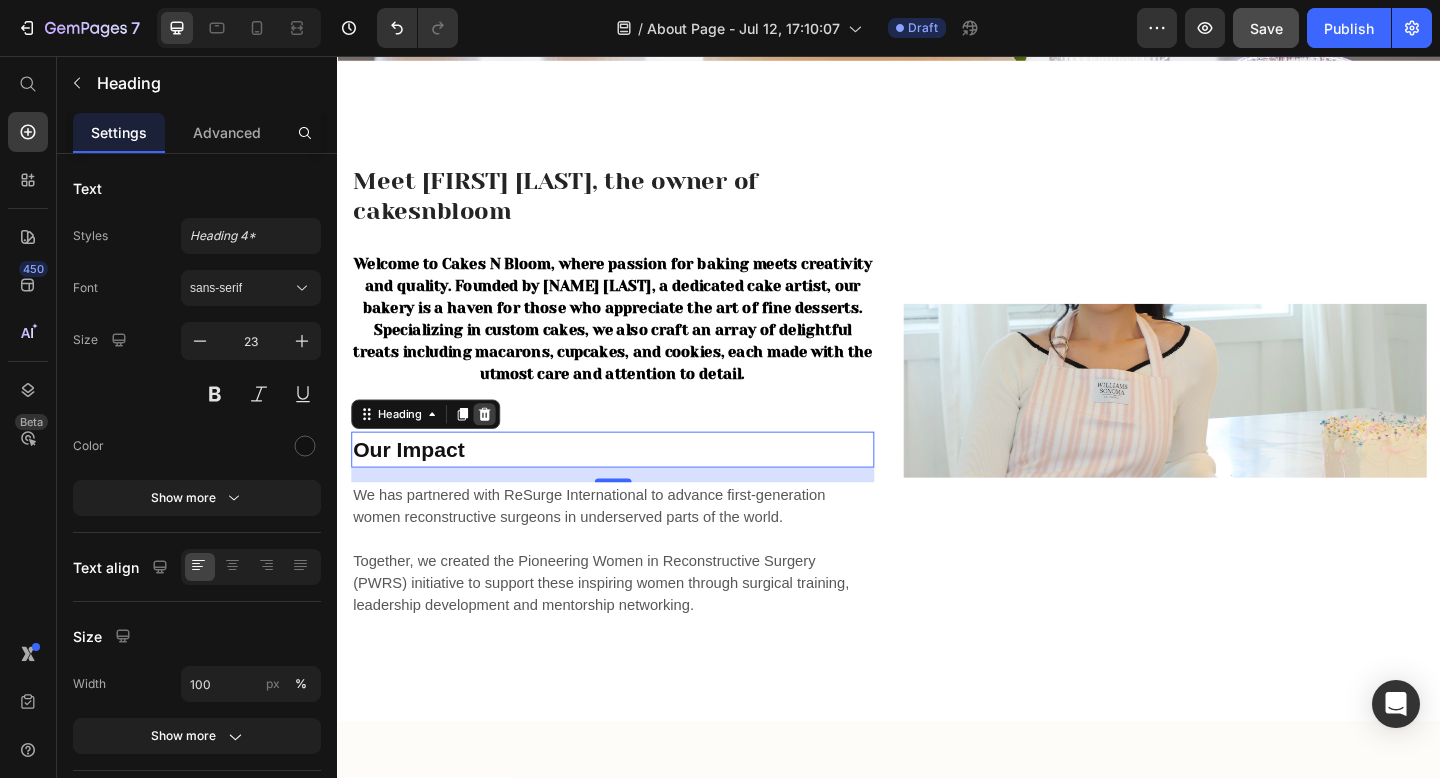 click at bounding box center [497, 446] 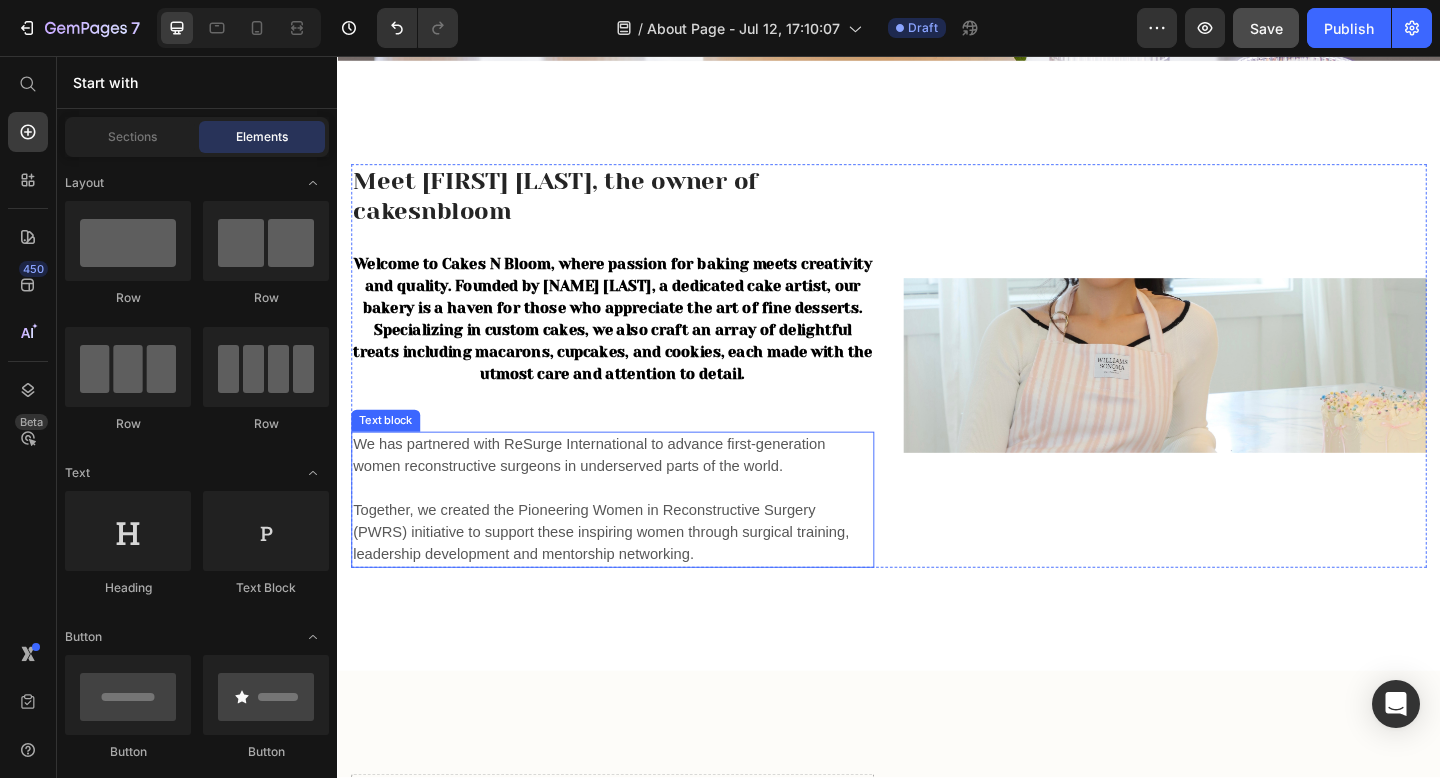 click on "We has partnered with ReSurge International to advance first-generation women reconstructive surgeons in underserved parts of the world.  Together, we created the Pioneering Women in Reconstructive Surgery (PWRS) initiative to support these inspiring women through surgical training, leadership development and mentorship networking." at bounding box center [636, 539] 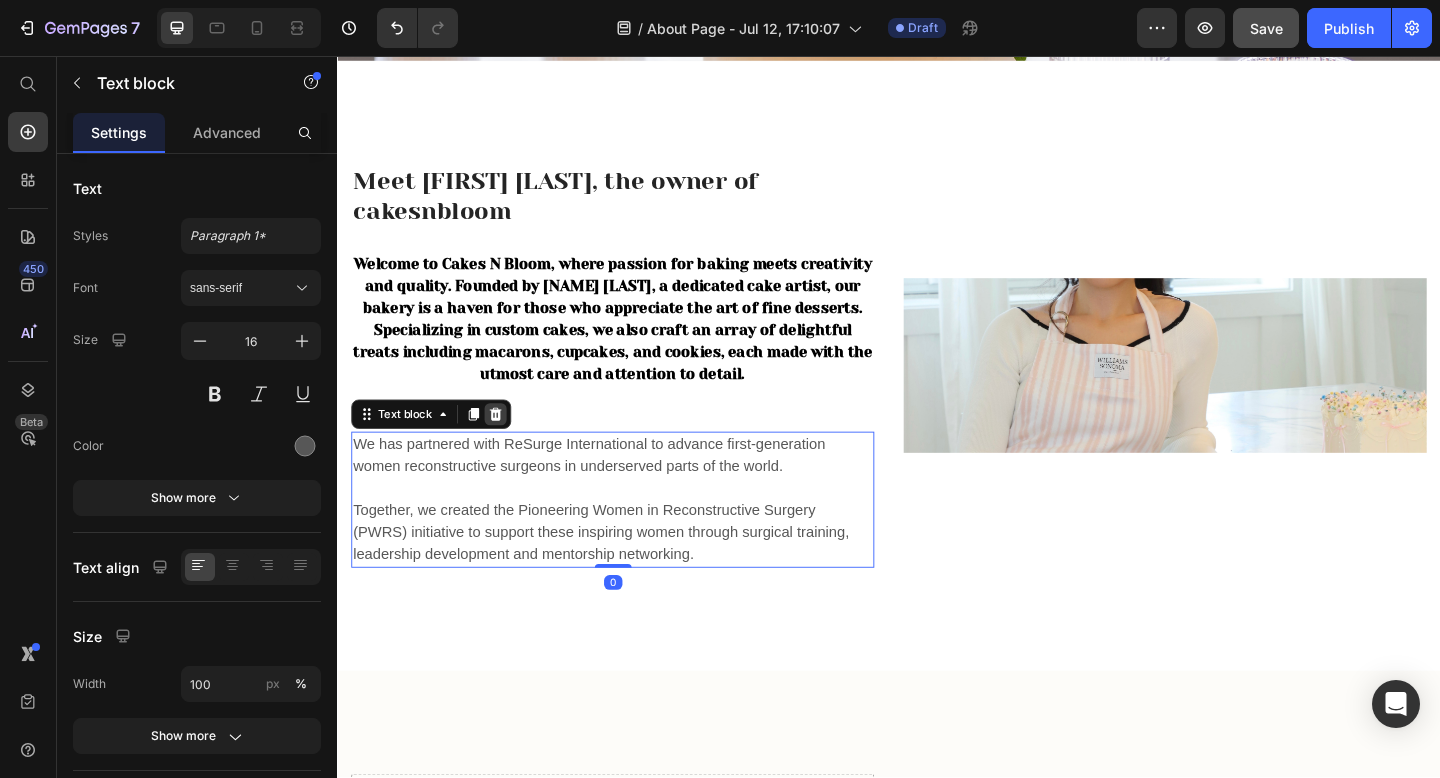 click at bounding box center (509, 446) 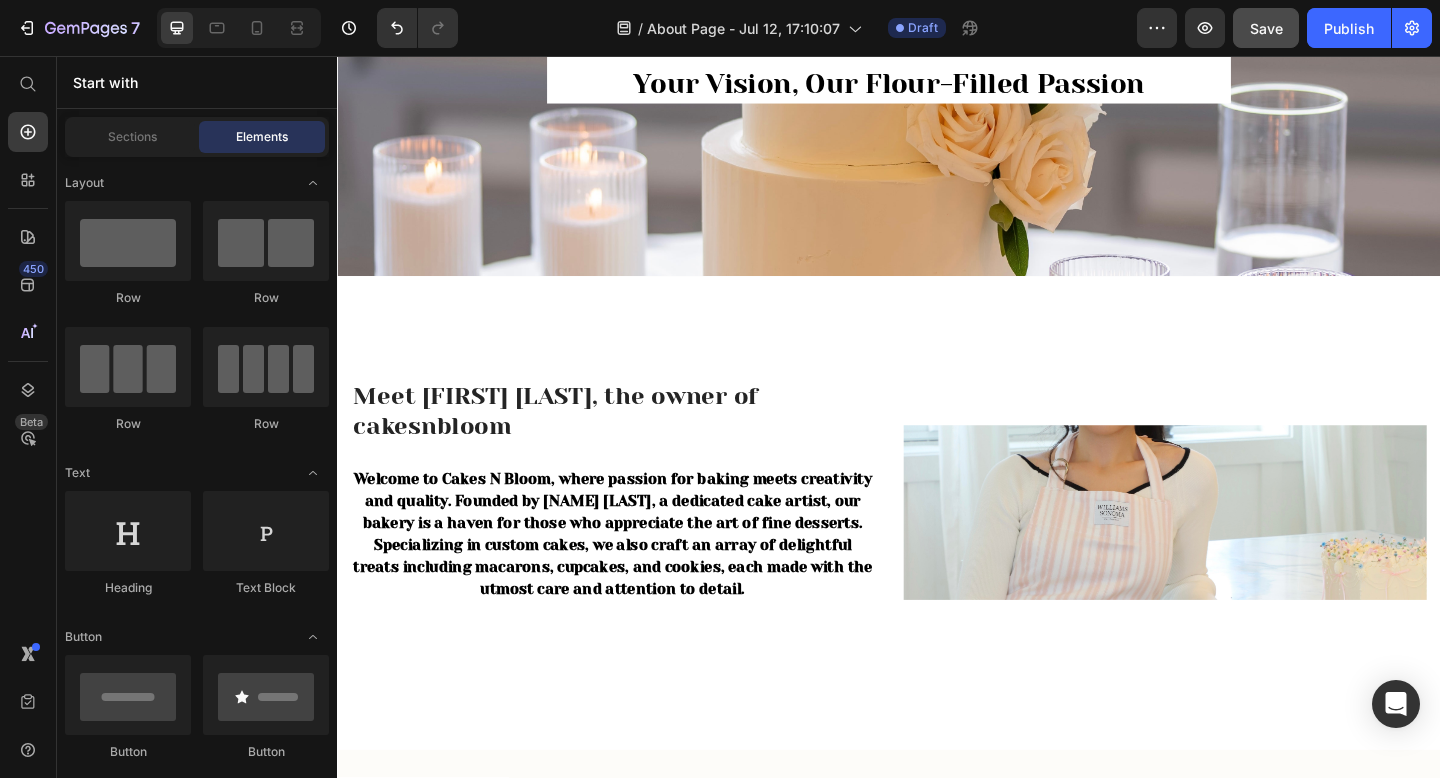 scroll, scrollTop: 196, scrollLeft: 0, axis: vertical 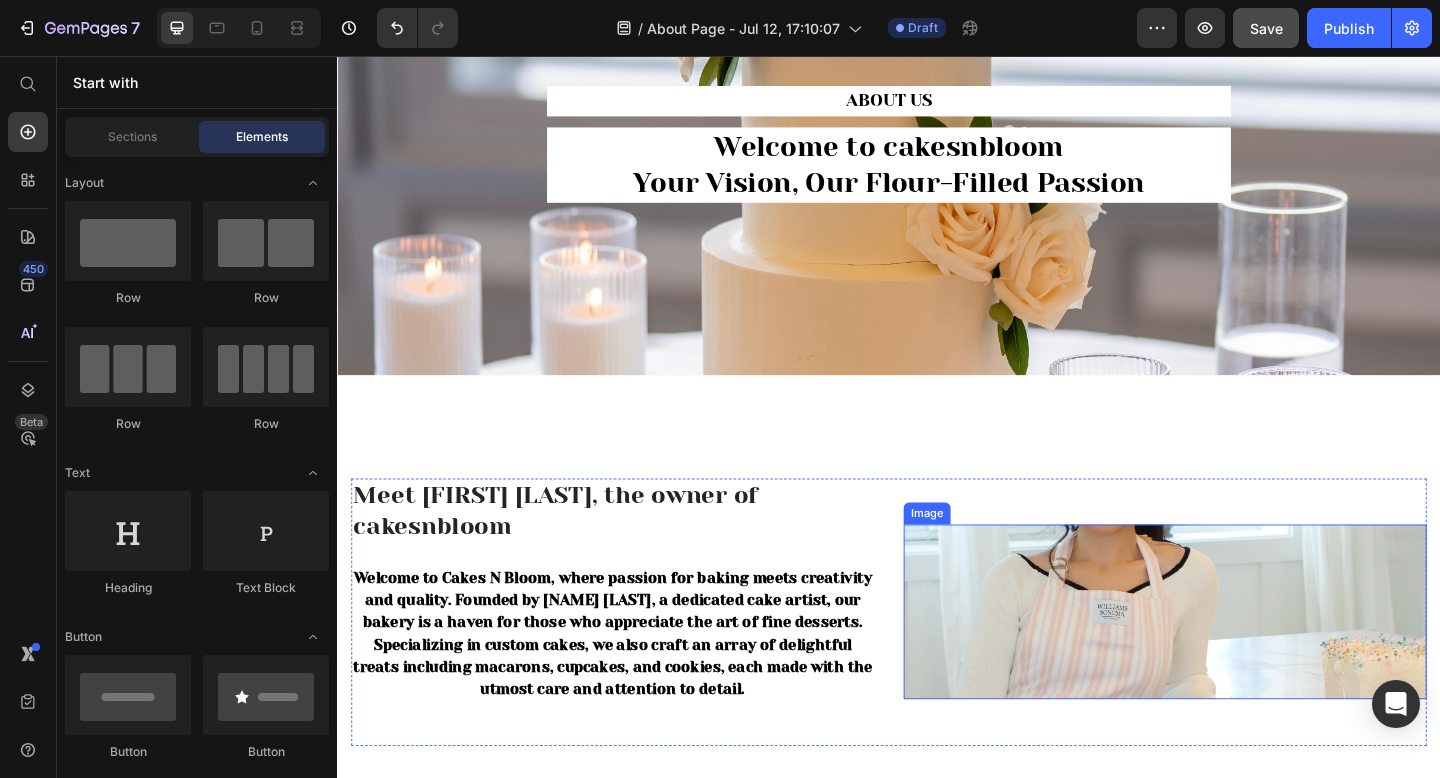 click at bounding box center (1237, 661) 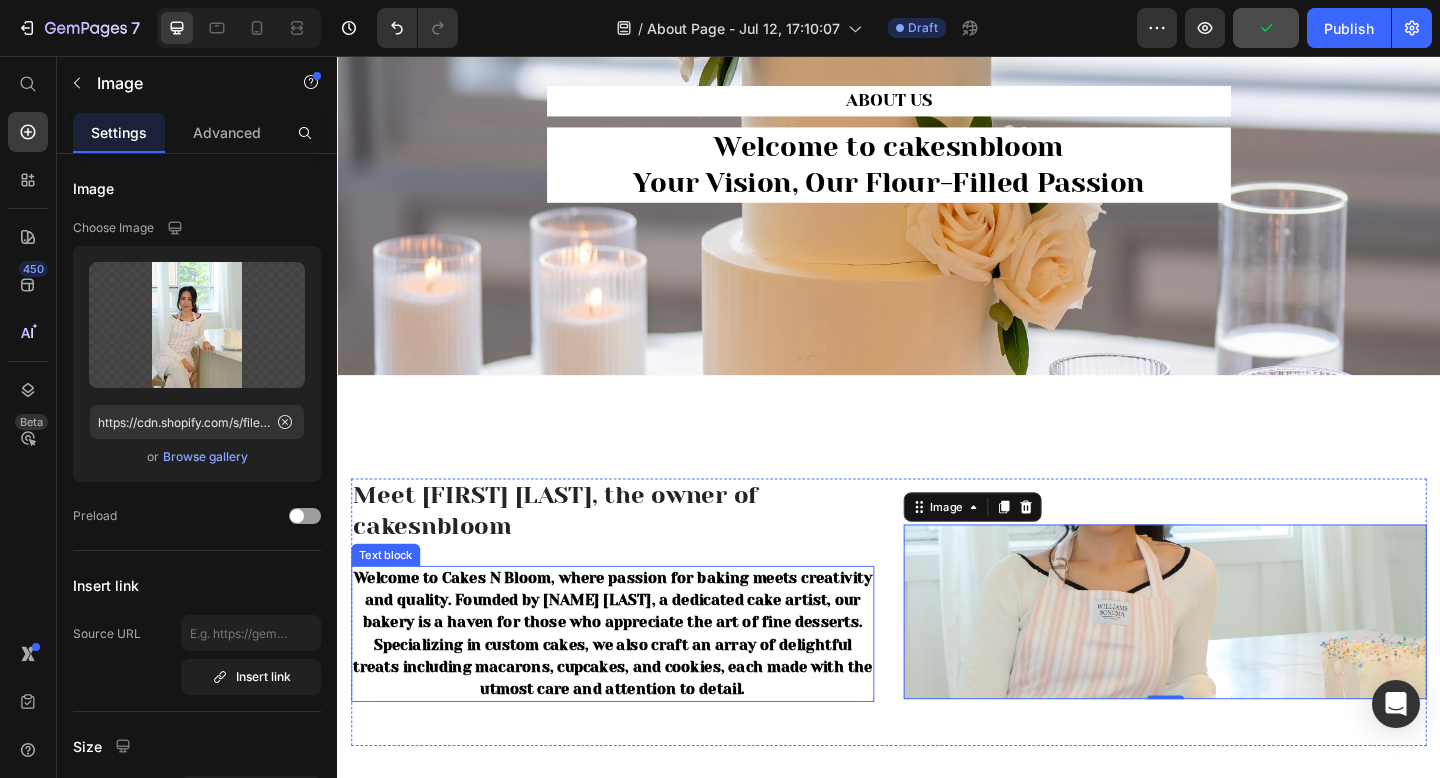 click on "Welcome to Cakes N Bloom, where passion for baking meets creativity and quality. Founded by [NAME] [LAST], a dedicated cake artist, our bakery is a haven for those who appreciate the art of fine desserts. Specializing in custom cakes, we also craft an array of delightful treats including macarons, cupcakes, and cookies, each made with the utmost care and attention to detail." at bounding box center [636, 684] 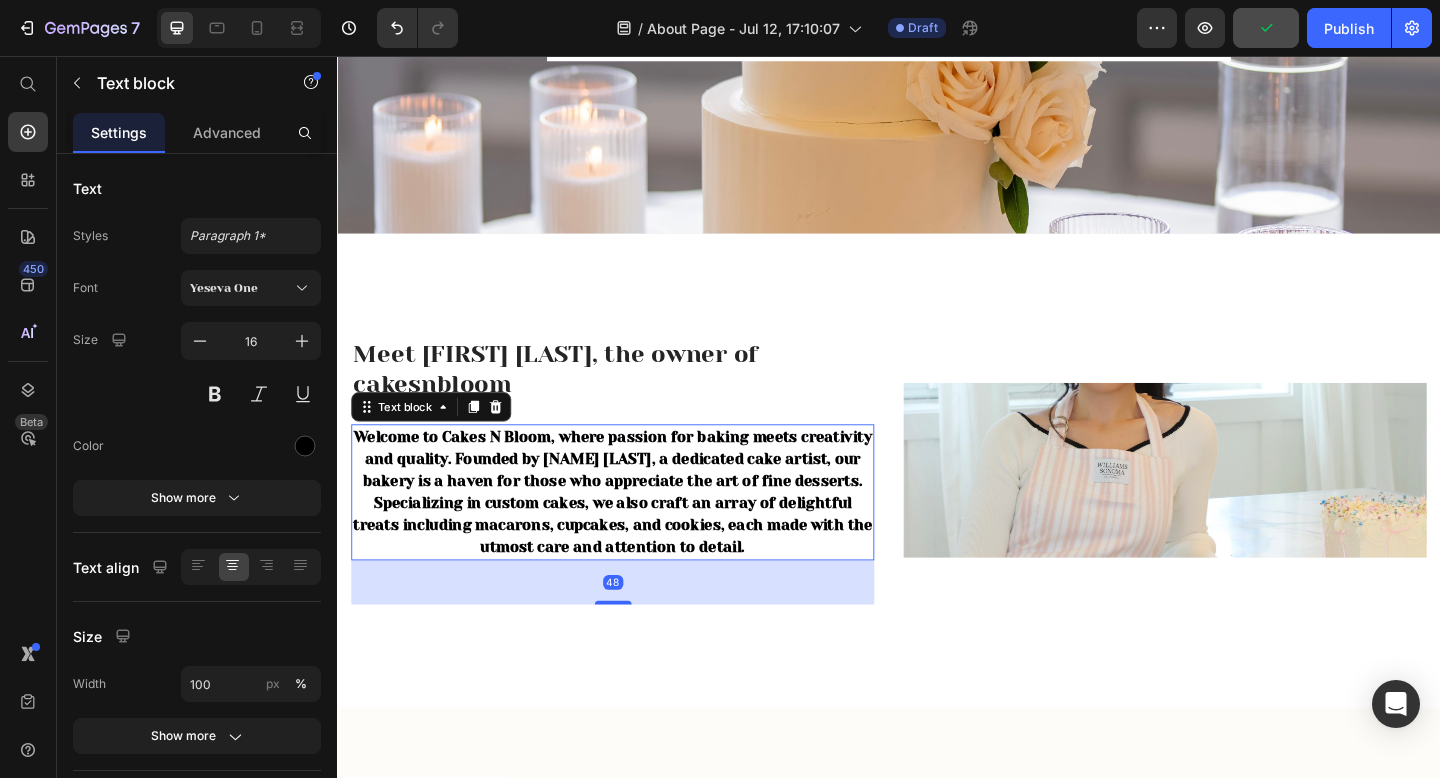 scroll, scrollTop: 356, scrollLeft: 0, axis: vertical 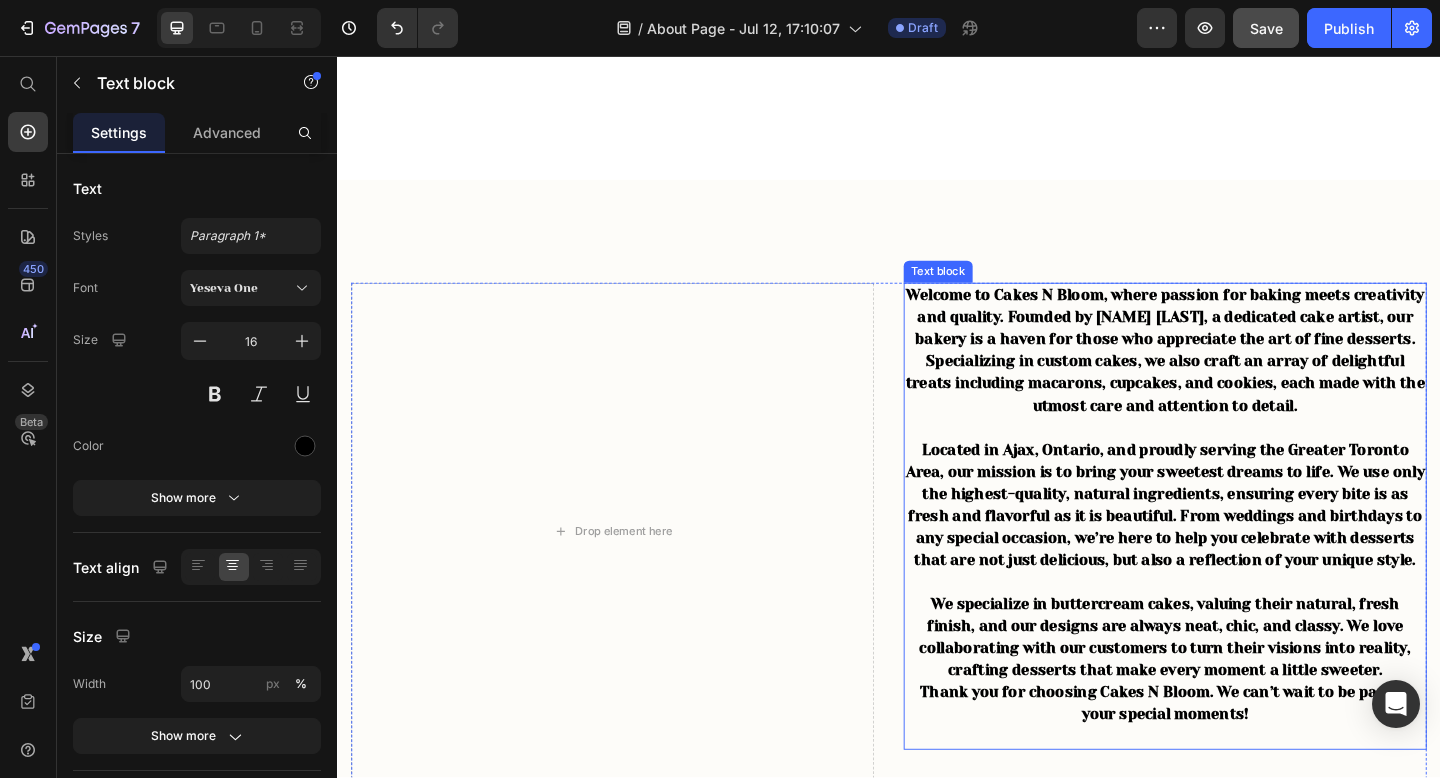 click on "Located in Ajax, Ontario, and proudly serving the Greater Toronto Area, our mission is to bring your sweetest dreams to life. We use only the highest-quality, natural ingredients, ensuring every bite is as fresh and flavorful as it is beautiful. From weddings and birthdays to any special occasion, we’re here to help you celebrate with desserts that are not just delicious, but also a reflection of your unique style." at bounding box center (1237, 545) 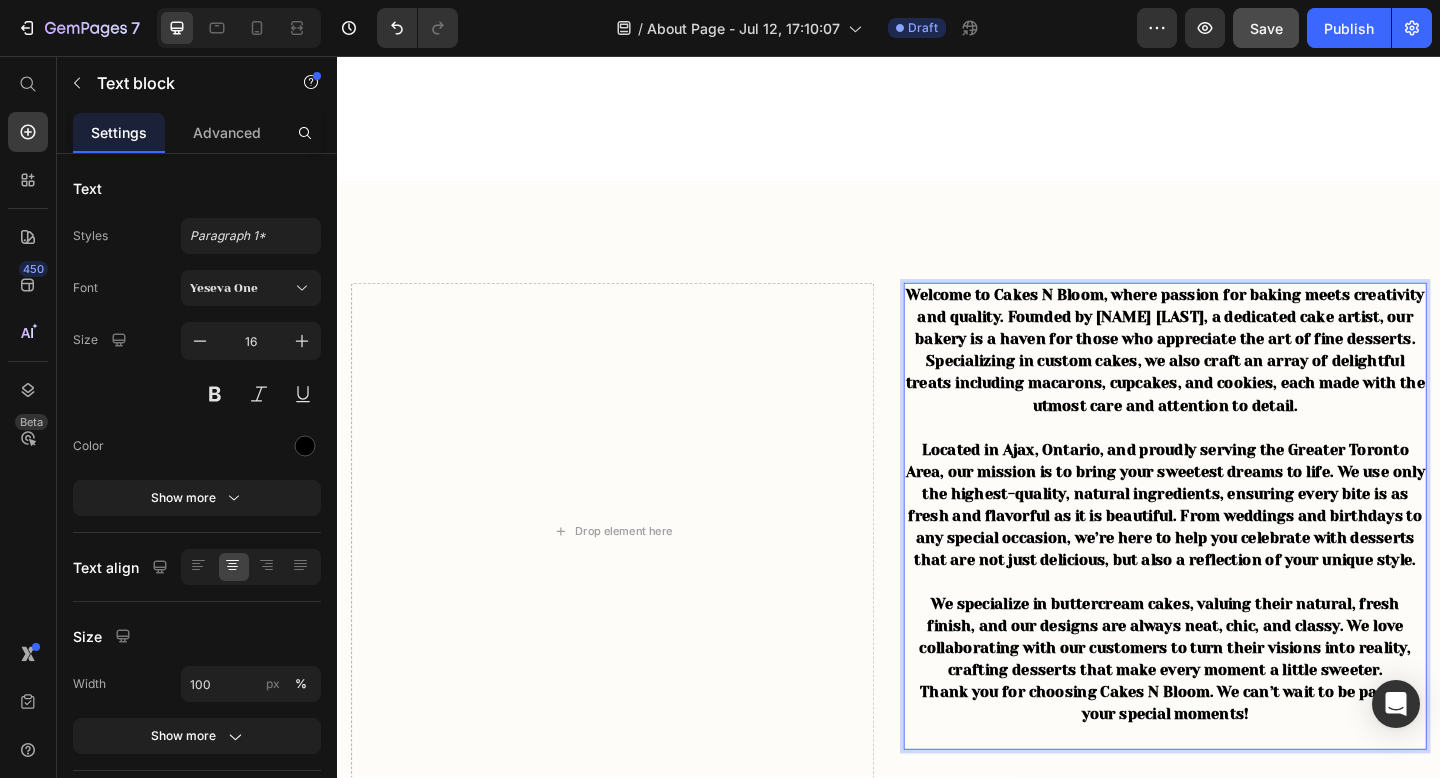 click on "Thank you for choosing Cakes N Bloom. We can’t wait to be part of your special moments!" at bounding box center [1237, 760] 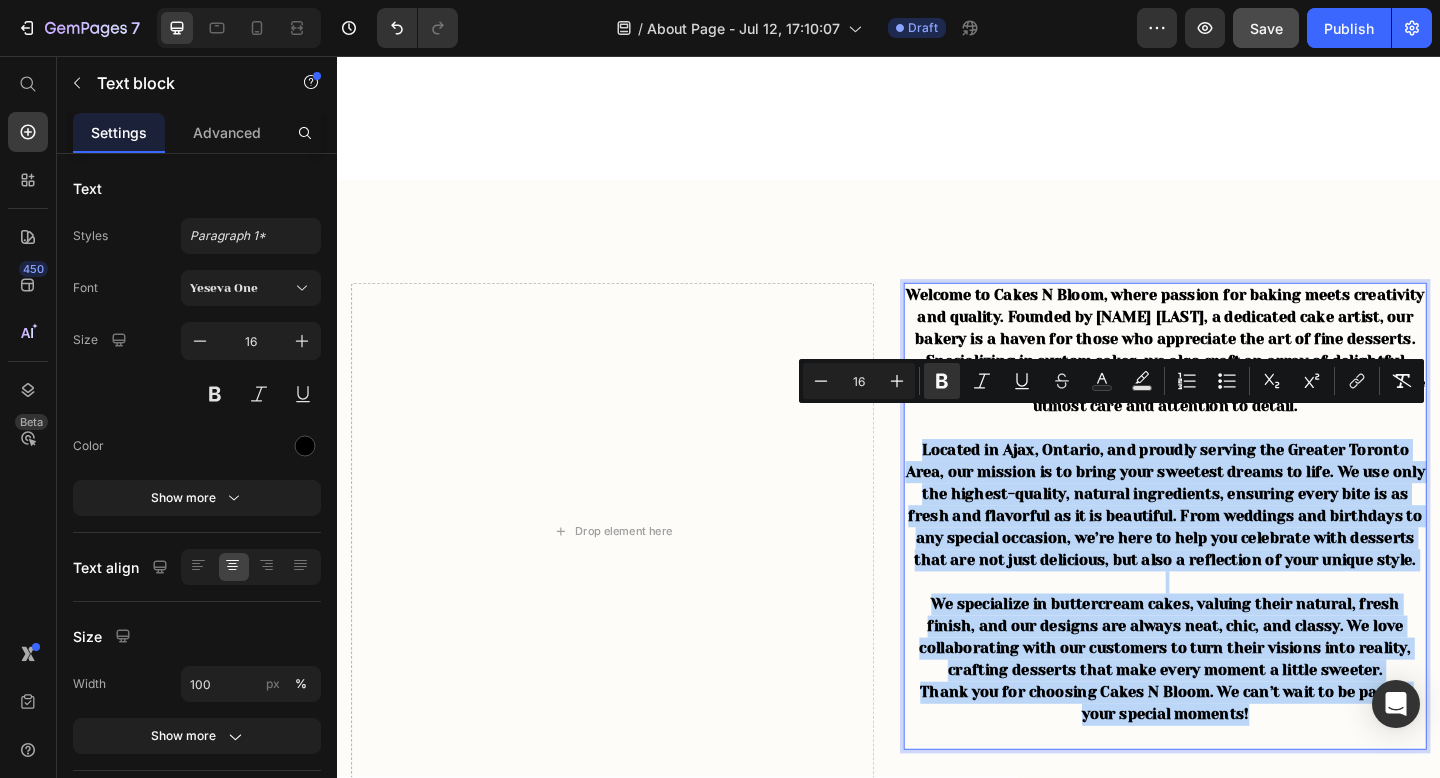 drag, startPoint x: 1341, startPoint y: 764, endPoint x: 971, endPoint y: 444, distance: 489.18298 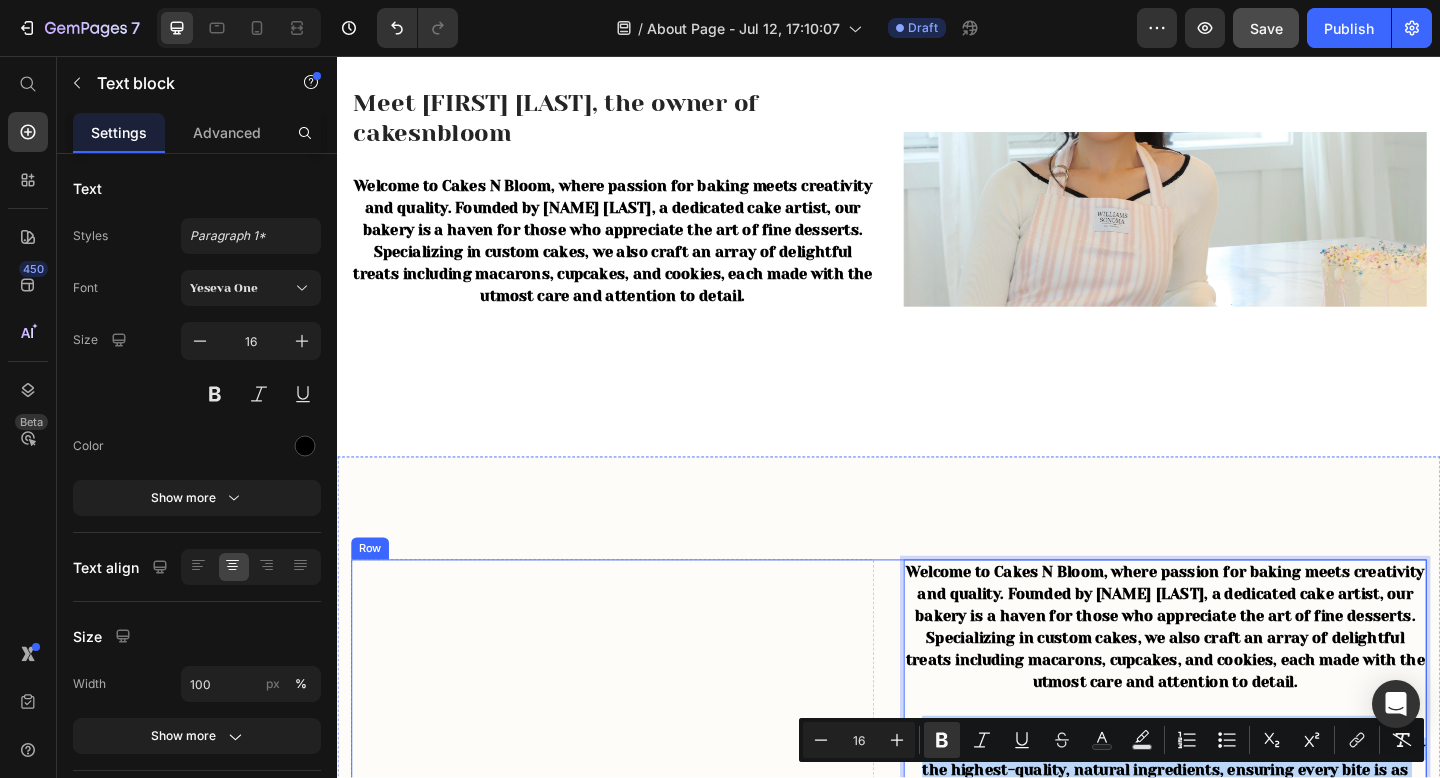 scroll, scrollTop: 534, scrollLeft: 0, axis: vertical 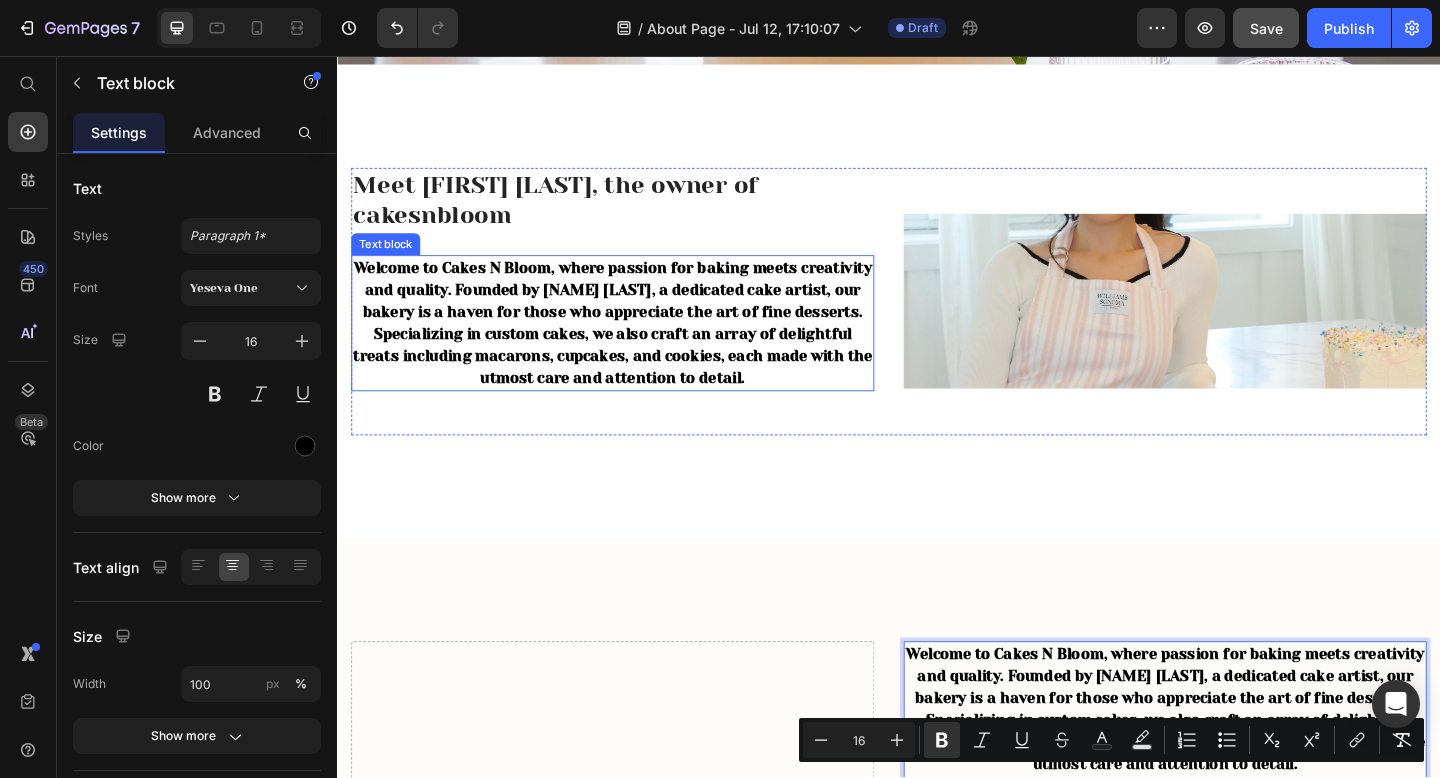 click on "Welcome to Cakes N Bloom, where passion for baking meets creativity and quality. Founded by [NAME] [LAST], a dedicated cake artist, our bakery is a haven for those who appreciate the art of fine desserts. Specializing in custom cakes, we also craft an array of delightful treats including macarons, cupcakes, and cookies, each made with the utmost care and attention to detail." at bounding box center (636, 346) 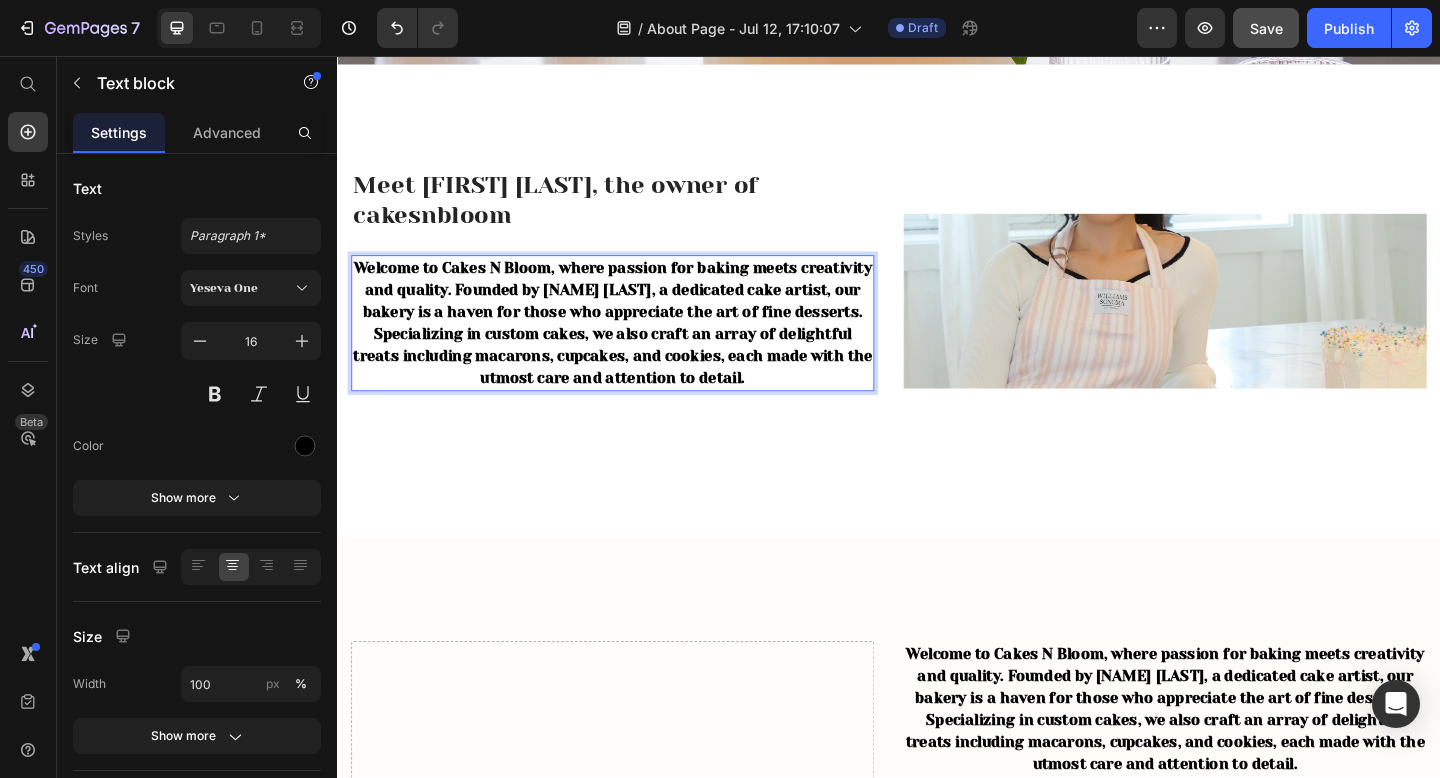 click on "Welcome to Cakes N Bloom, where passion for baking meets creativity and quality. Founded by [NAME] [LAST], a dedicated cake artist, our bakery is a haven for those who appreciate the art of fine desserts. Specializing in custom cakes, we also craft an array of delightful treats including macarons, cupcakes, and cookies, each made with the utmost care and attention to detail." at bounding box center (636, 347) 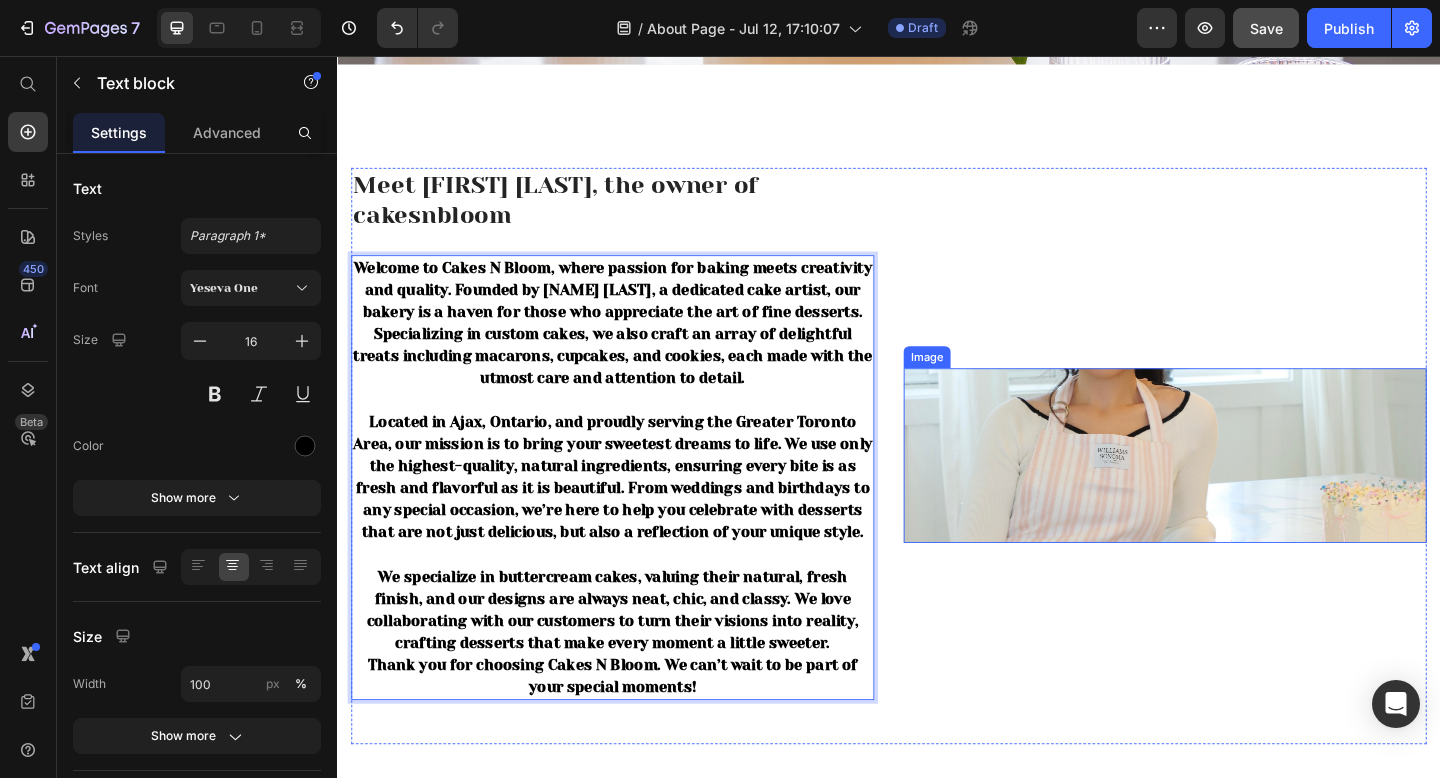 click at bounding box center [1237, 491] 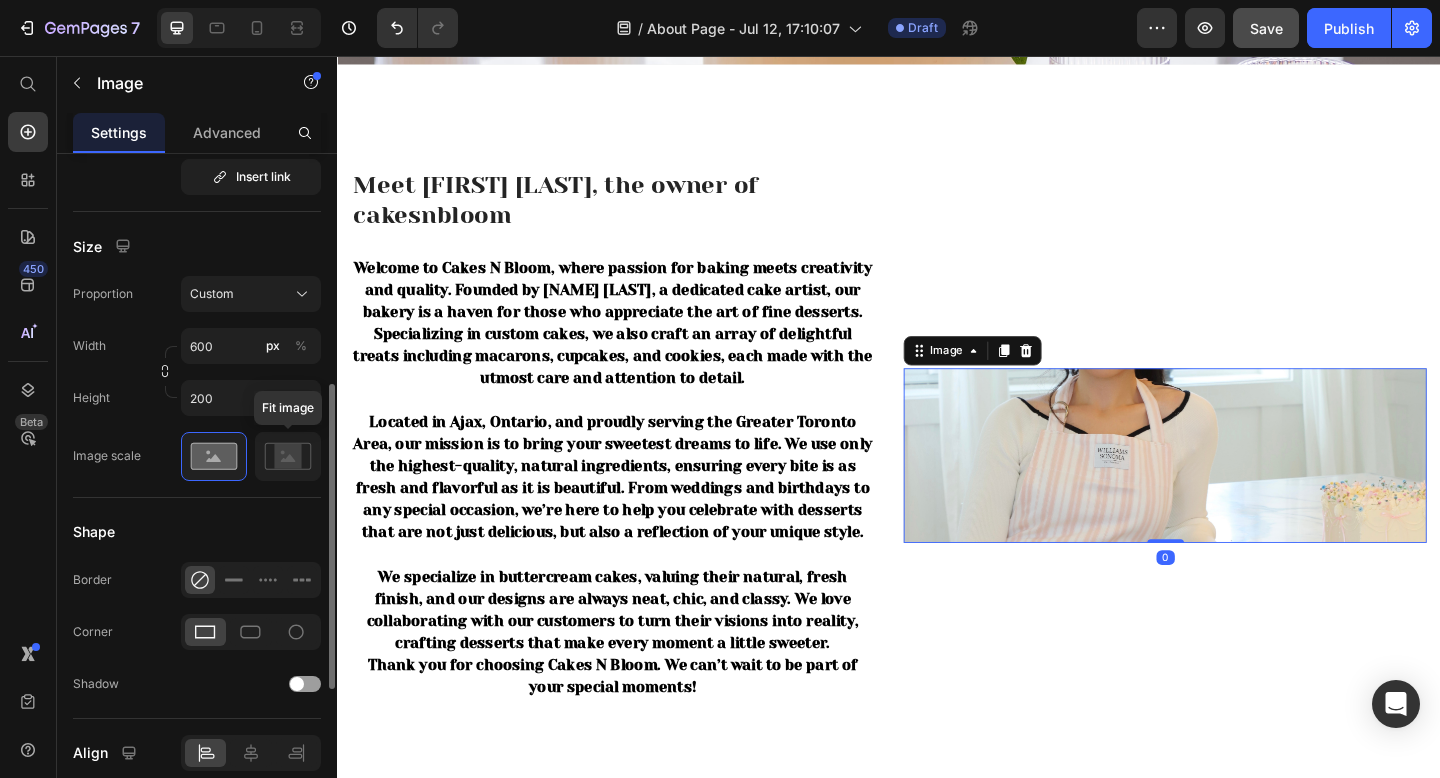 scroll, scrollTop: 504, scrollLeft: 0, axis: vertical 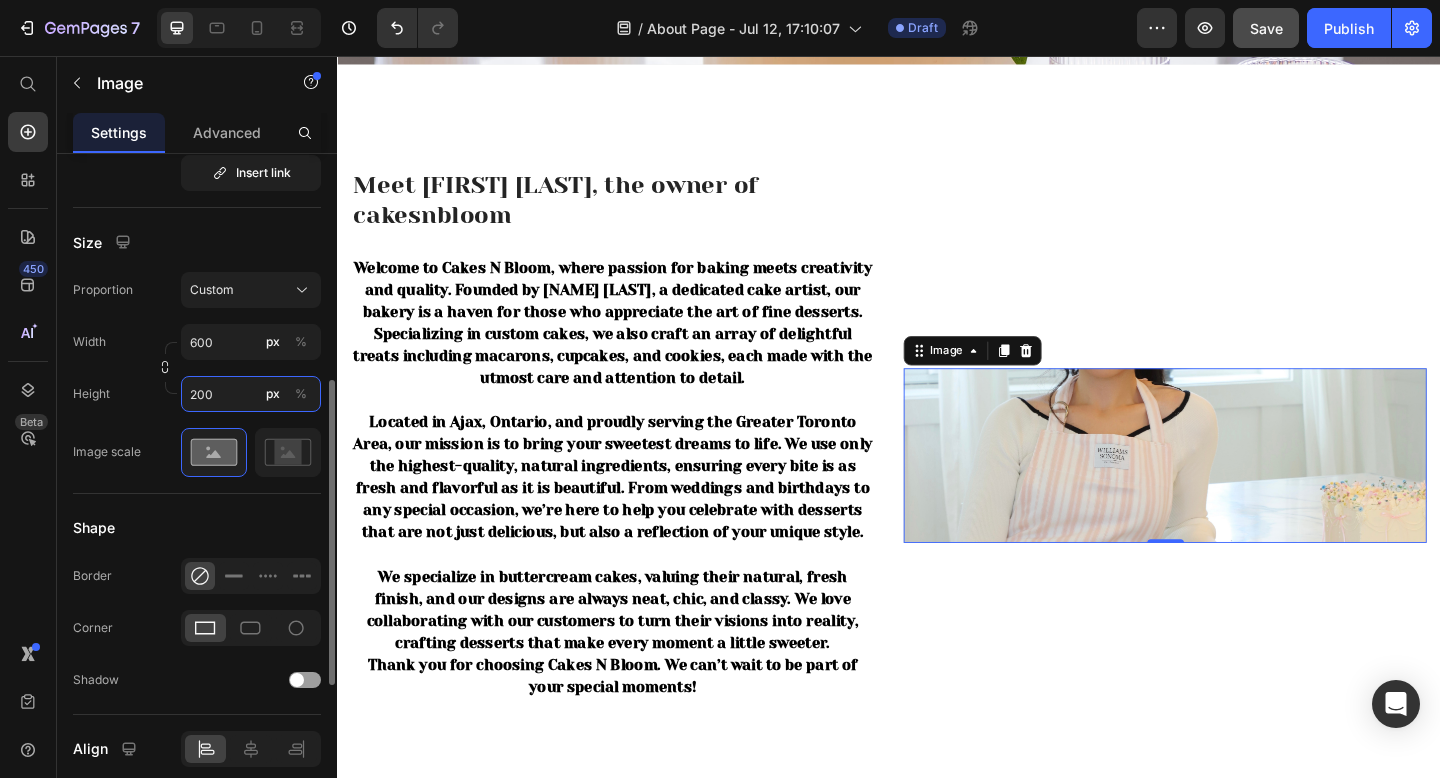 click on "200" at bounding box center (251, 394) 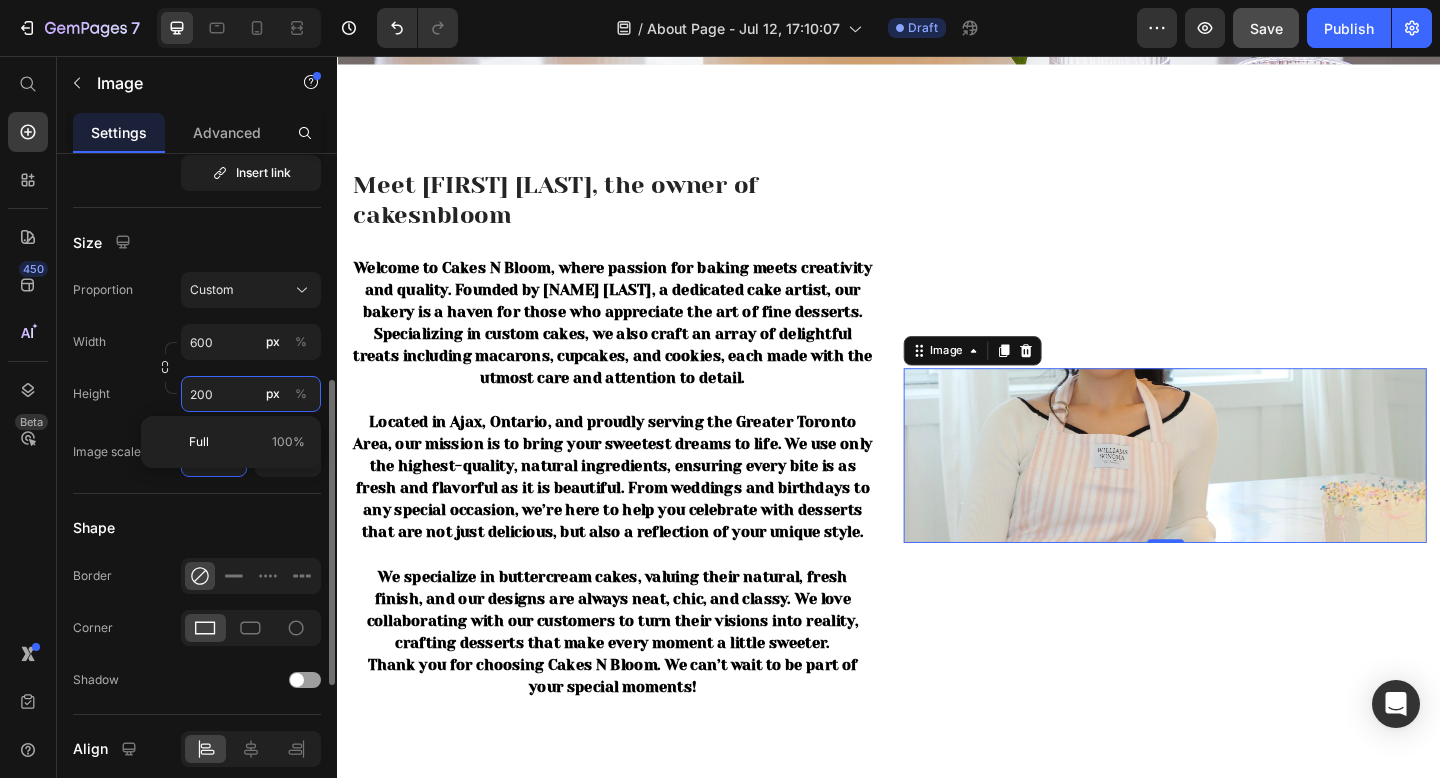 click on "200" at bounding box center [251, 394] 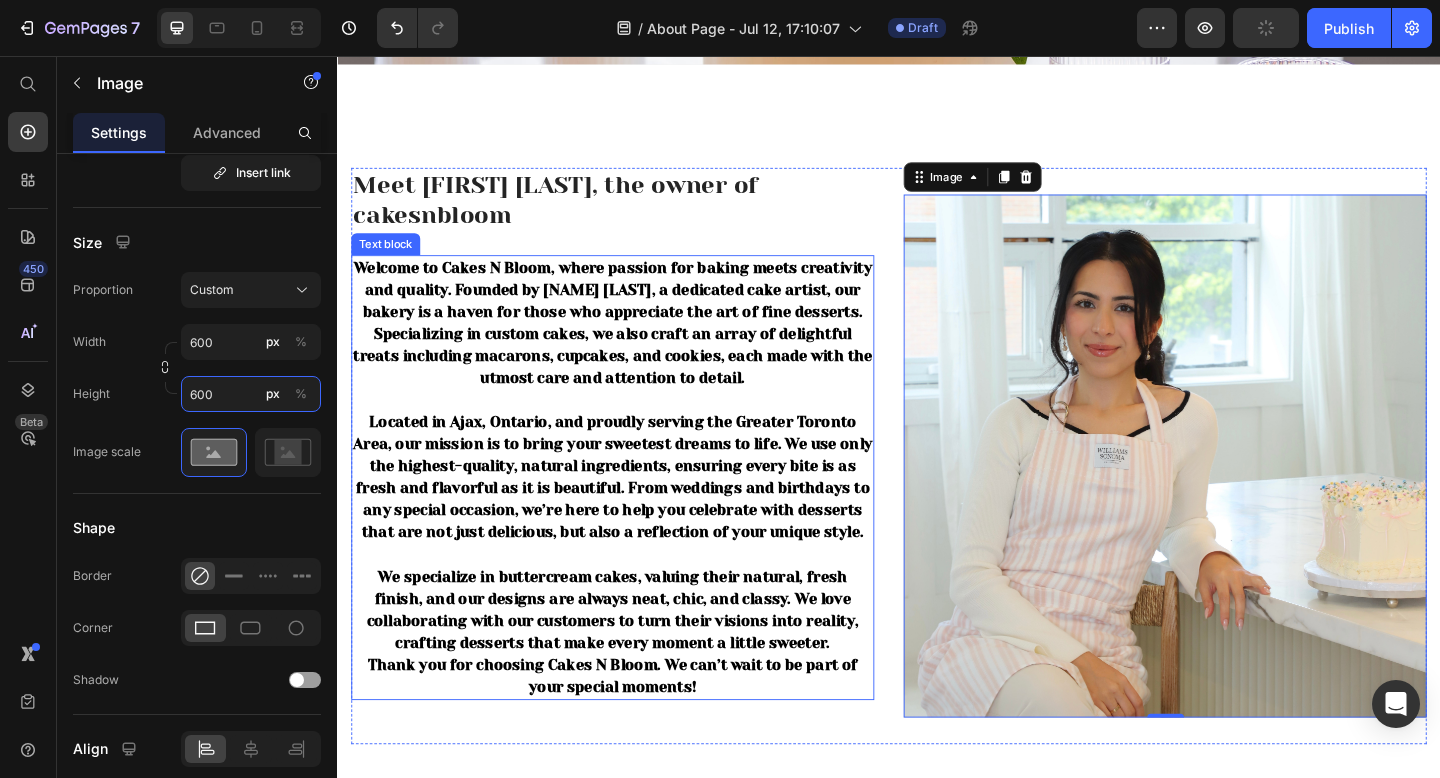 type on "200" 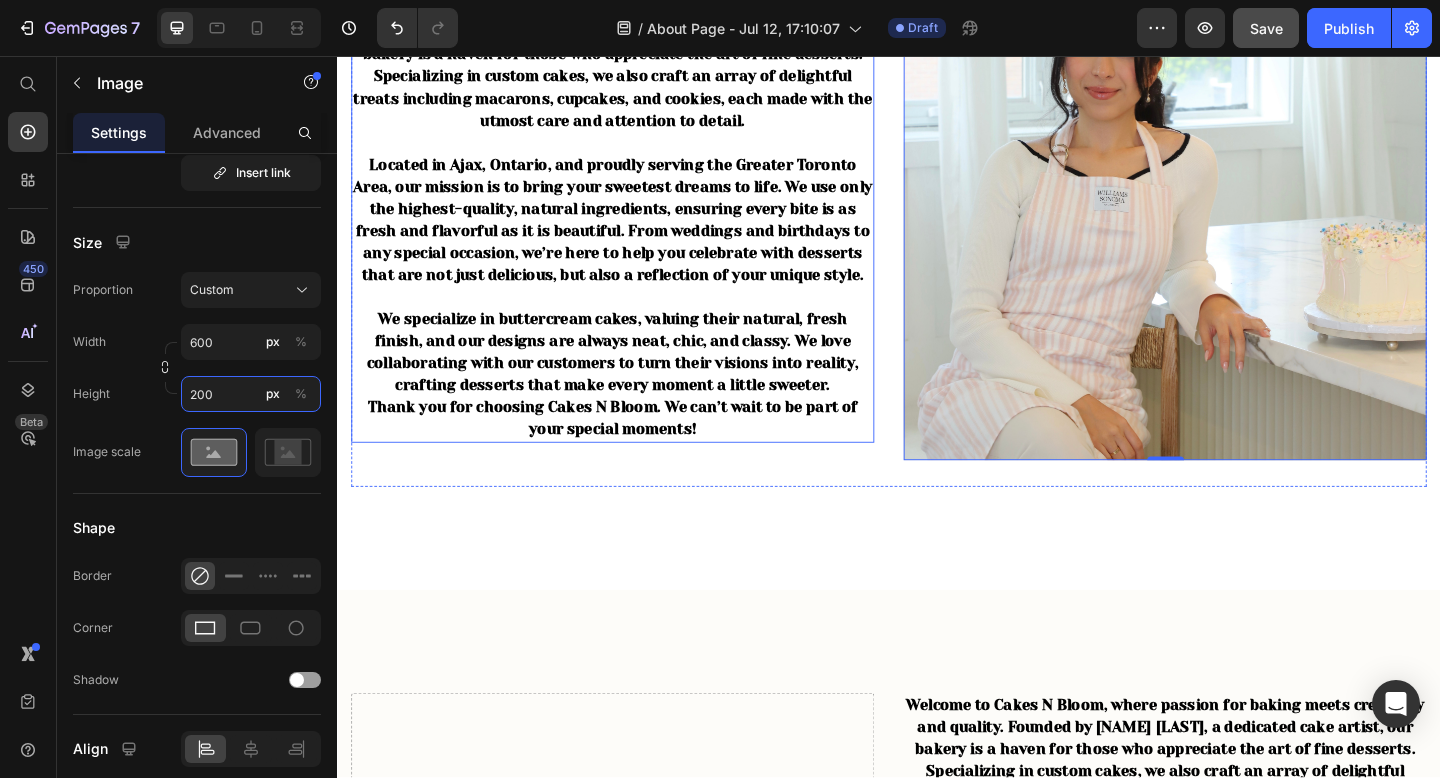 scroll, scrollTop: 817, scrollLeft: 0, axis: vertical 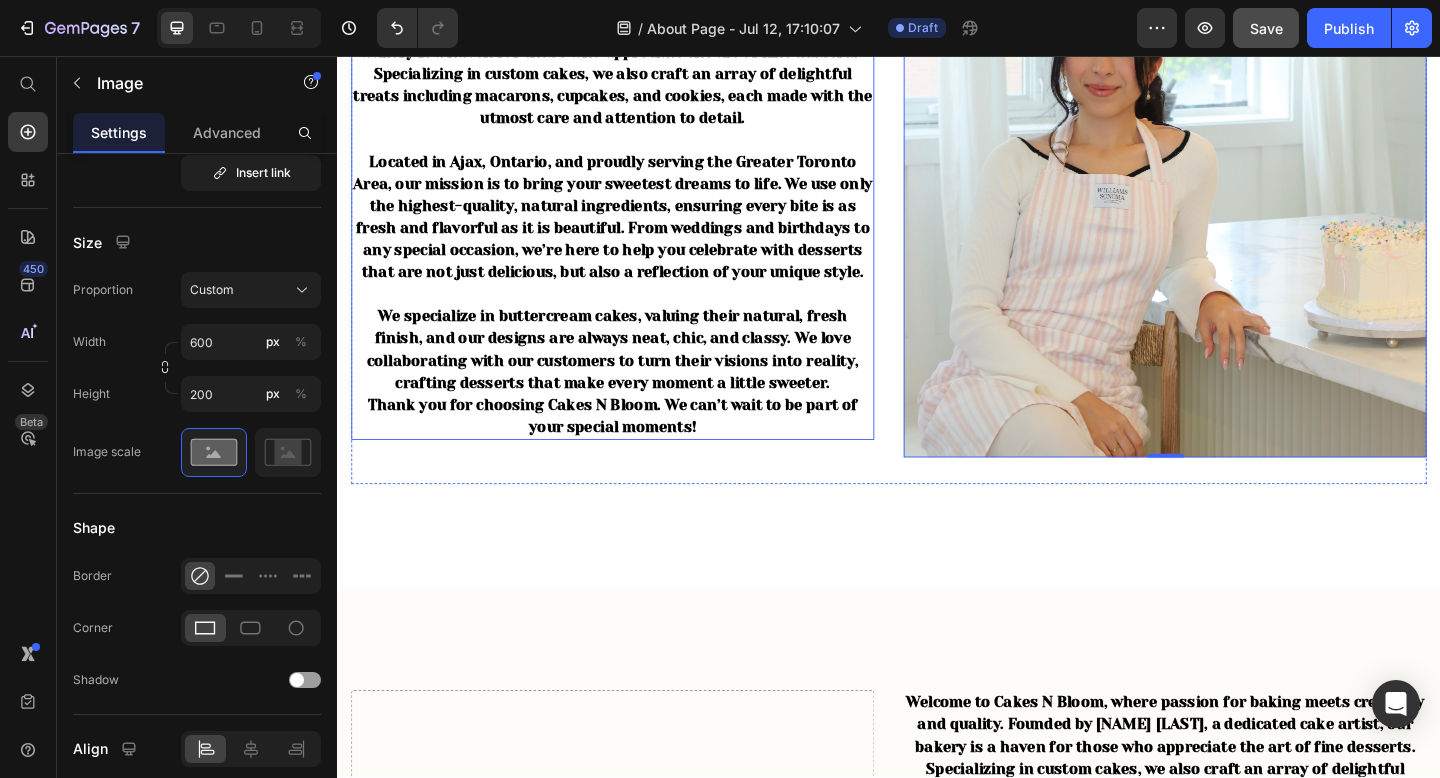 click on "We specialize in buttercream cakes, valuing their natural, fresh finish, and our designs are always neat, chic, and classy. We love collaborating with our customers to turn their visions into reality, crafting desserts that make every moment a little sweeter." at bounding box center [636, 375] 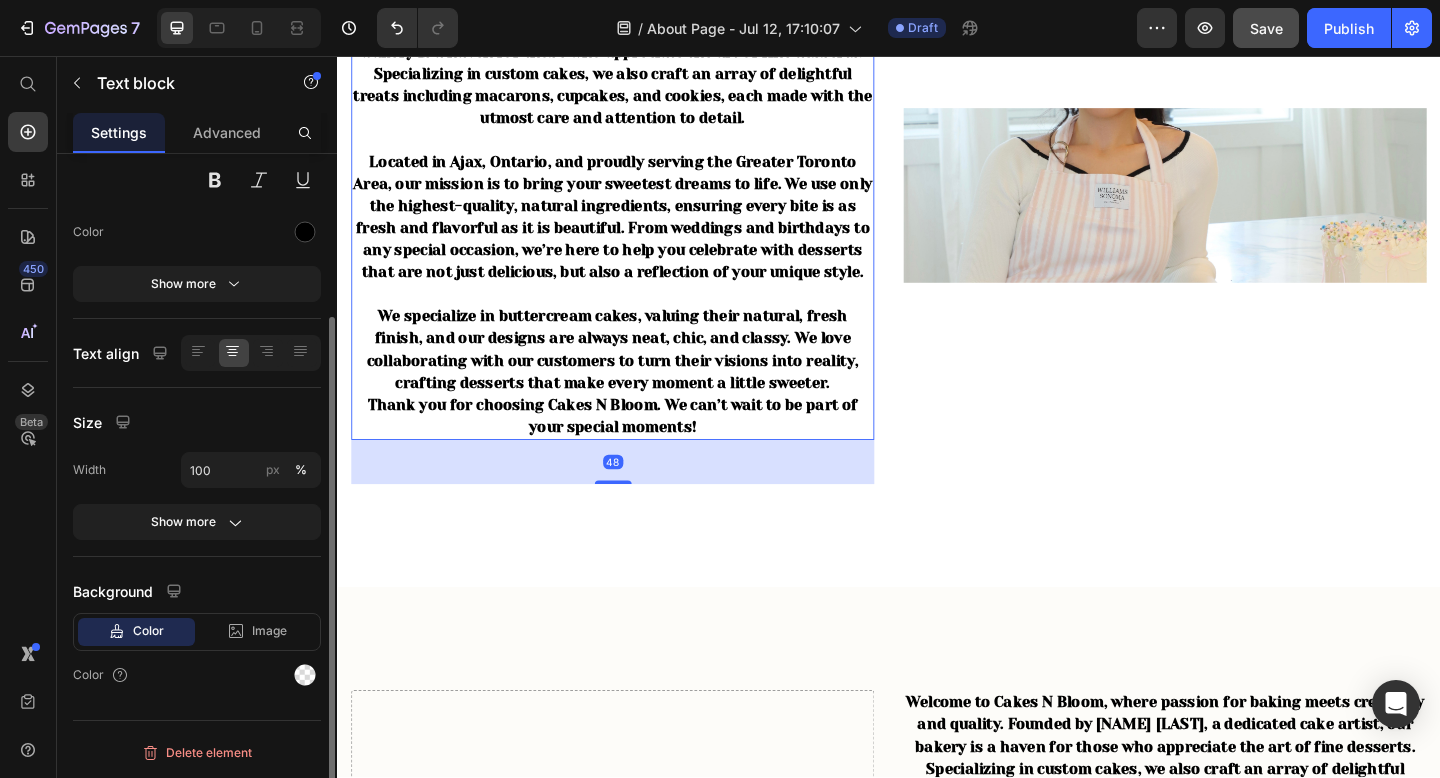 scroll, scrollTop: 0, scrollLeft: 0, axis: both 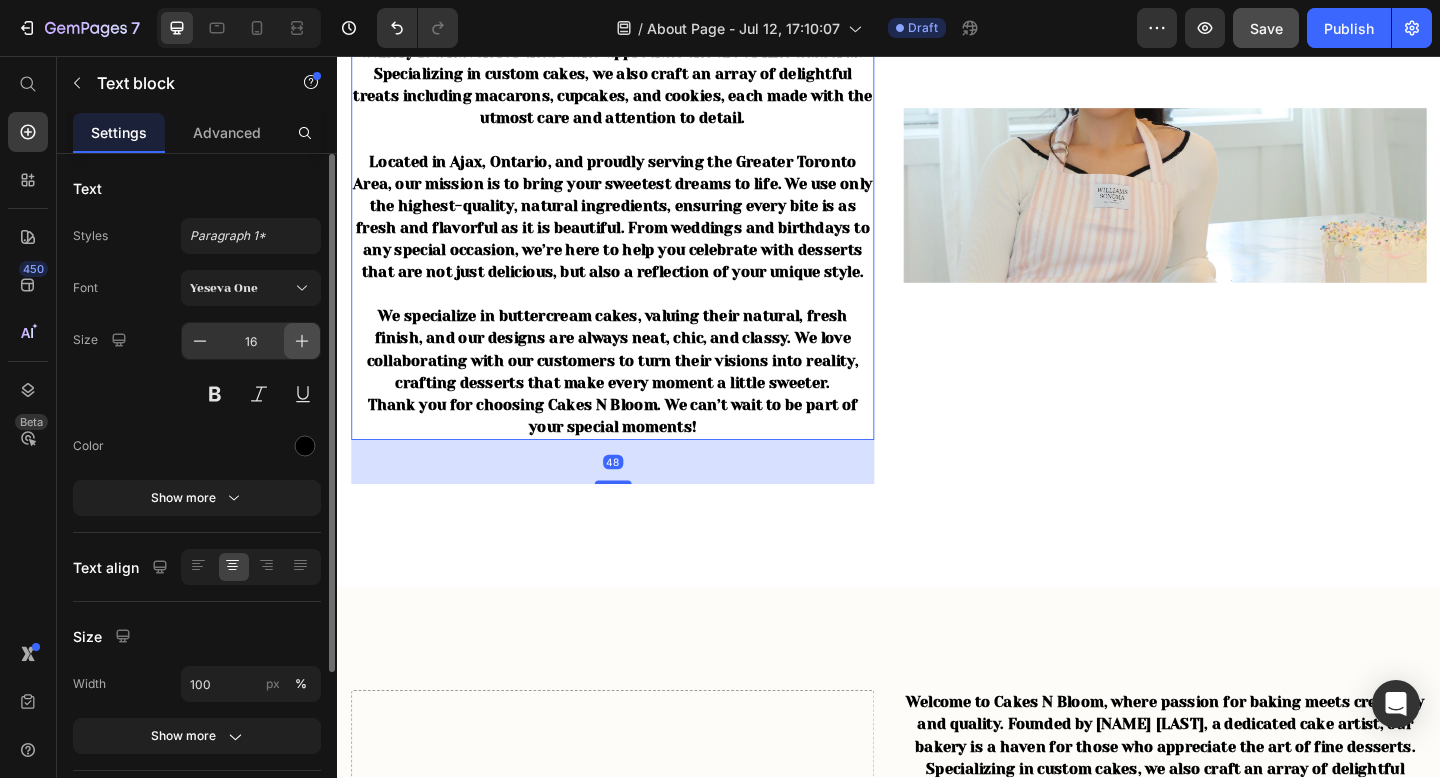 click 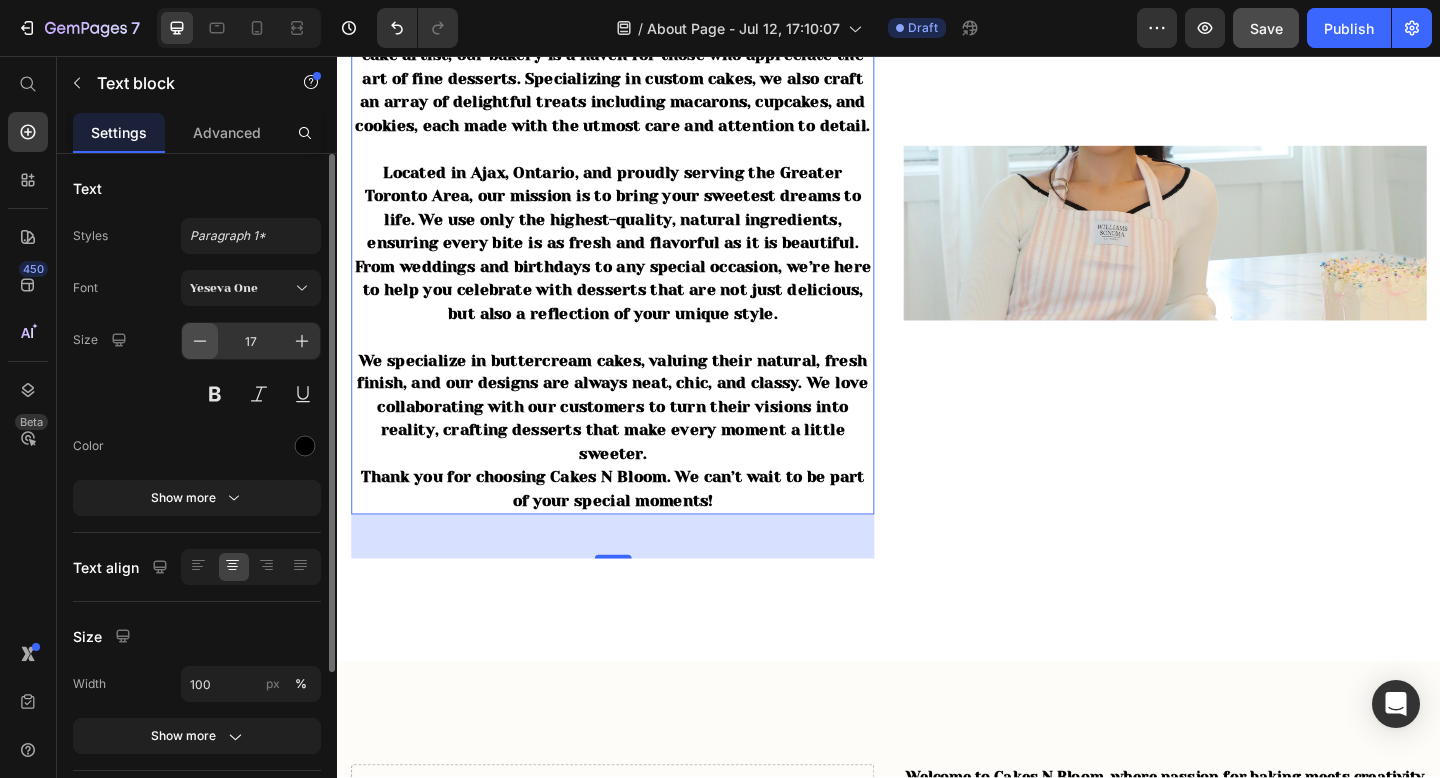 click 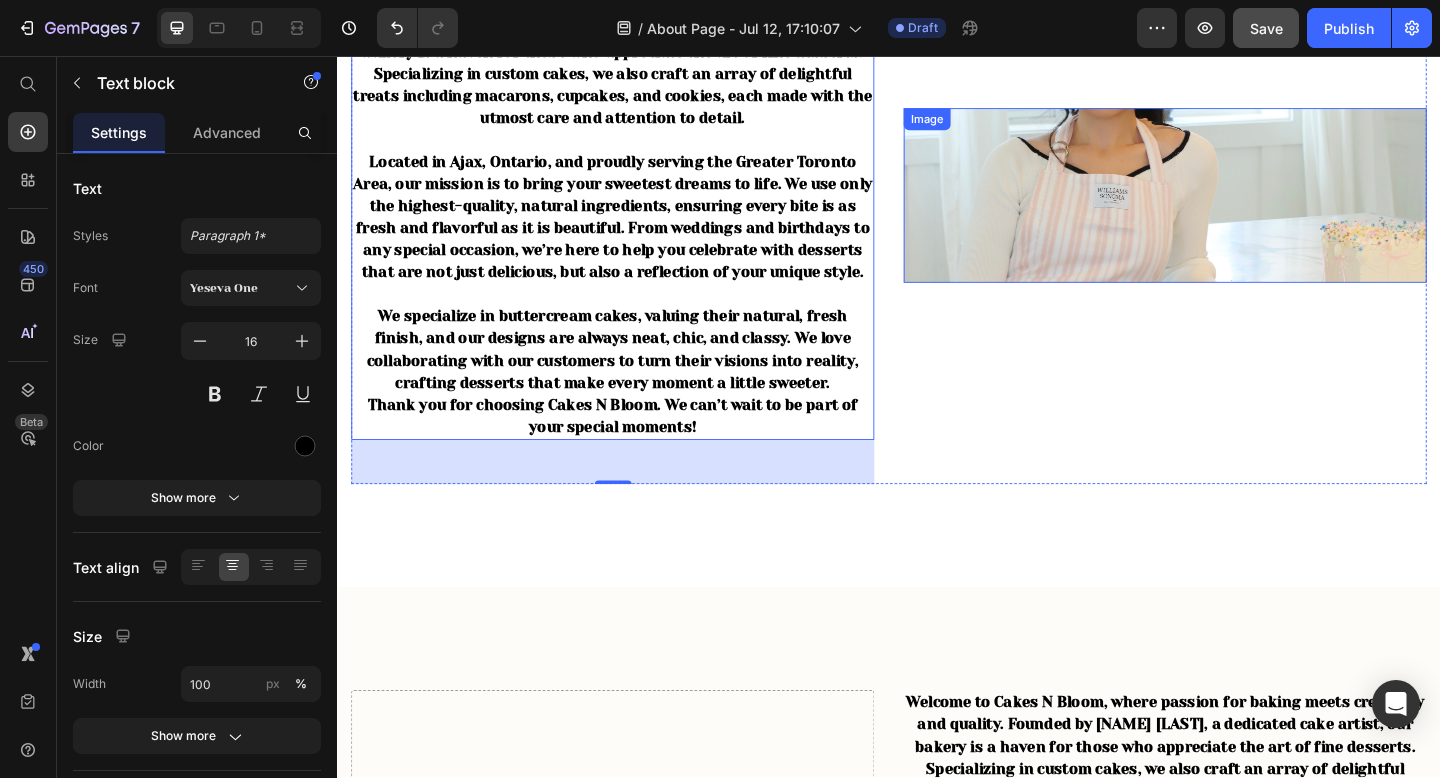 click at bounding box center [1237, 208] 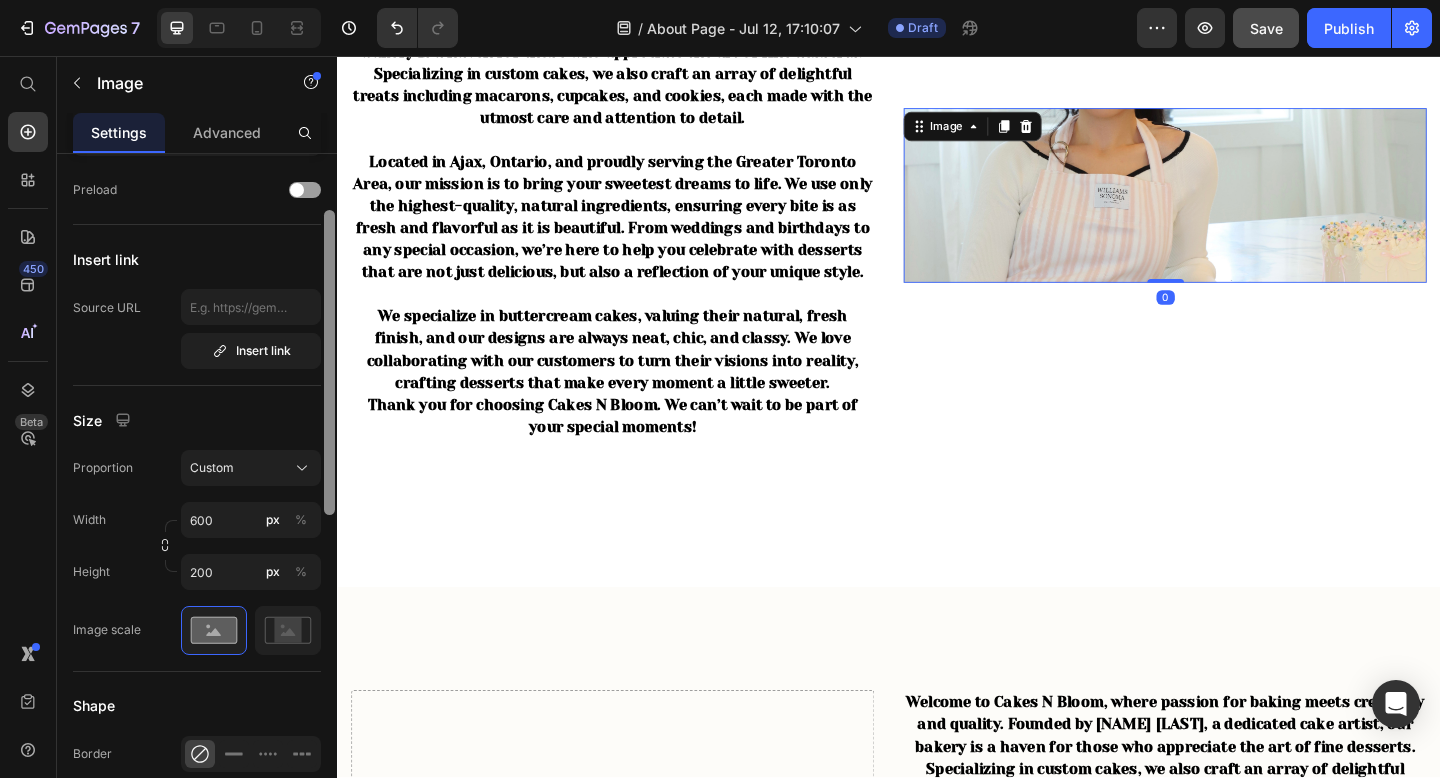 scroll, scrollTop: 345, scrollLeft: 0, axis: vertical 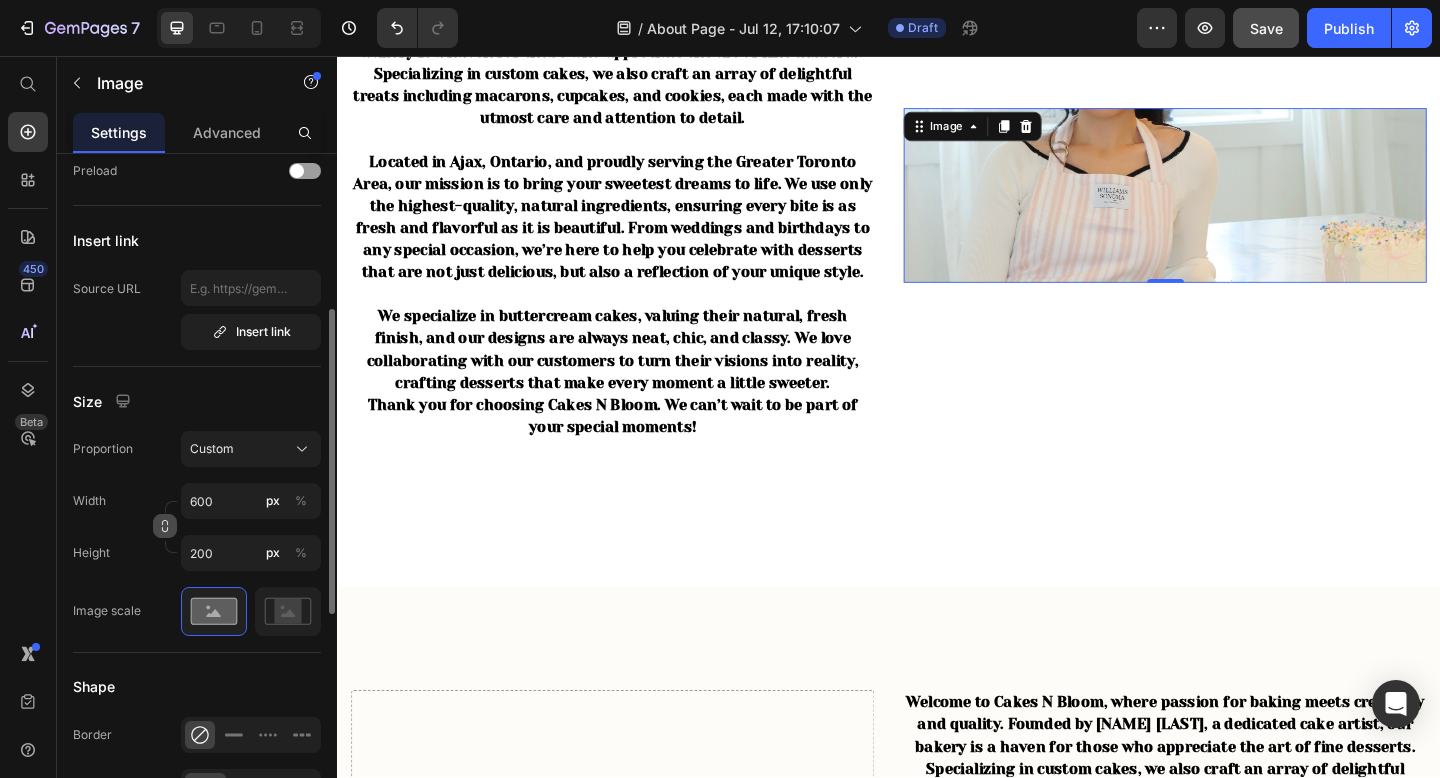 click 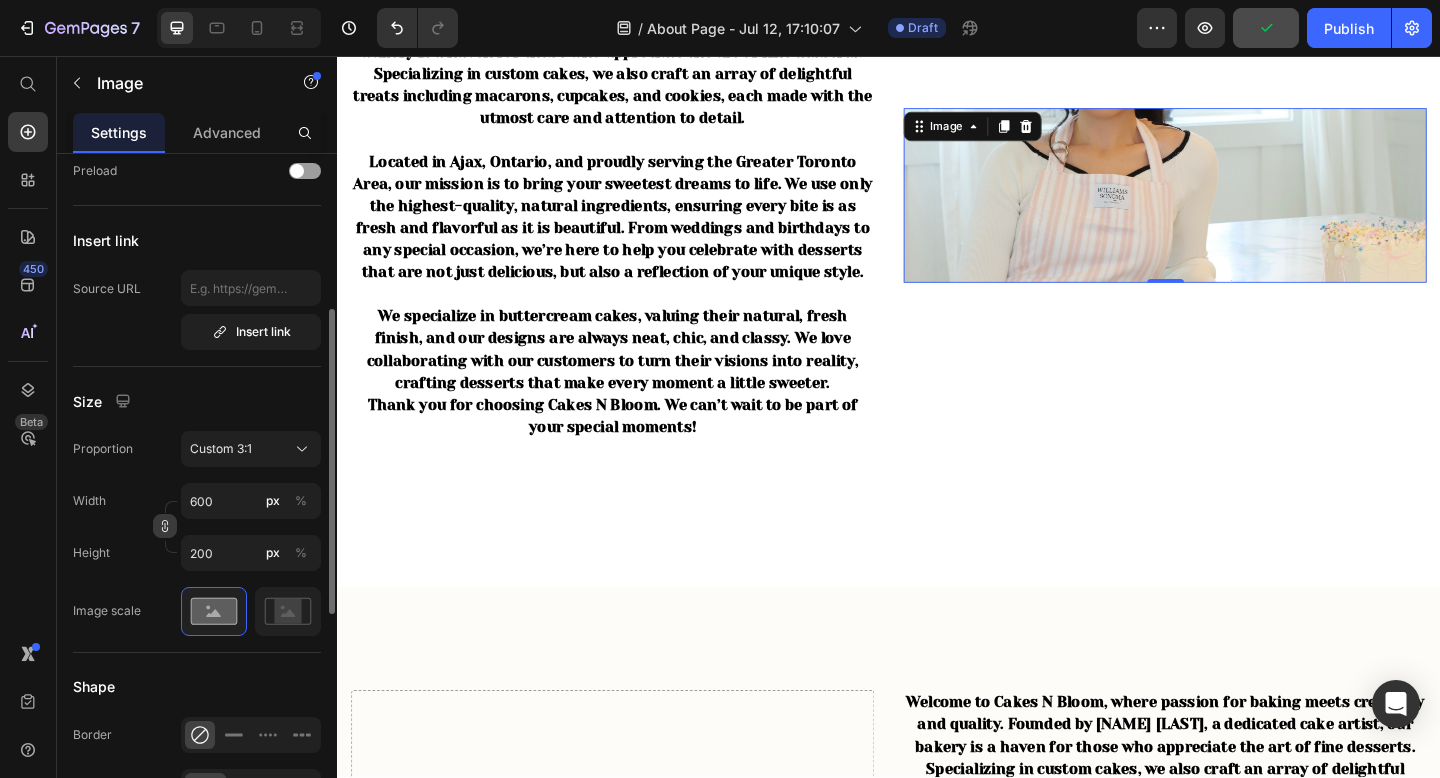 click 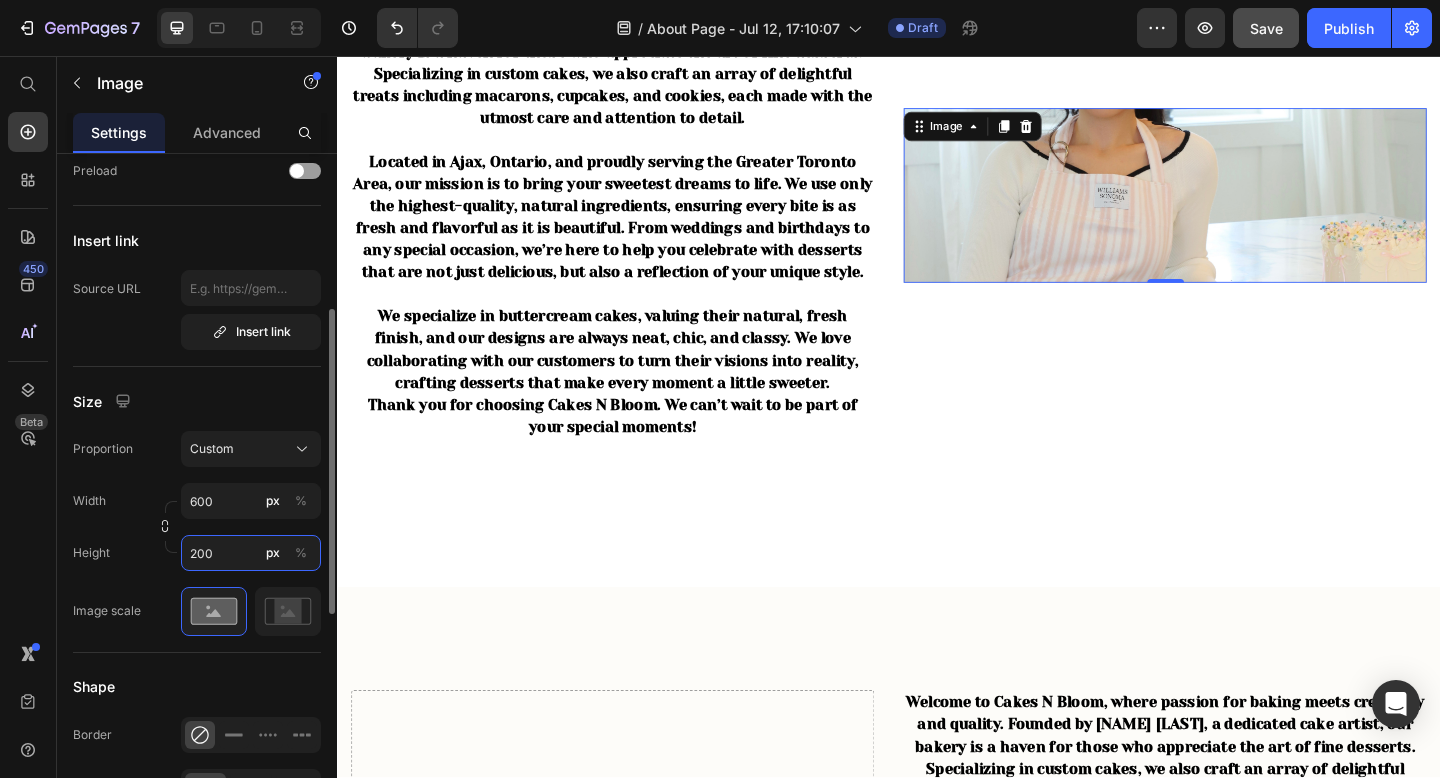 click on "200" at bounding box center (251, 553) 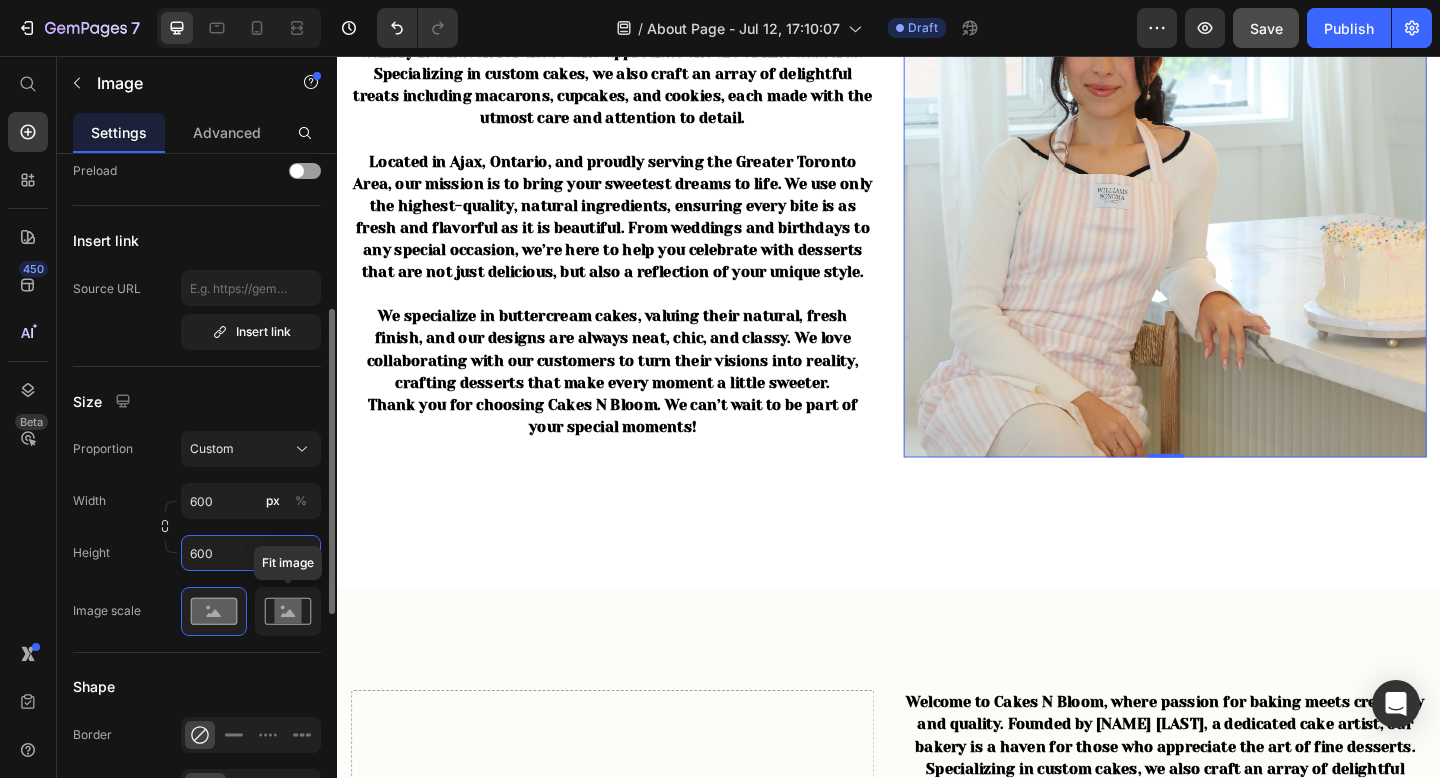 type on "600" 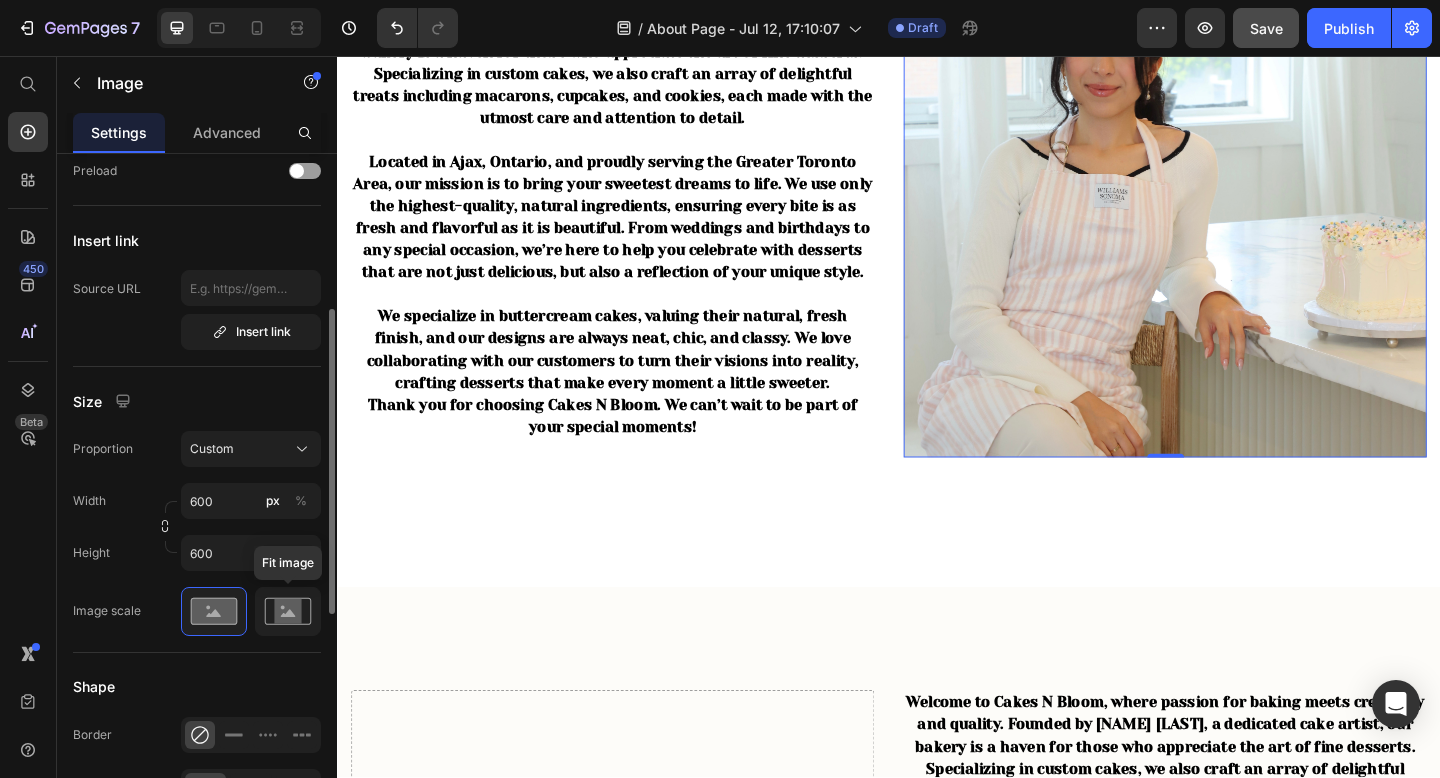 click 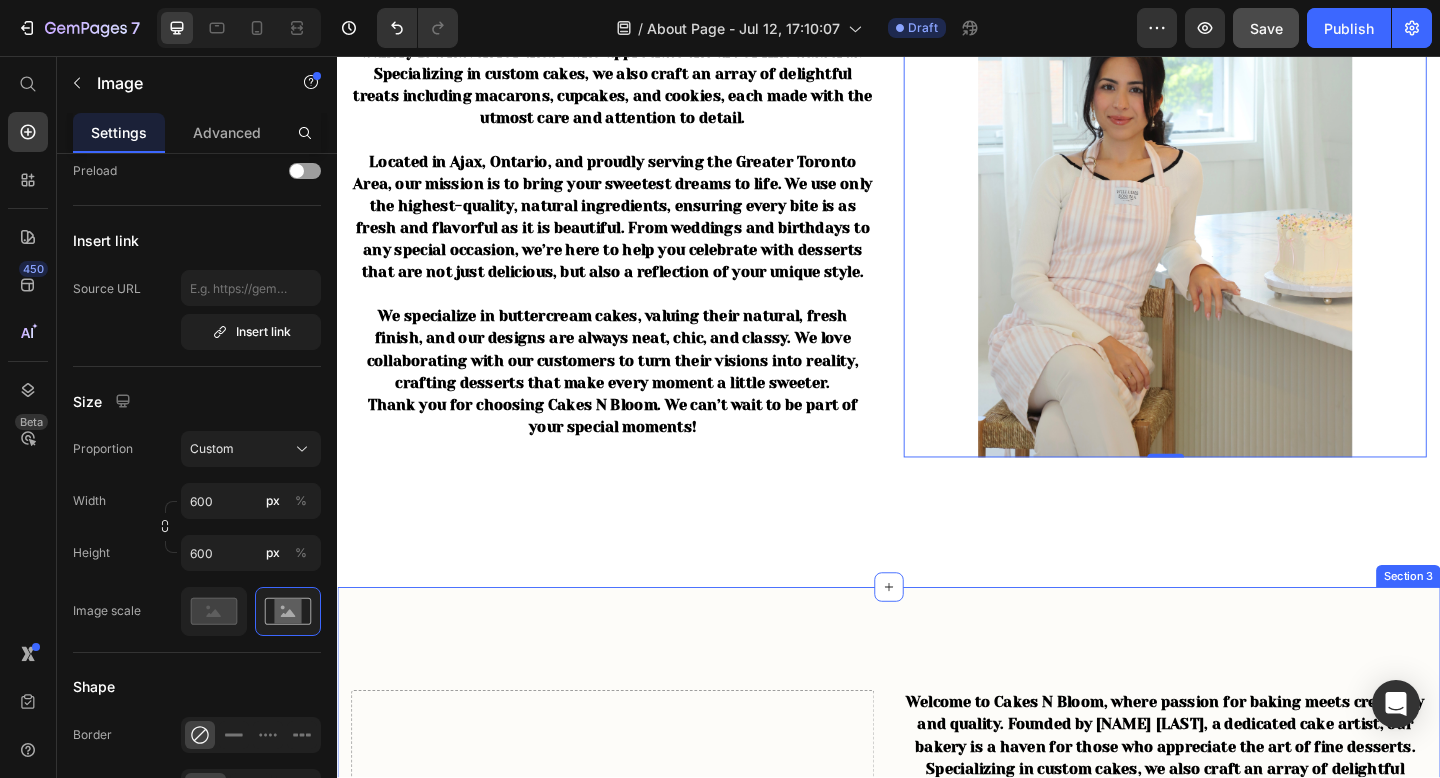 click on "Drop element here Welcome to Cakes N Bloom, where passion for baking meets creativity and quality. Founded by [NAME] [LAST], a dedicated cake artist, our bakery is a haven for those who appreciate the art of fine desserts. Specializing in custom cakes, we also craft an array of delightful treats including macarons, cupcakes, and cookies, each made with the utmost care and attention to detail.   Located in [CITY], [STATE], and proudly serving the [REGION], our mission is to bring your sweetest dreams to life. We use only the highest-quality, natural ingredients, ensuring every bite is as fresh and flavorful as it is beautiful. From weddings and birthdays to any special occasion, we’re here to help you celebrate with desserts that are not just delicious, but also a reflection of your unique style.   Thank you for choosing Cakes N Bloom. We can’t wait to be part of your special moments!   Text block Row Image Row Section 3" at bounding box center [937, 1250] 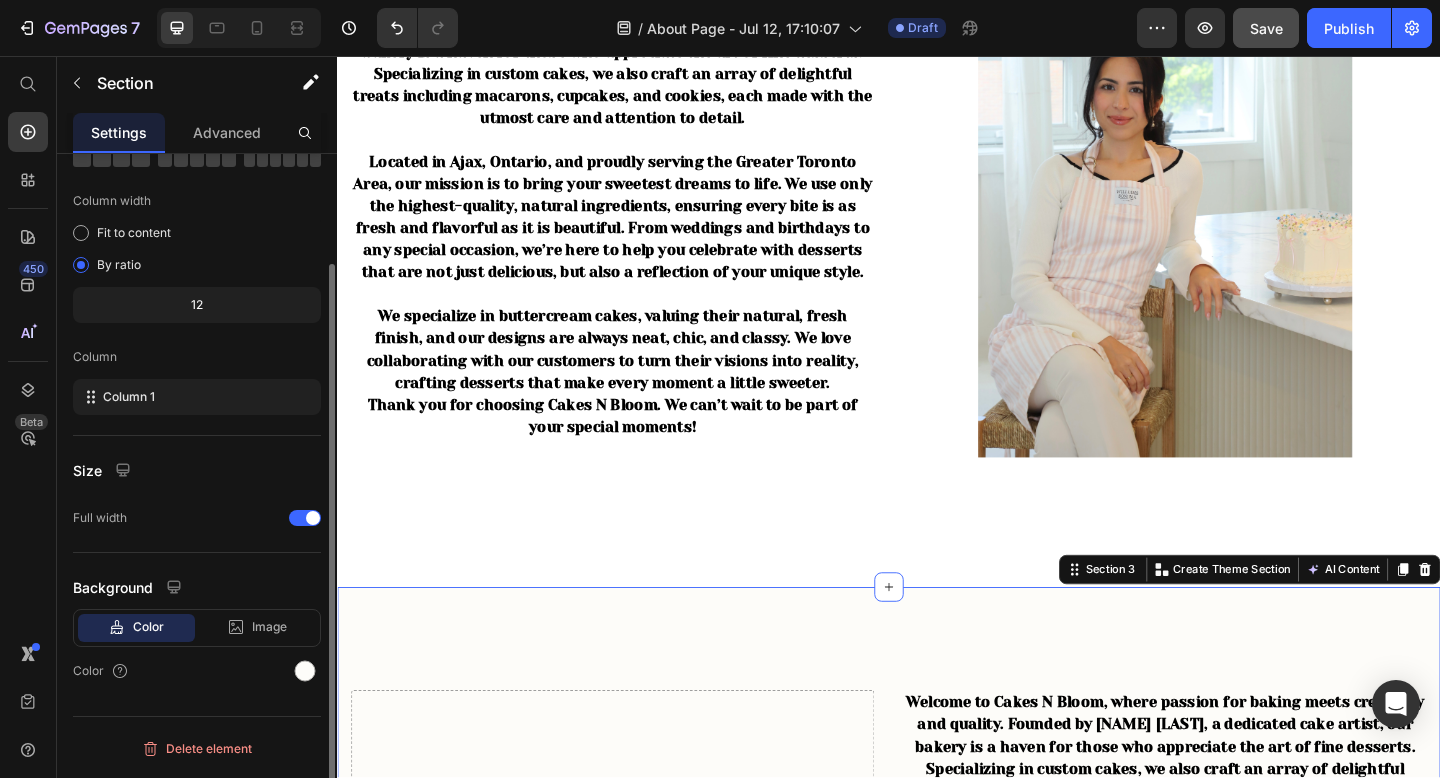 scroll, scrollTop: 0, scrollLeft: 0, axis: both 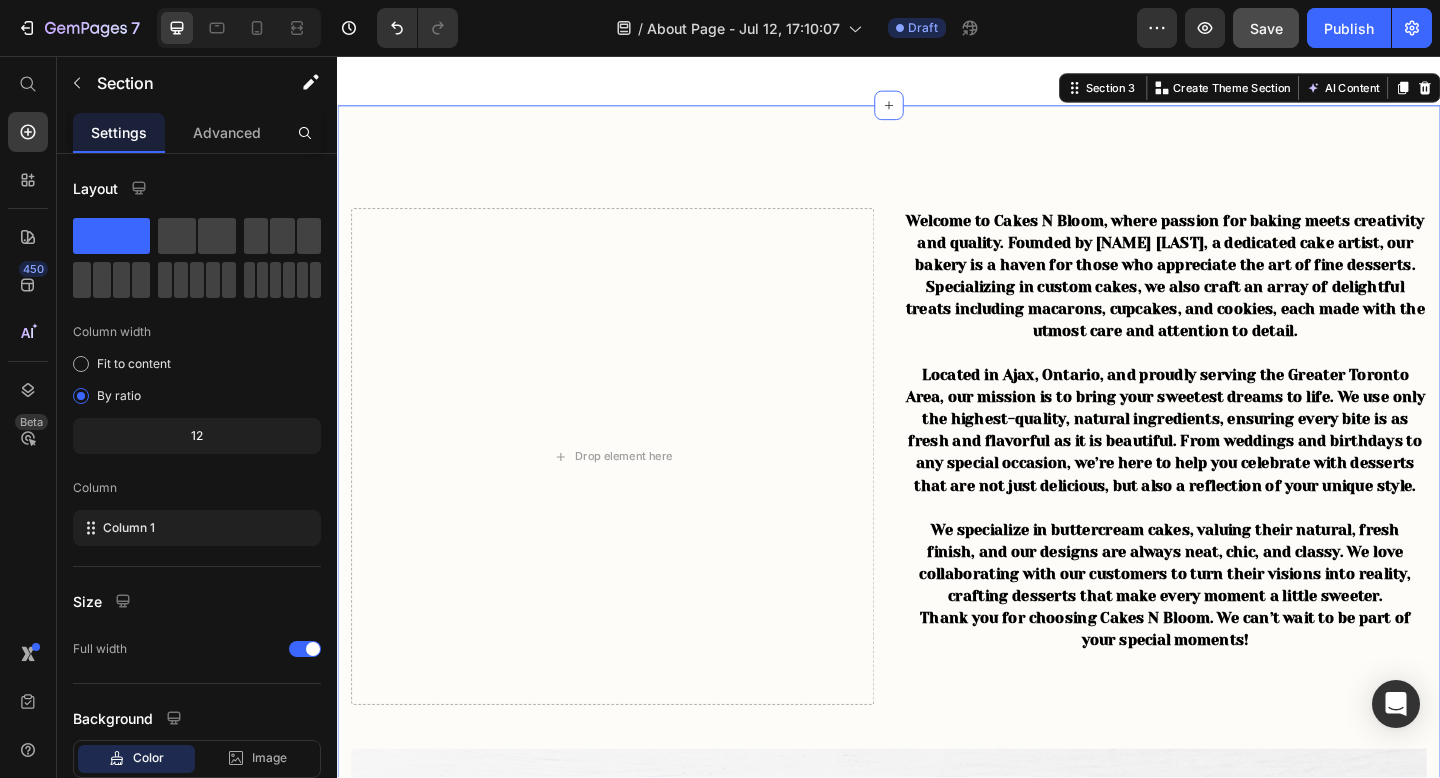click on "Drop element here Welcome to Cakes N Bloom, where passion for baking meets creativity and quality. Founded by [NAME] [LAST], a dedicated cake artist, our bakery is a haven for those who appreciate the art of fine desserts. Specializing in custom cakes, we also craft an array of delightful treats including macarons, cupcakes, and cookies, each made with the utmost care and attention to detail.   Located in [CITY], [STATE], and proudly serving the [REGION], our mission is to bring your sweetest dreams to life. We use only the highest-quality, natural ingredients, ensuring every bite is as fresh and flavorful as it is beautiful. From weddings and birthdays to any special occasion, we’re here to help you celebrate with desserts that are not just delicious, but also a reflection of your unique style.   Thank you for choosing Cakes N Bloom. We can’t wait to be part of your special moments!   Text block Row Image Row Section 3   You can create reusable sections Create Theme Section" at bounding box center [937, 726] 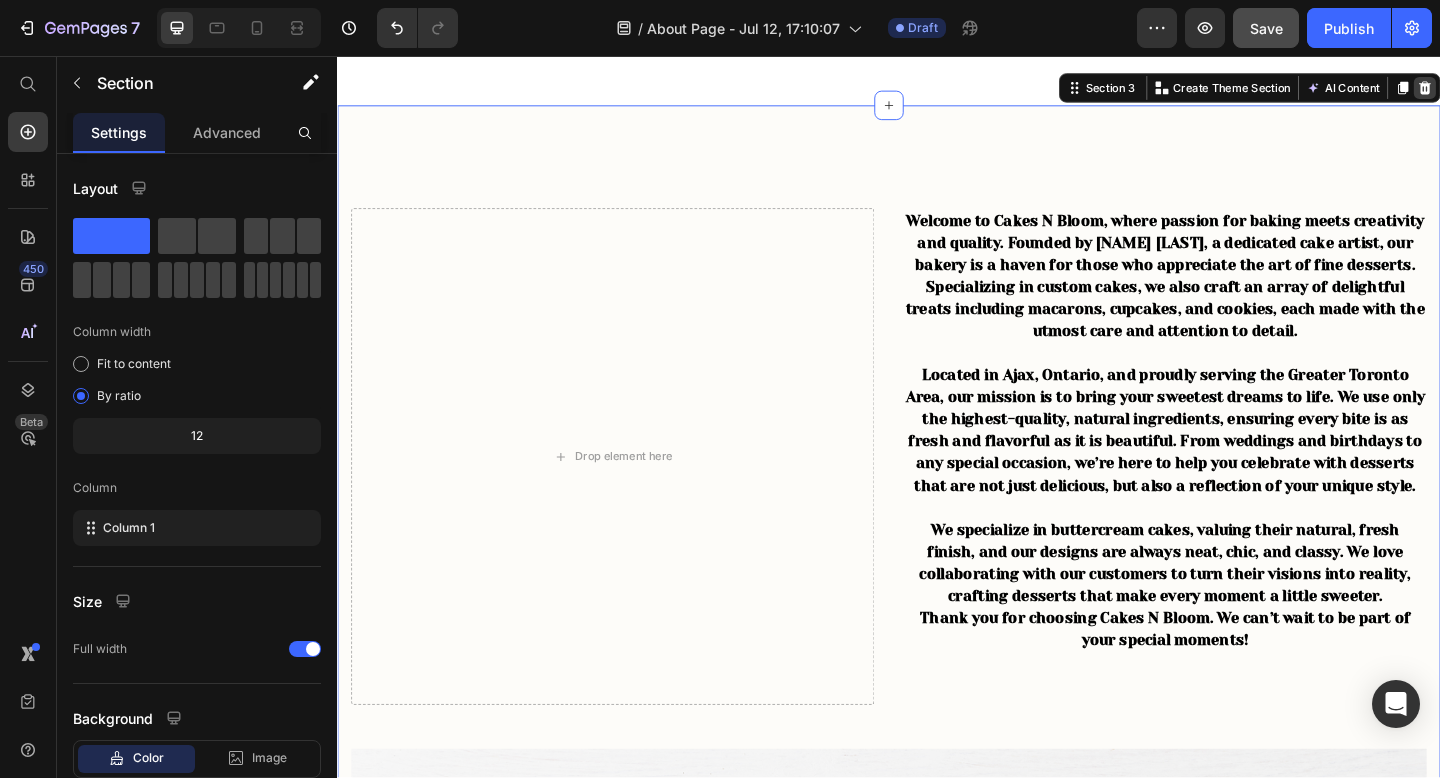 click 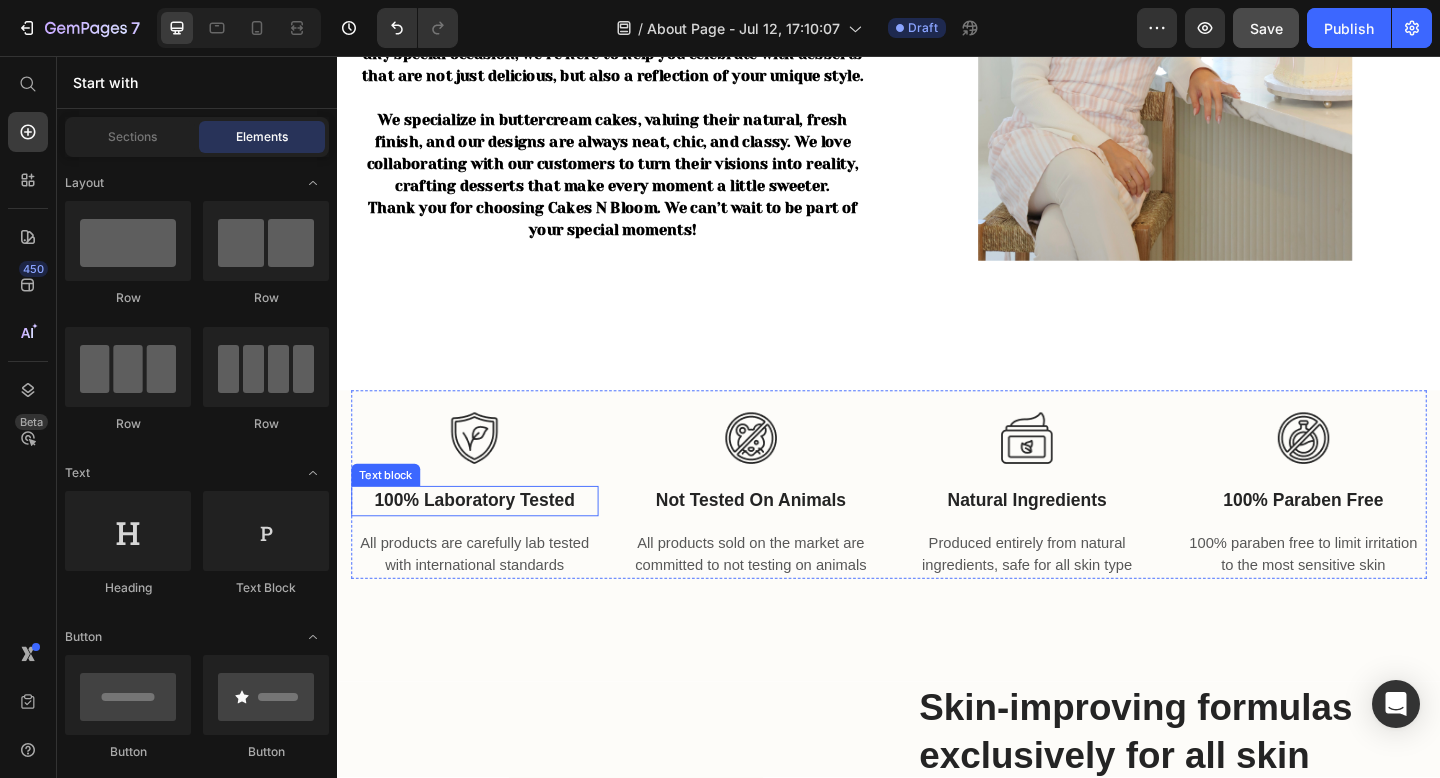 scroll, scrollTop: 1363, scrollLeft: 0, axis: vertical 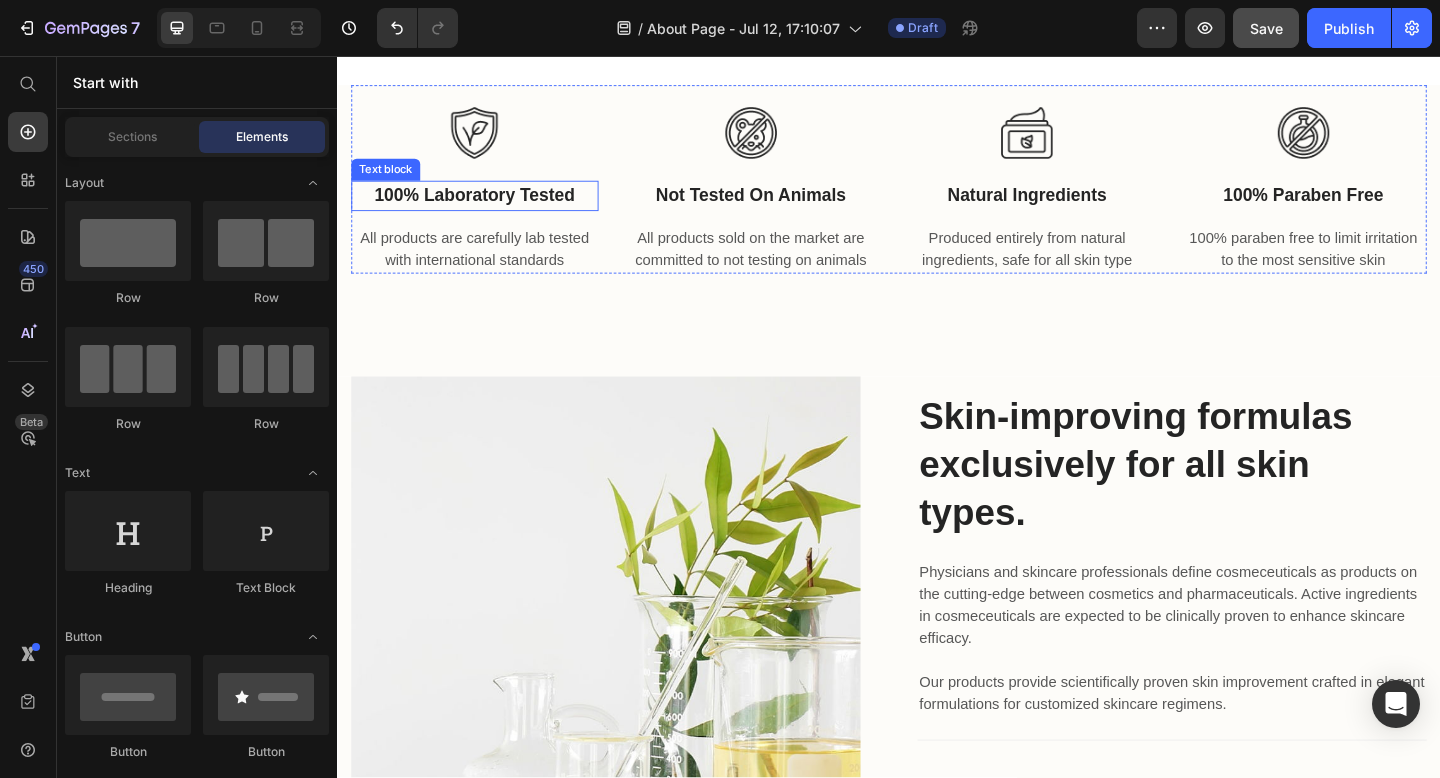 click on "100% Laboratory Tested" at bounding box center [486, 208] 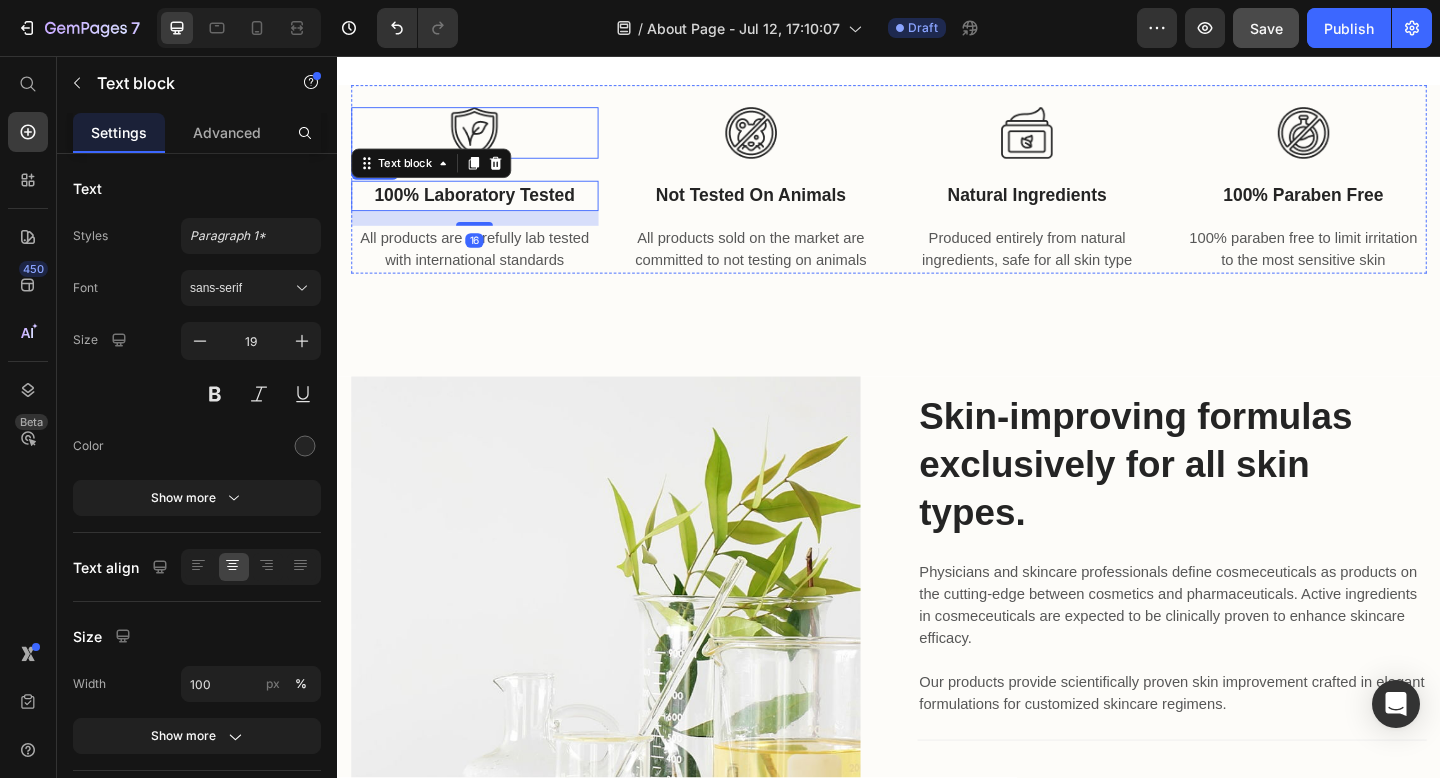 click at bounding box center (486, 140) 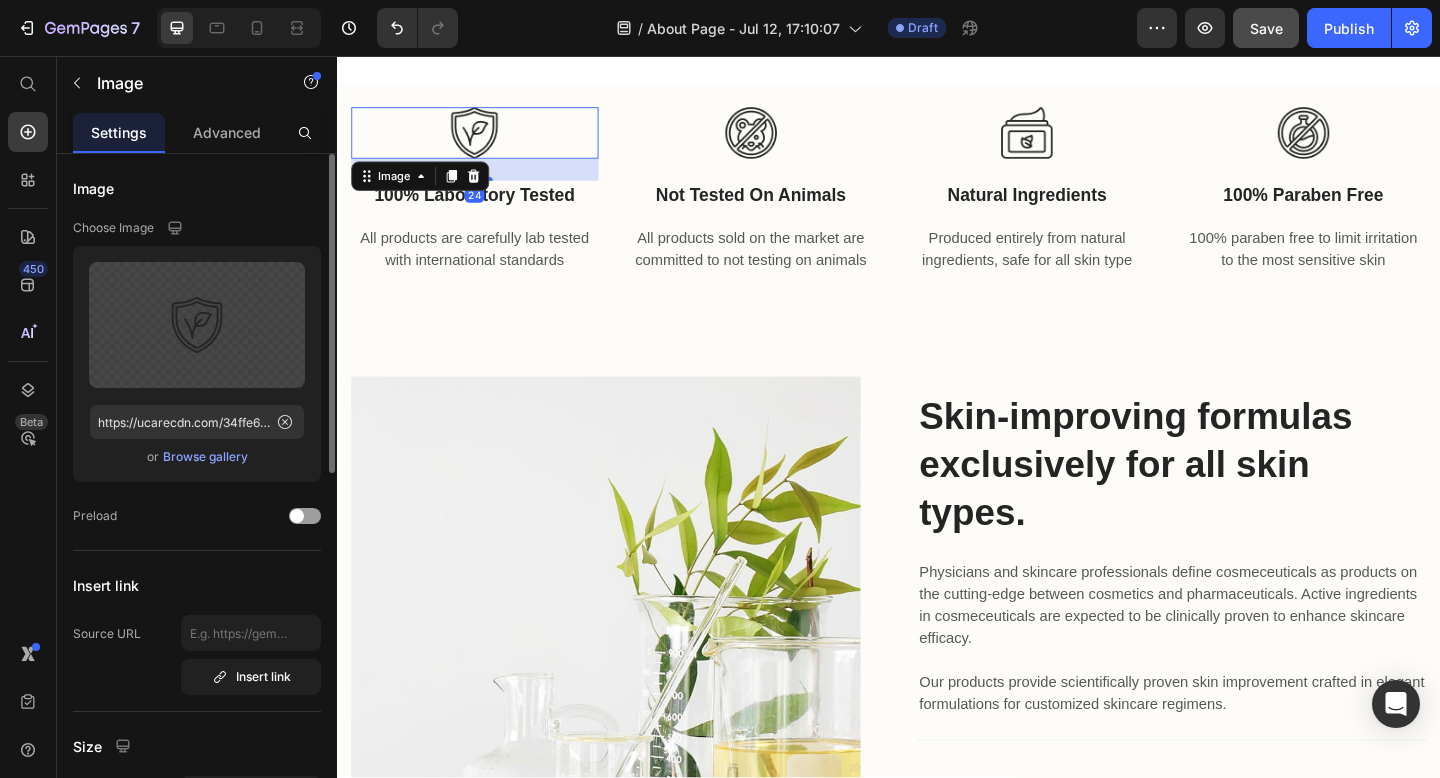 click on "Browse gallery" at bounding box center (205, 457) 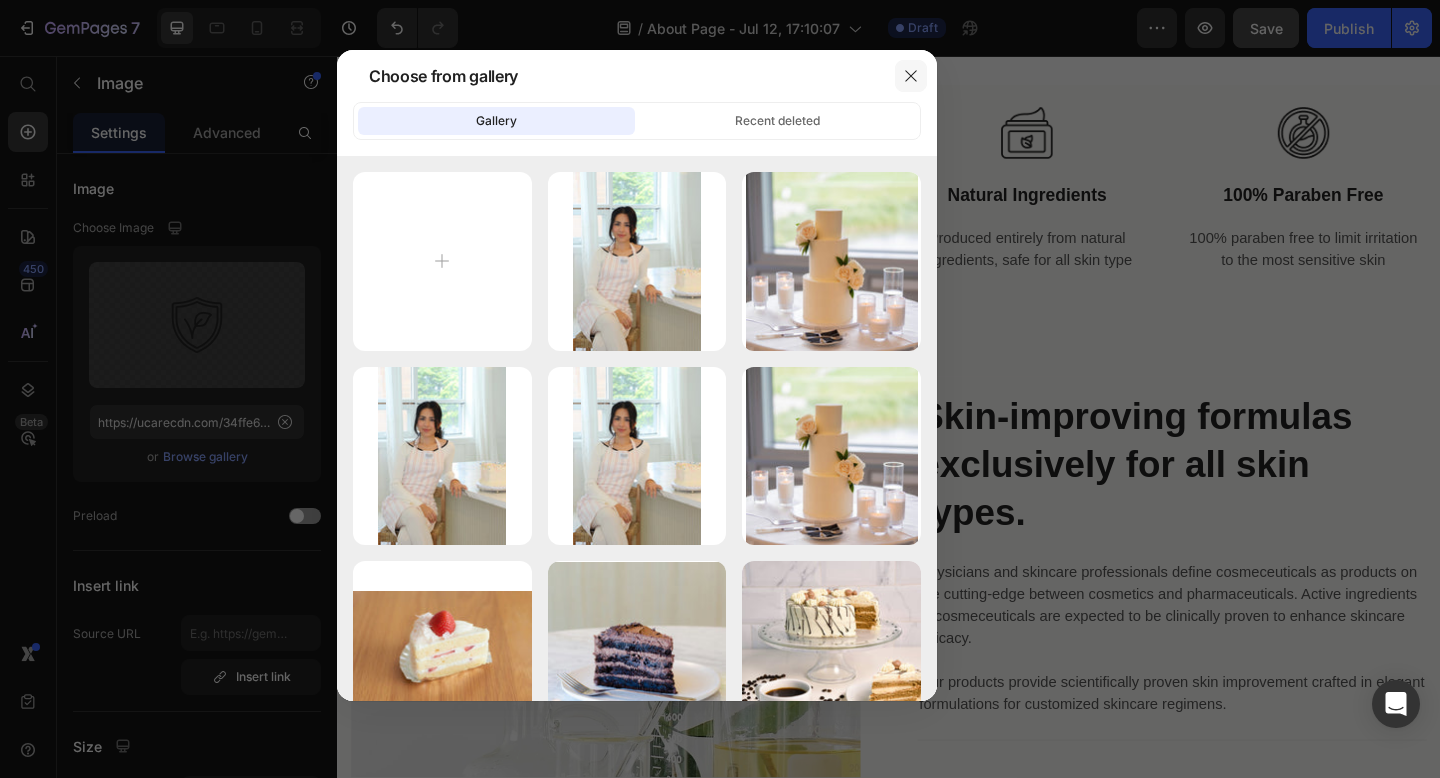 click 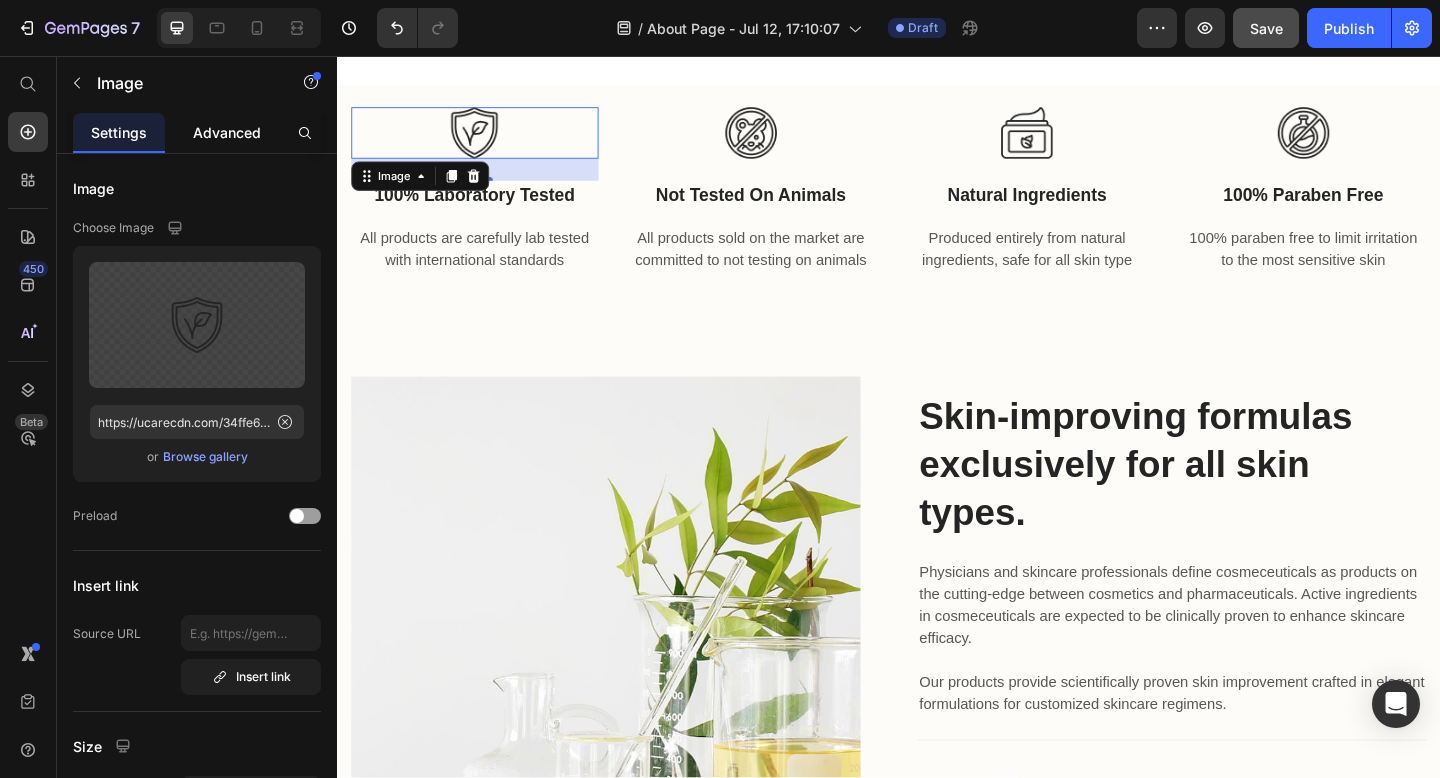 click on "Advanced" at bounding box center (227, 132) 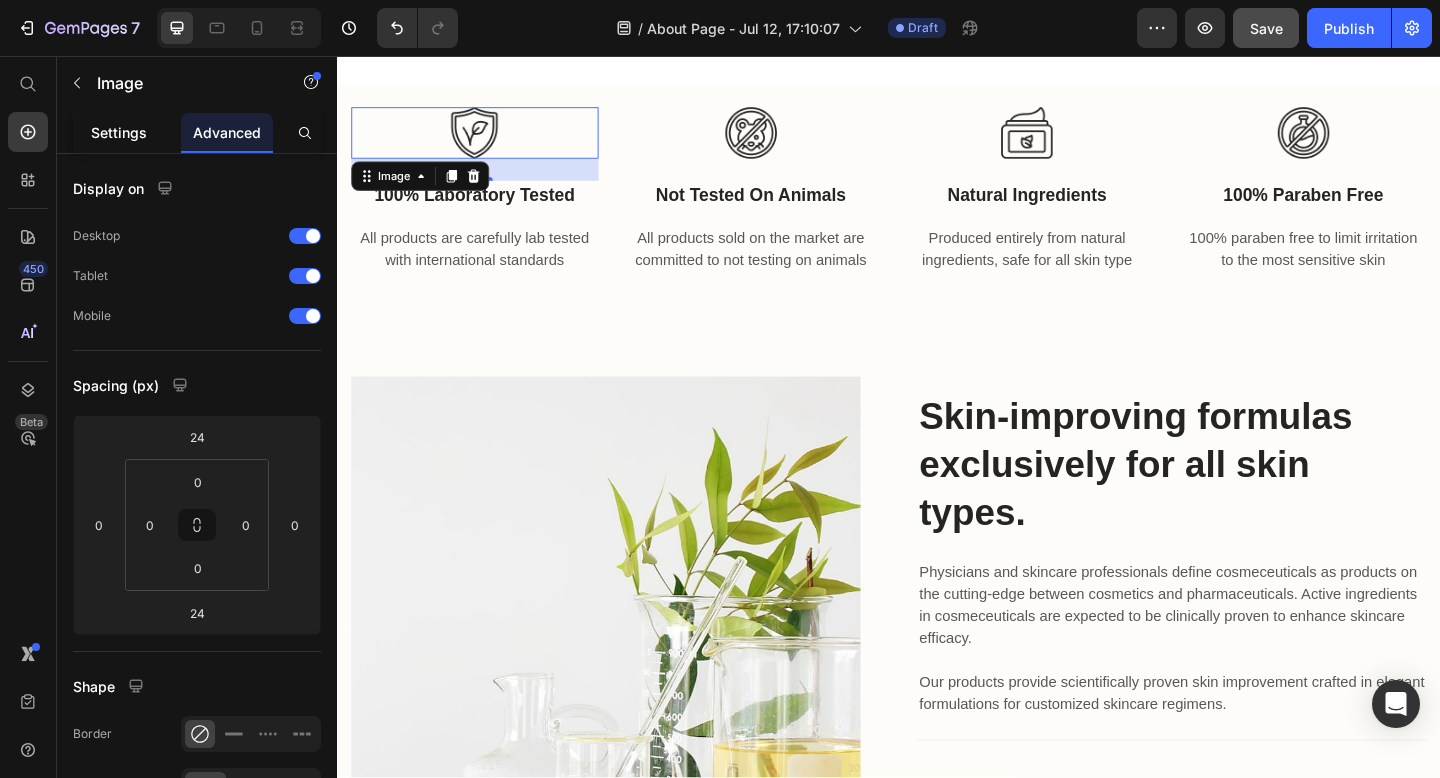 click on "Settings" at bounding box center (119, 132) 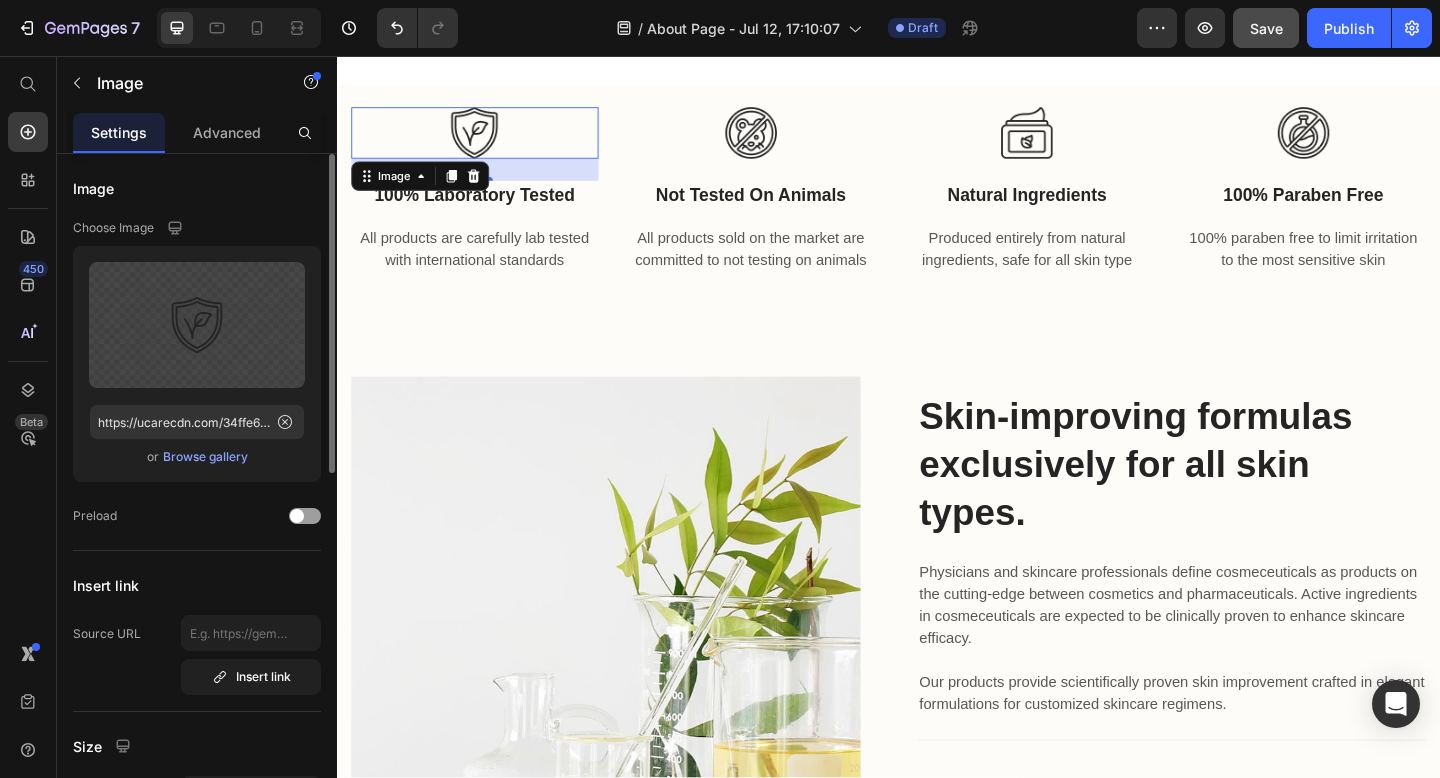 click on "Browse gallery" at bounding box center (205, 457) 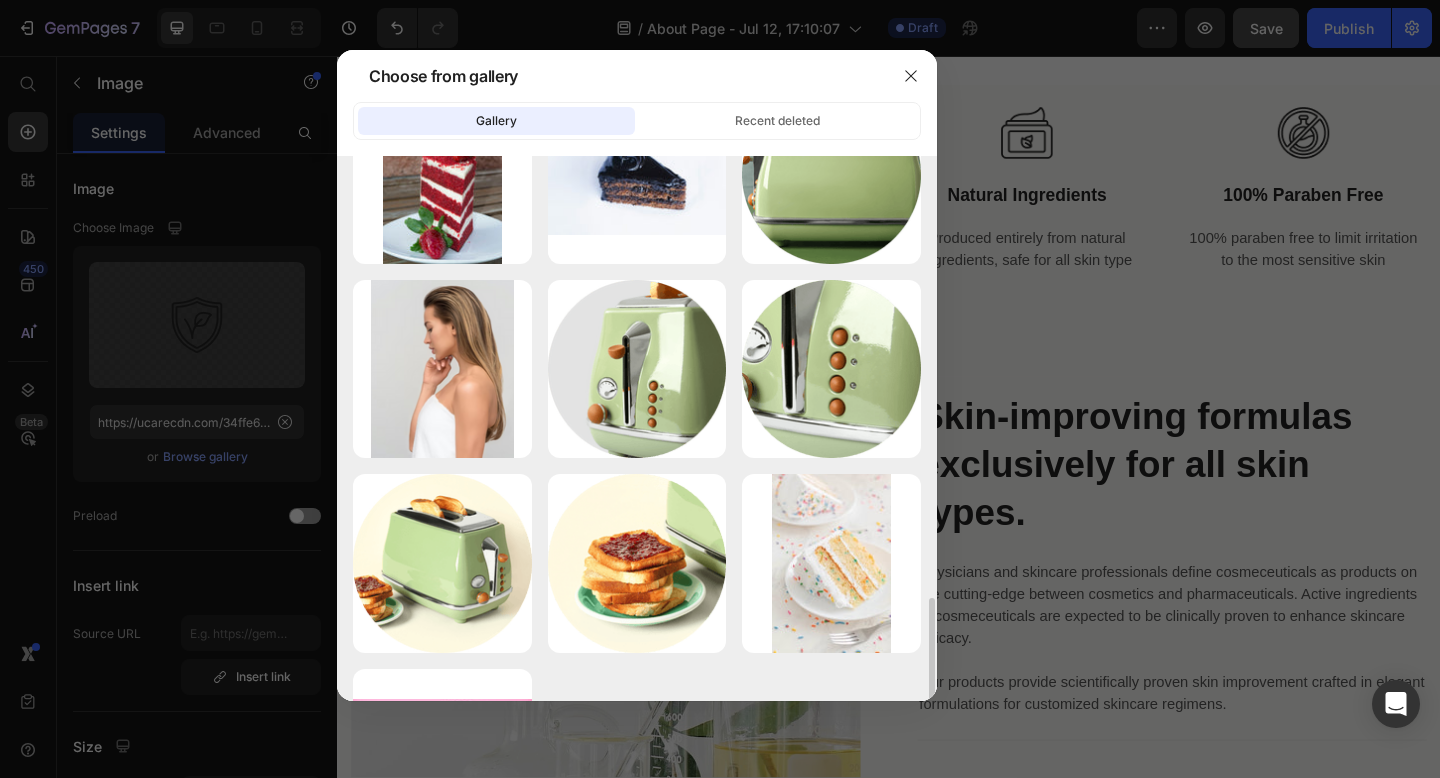 scroll, scrollTop: 834, scrollLeft: 0, axis: vertical 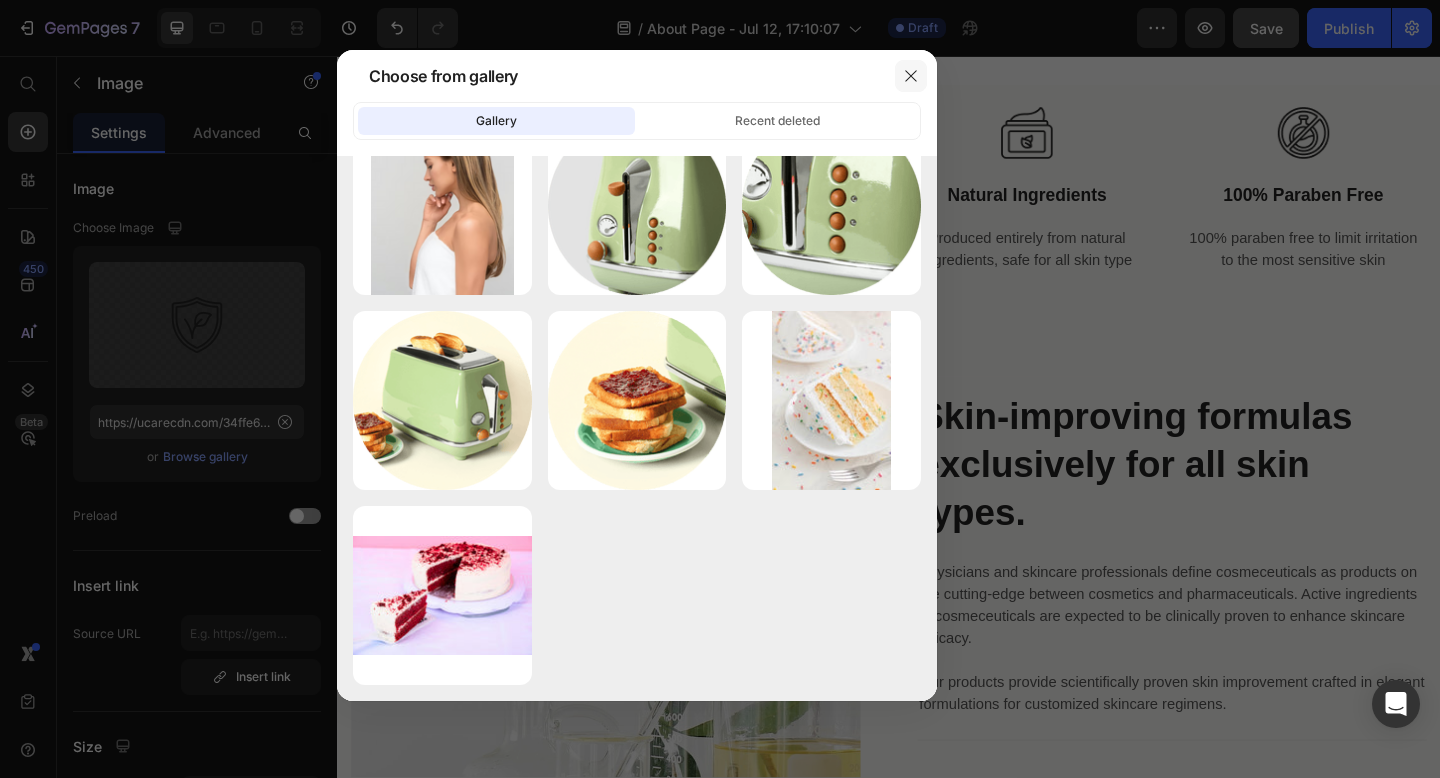 click 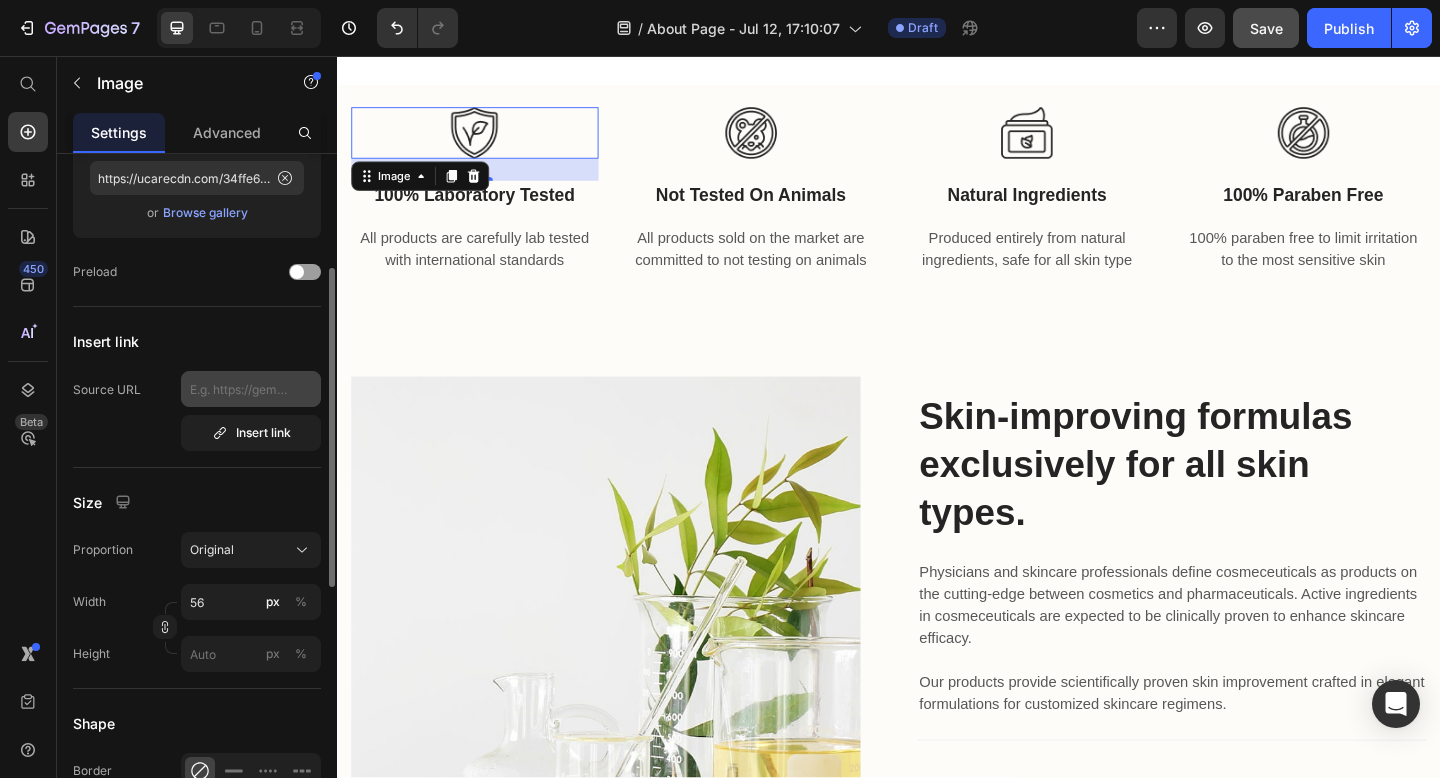 scroll, scrollTop: 246, scrollLeft: 0, axis: vertical 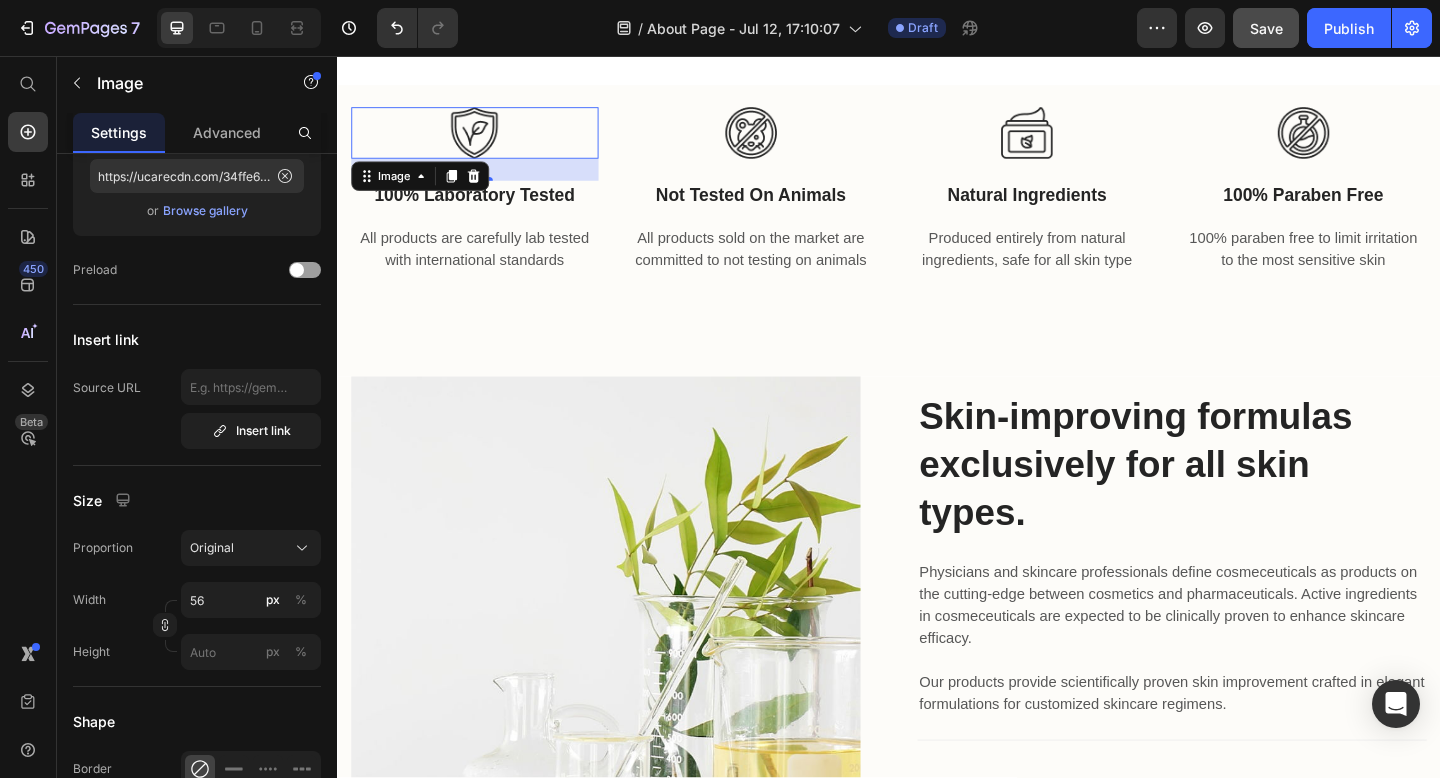 click at bounding box center [486, 140] 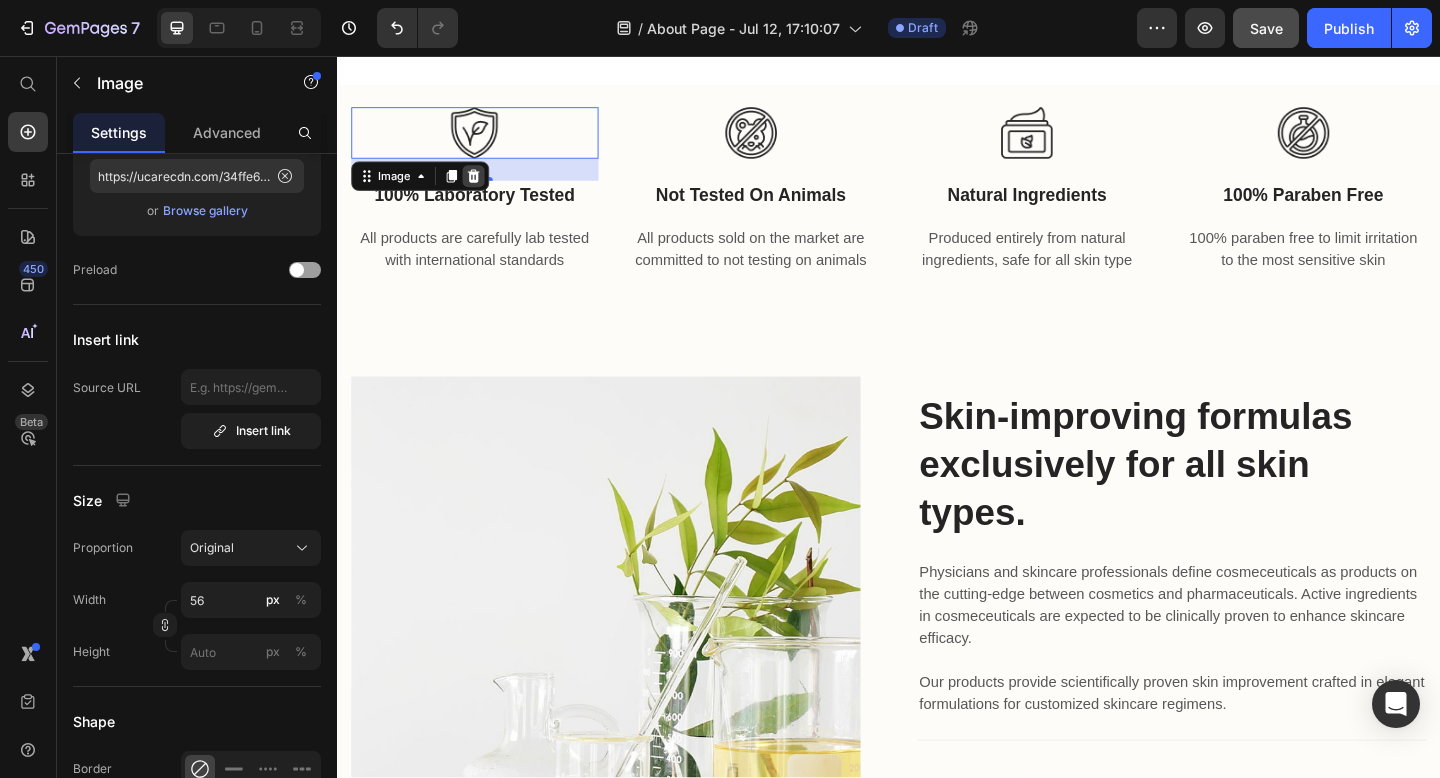 click 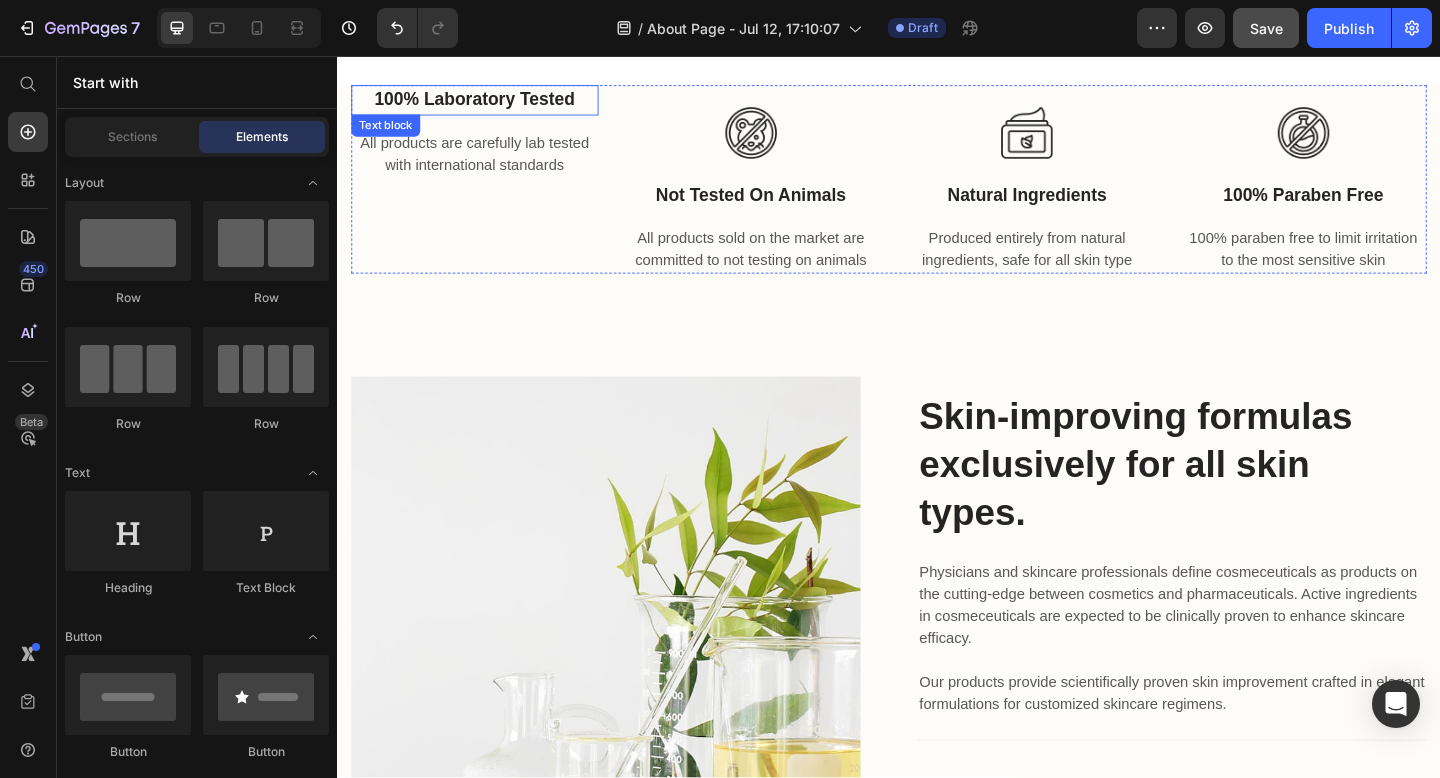 click on "100% Laboratory Tested" at bounding box center (486, 104) 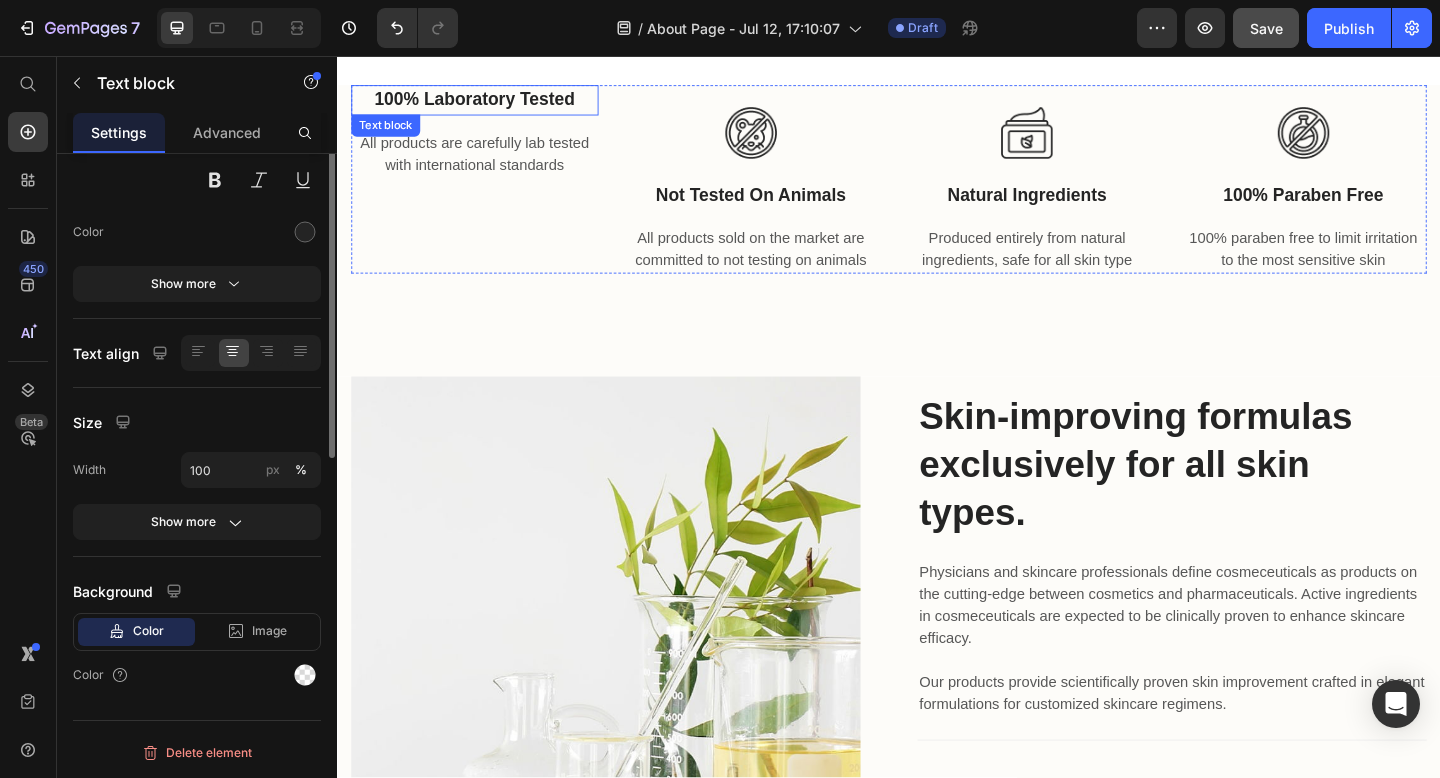 scroll, scrollTop: 0, scrollLeft: 0, axis: both 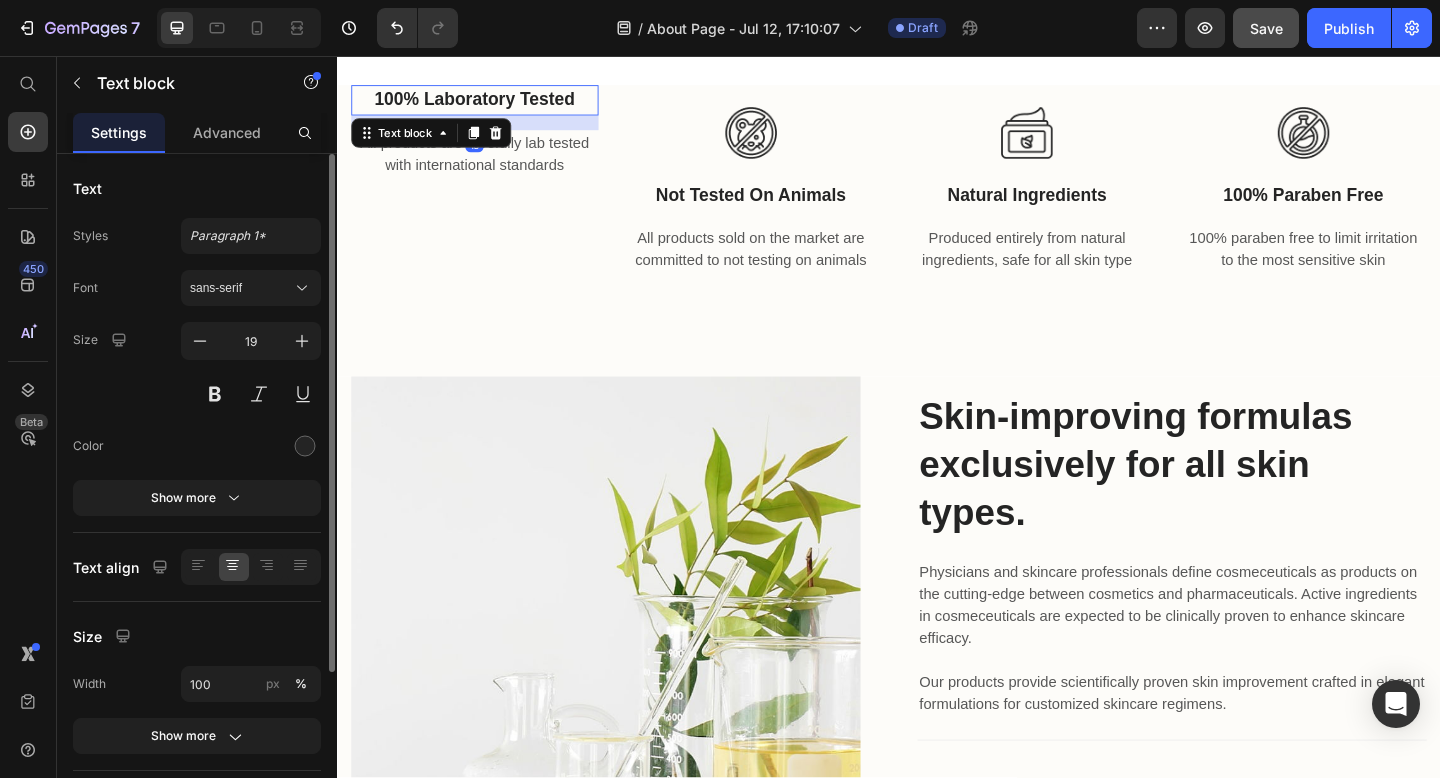 click on "100% Laboratory Tested" at bounding box center [486, 104] 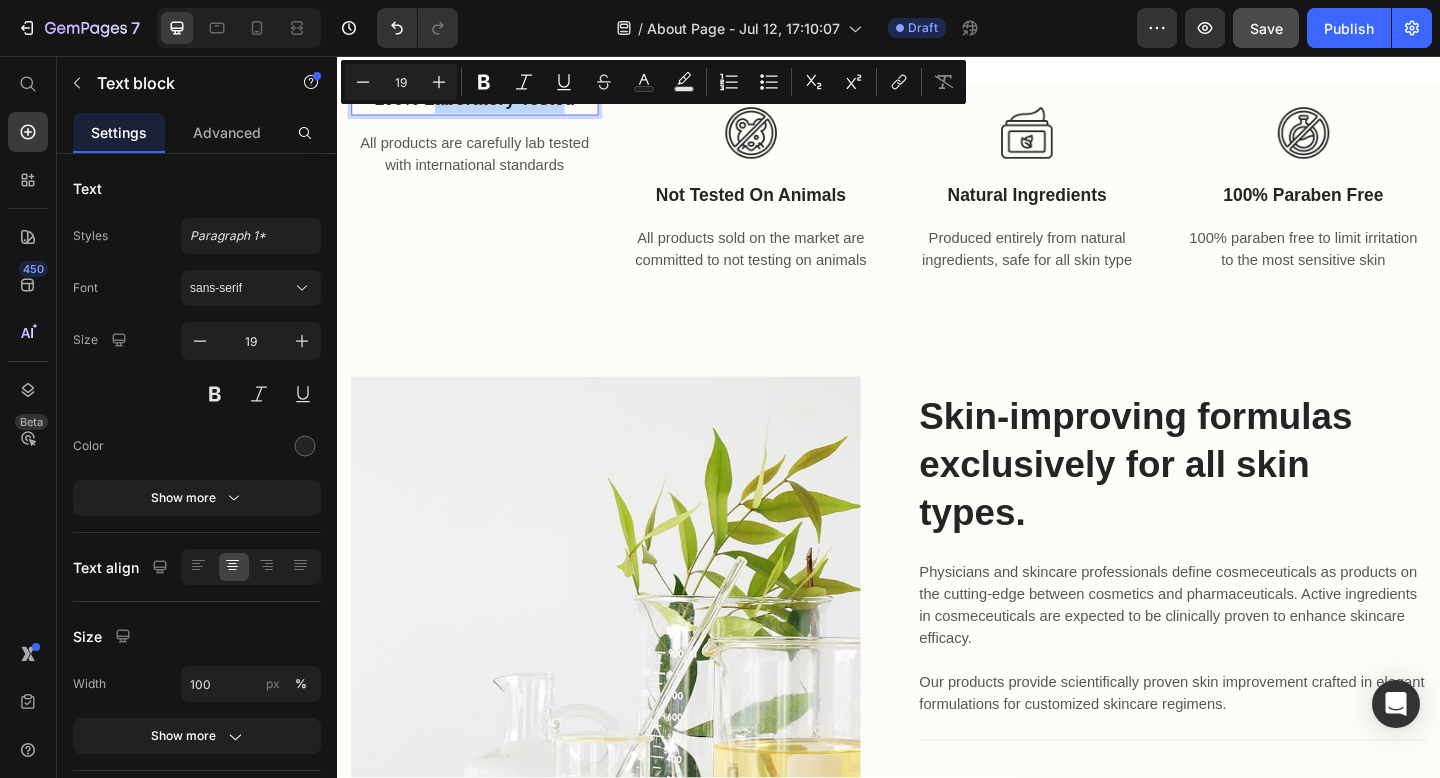 drag, startPoint x: 437, startPoint y: 91, endPoint x: 590, endPoint y: 97, distance: 153.1176 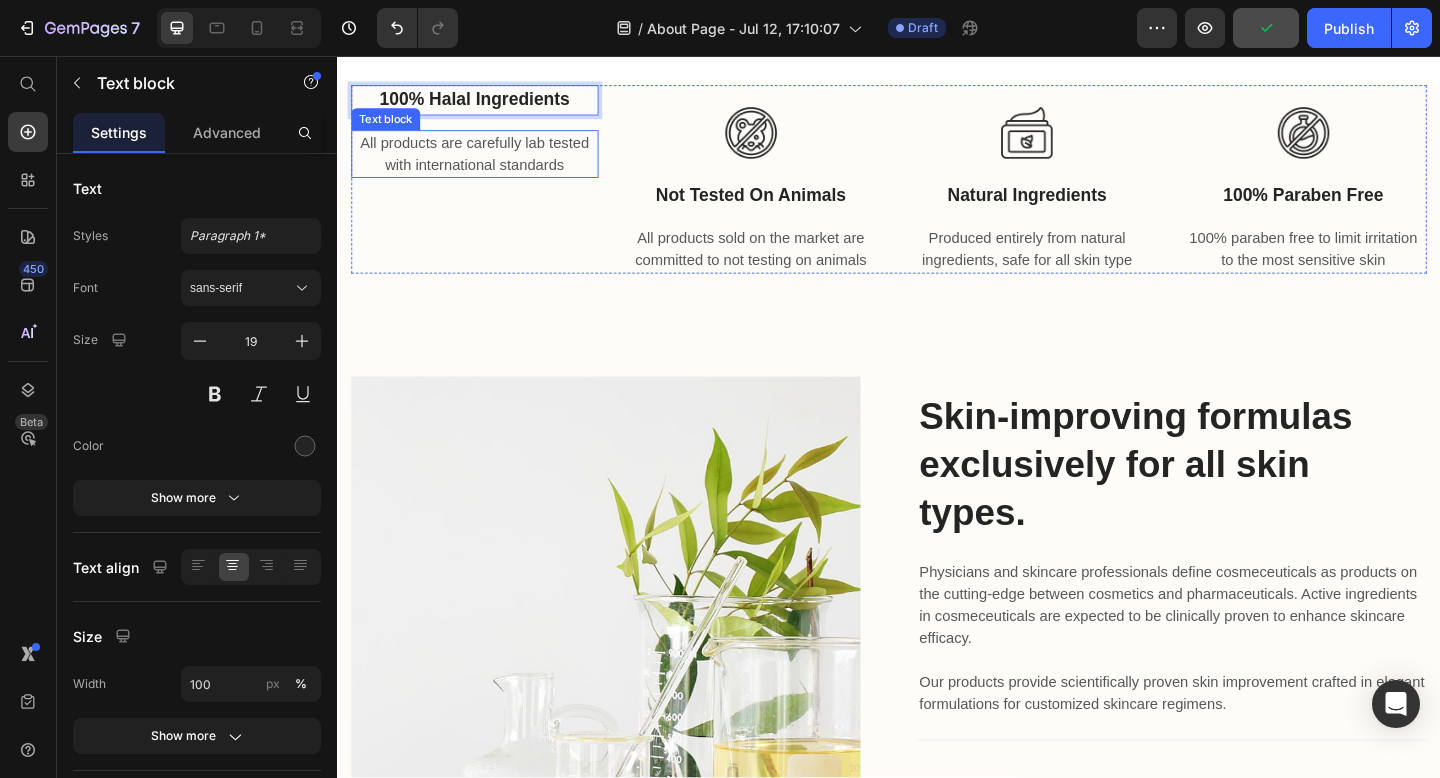 click on "All products are carefully lab tested with international standards" at bounding box center (486, 163) 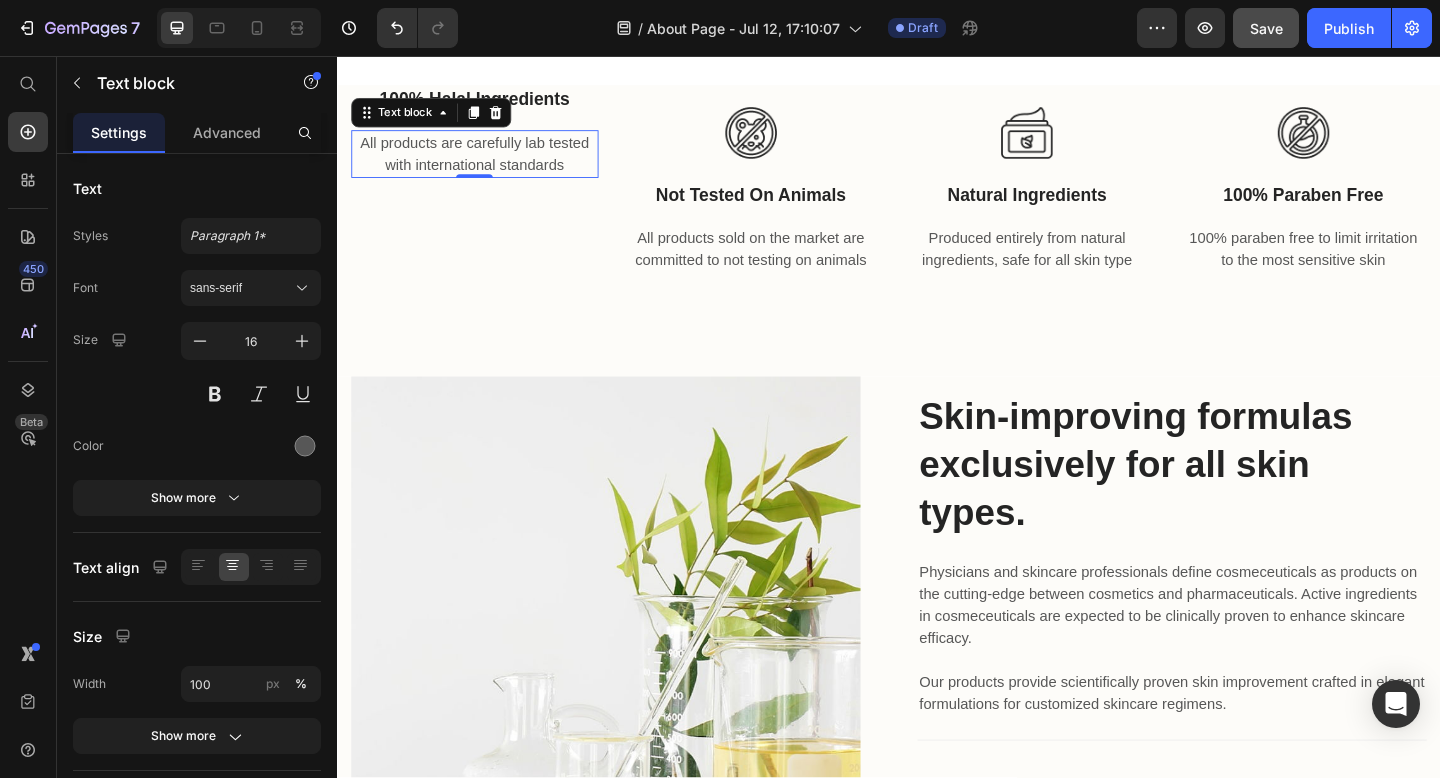 click on "All products are carefully lab tested with international standards" at bounding box center (486, 163) 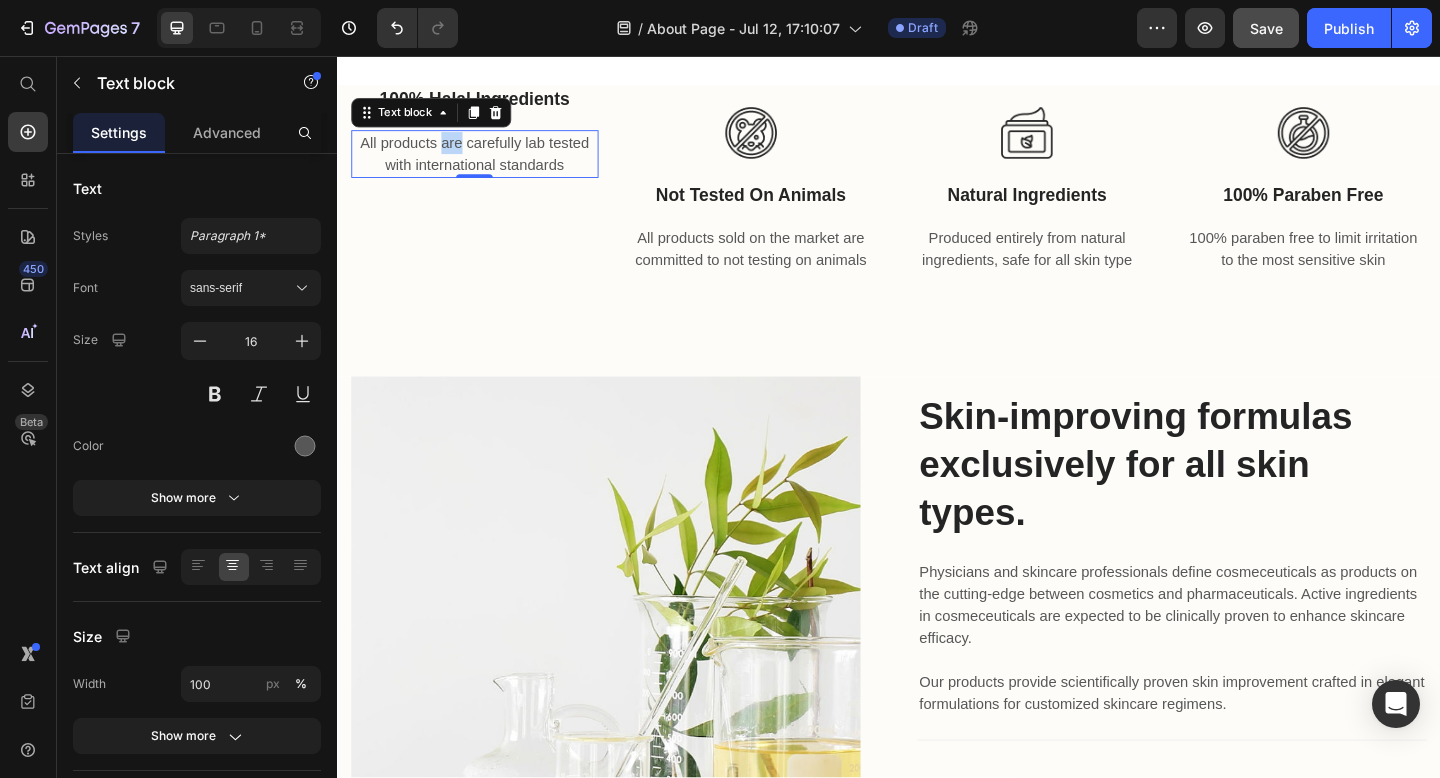 click on "All products are carefully lab tested with international standards" at bounding box center (486, 163) 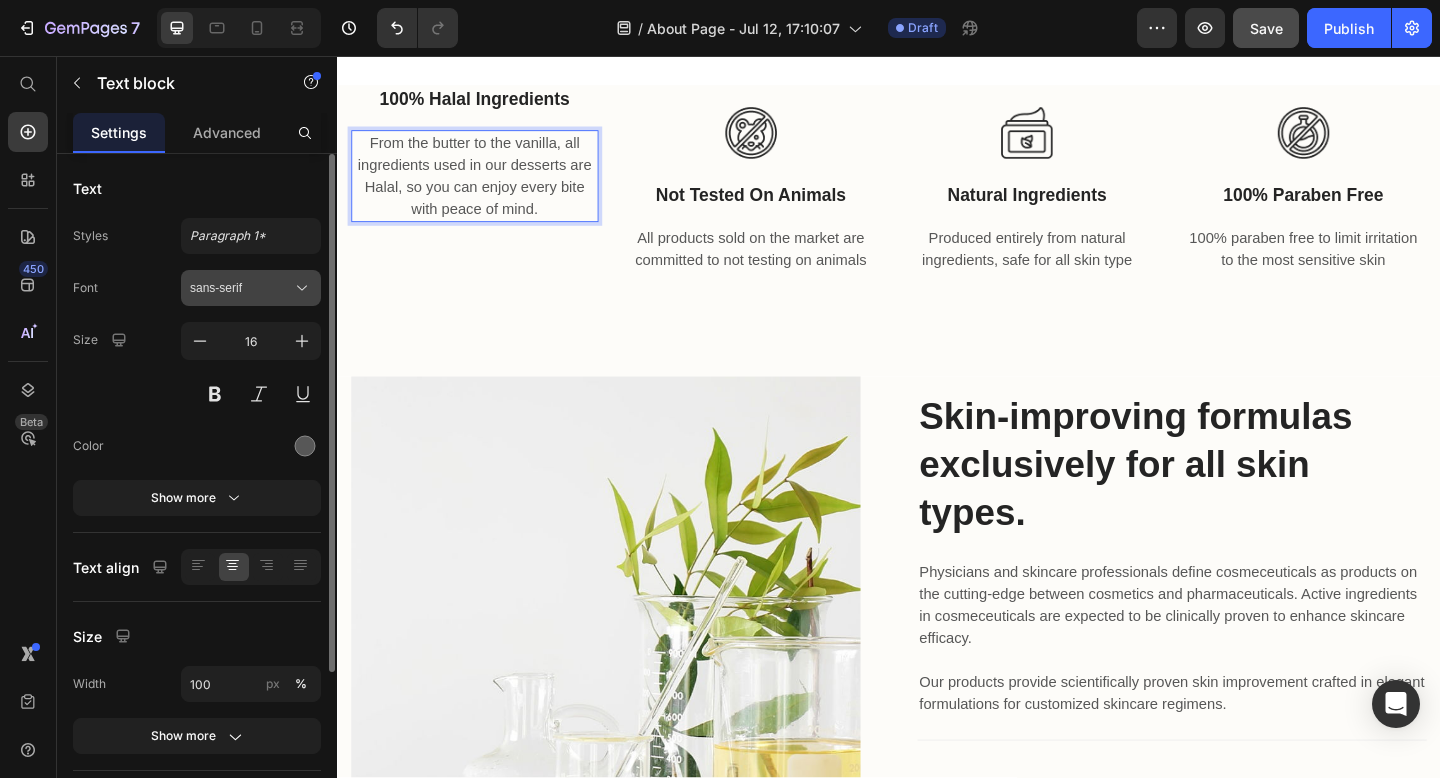 click on "sans-serif" at bounding box center [251, 288] 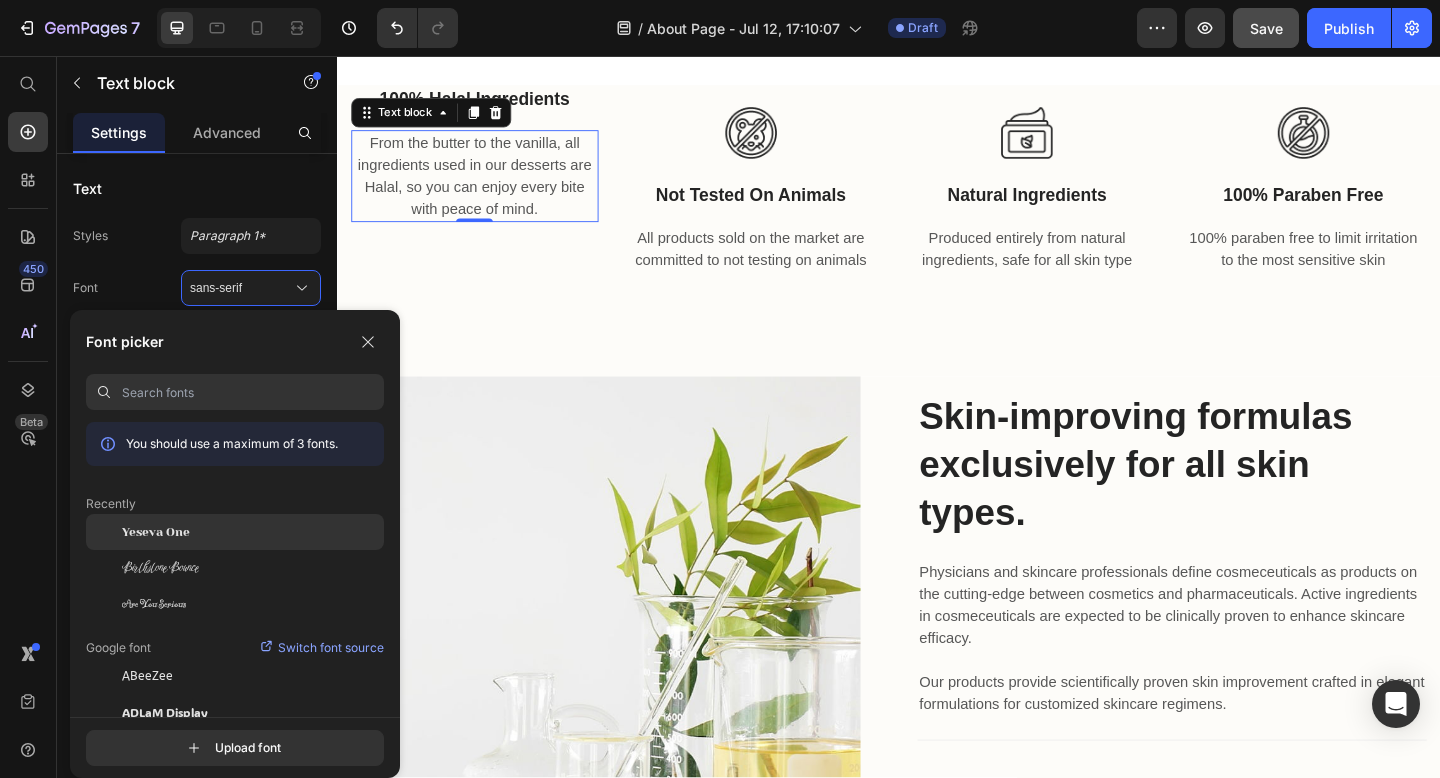 click on "Yeseva One" at bounding box center (156, 532) 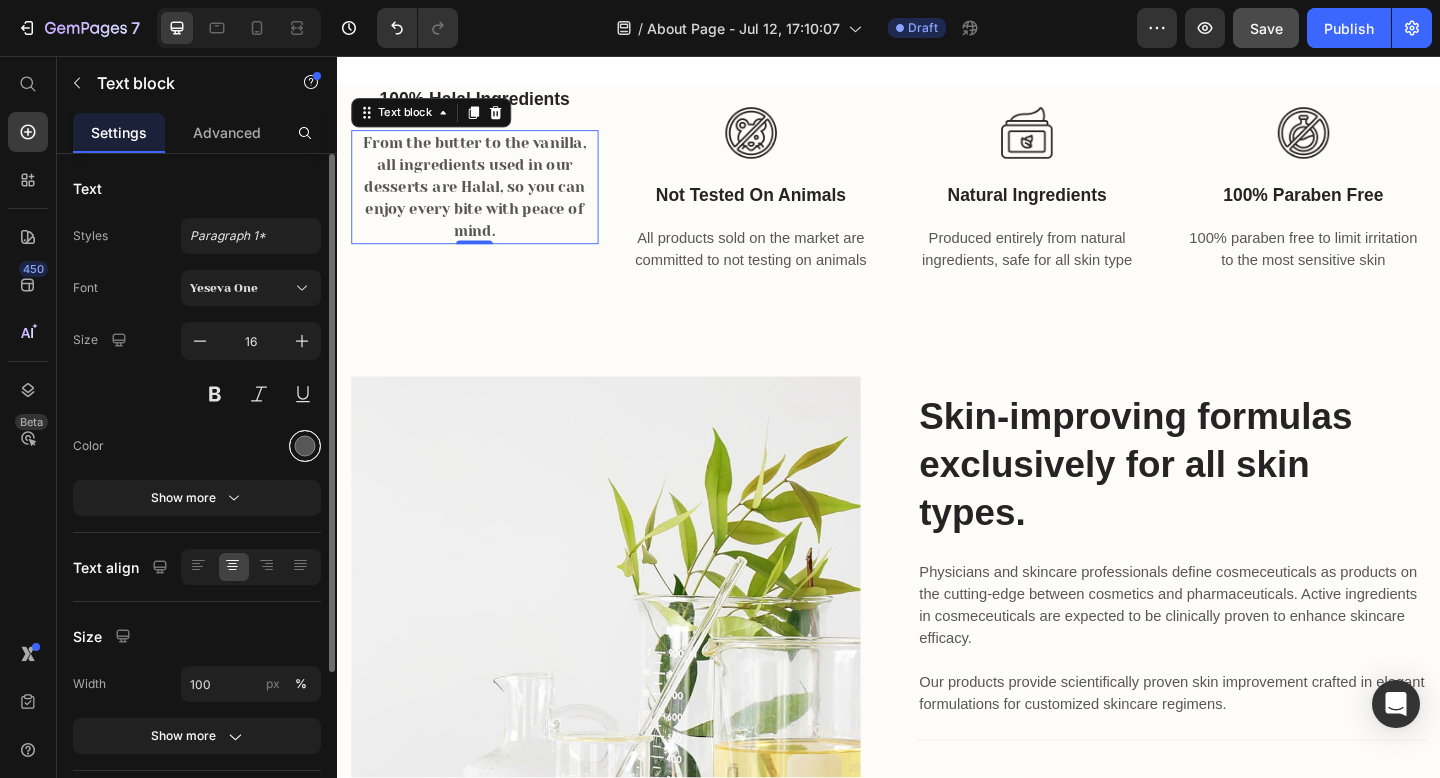 click at bounding box center (305, 446) 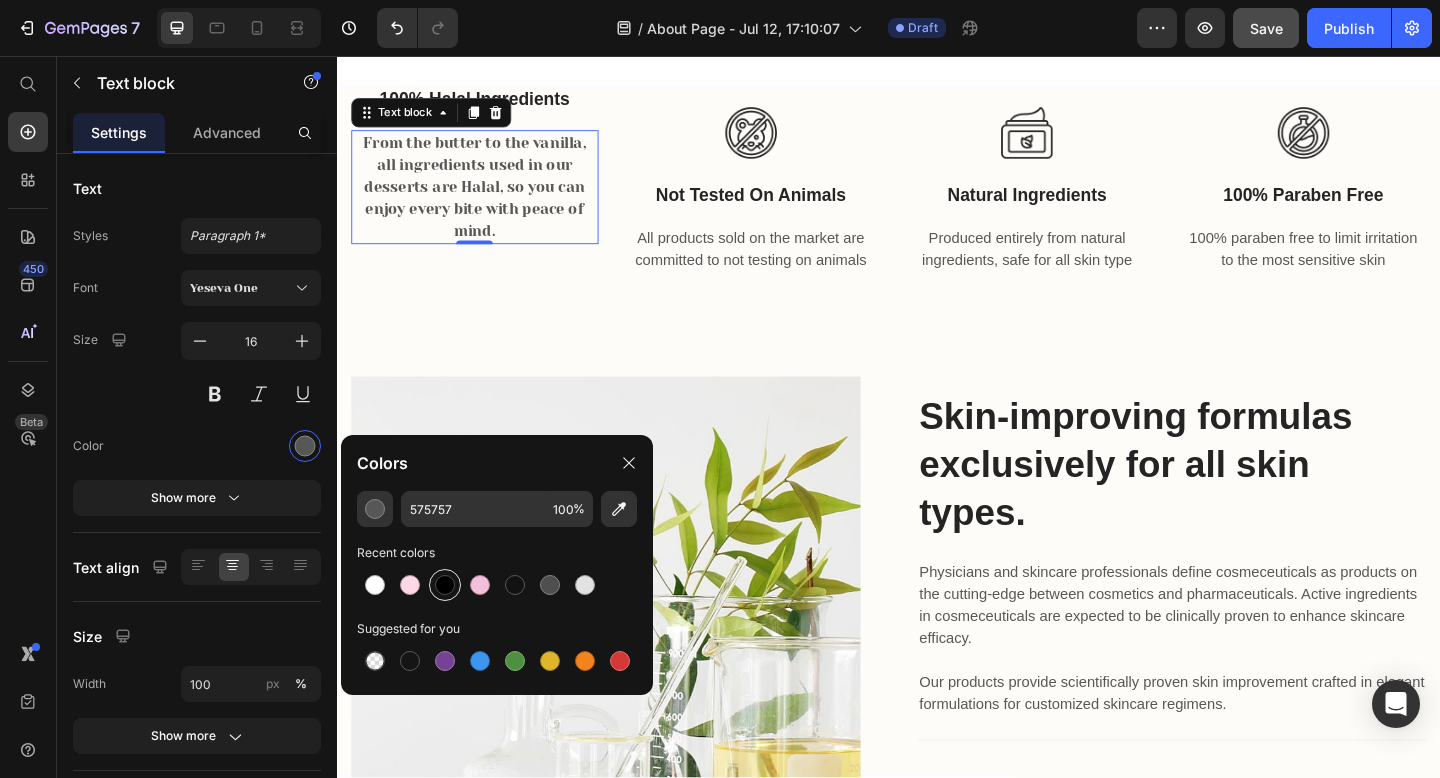 click at bounding box center [445, 585] 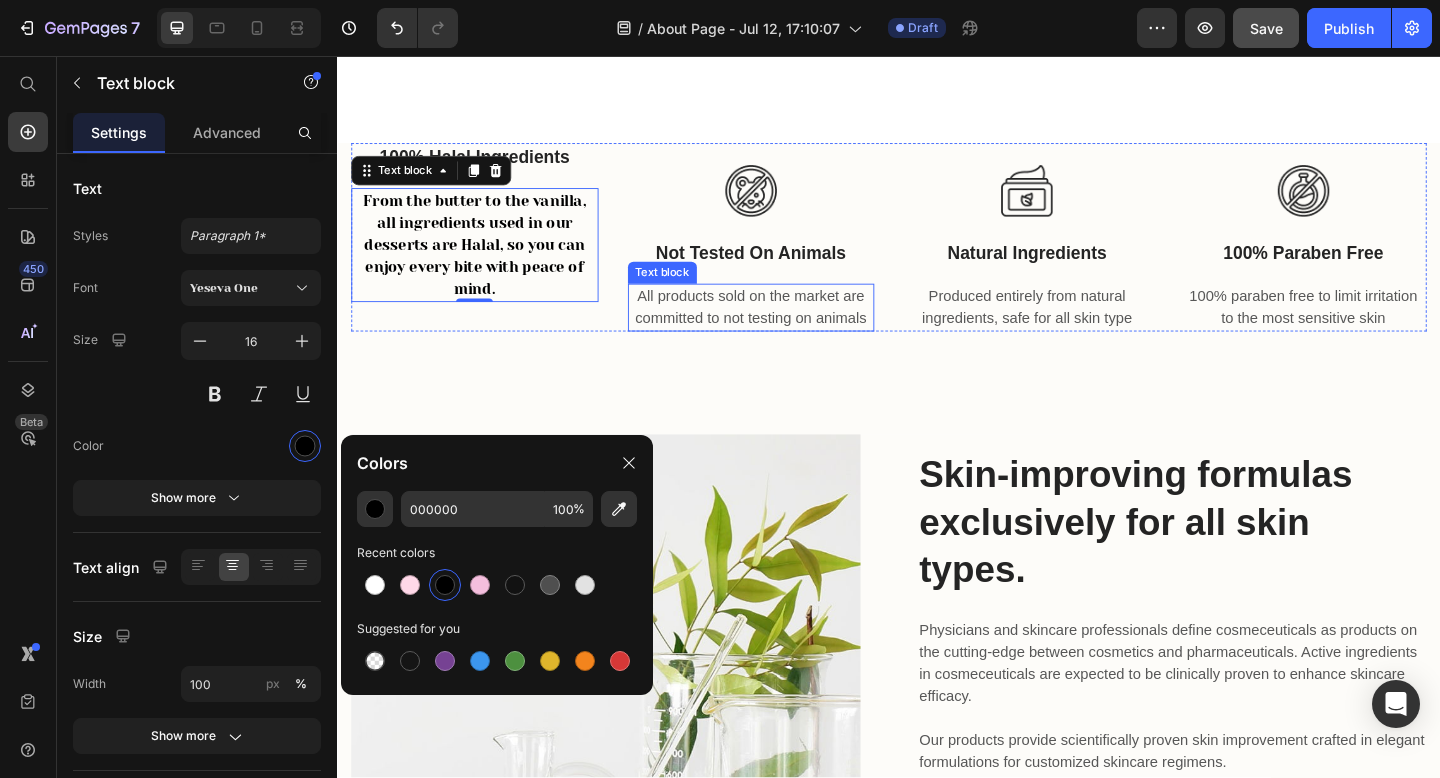 scroll, scrollTop: 1294, scrollLeft: 0, axis: vertical 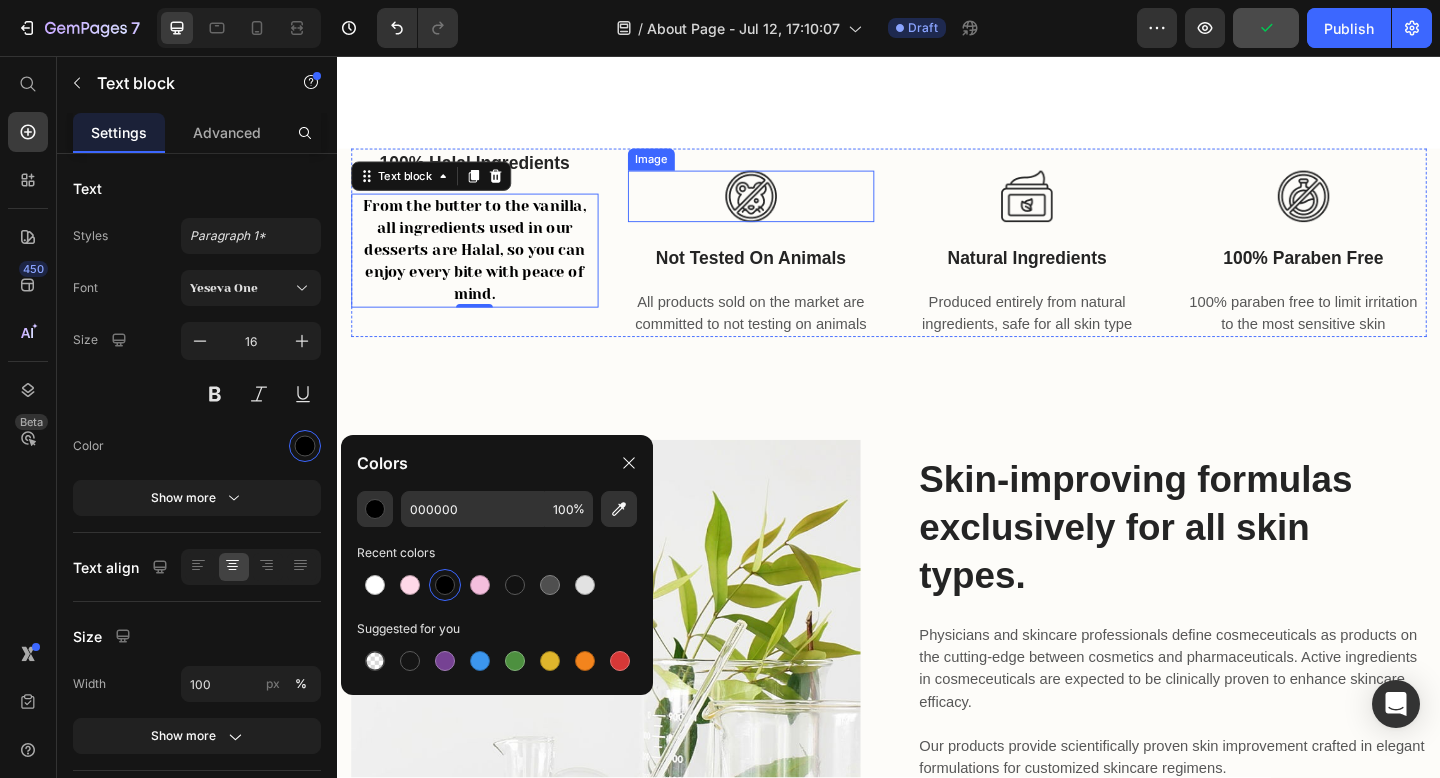 click at bounding box center [787, 209] 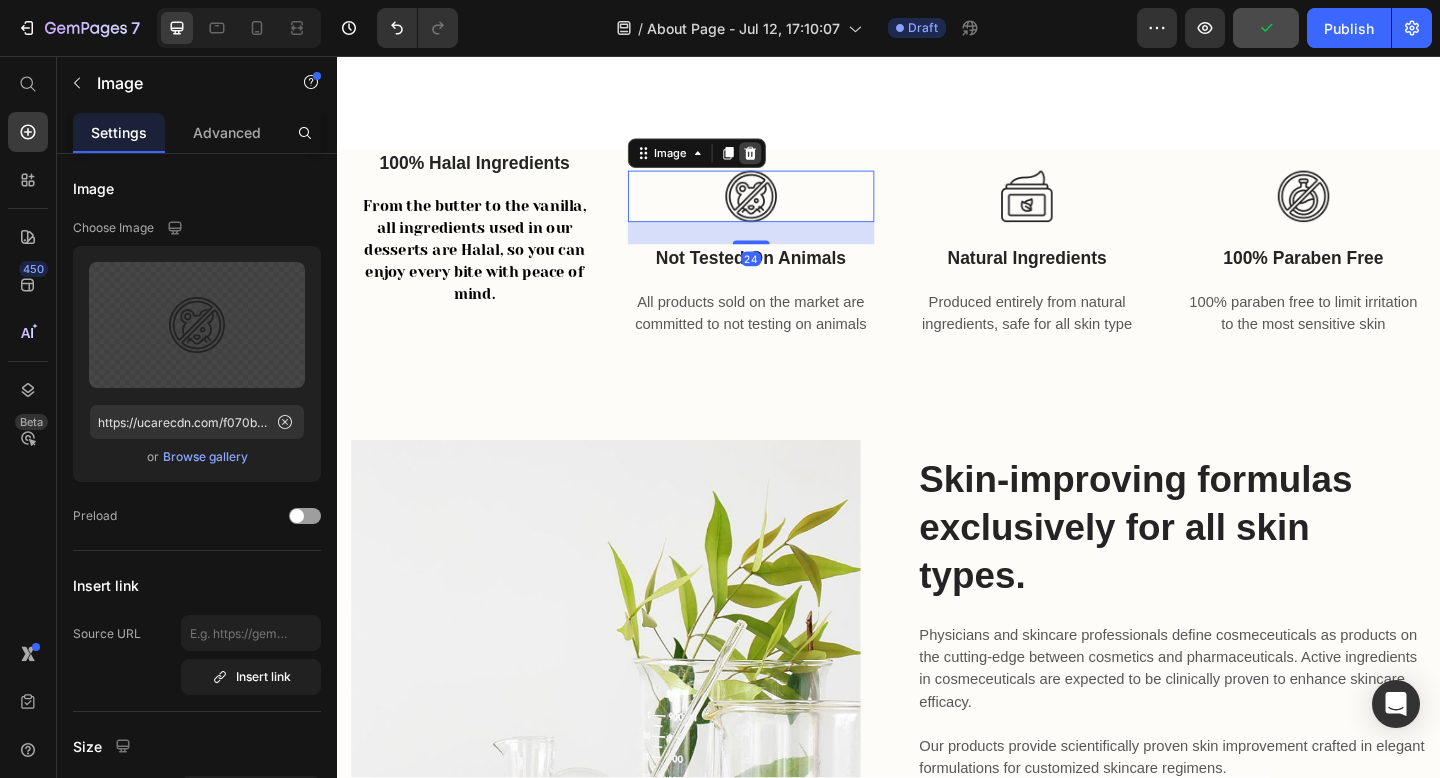 click 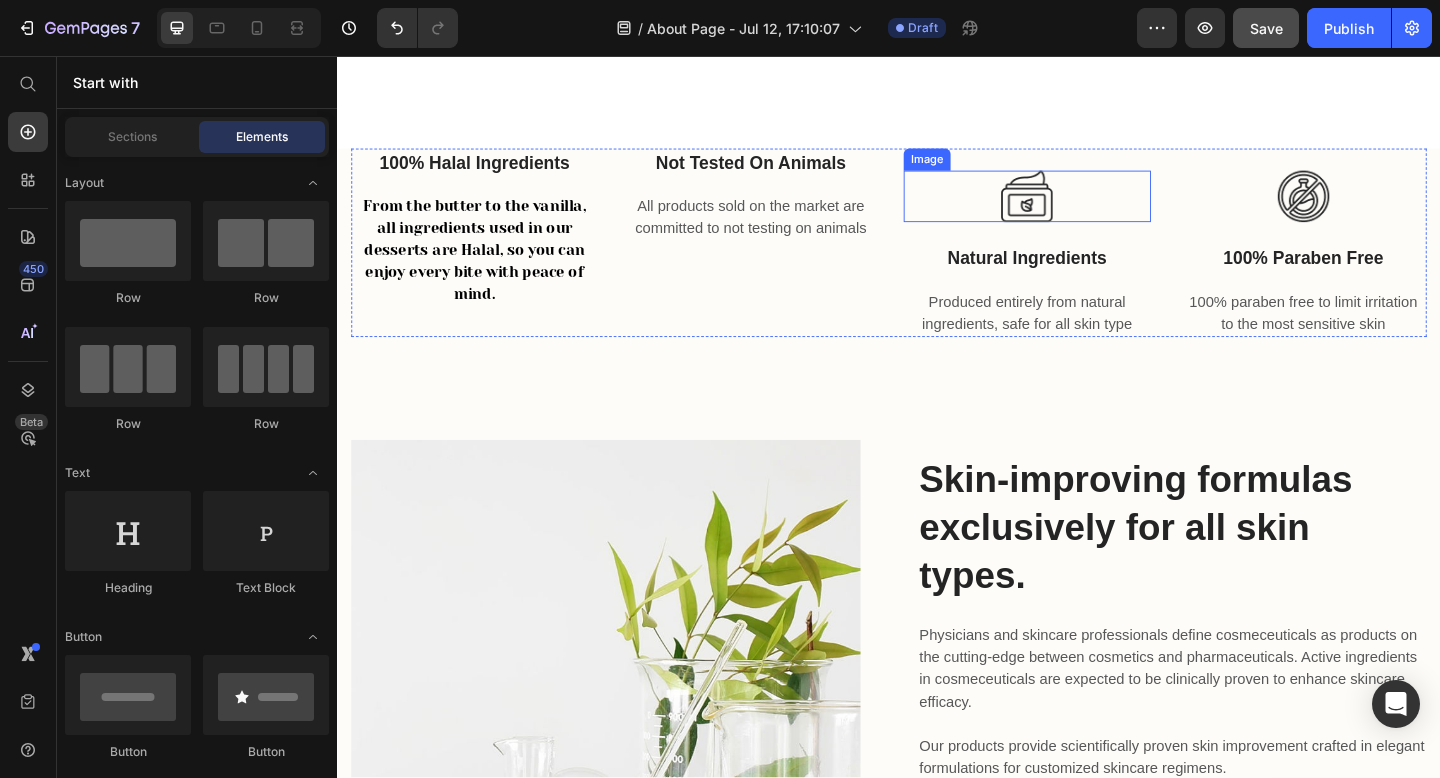 click at bounding box center (1087, 209) 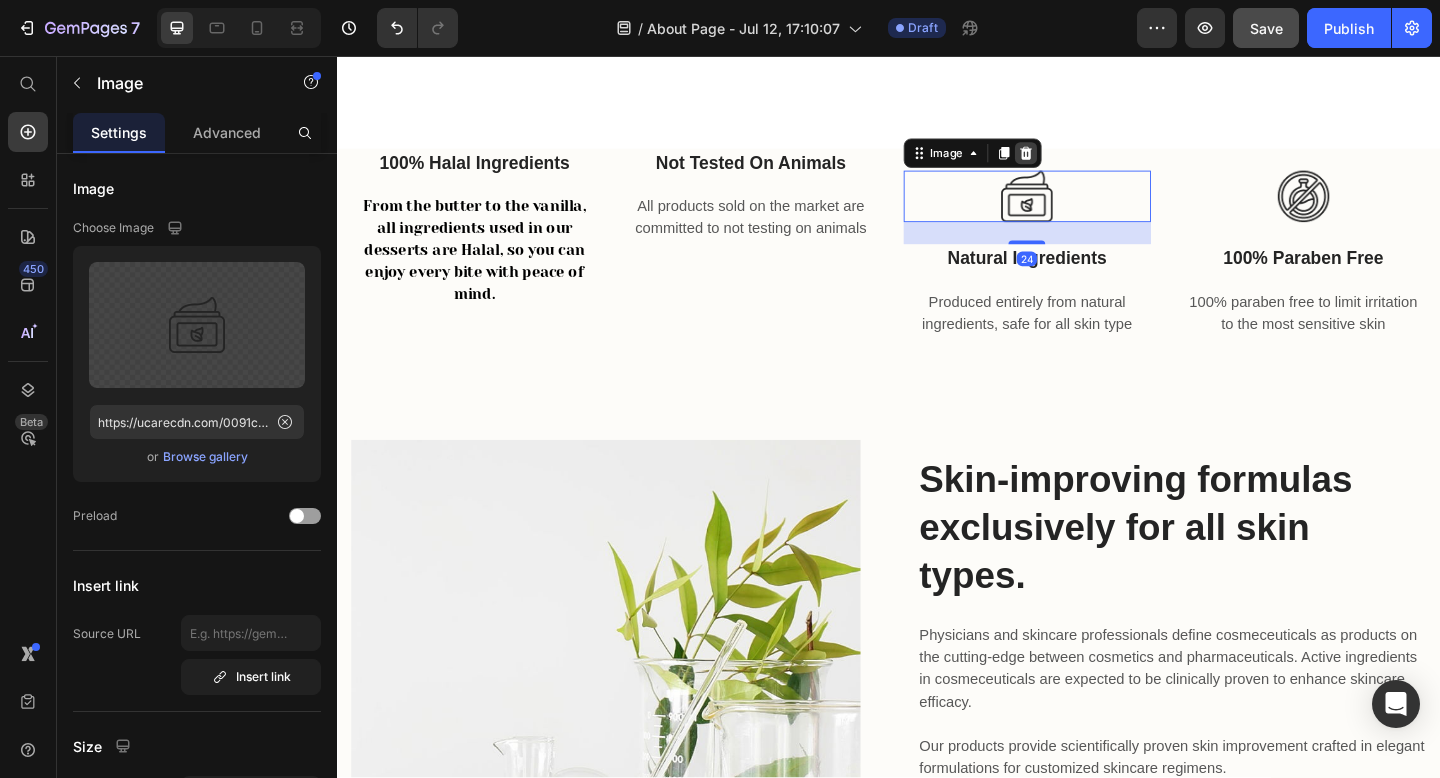 click 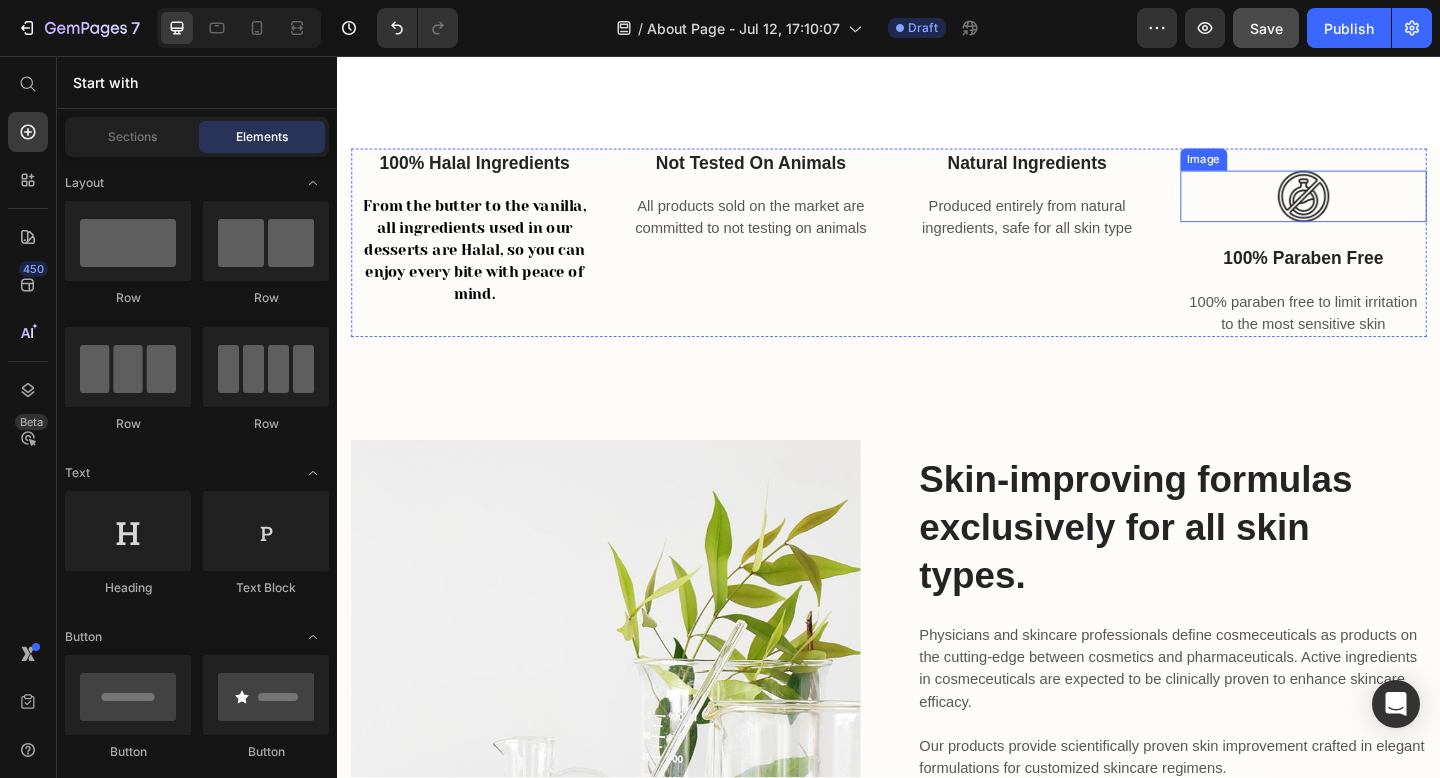 click at bounding box center (1388, 209) 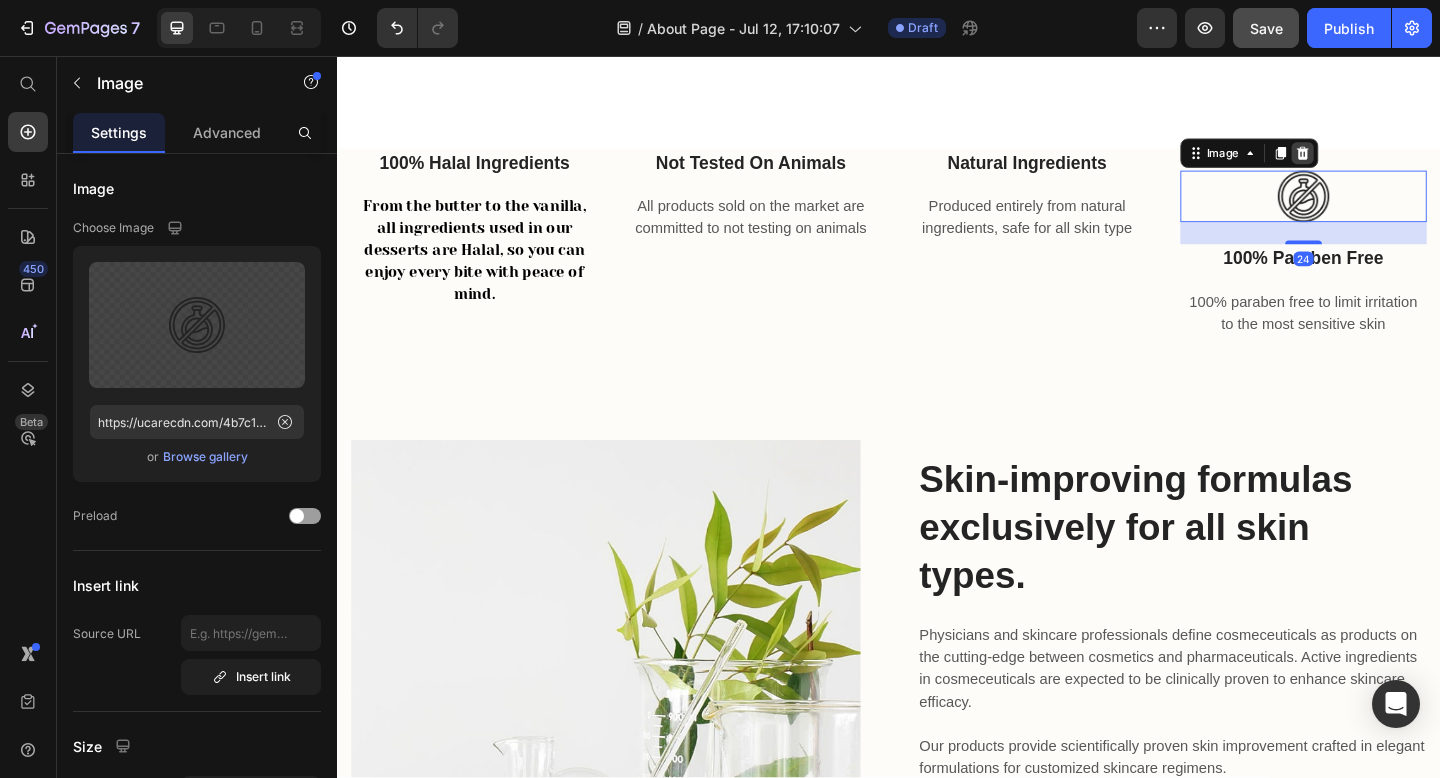 click 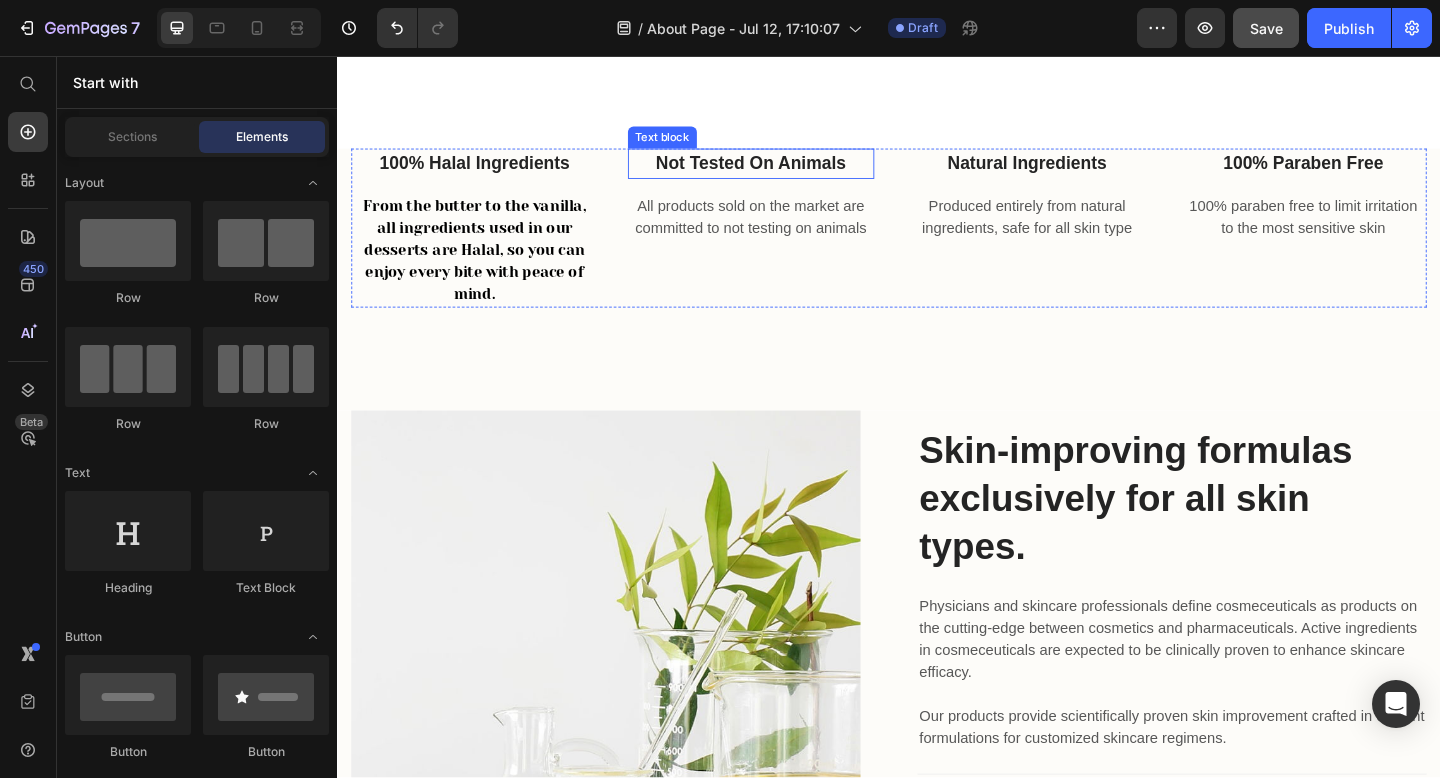 click on "Not Tested On Animals" at bounding box center (787, 173) 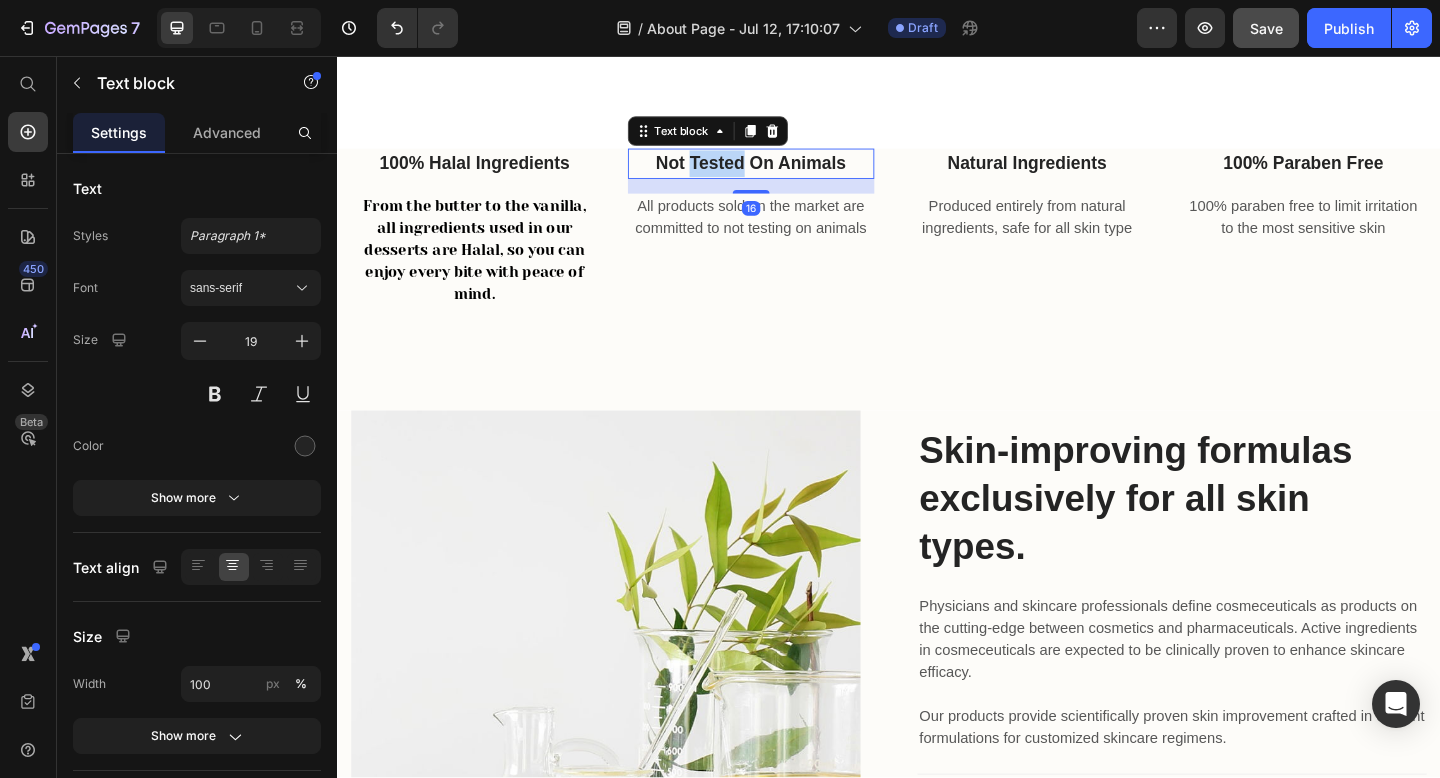 click on "Not Tested On Animals" at bounding box center [787, 173] 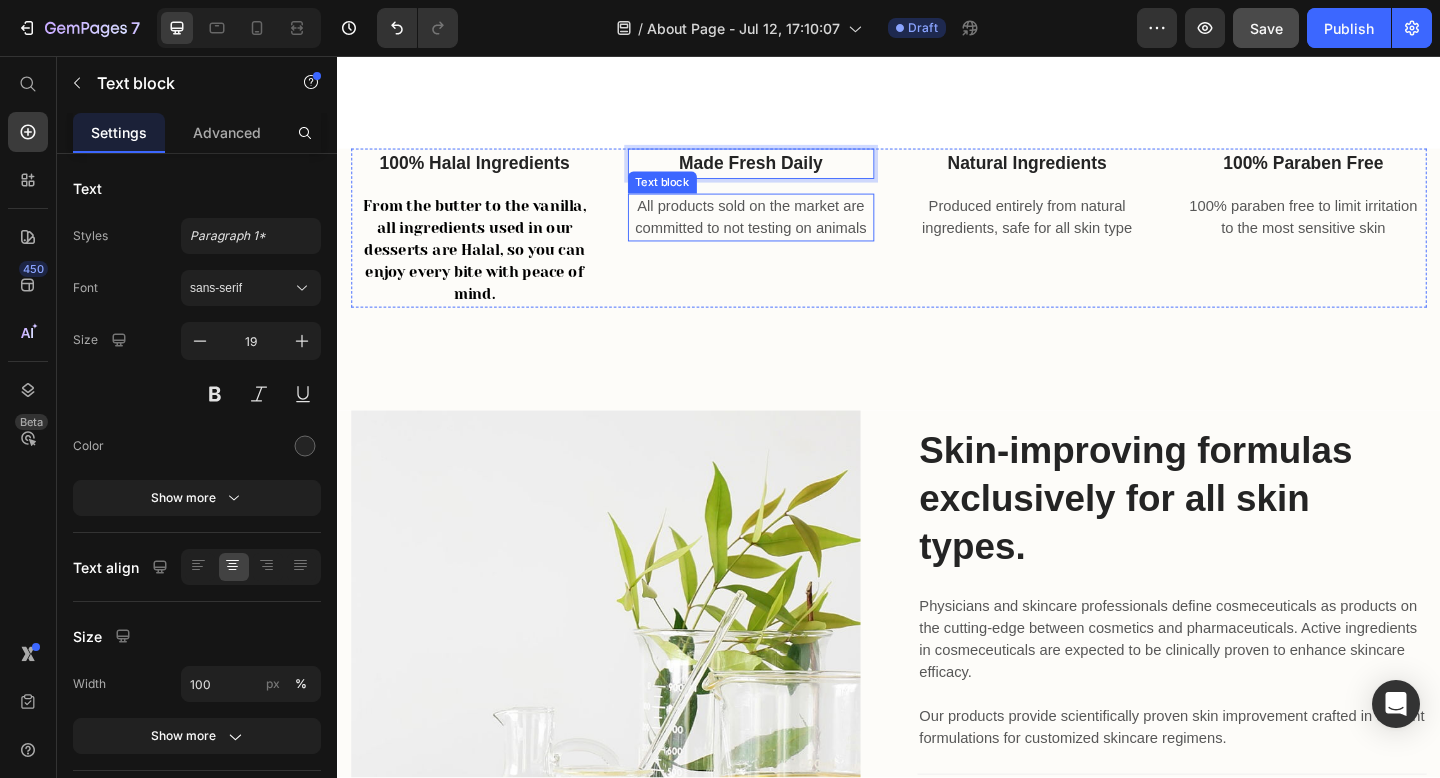 click on "All products sold on the market are committed to not testing on animals" at bounding box center [787, 232] 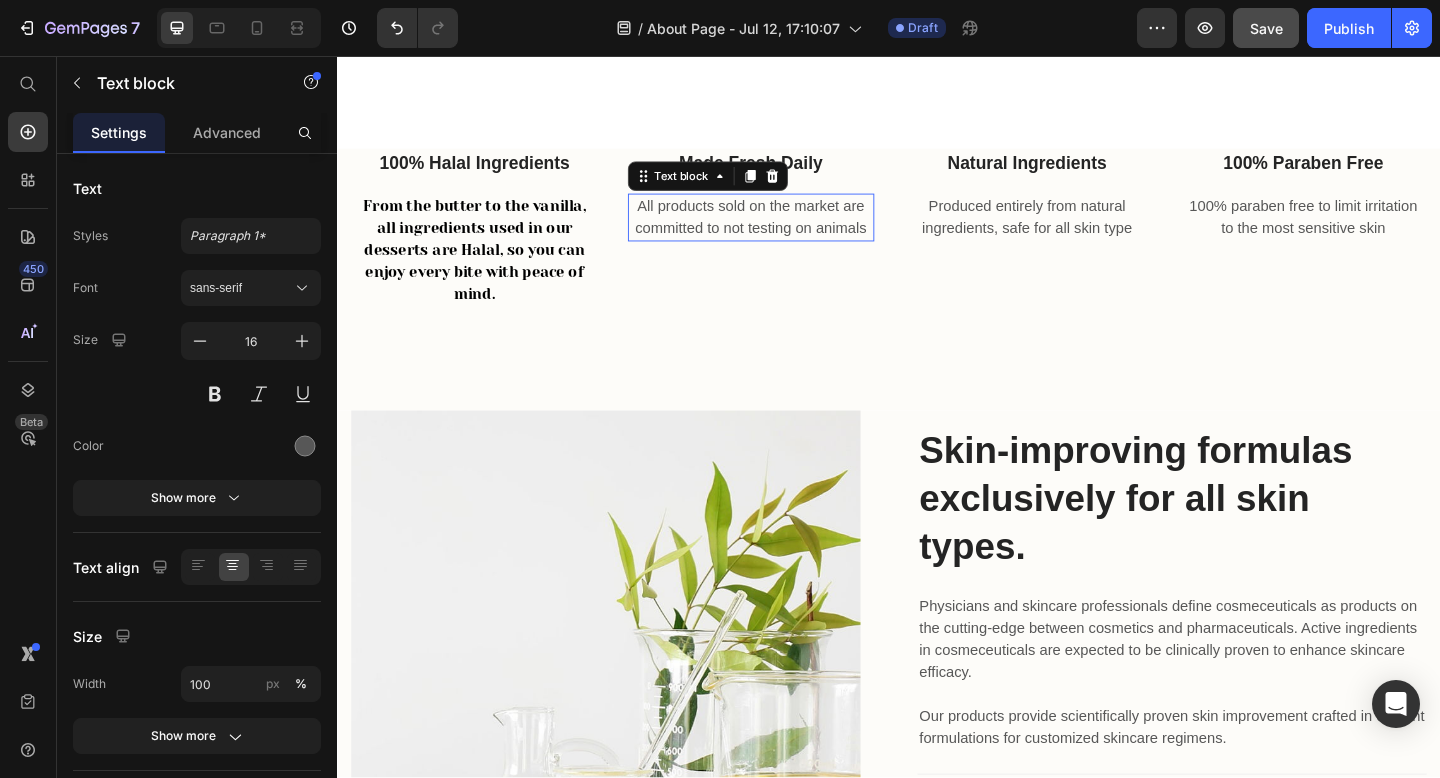 click on "All products sold on the market are committed to not testing on animals" at bounding box center [787, 232] 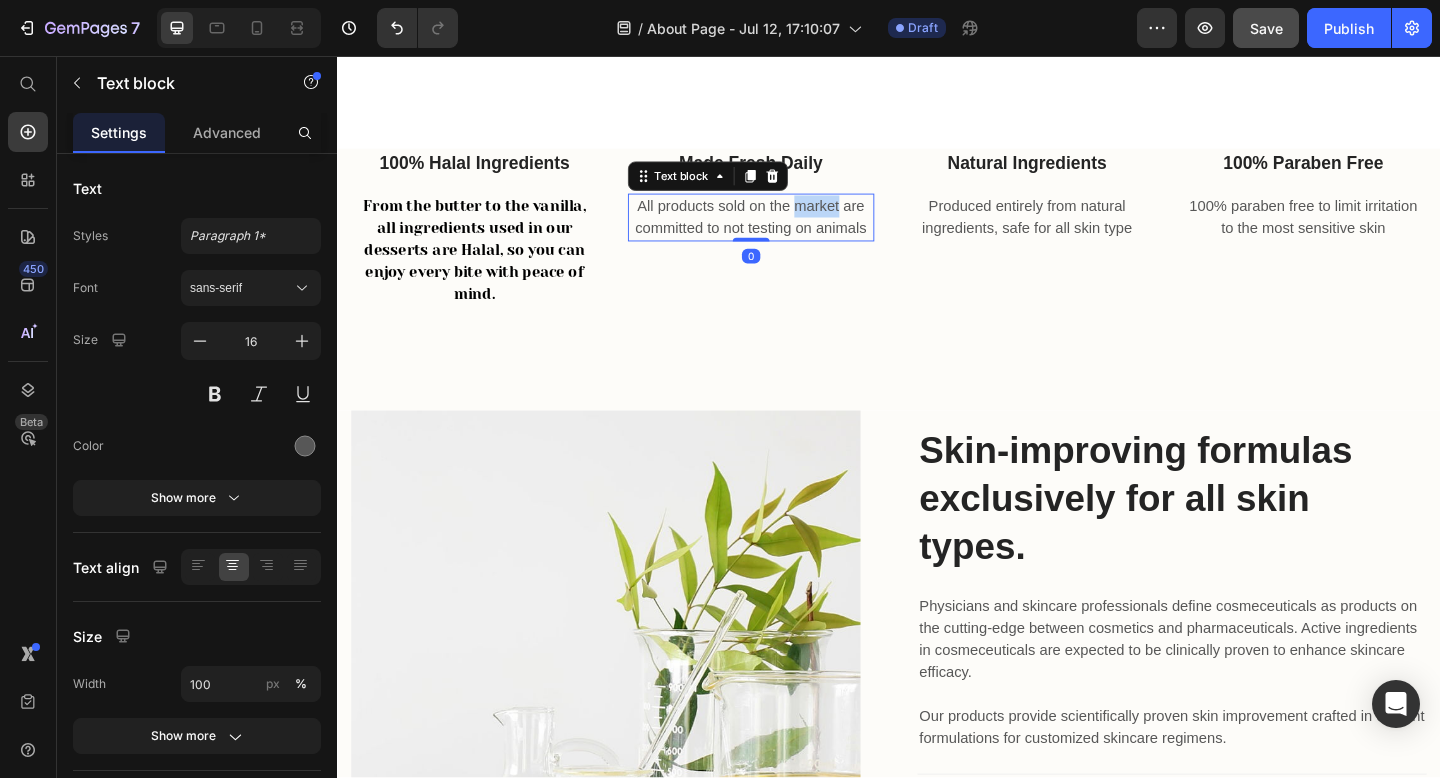 click on "All products sold on the market are committed to not testing on animals" at bounding box center [787, 232] 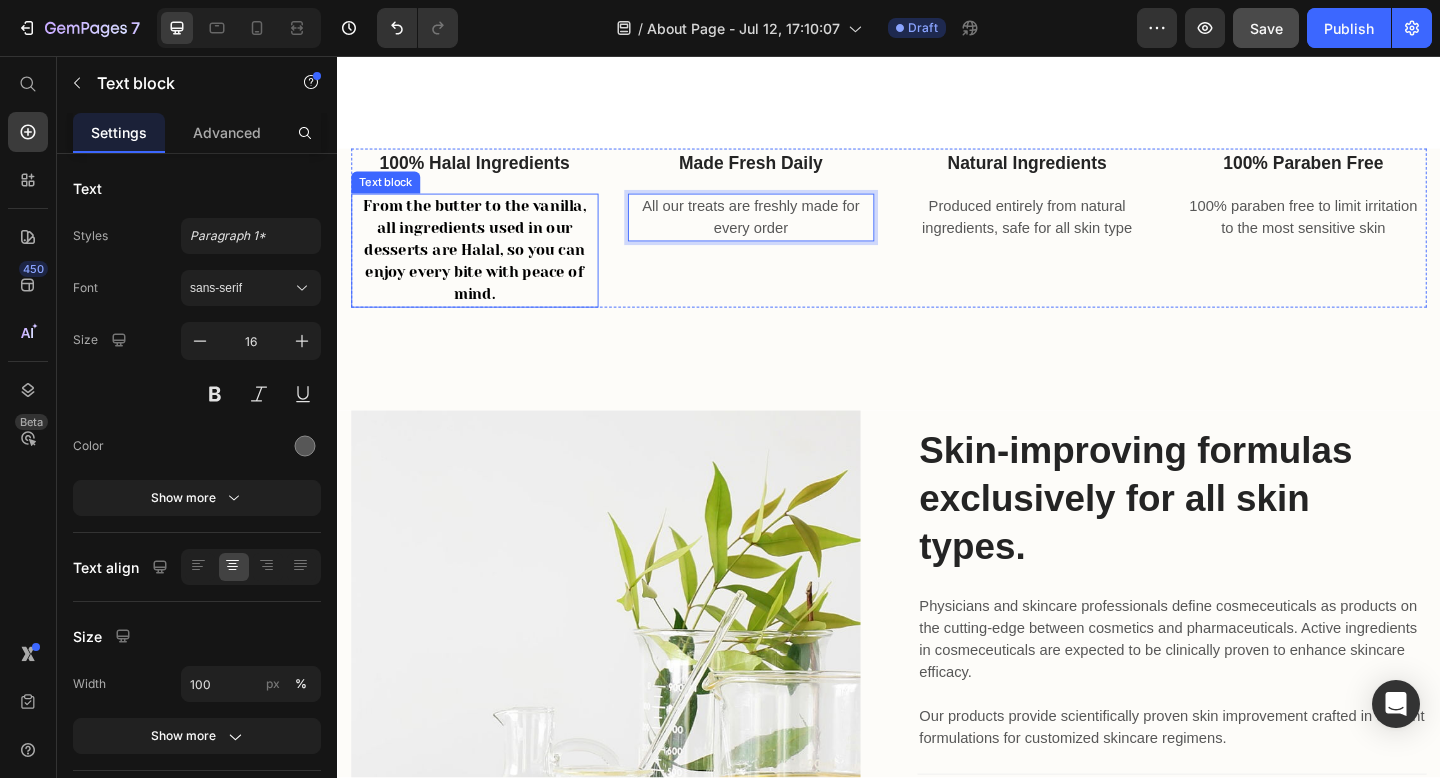 click on "From the butter to the vanilla, all ingredients used in our desserts are Halal, so you can enjoy every bite with peace of mind." at bounding box center [486, 268] 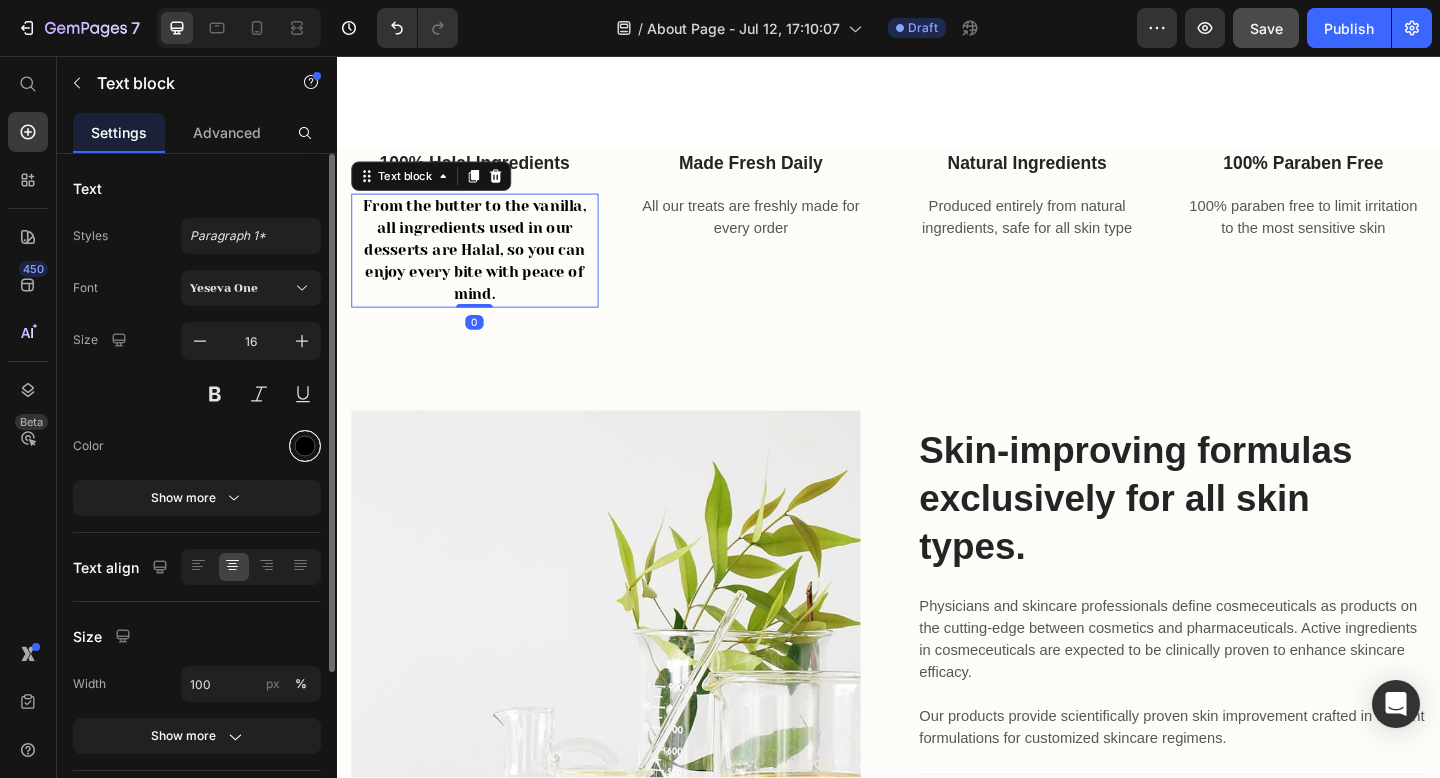 click at bounding box center [305, 446] 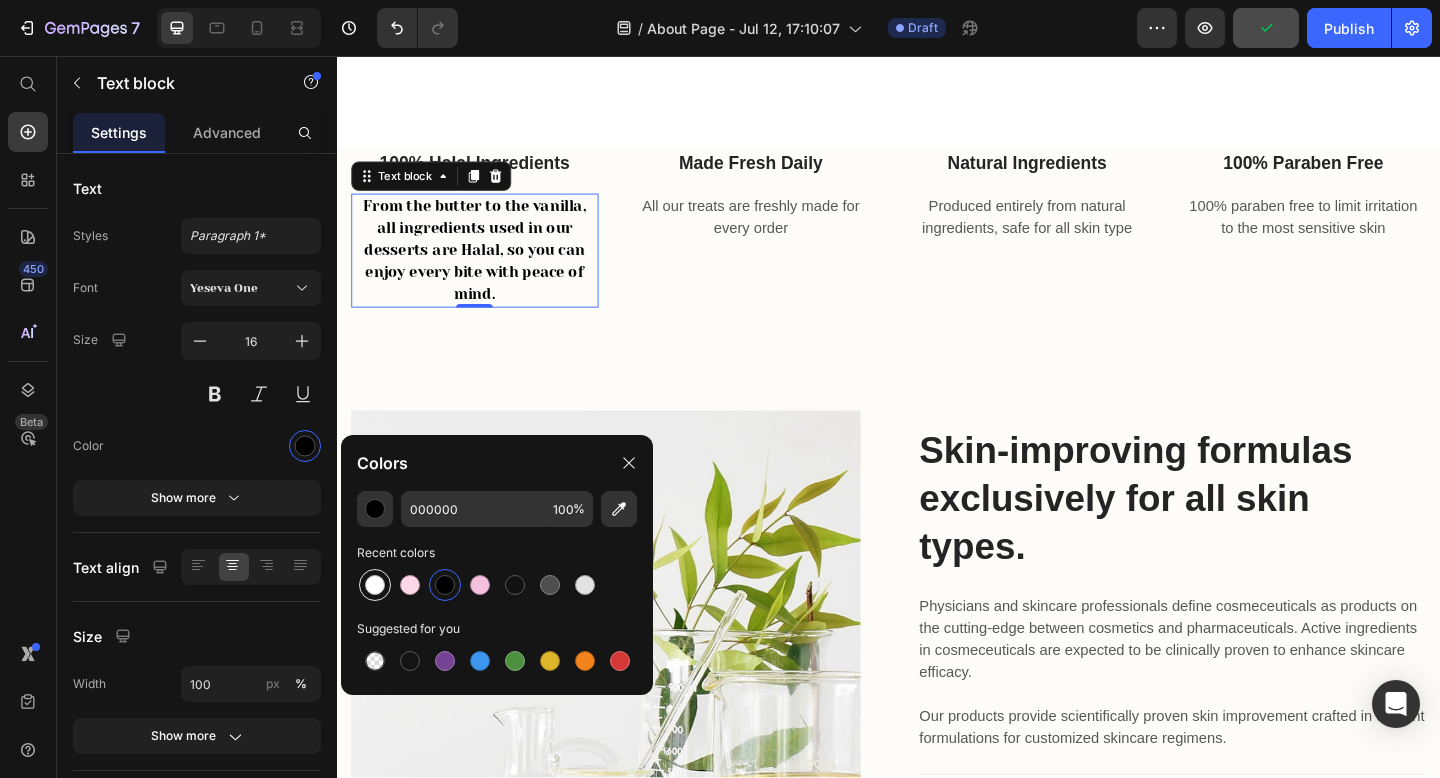 click at bounding box center (375, 585) 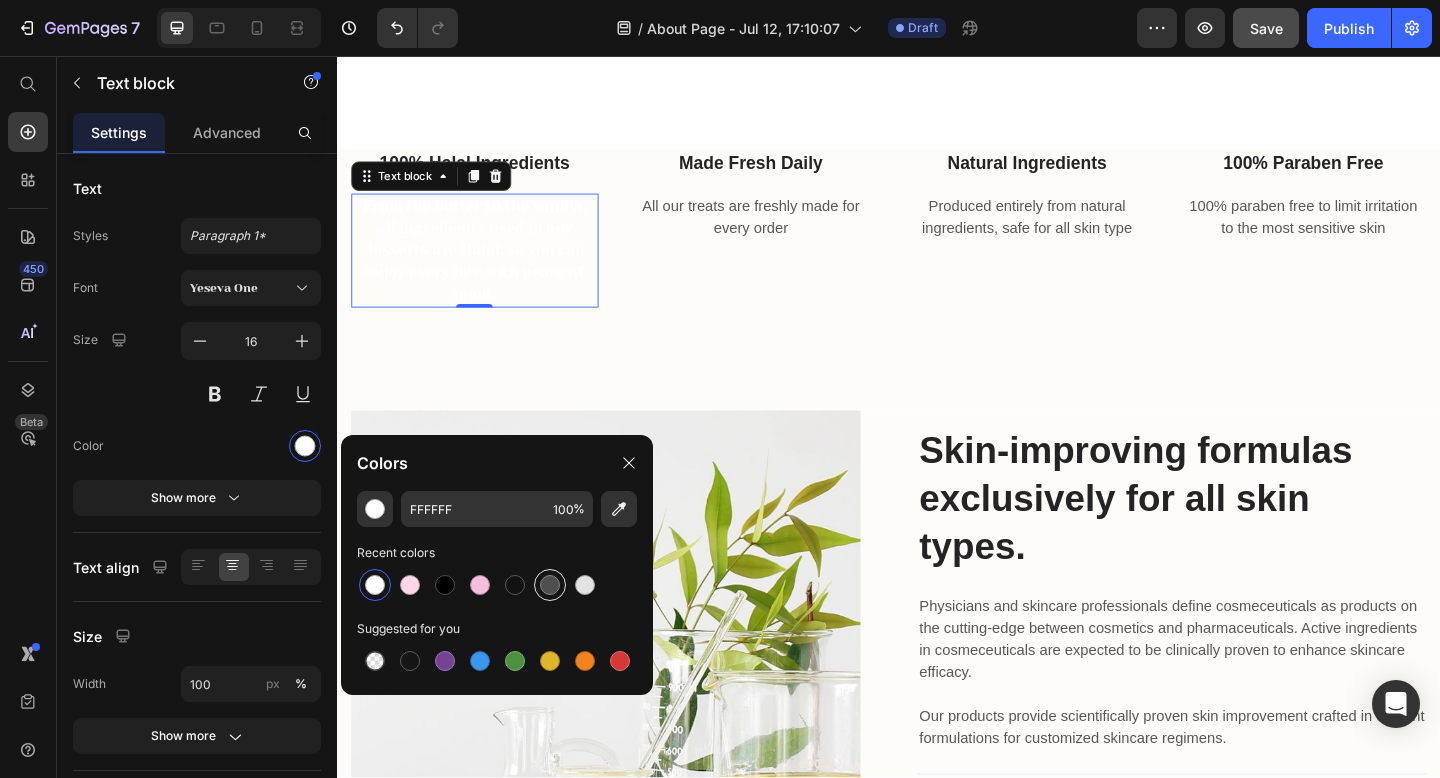 click at bounding box center (550, 585) 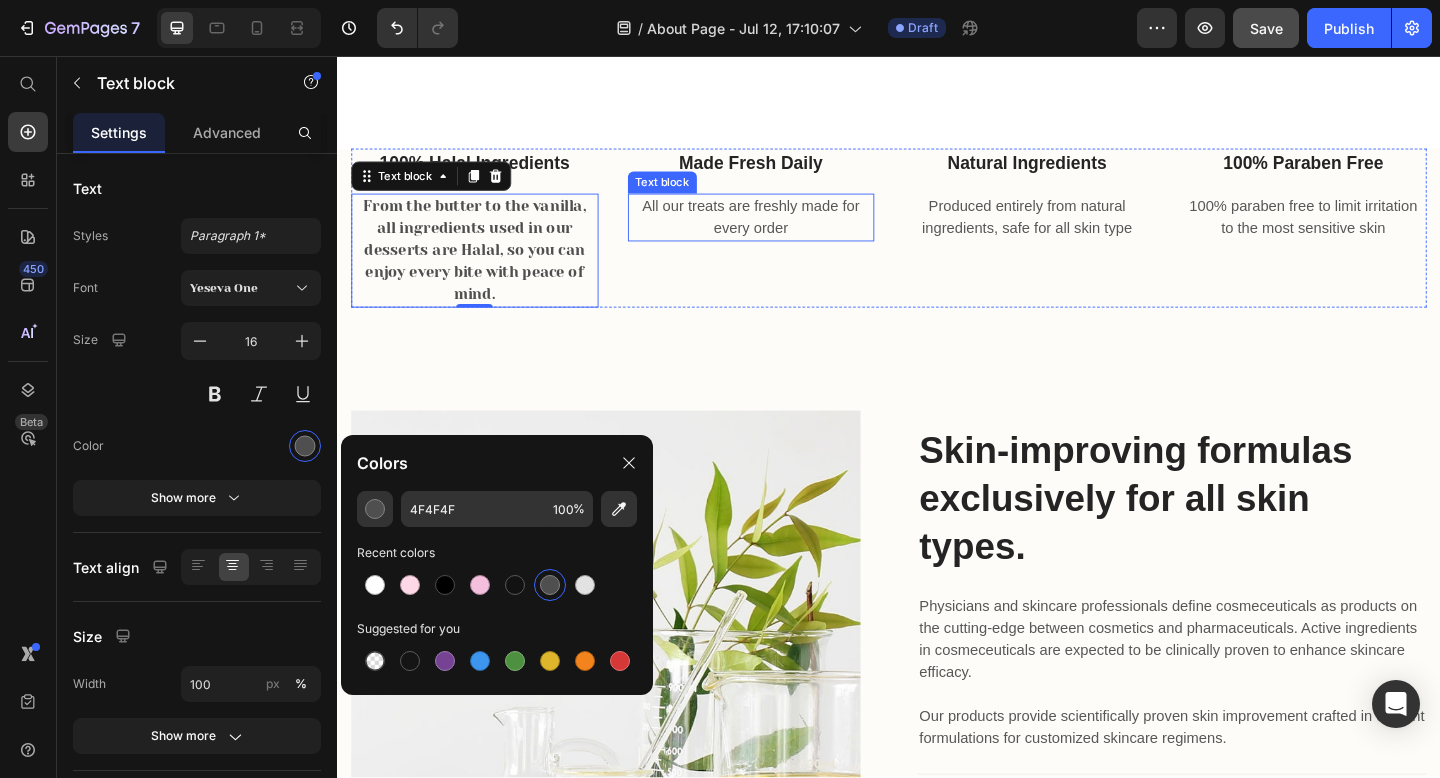 click on "All our treats are freshly made for every order" at bounding box center [787, 232] 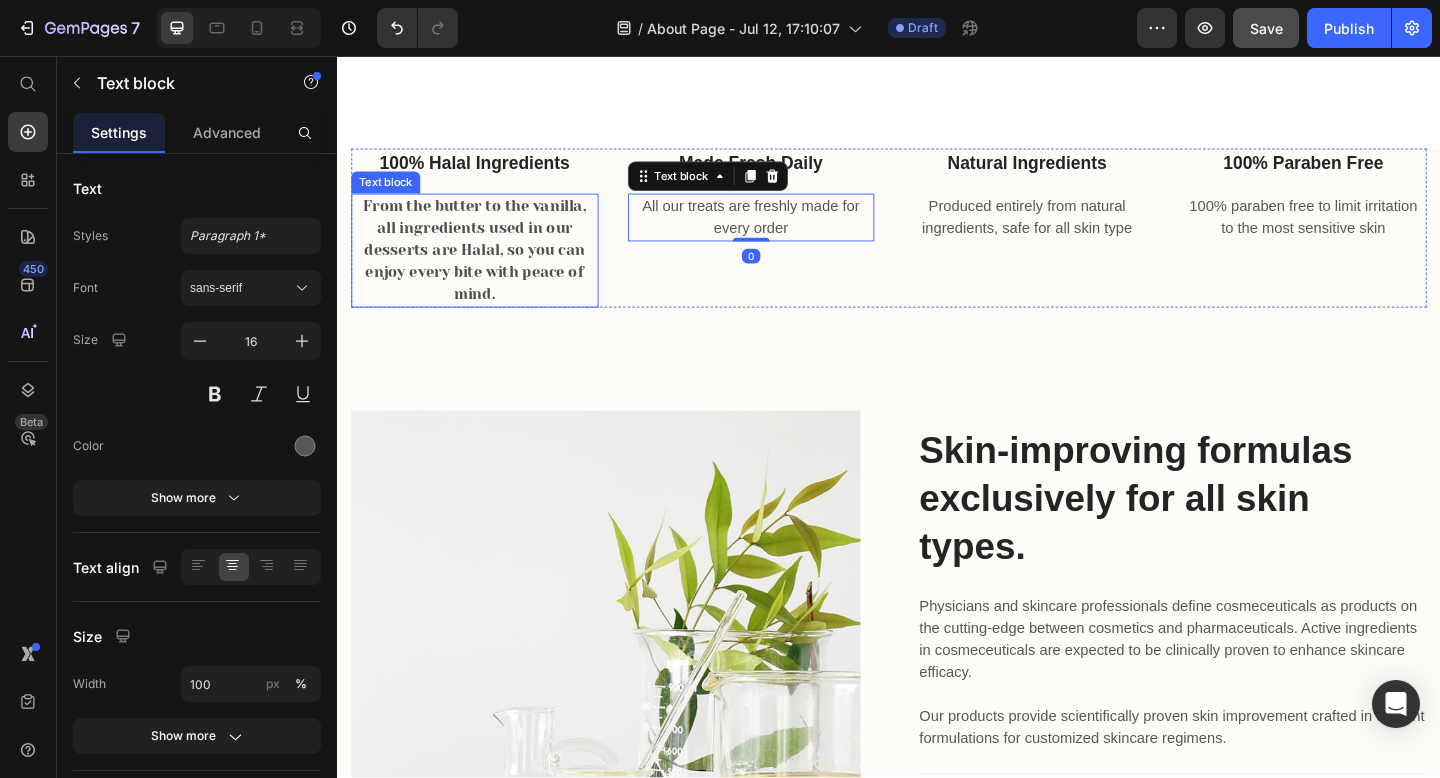click on "From the butter to the vanilla, all ingredients used in our desserts are Halal, so you can enjoy every bite with peace of mind." at bounding box center (486, 268) 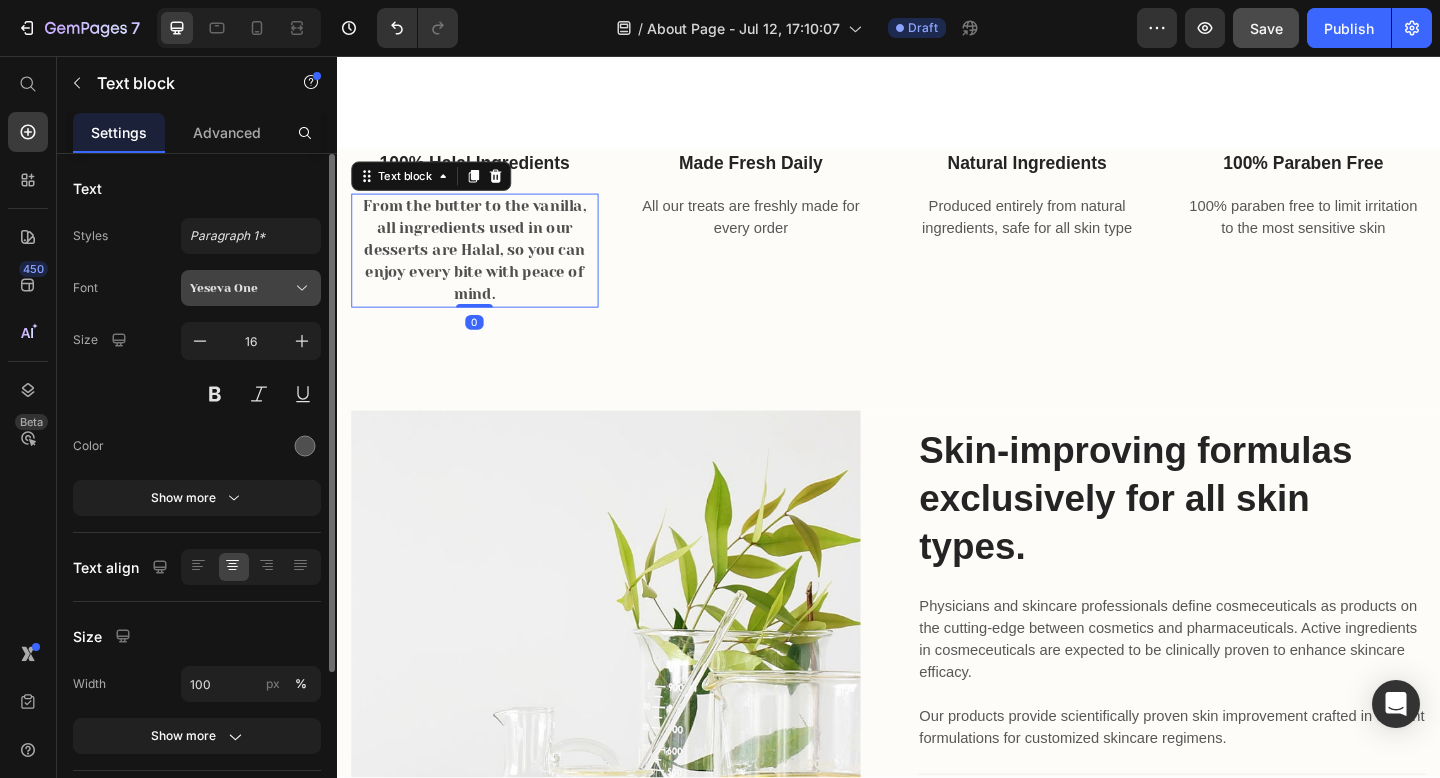 click on "Yeseva One" at bounding box center [241, 288] 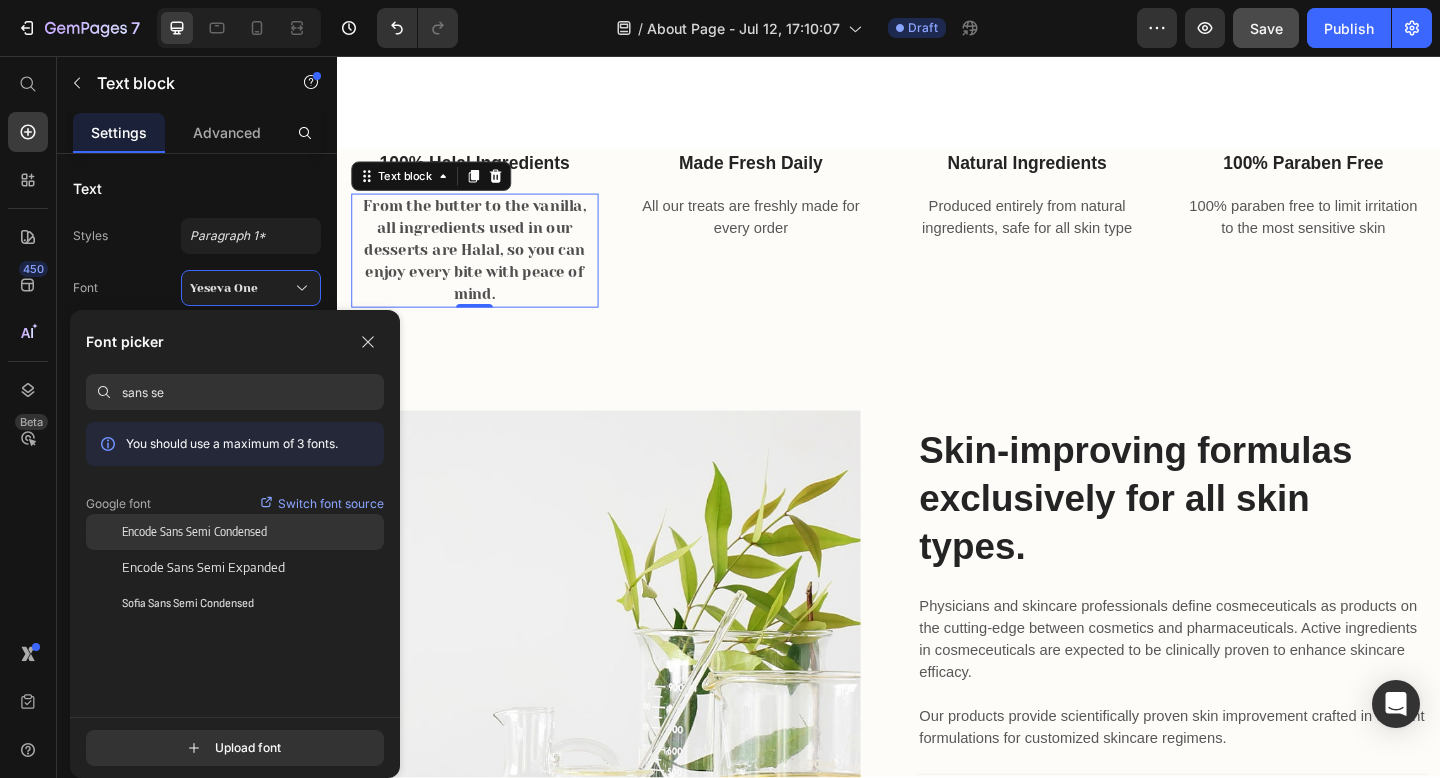 scroll, scrollTop: 0, scrollLeft: 0, axis: both 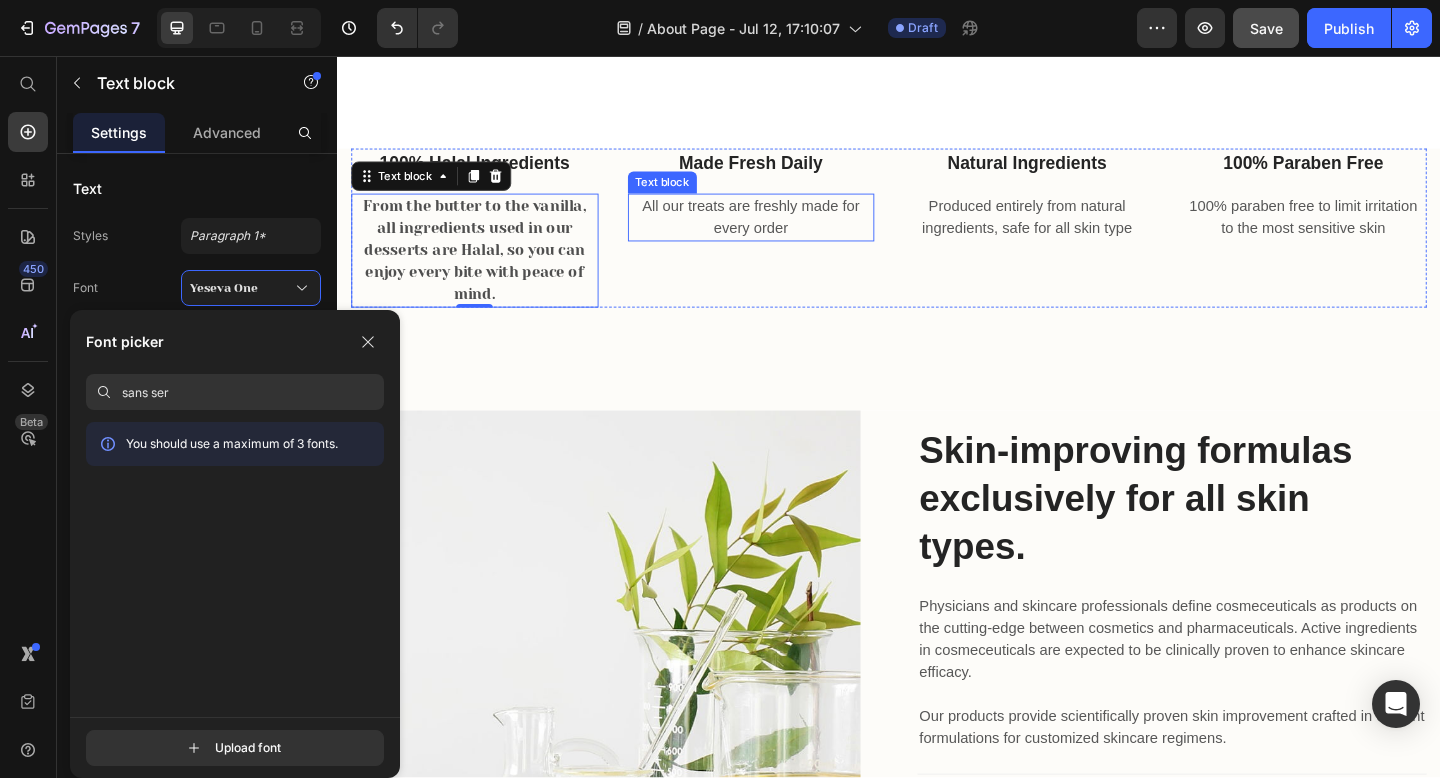 click on "All our treats are freshly made for every order" at bounding box center (787, 232) 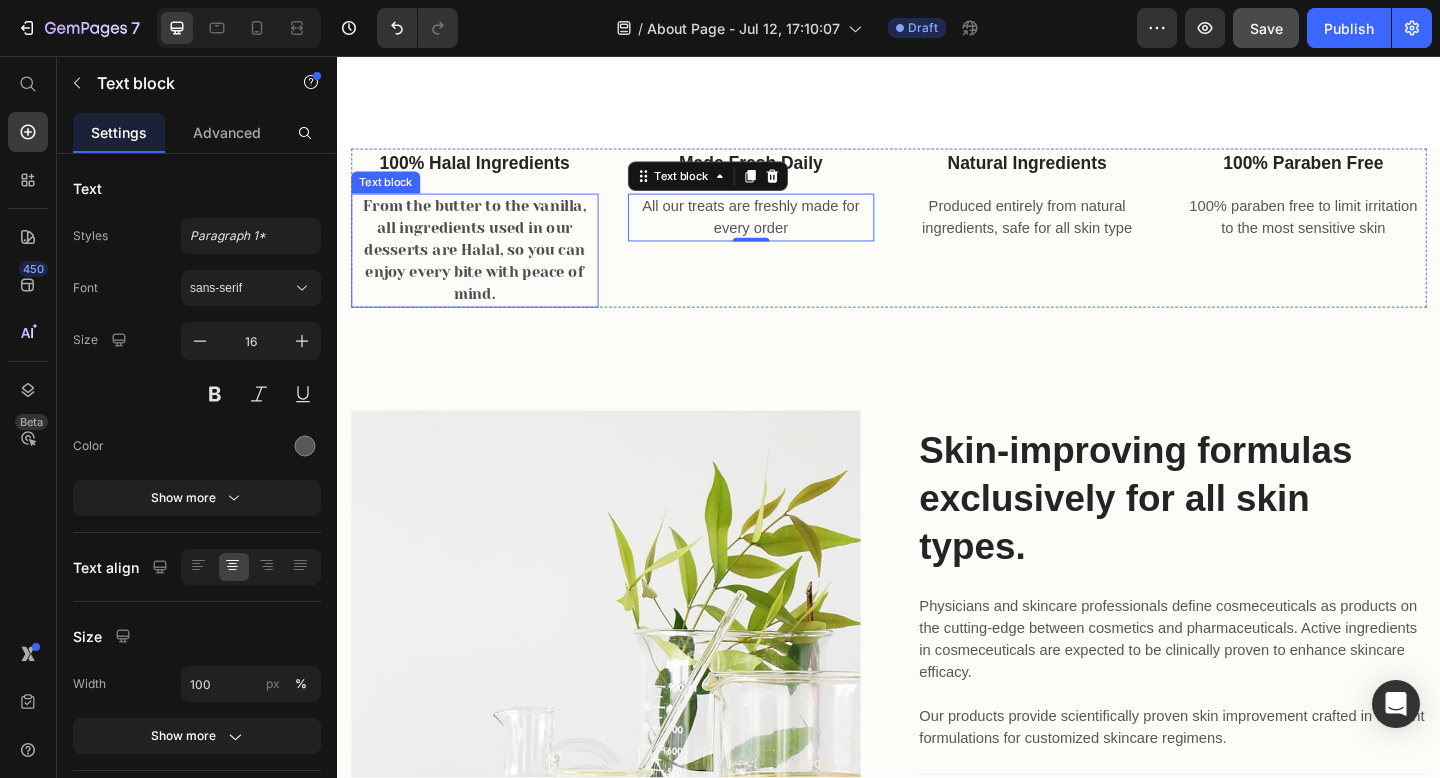click on "From the butter to the vanilla, all ingredients used in our desserts are Halal, so you can enjoy every bite with peace of mind." at bounding box center [486, 268] 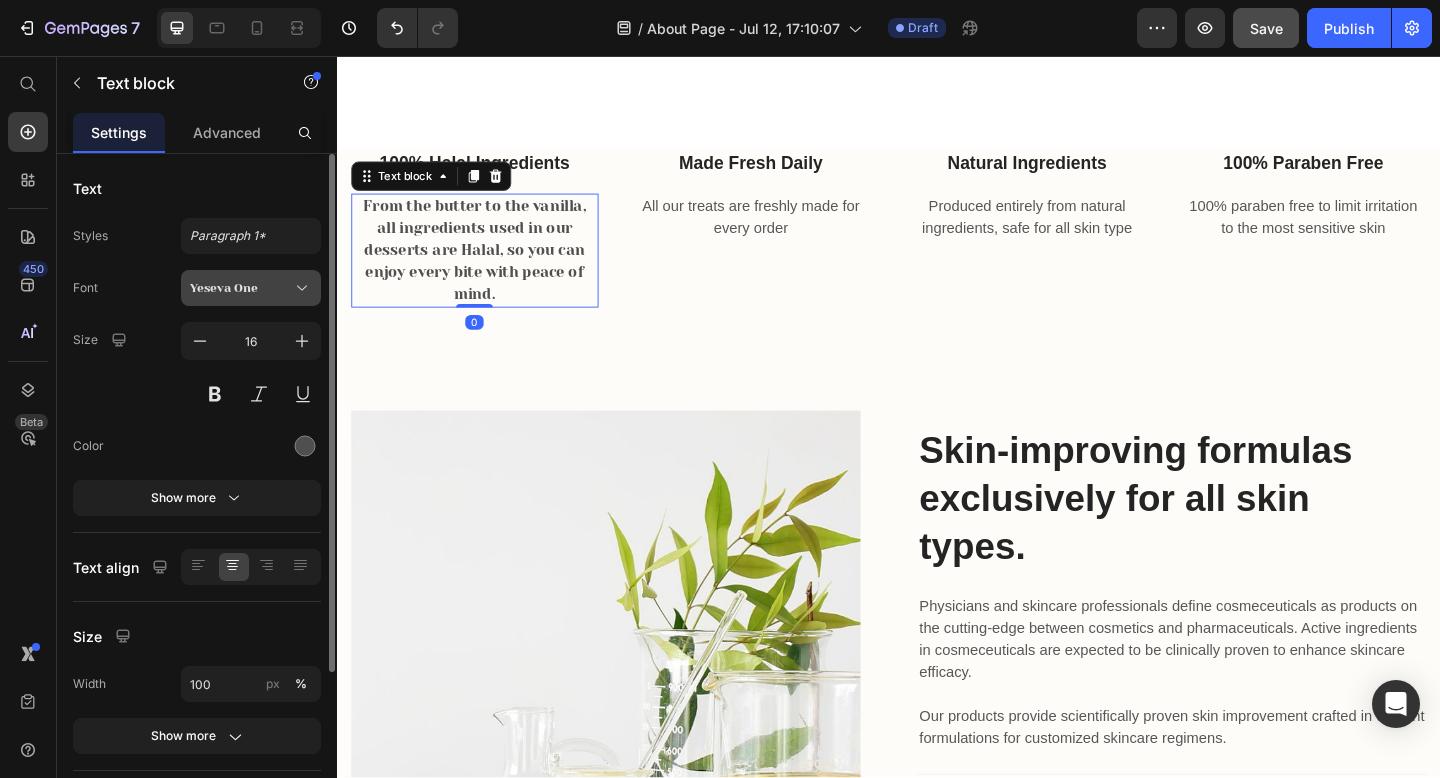 click on "Yeseva One" at bounding box center [241, 288] 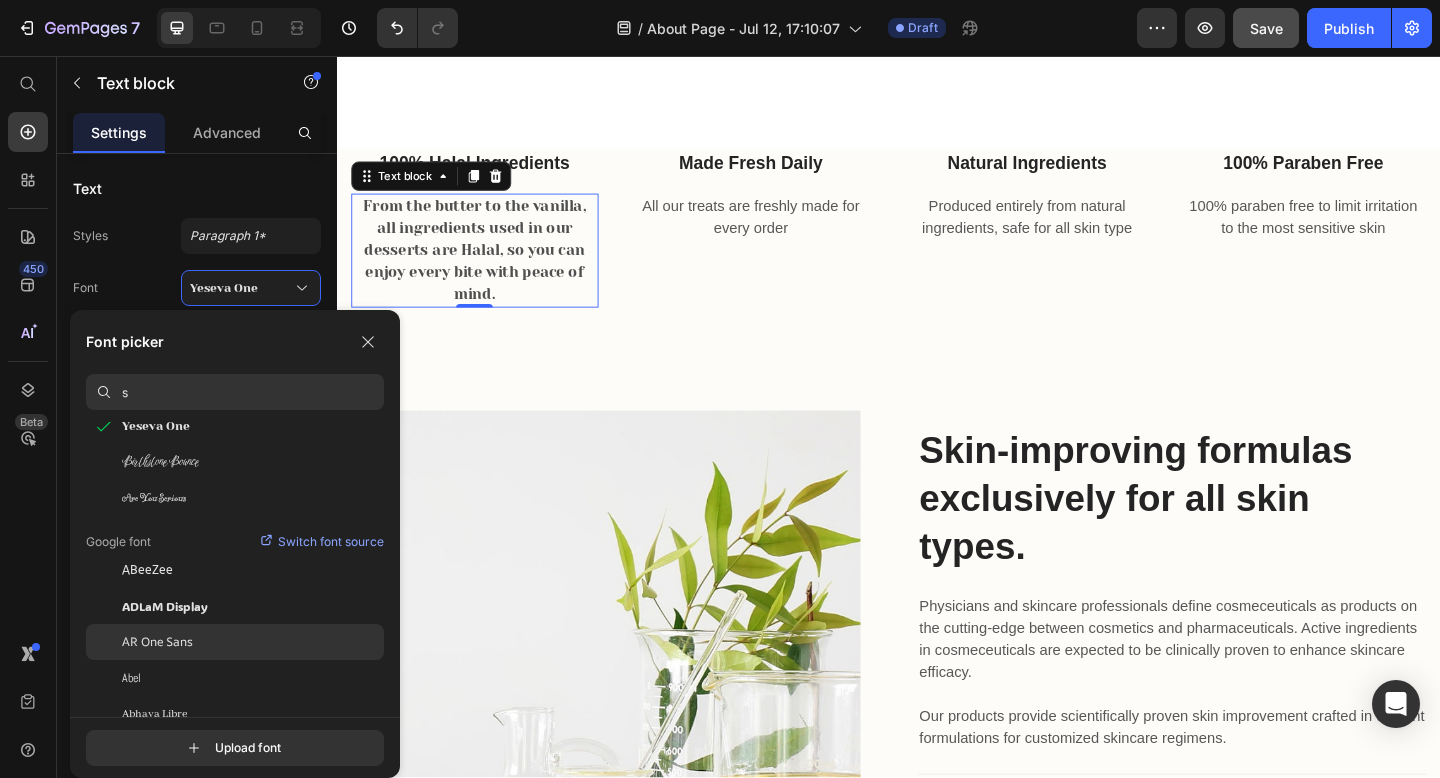 scroll, scrollTop: 0, scrollLeft: 0, axis: both 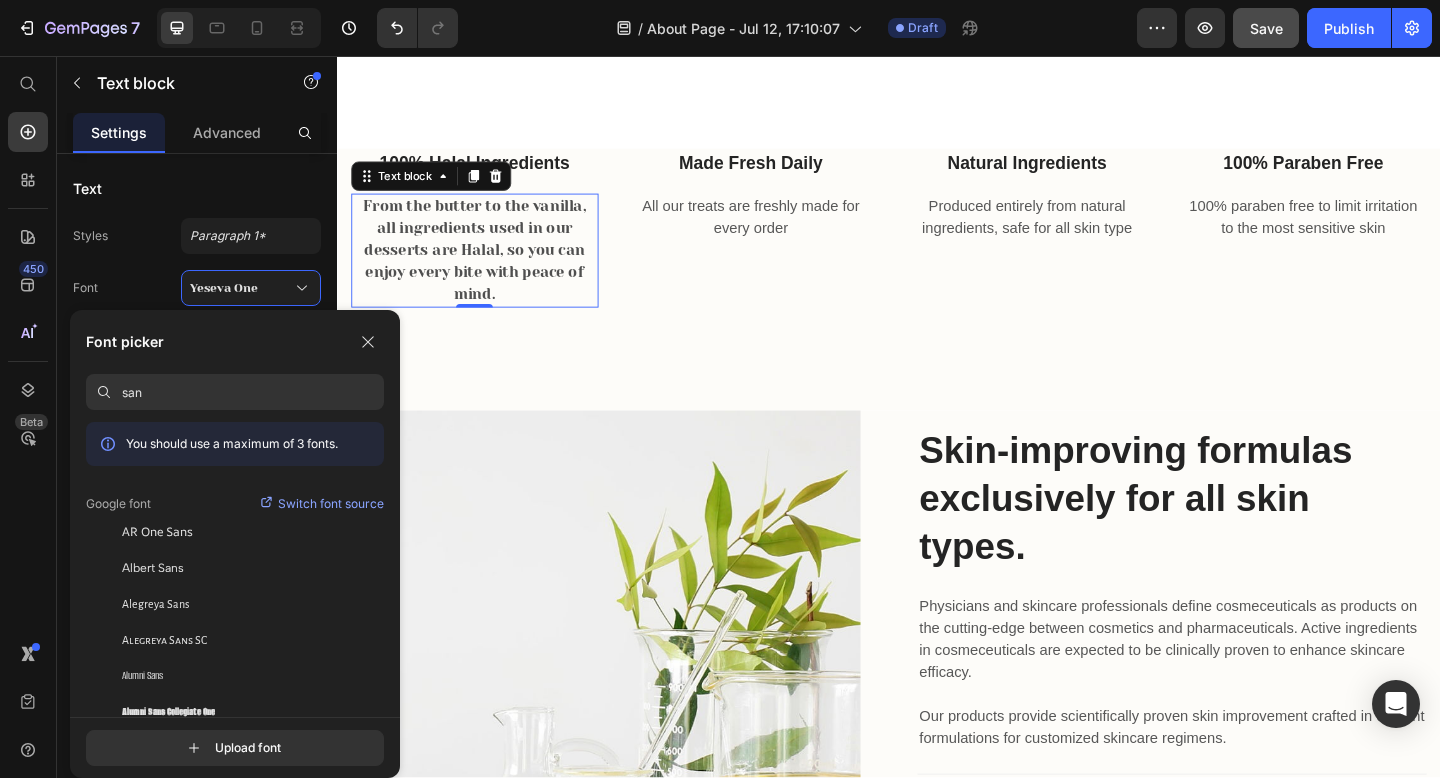type on "sans" 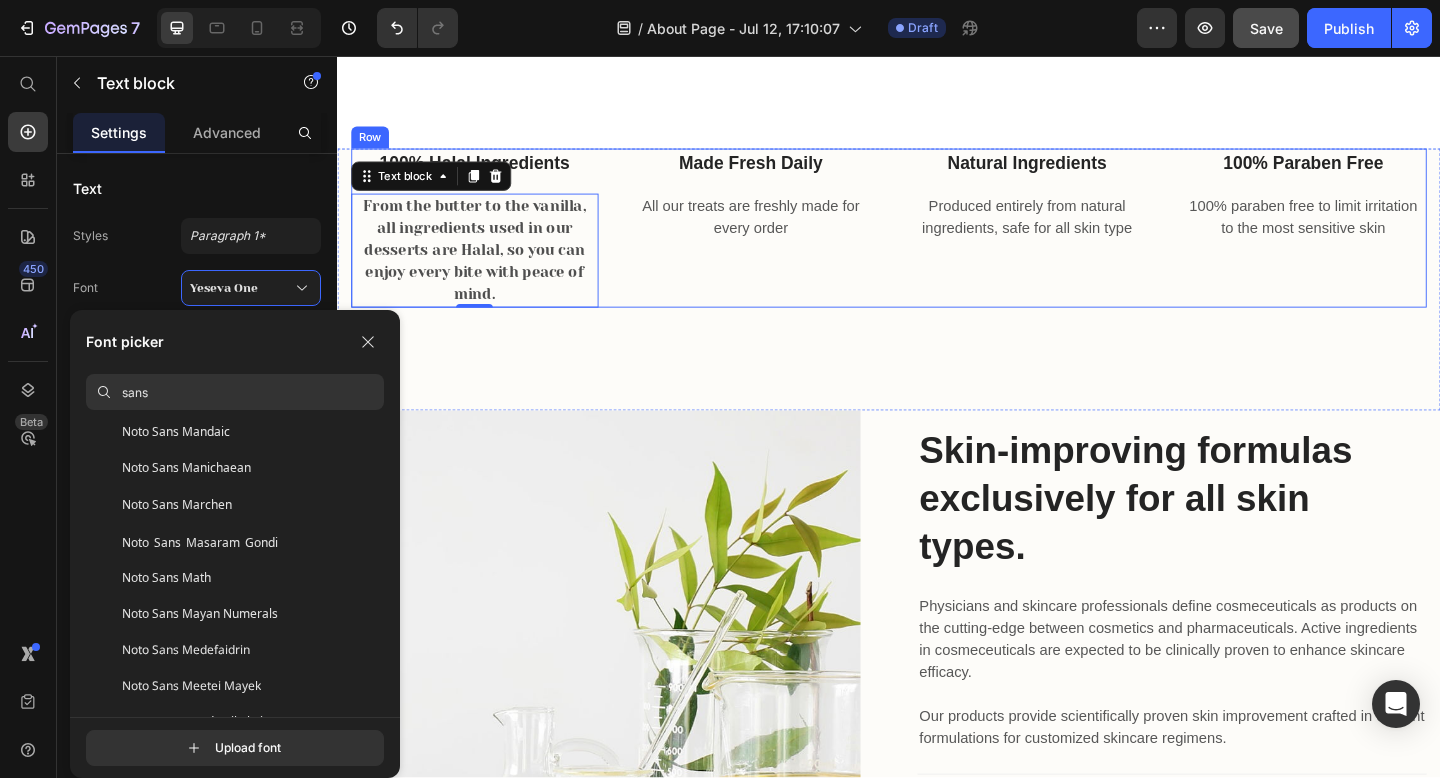 scroll, scrollTop: 4579, scrollLeft: 0, axis: vertical 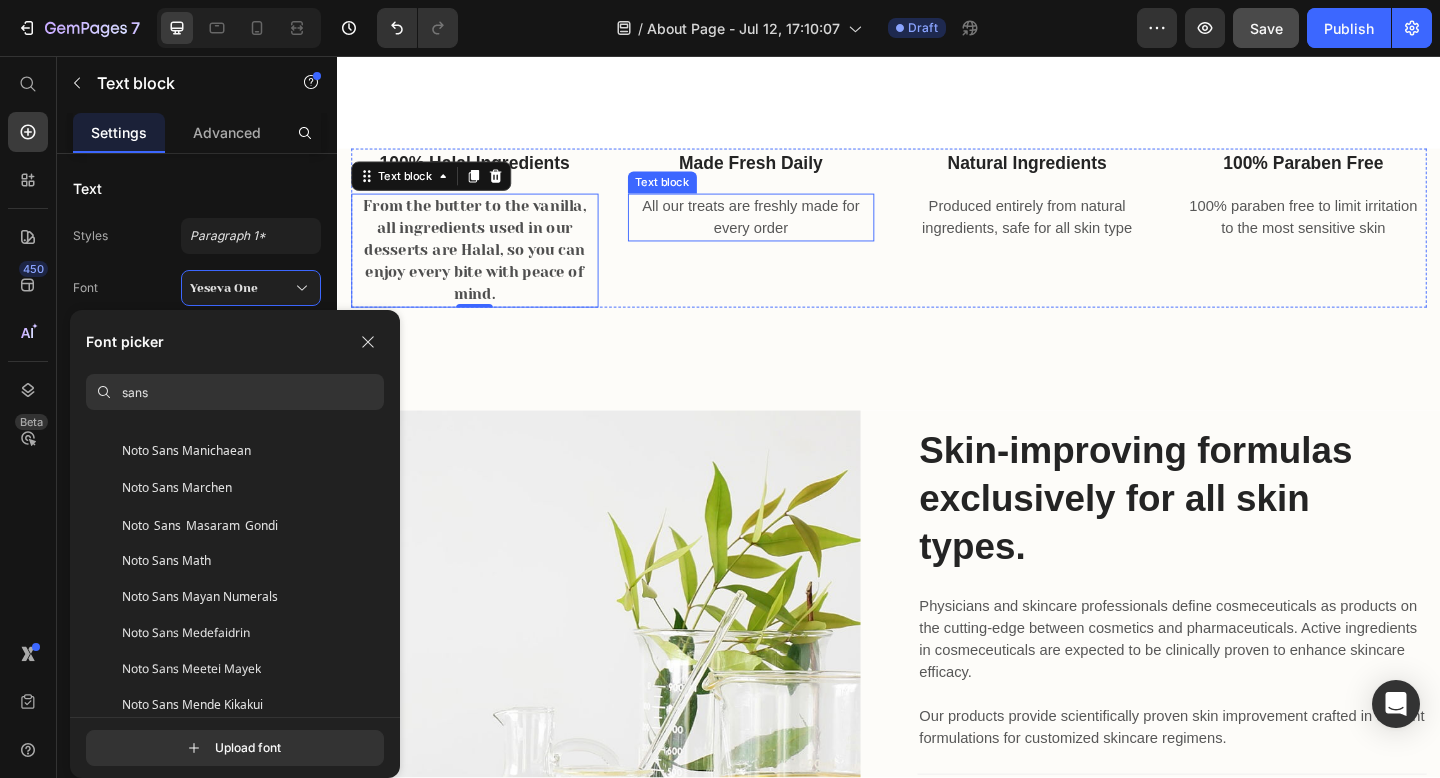 click on "All our treats are freshly made for every order" at bounding box center [787, 232] 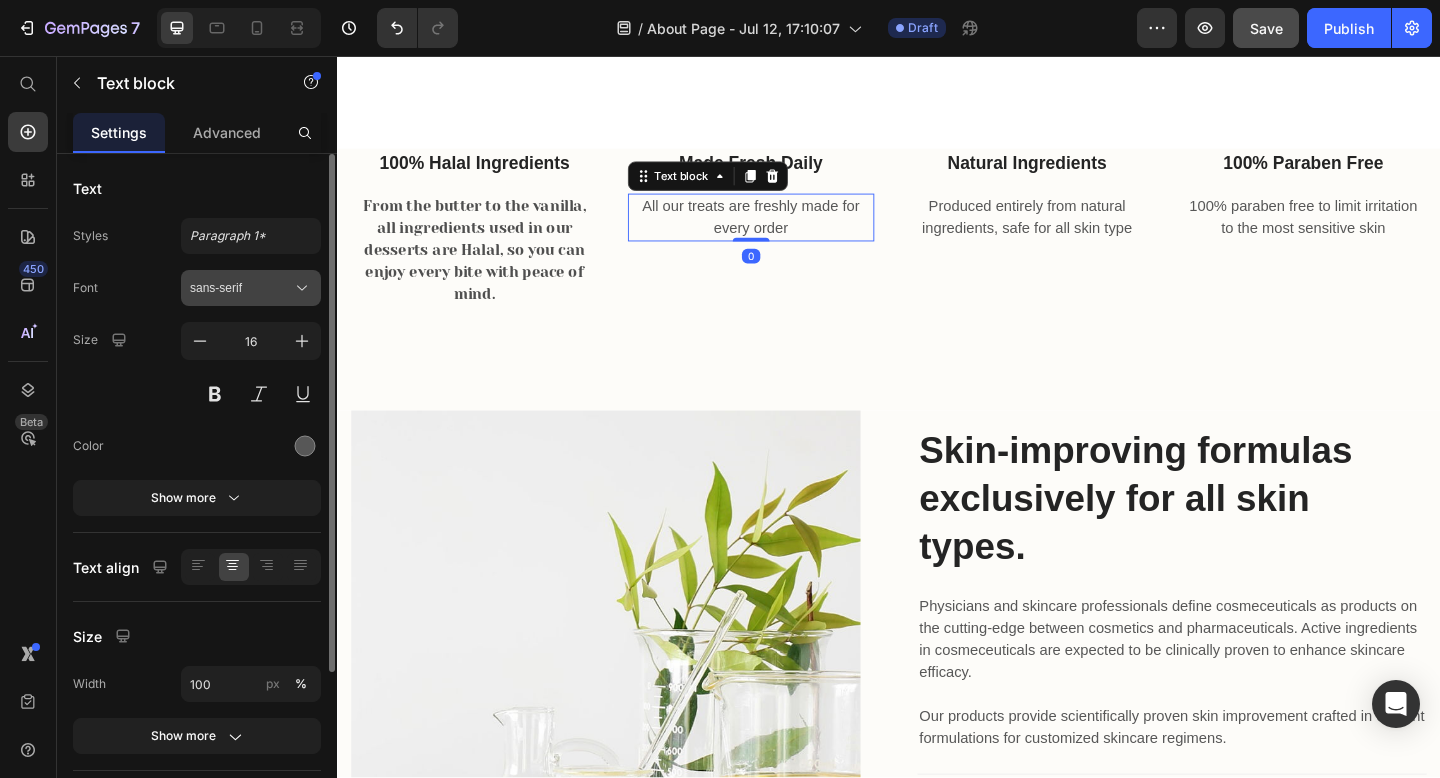click on "sans-serif" at bounding box center (251, 288) 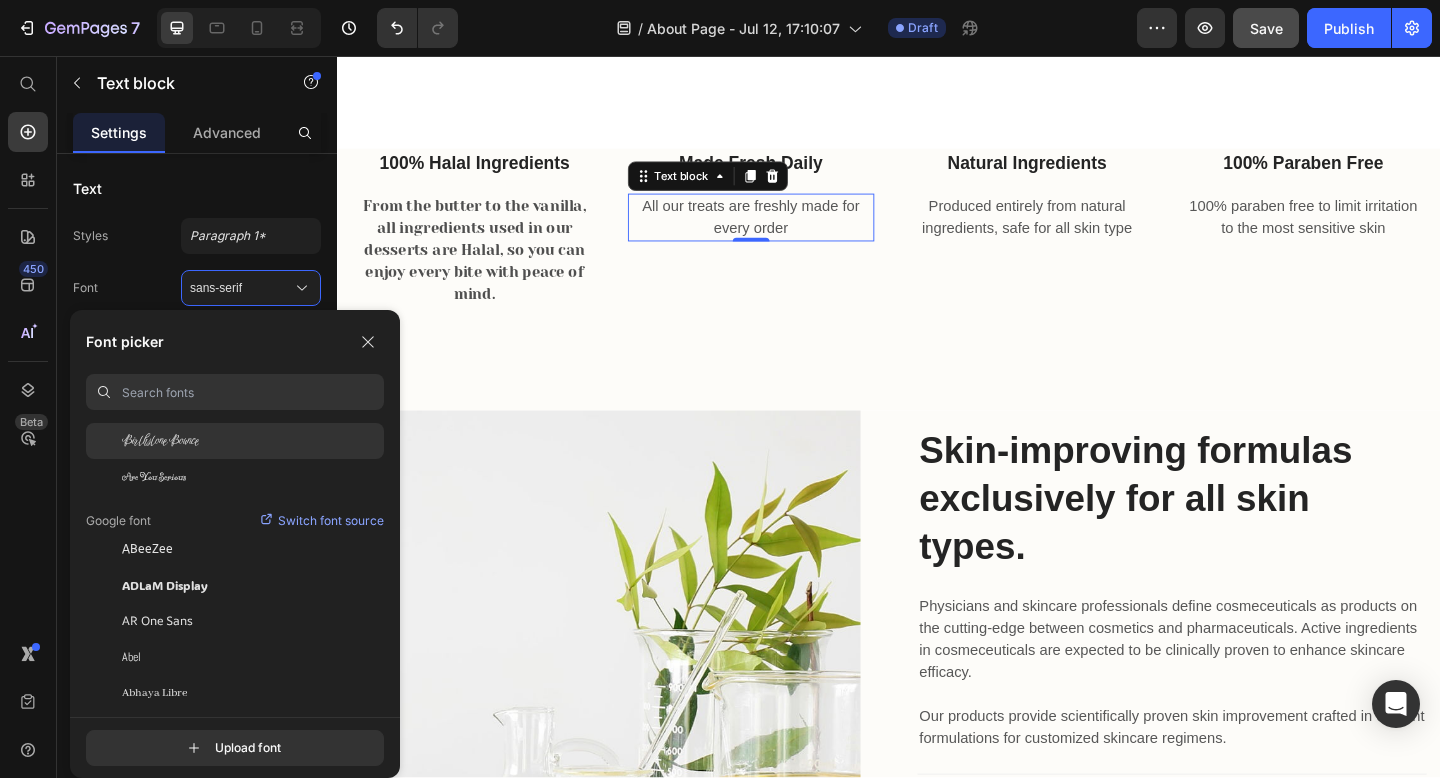 scroll, scrollTop: 128, scrollLeft: 0, axis: vertical 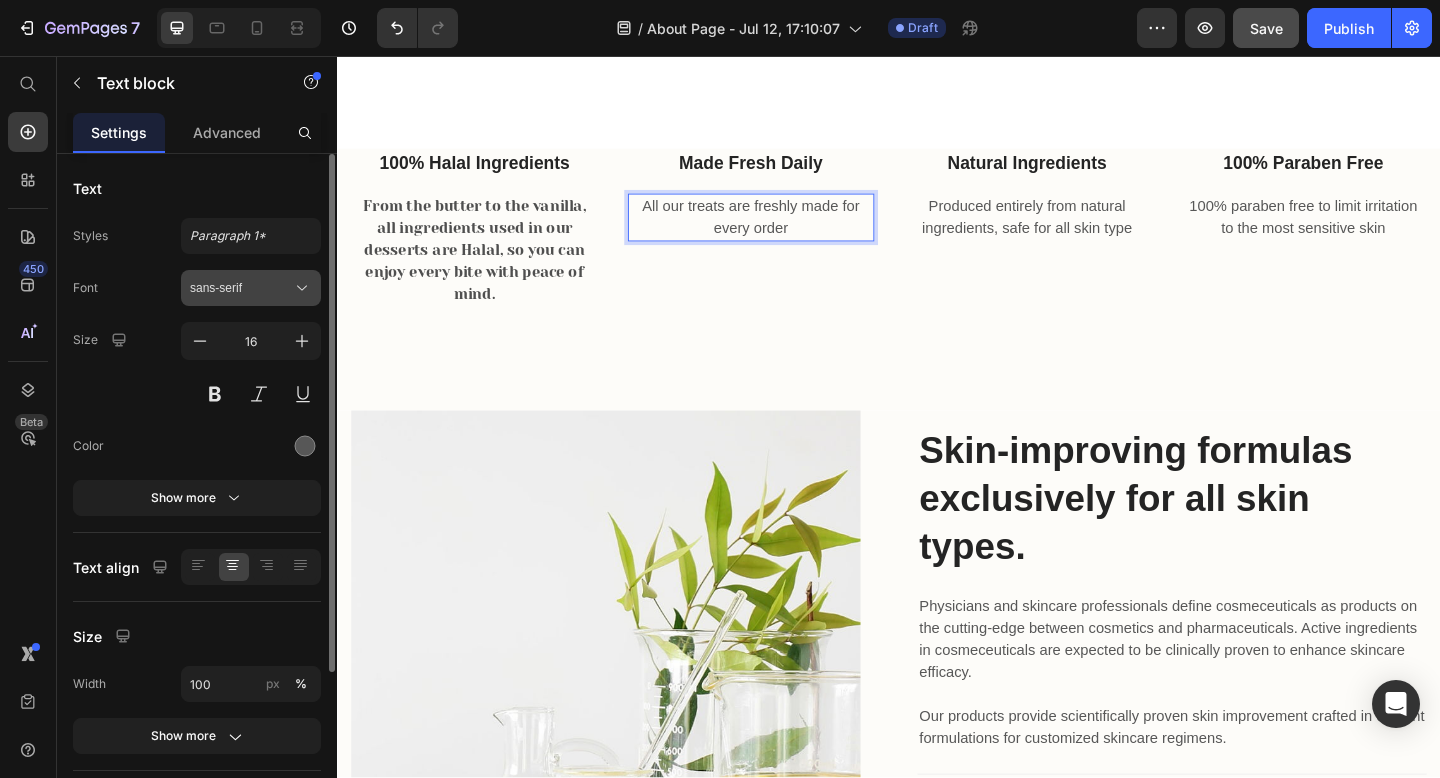 click on "sans-serif" at bounding box center [251, 288] 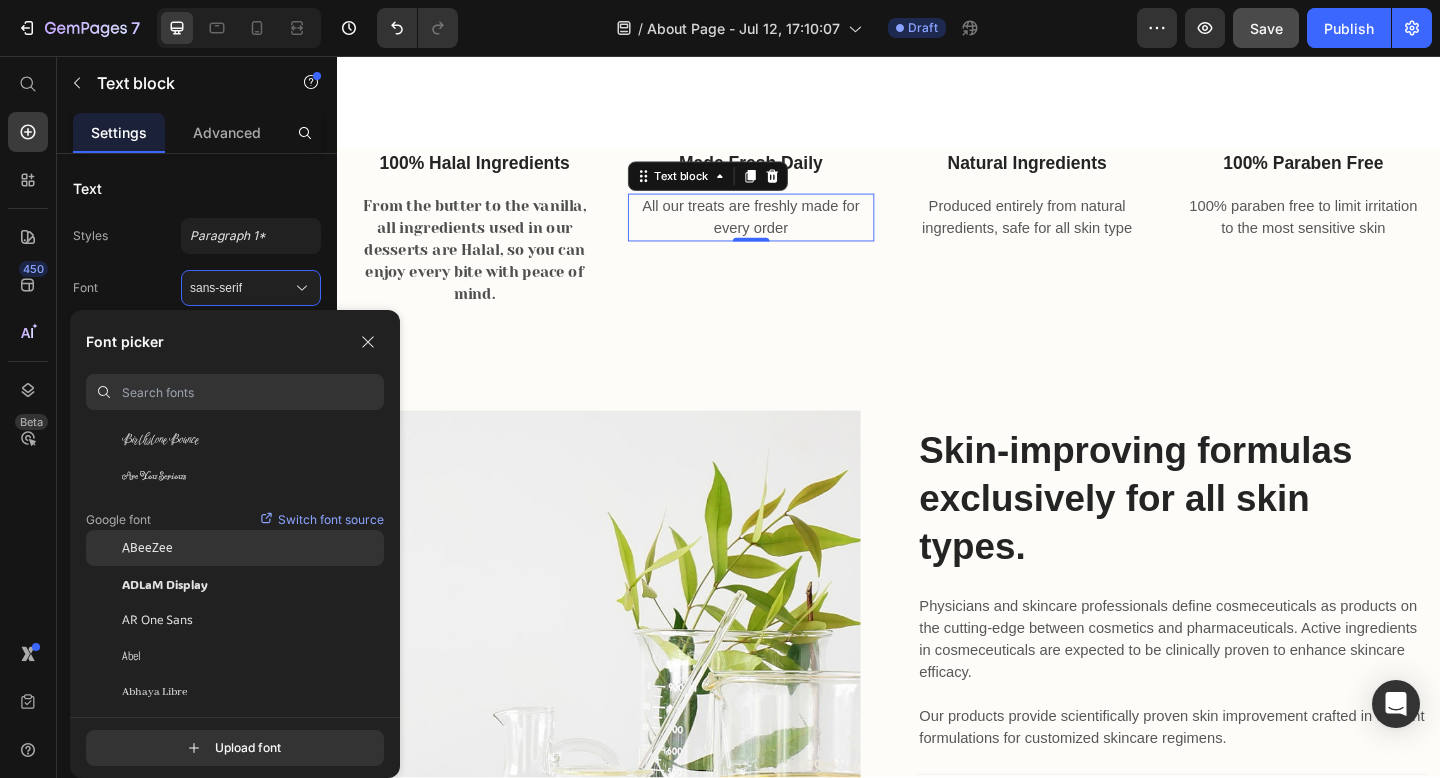 click on "ABeeZee" 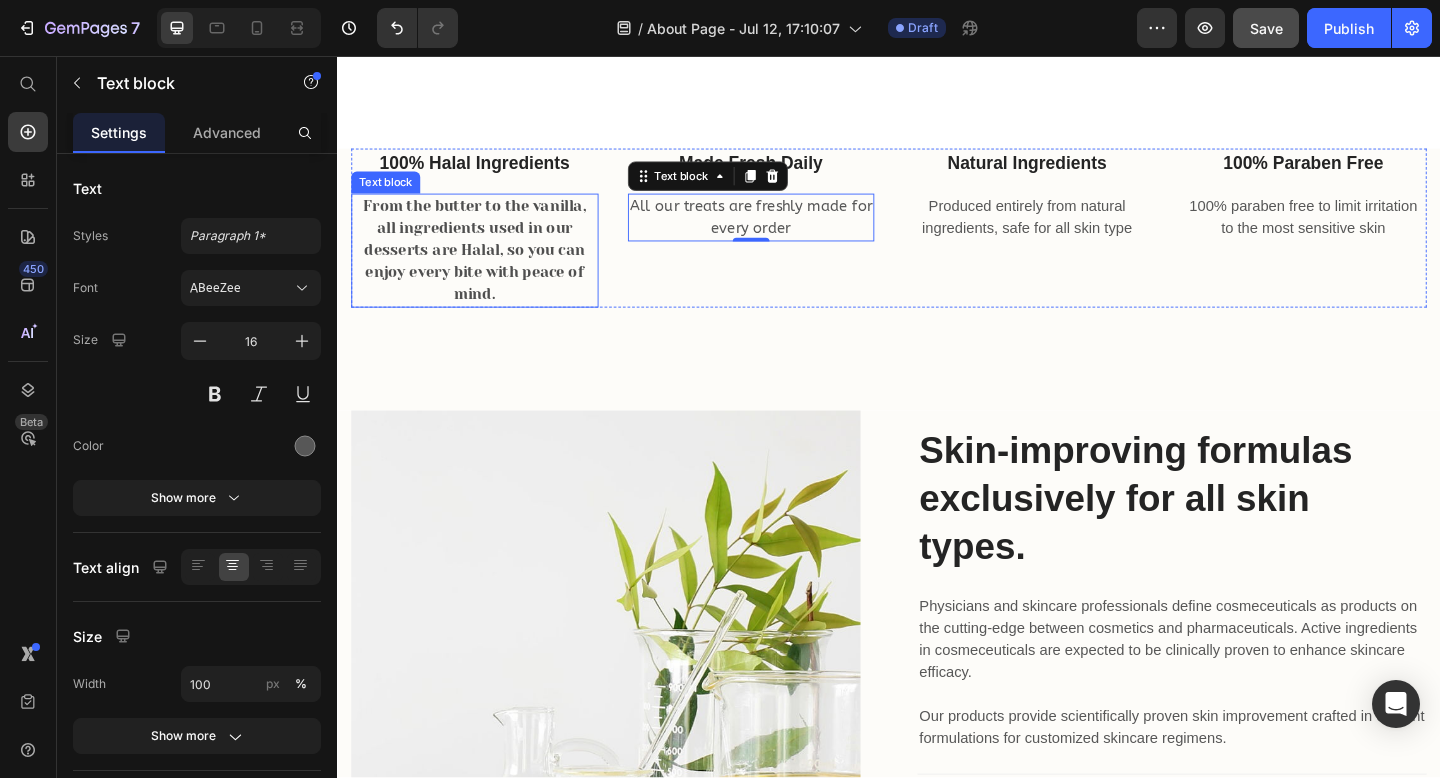 click on "From the butter to the vanilla, all ingredients used in our desserts are Halal, so you can enjoy every bite with peace of mind." at bounding box center [486, 268] 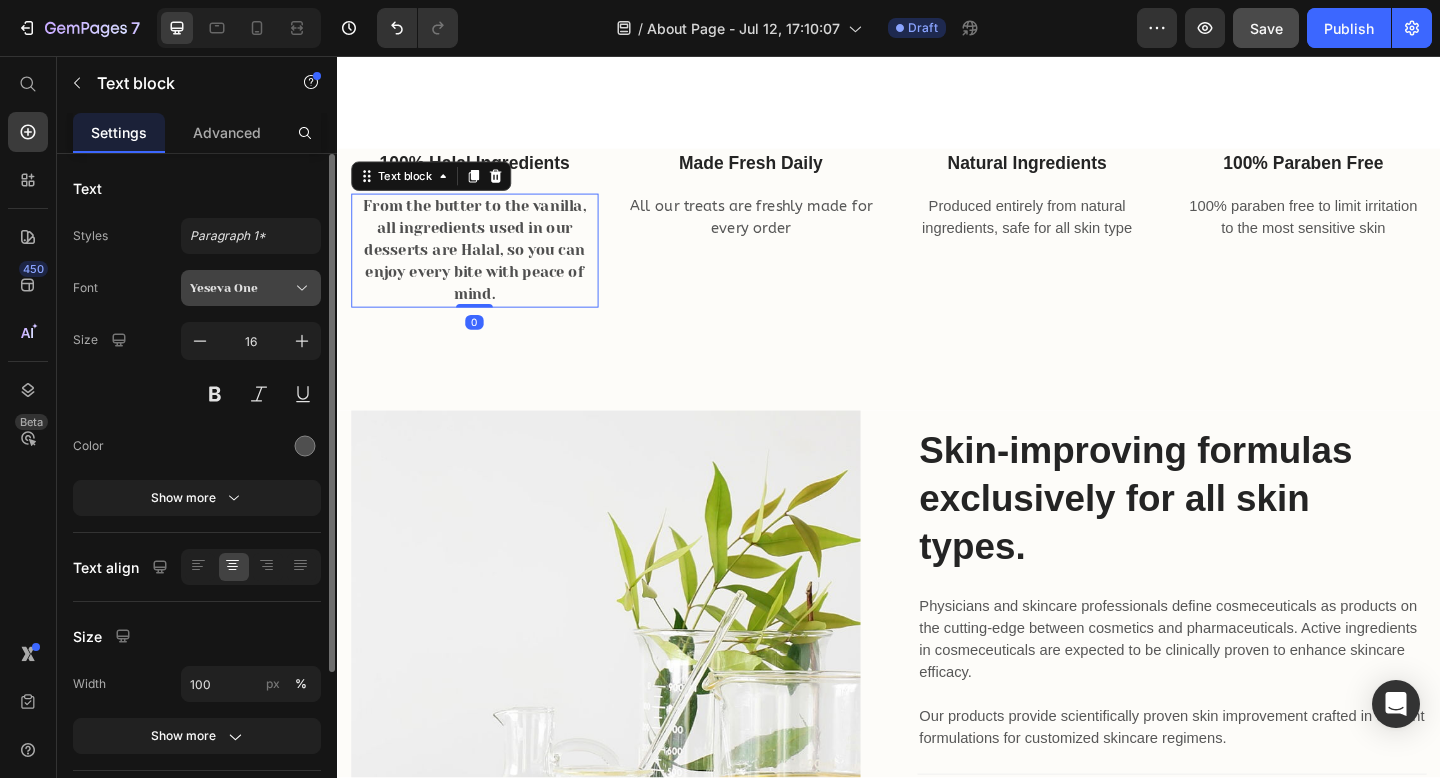 click on "Yeseva One" at bounding box center [241, 288] 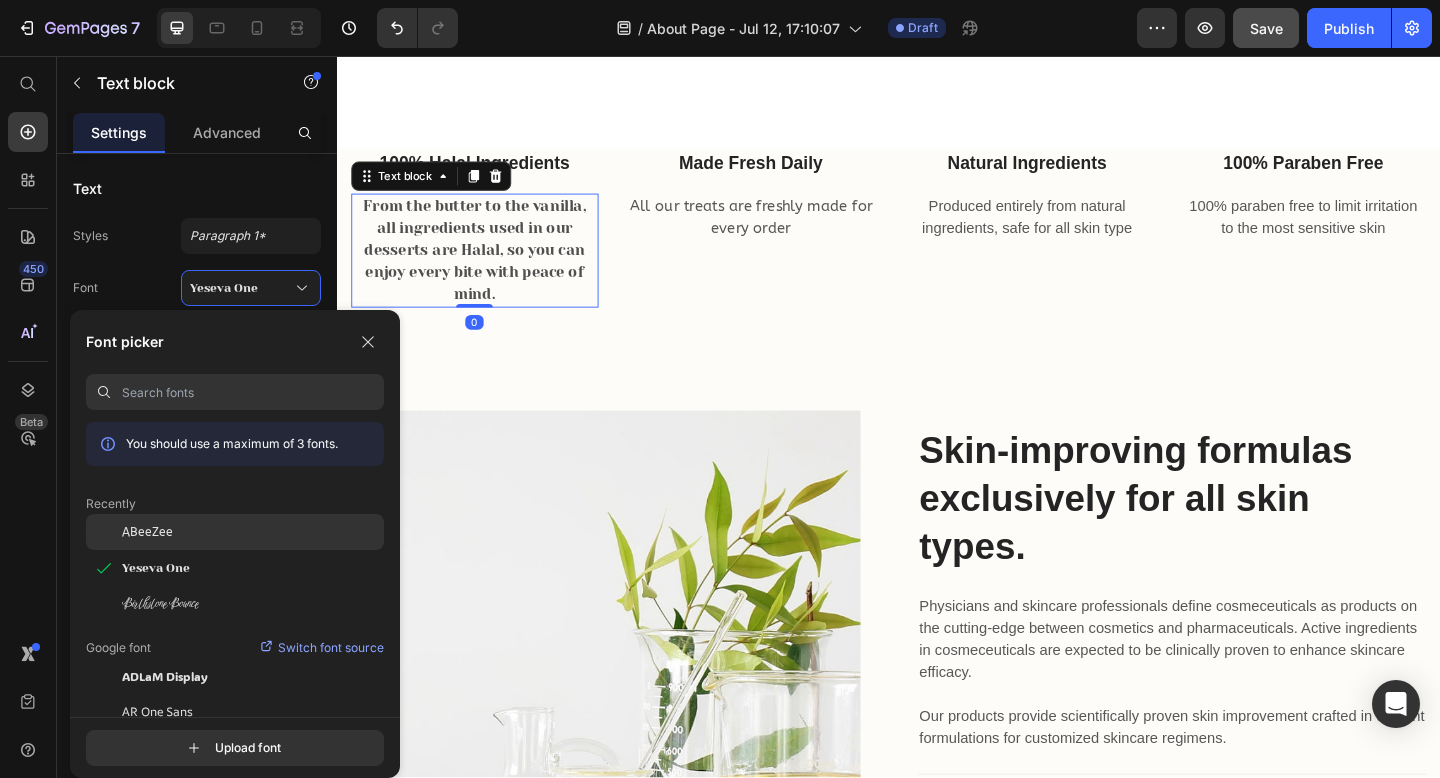 click on "ABeeZee" at bounding box center (147, 532) 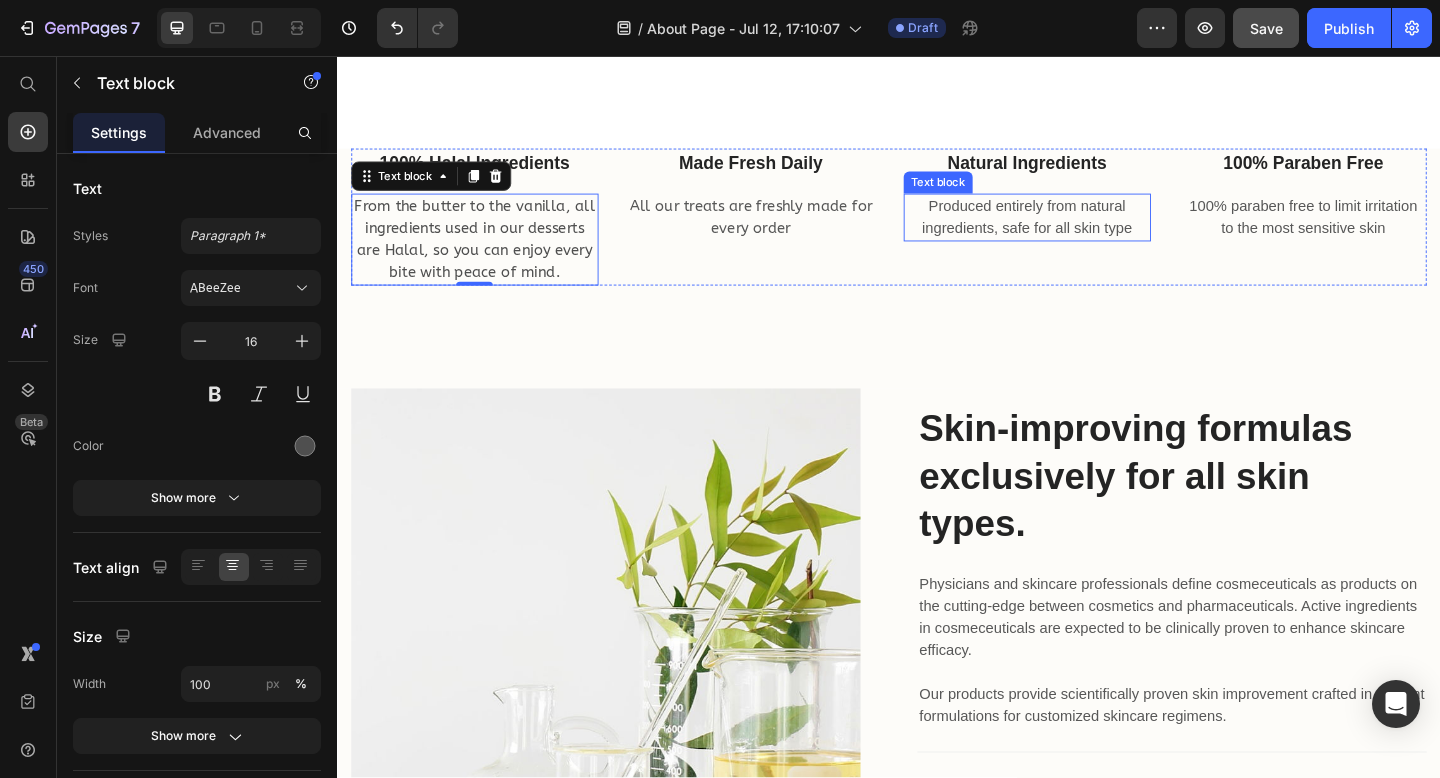 click on "Produced entirely from natural ingredients, safe for all skin type" at bounding box center (1087, 232) 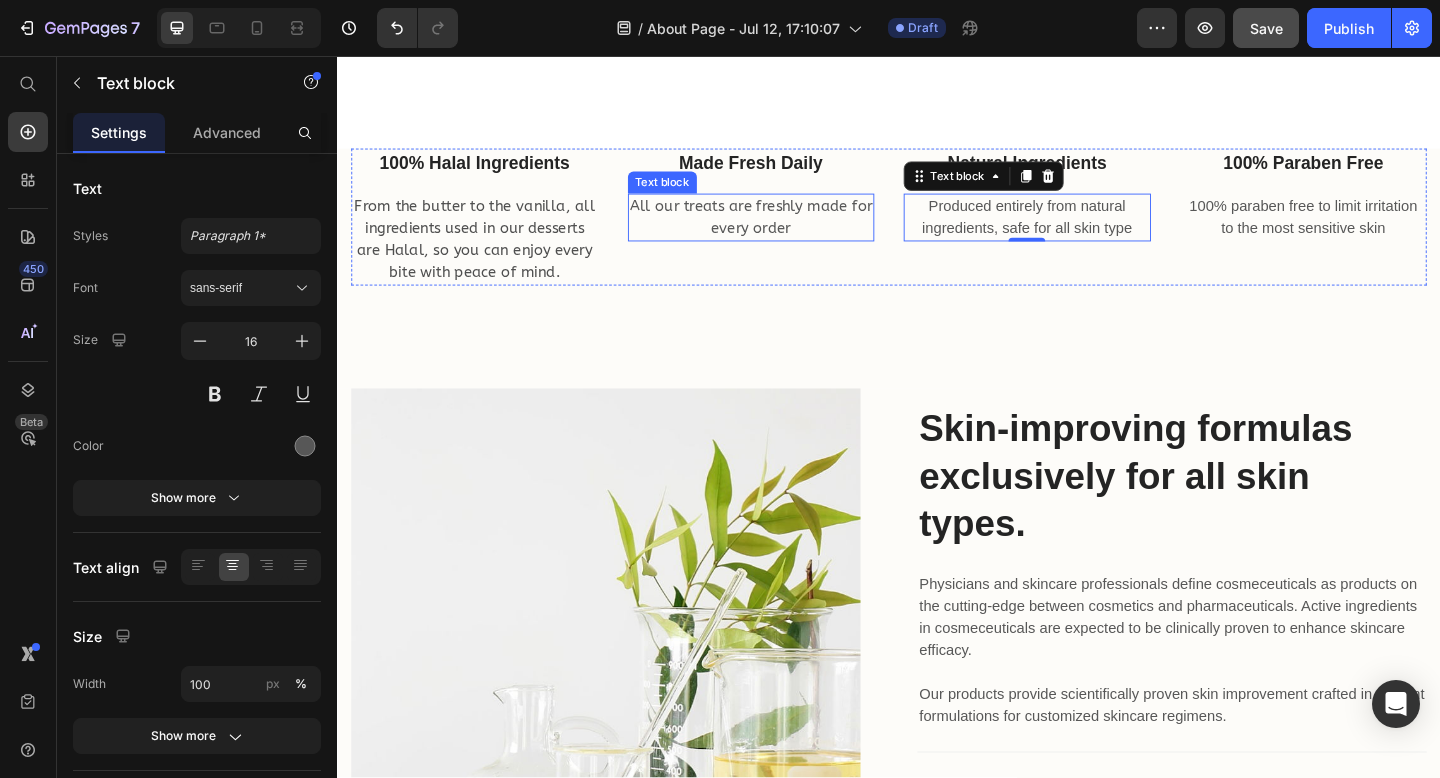 click on "All our treats are freshly made for every order" at bounding box center (787, 232) 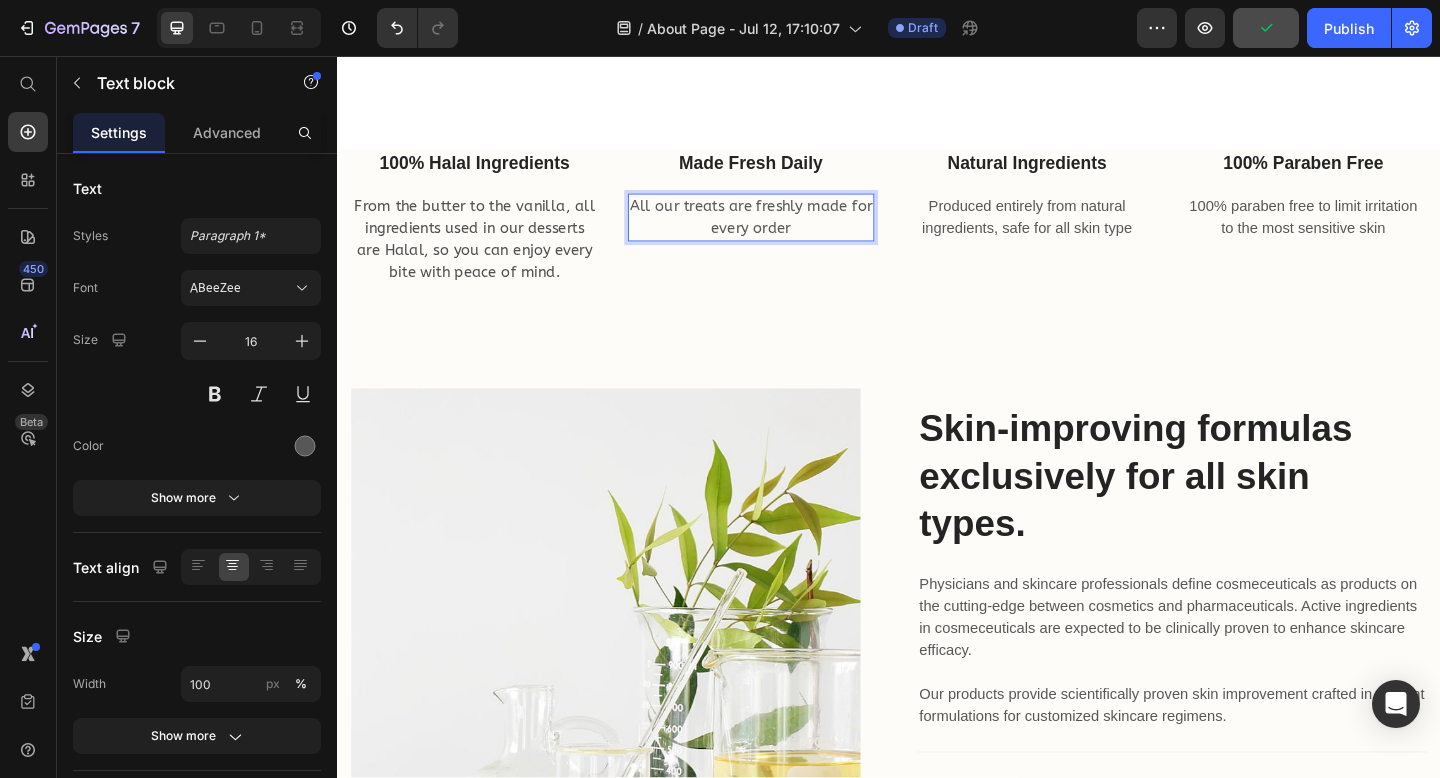 click on "All our treats are freshly made for every order" at bounding box center [787, 232] 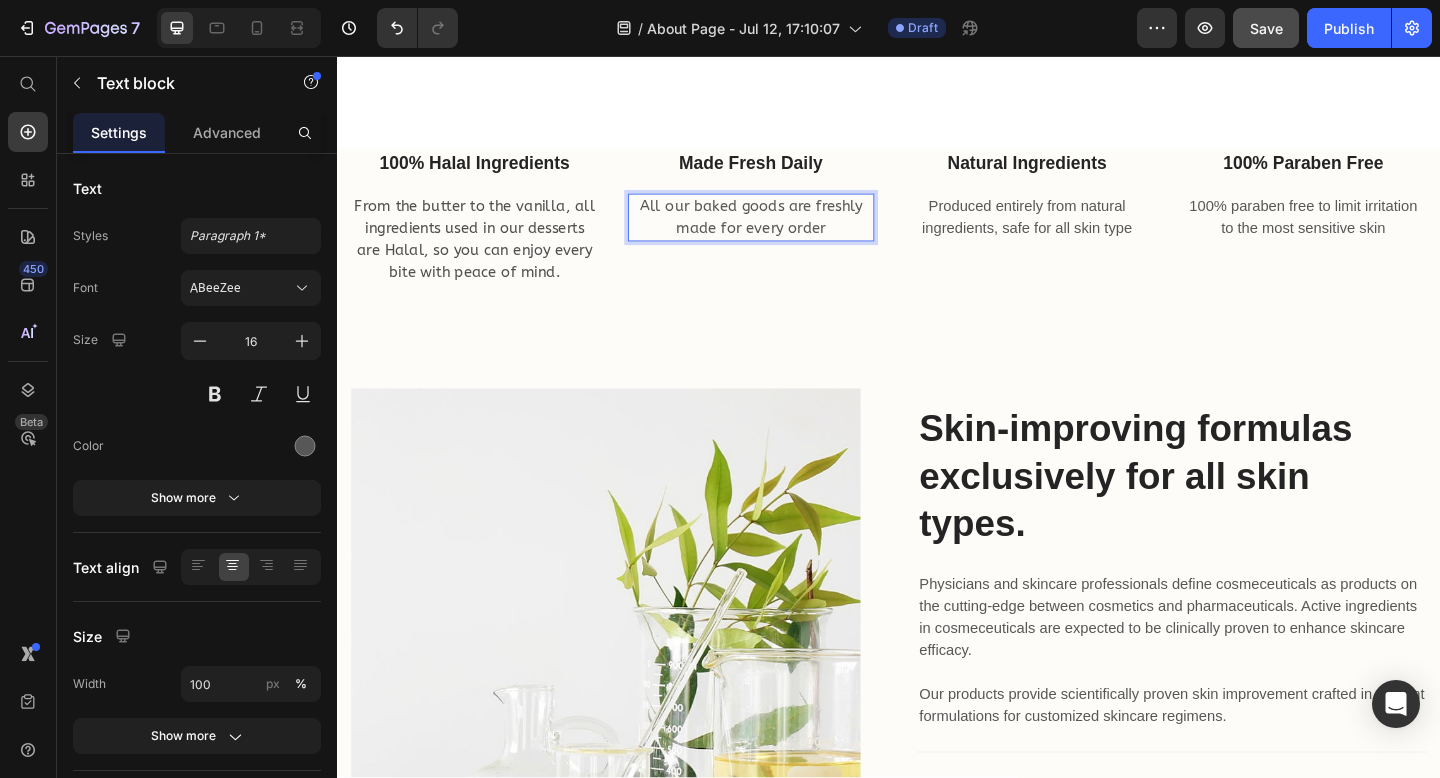 click on "All our baked goods are freshly made for every order" at bounding box center [787, 232] 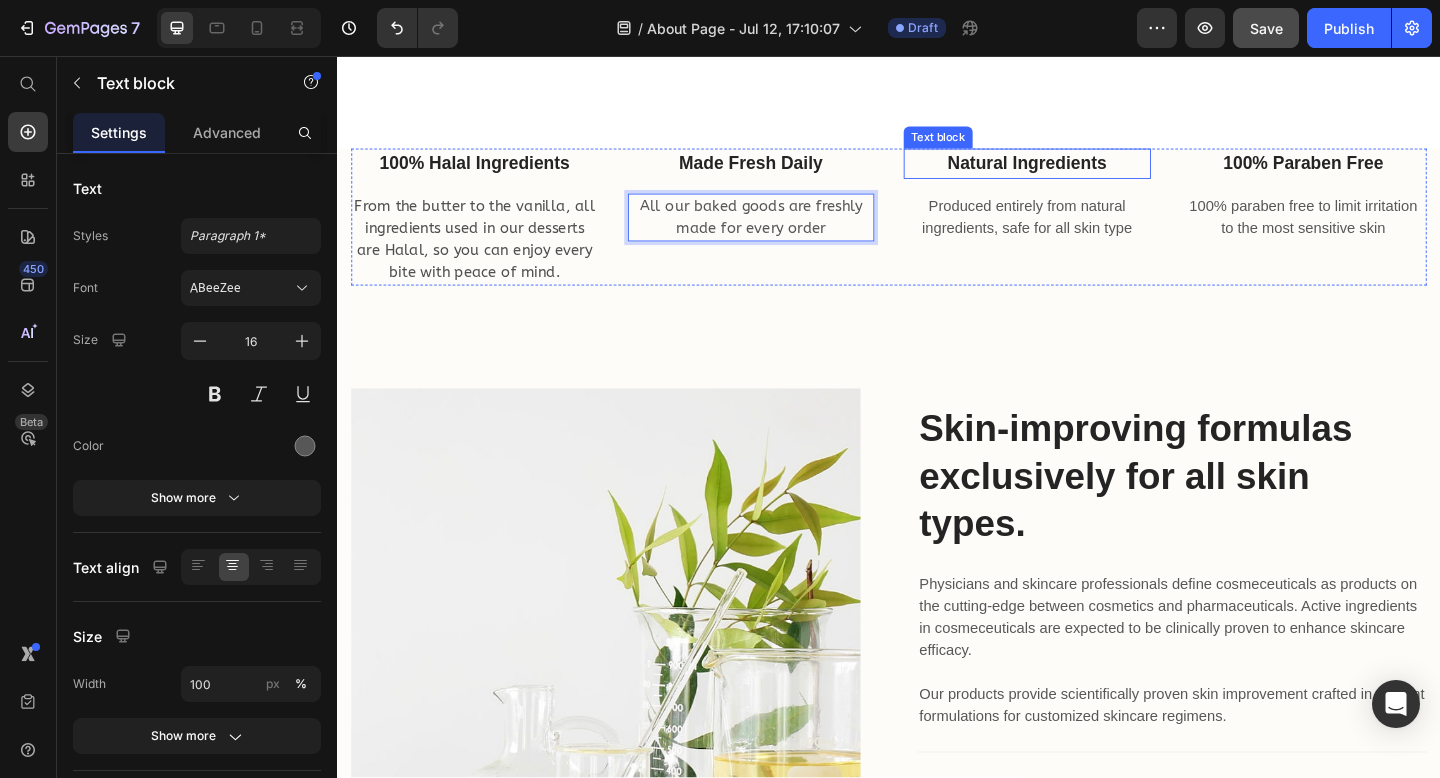click on "Natural Ingredients" at bounding box center (1087, 173) 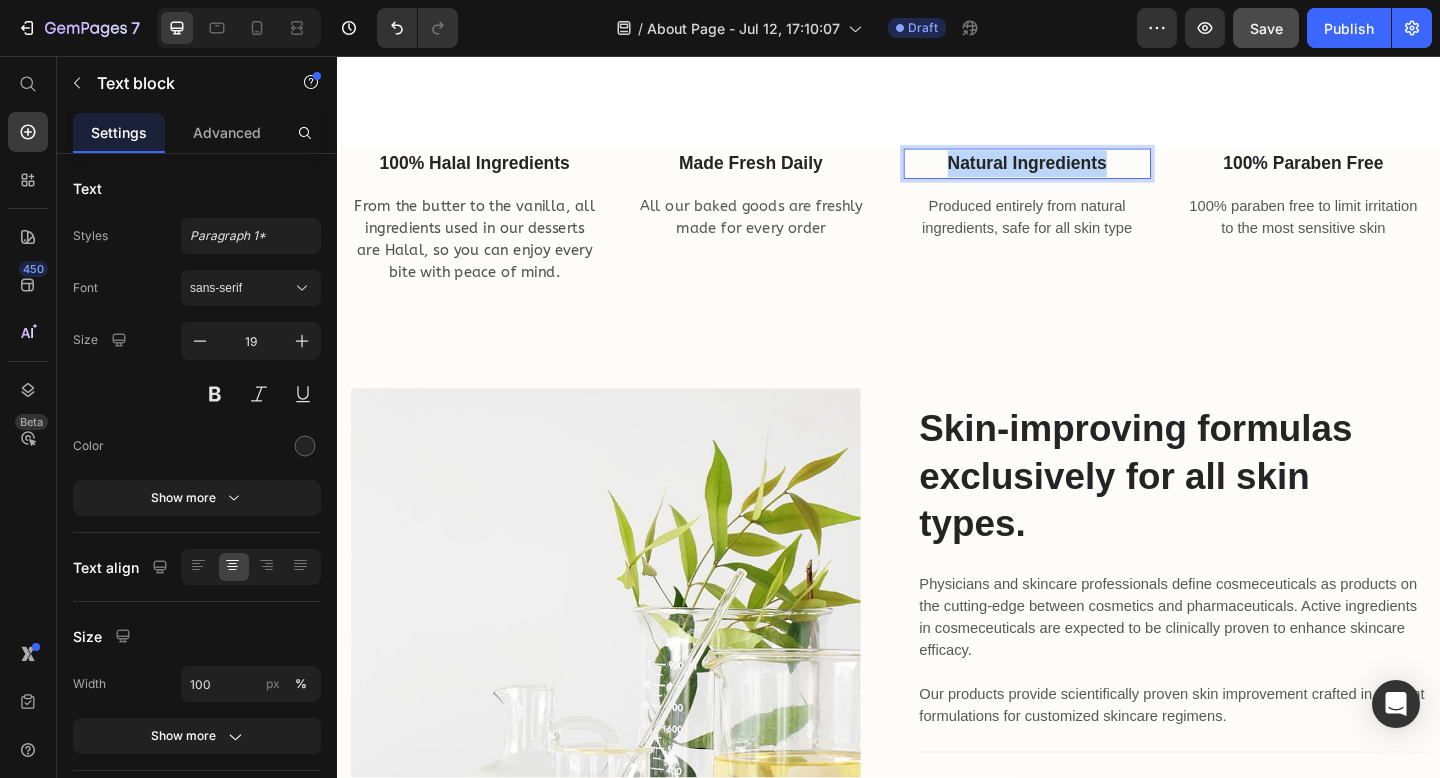 click on "Natural Ingredients" at bounding box center [1087, 173] 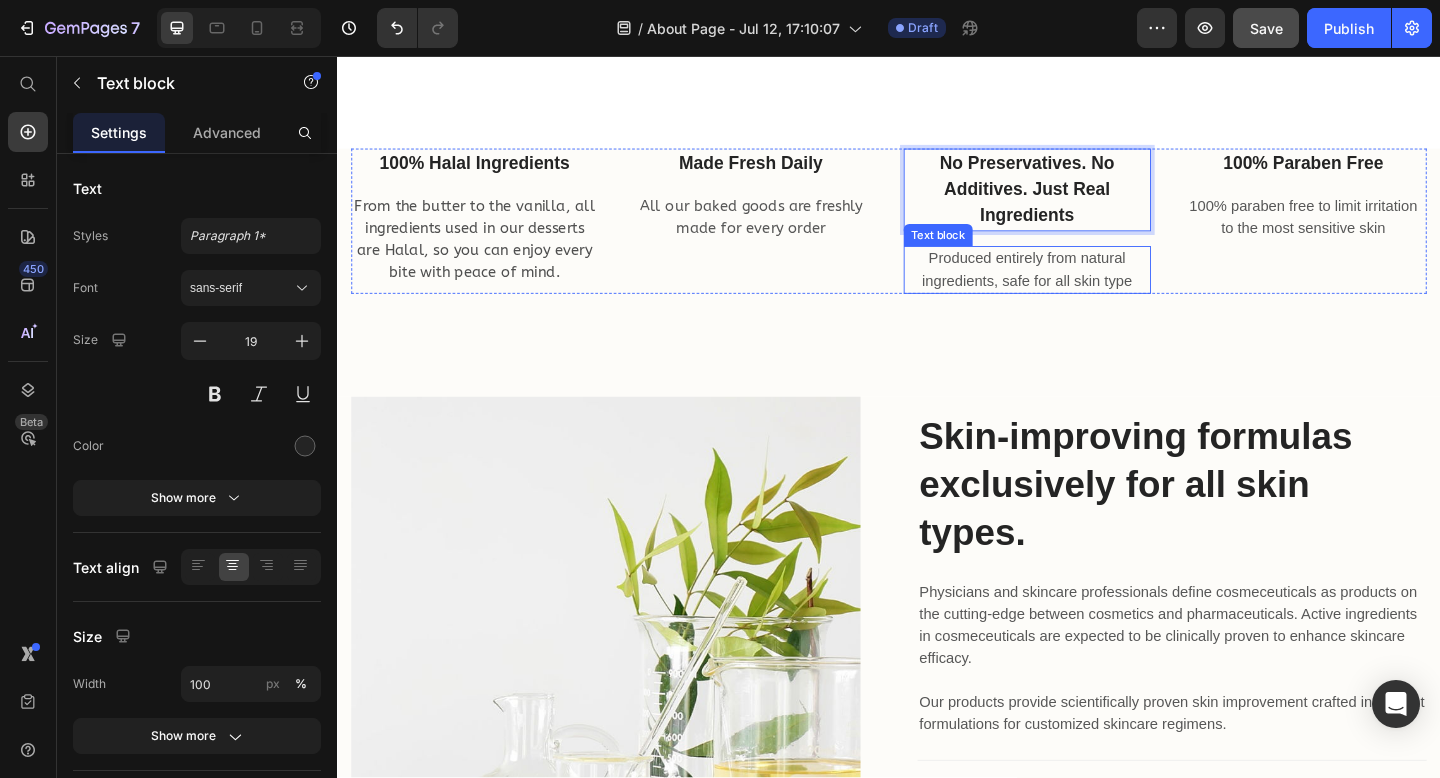 click on "Produced entirely from natural ingredients, safe for all skin type" at bounding box center (1087, 289) 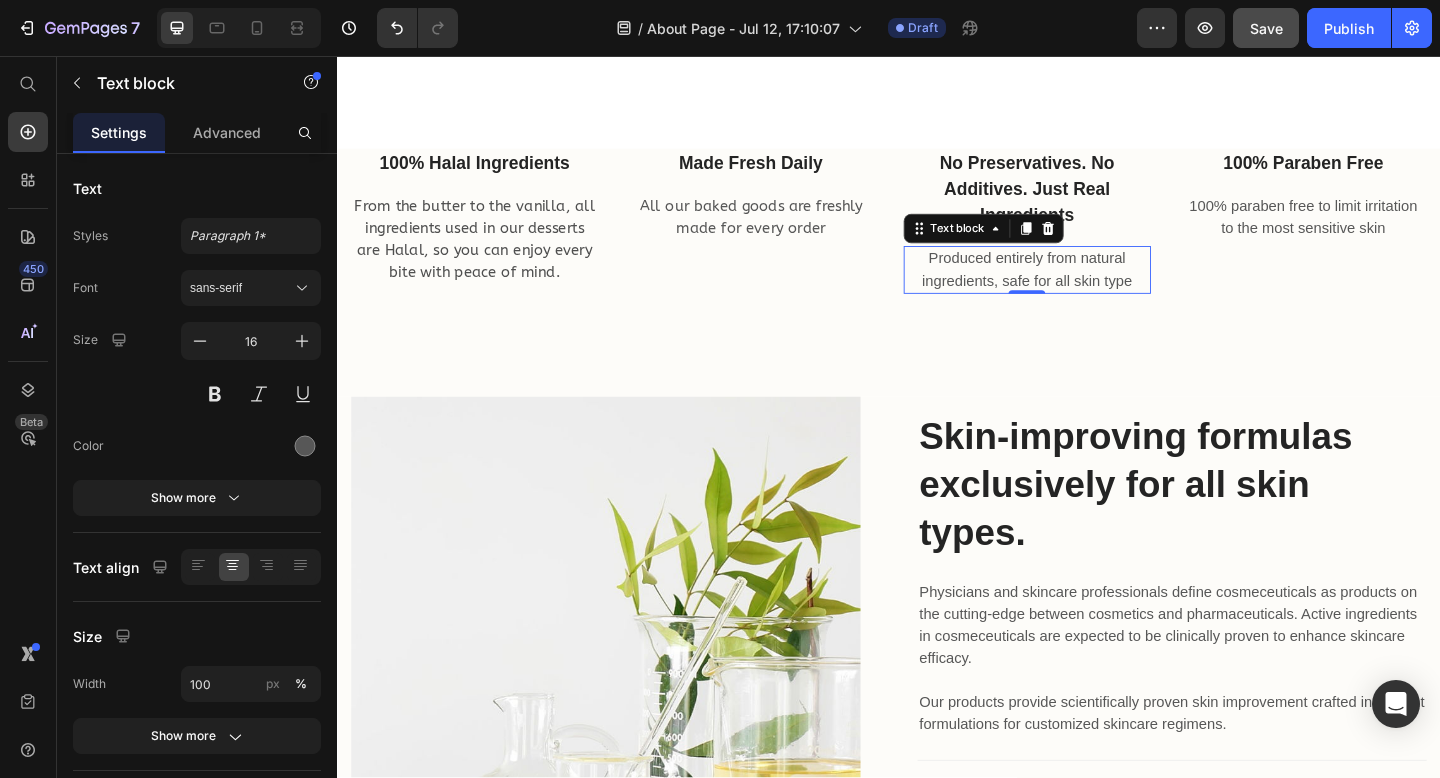 click on "Produced entirely from natural ingredients, safe for all skin type" at bounding box center (1087, 289) 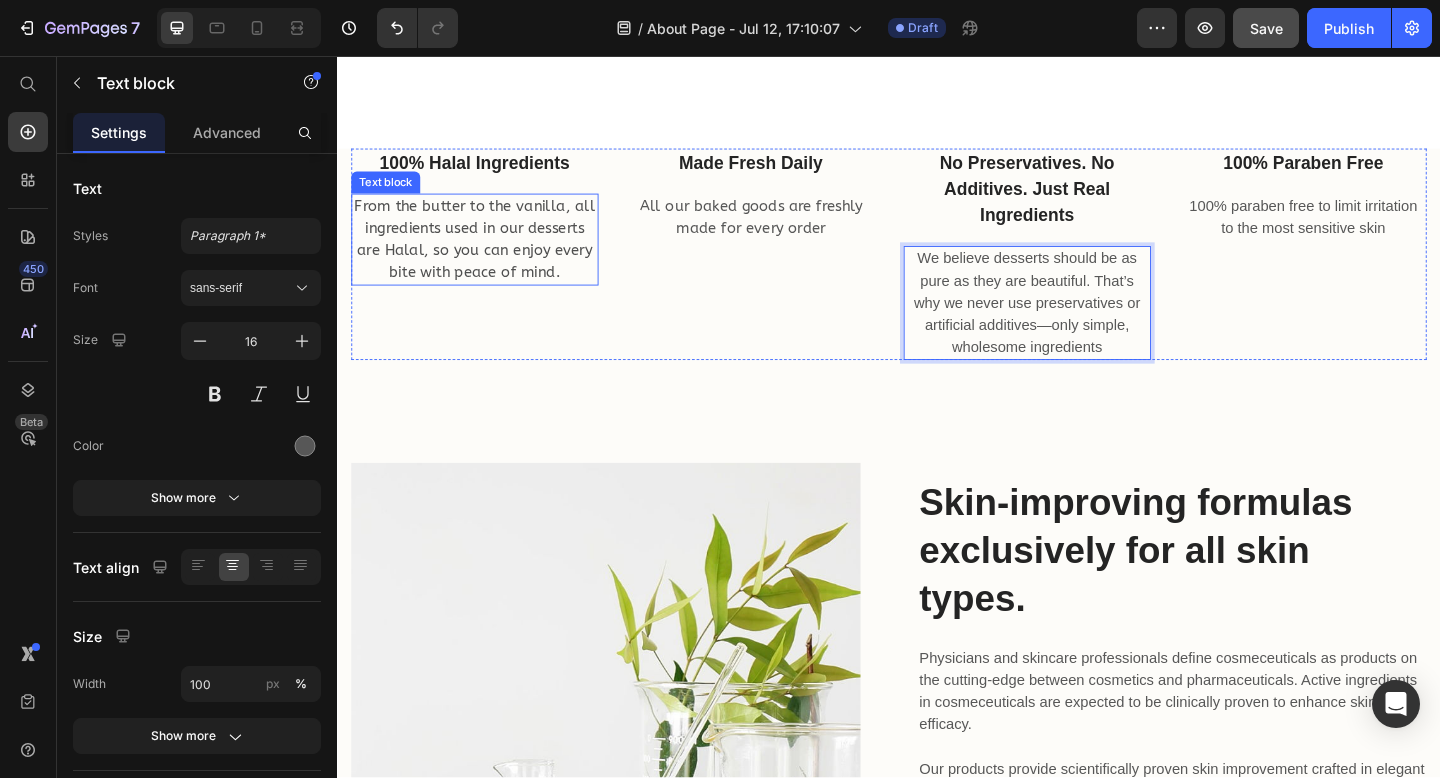 click on "From the butter to the vanilla, all ingredients used in our desserts are Halal, so you can enjoy every bite with peace of mind." at bounding box center [486, 256] 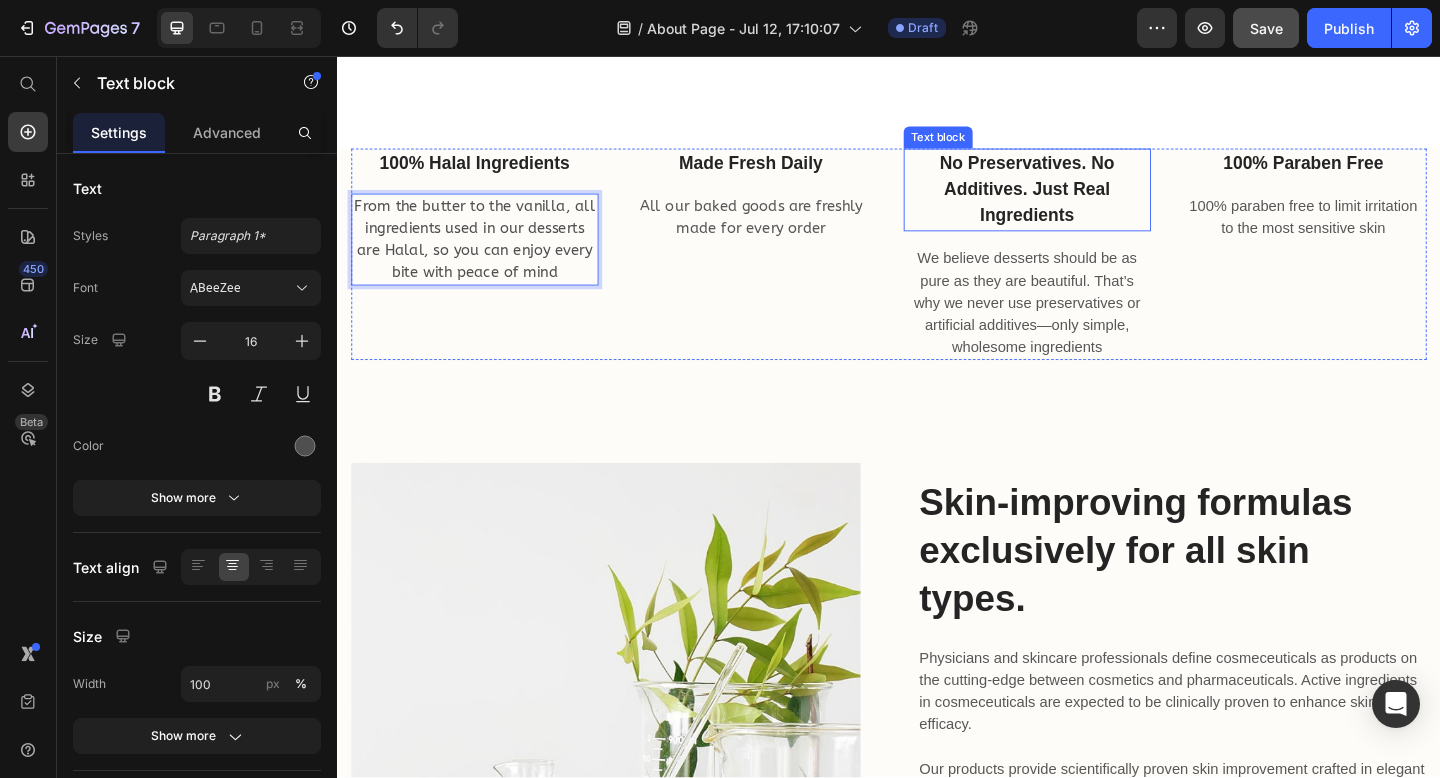 click on "No preservatives. No additives. Just real ingredients" at bounding box center [1087, 202] 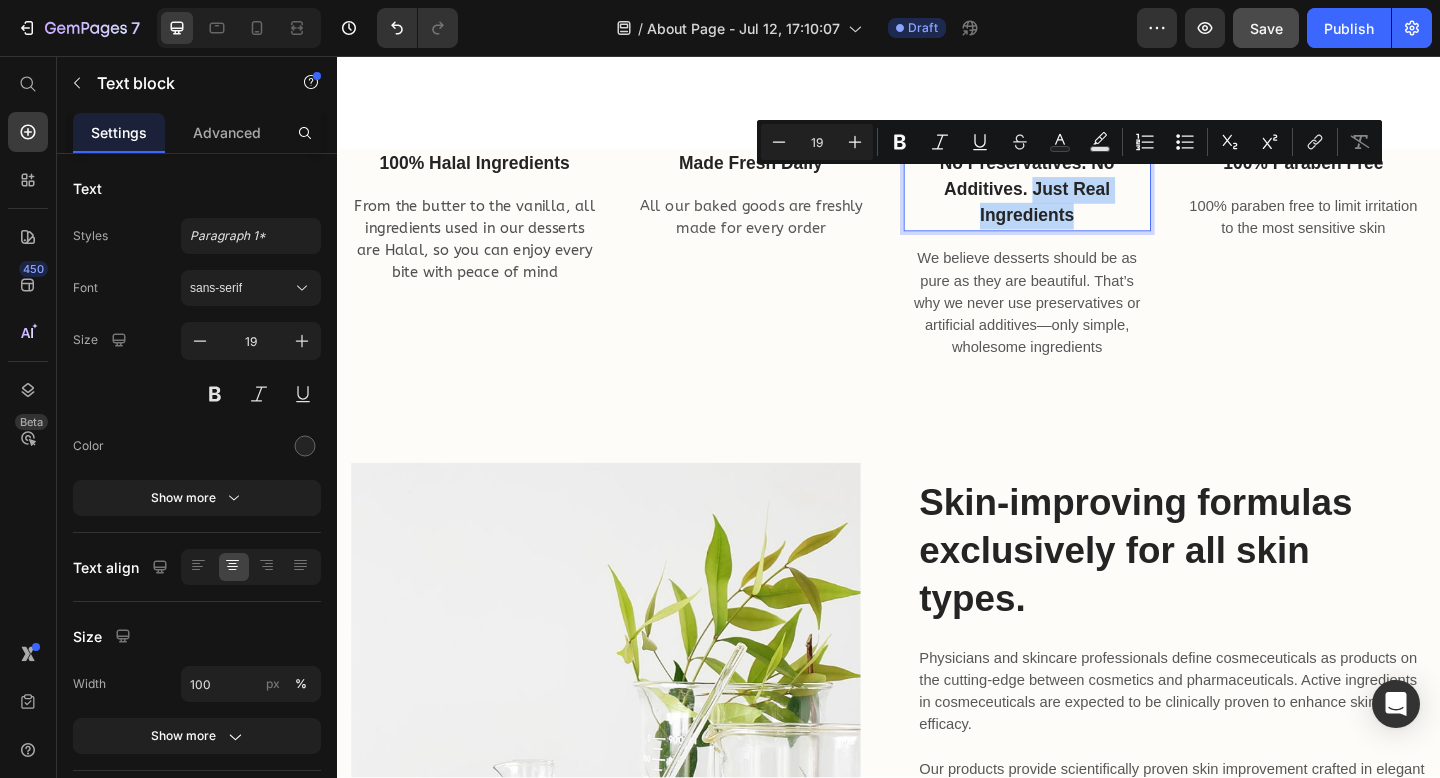drag, startPoint x: 1143, startPoint y: 222, endPoint x: 1097, endPoint y: 193, distance: 54.378304 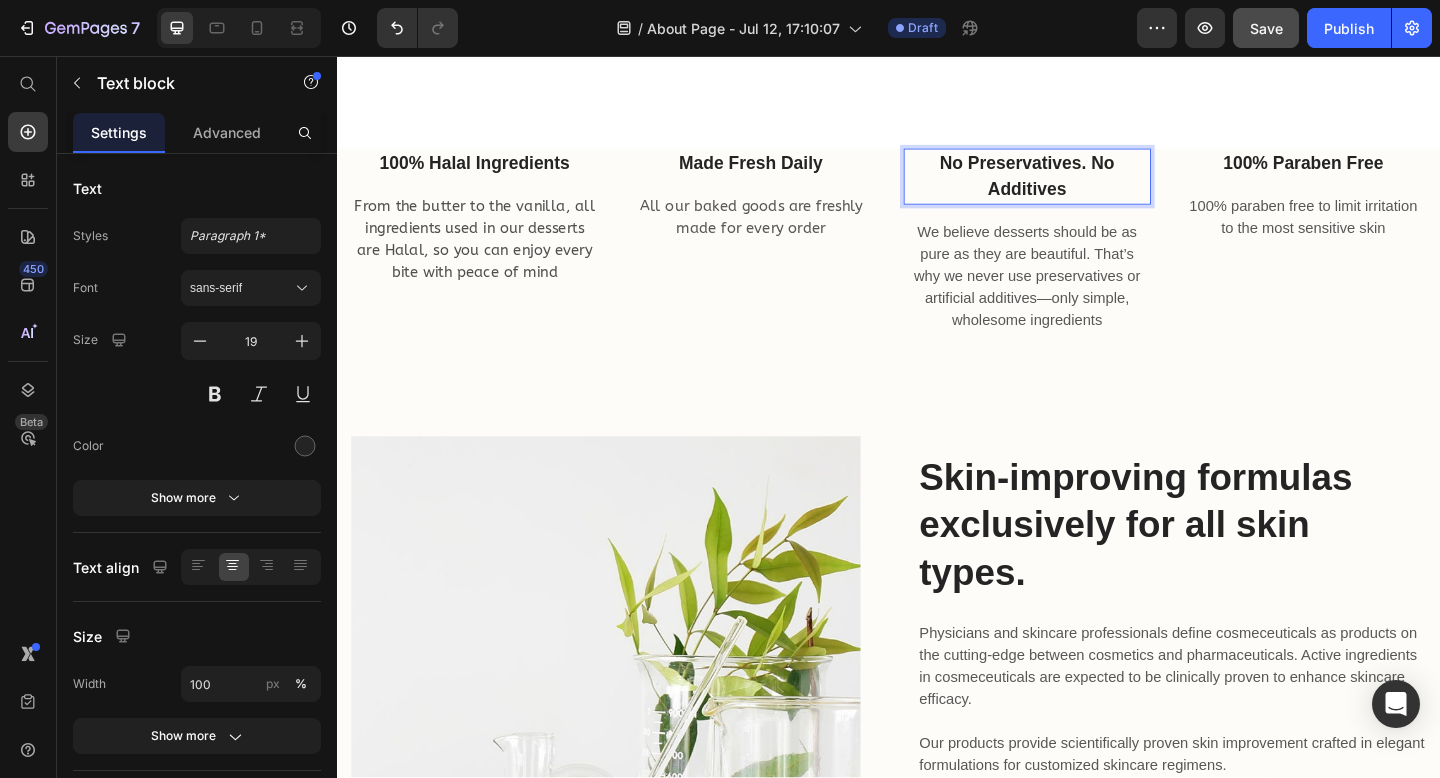 click on "No preservatives. No additives" at bounding box center [1087, 187] 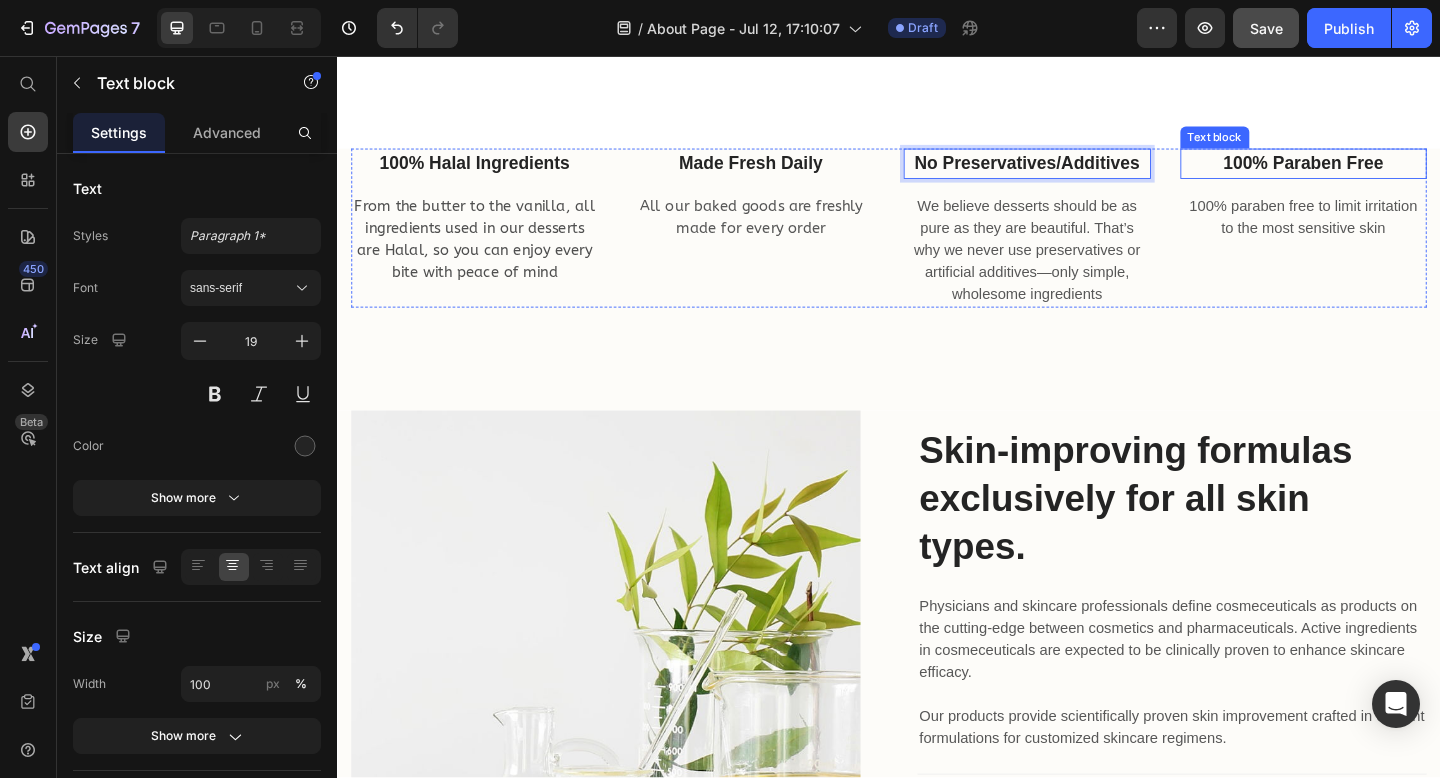 click on "100% Paraben Free" at bounding box center [1388, 173] 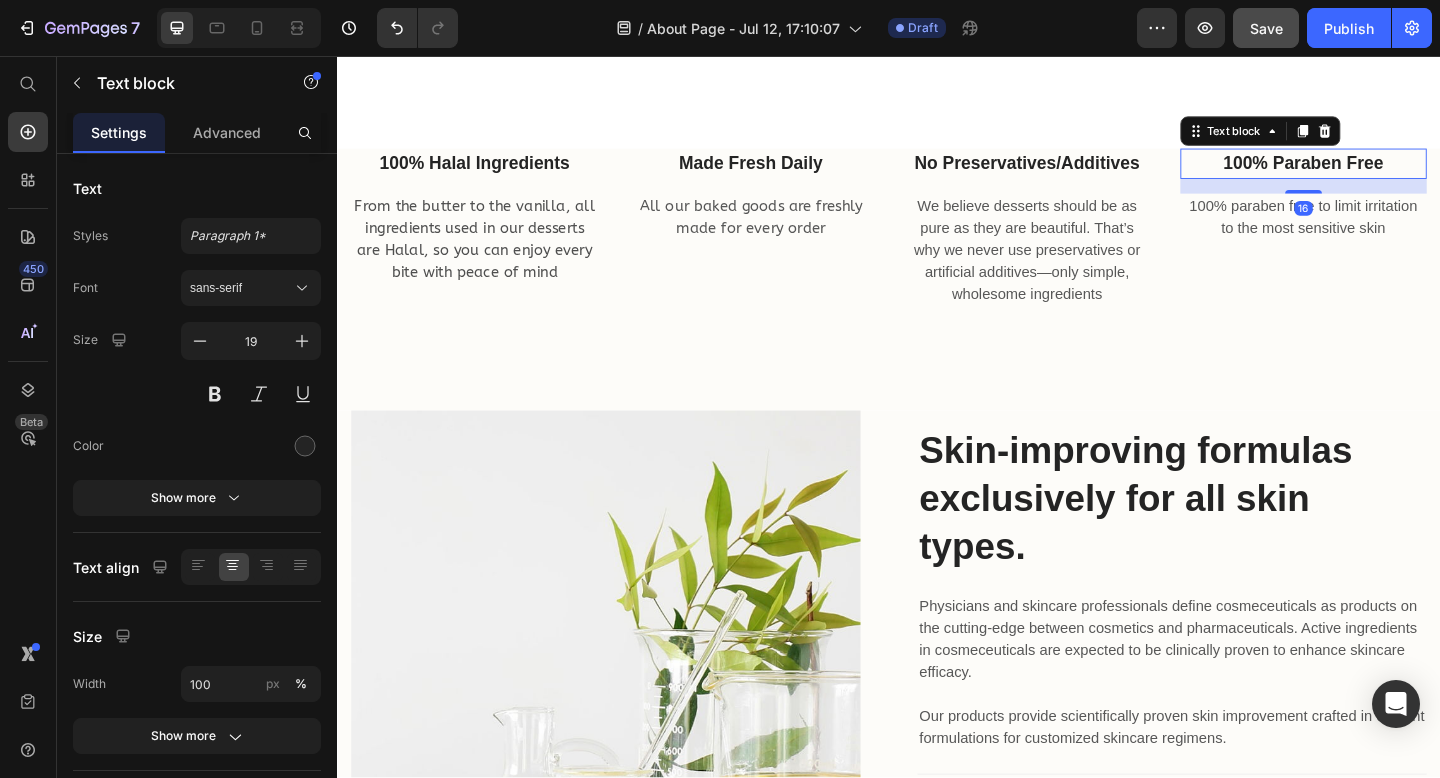 click on "100% Paraben Free" at bounding box center [1388, 173] 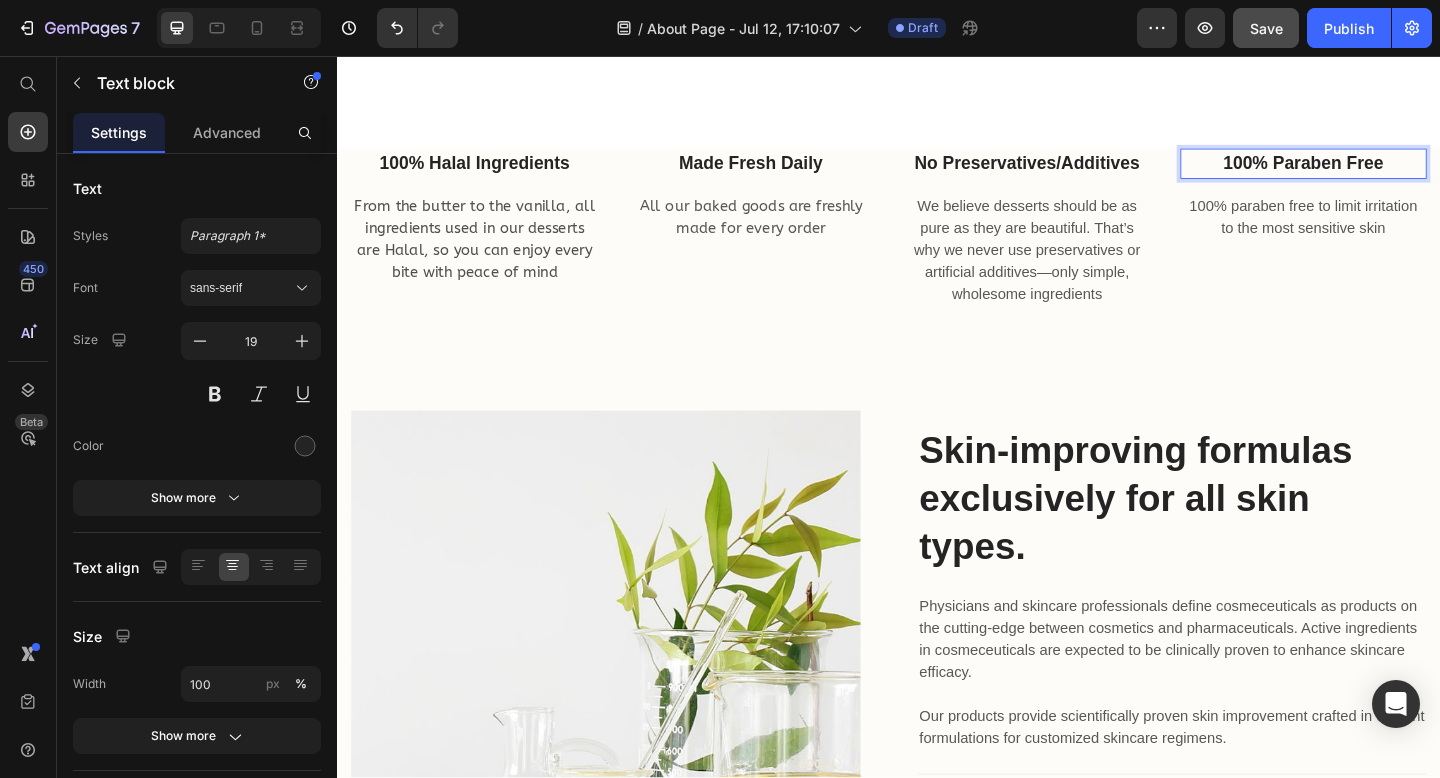 click on "100% Paraben Free" at bounding box center (1388, 173) 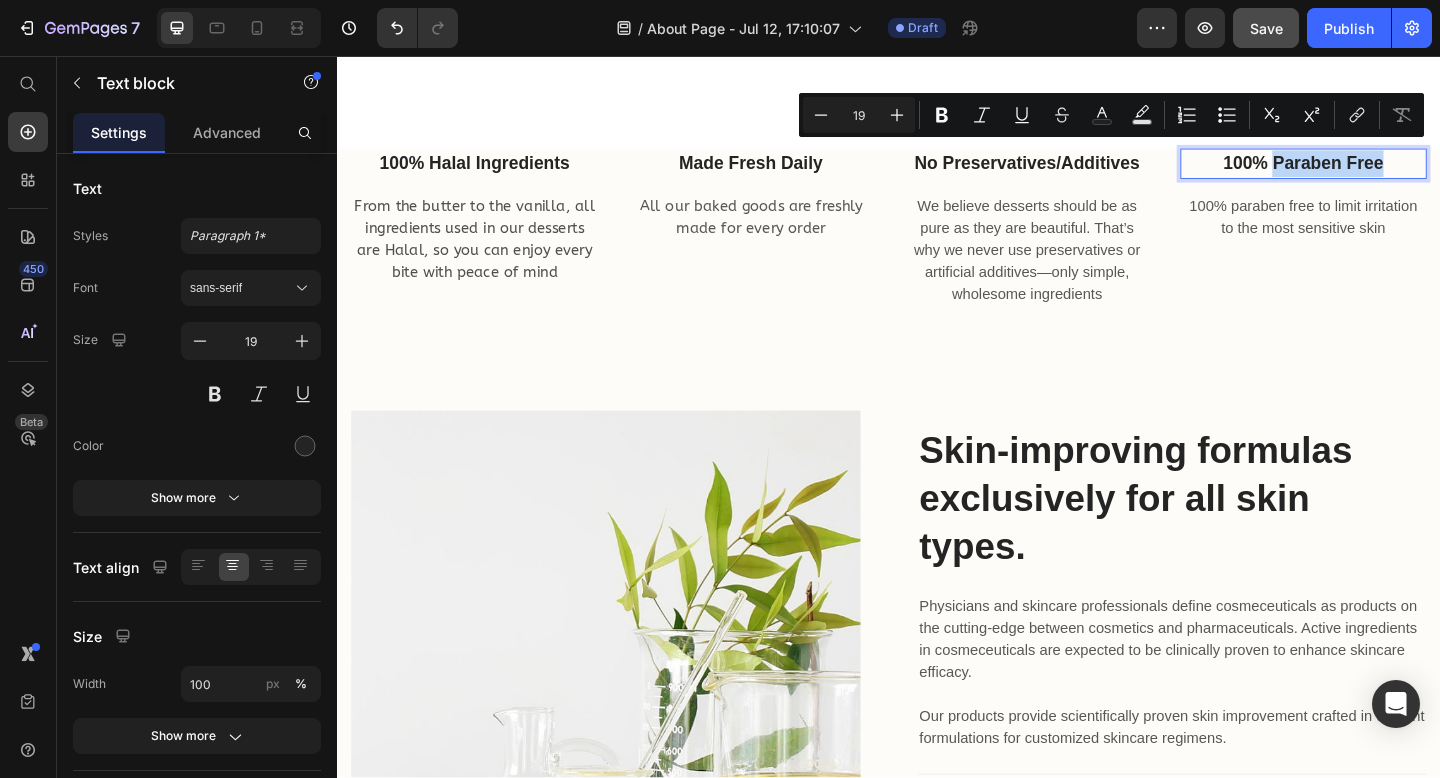 drag, startPoint x: 1359, startPoint y: 163, endPoint x: 1475, endPoint y: 165, distance: 116.01724 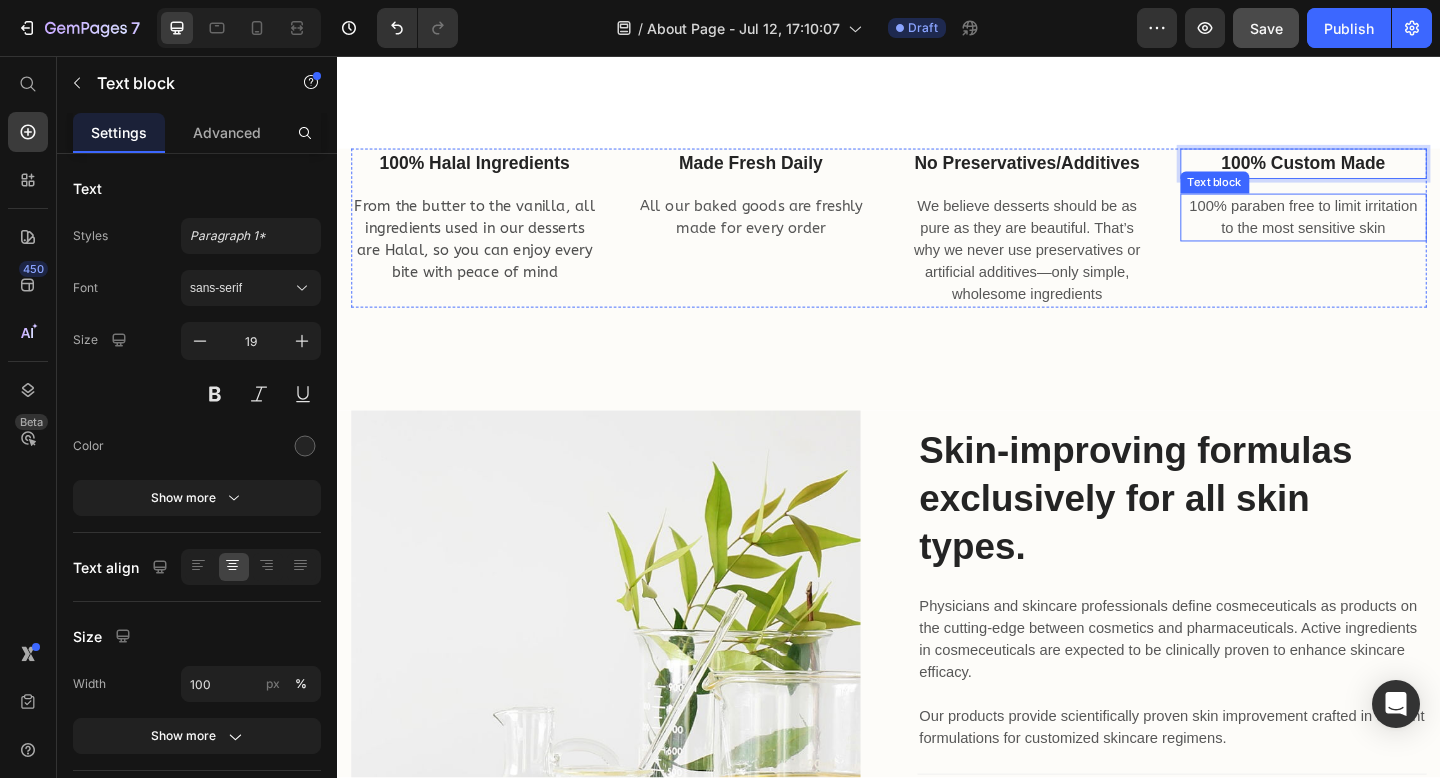 click on "100% paraben free to limit irritation to the most sensitive skin" at bounding box center (1388, 232) 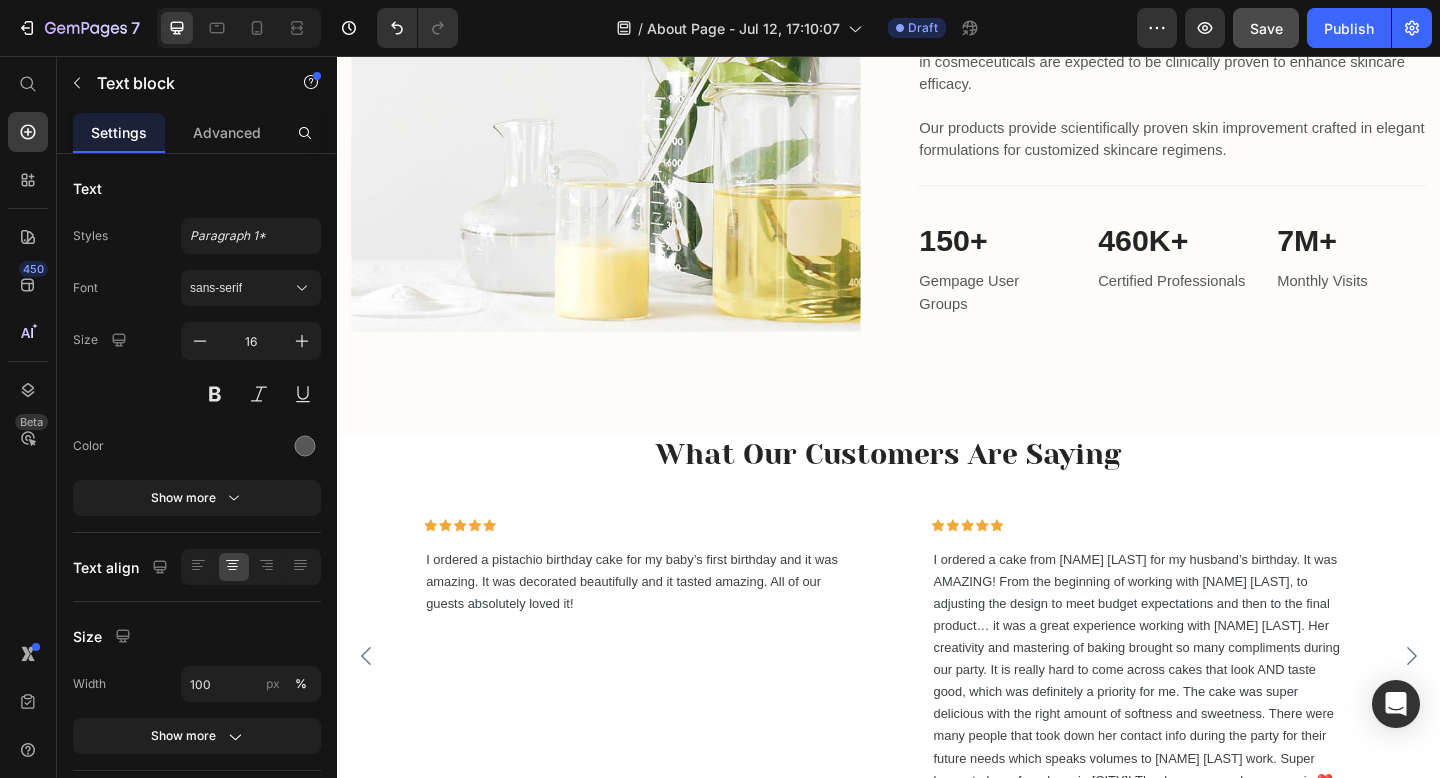 scroll, scrollTop: 1357, scrollLeft: 0, axis: vertical 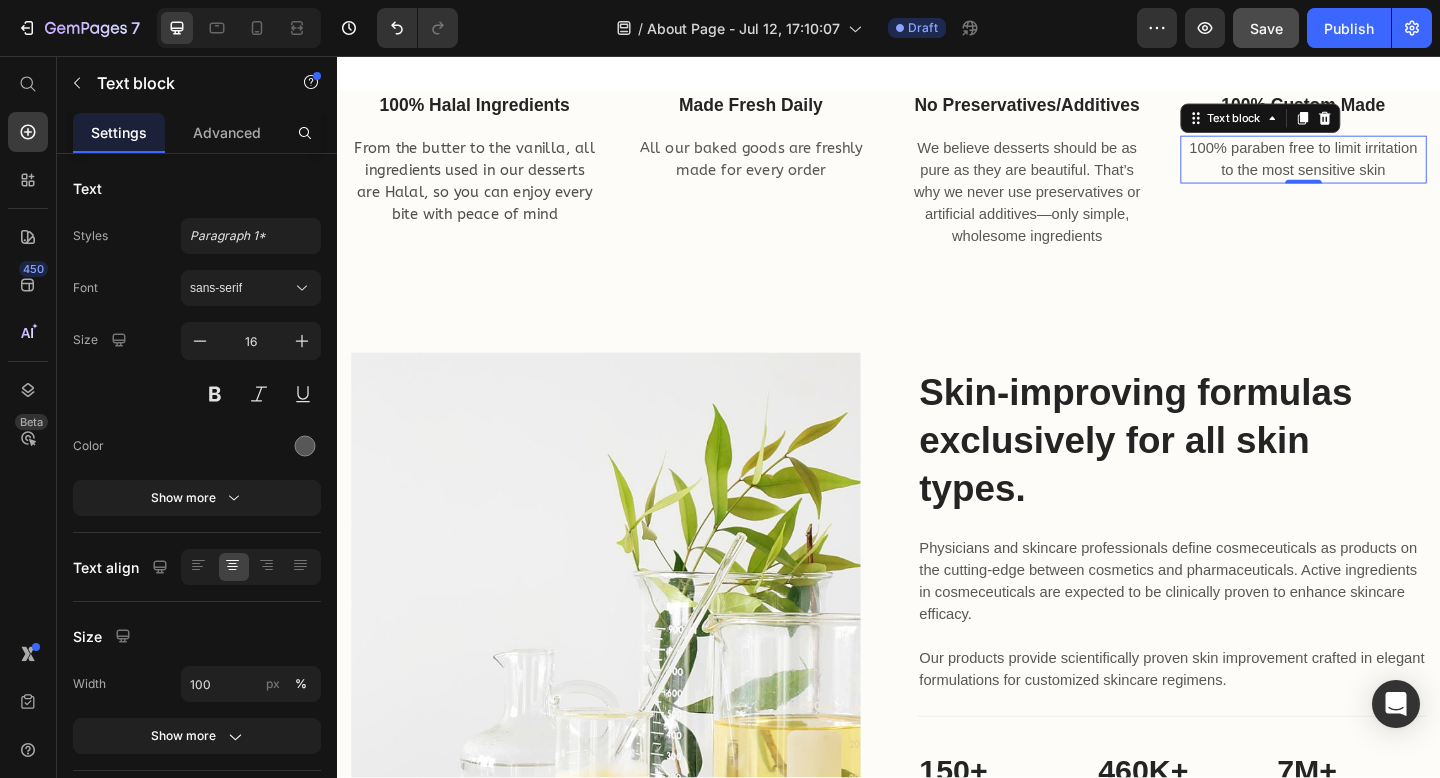 click on "100% paraben free to limit irritation to the most sensitive skin" at bounding box center [1388, 169] 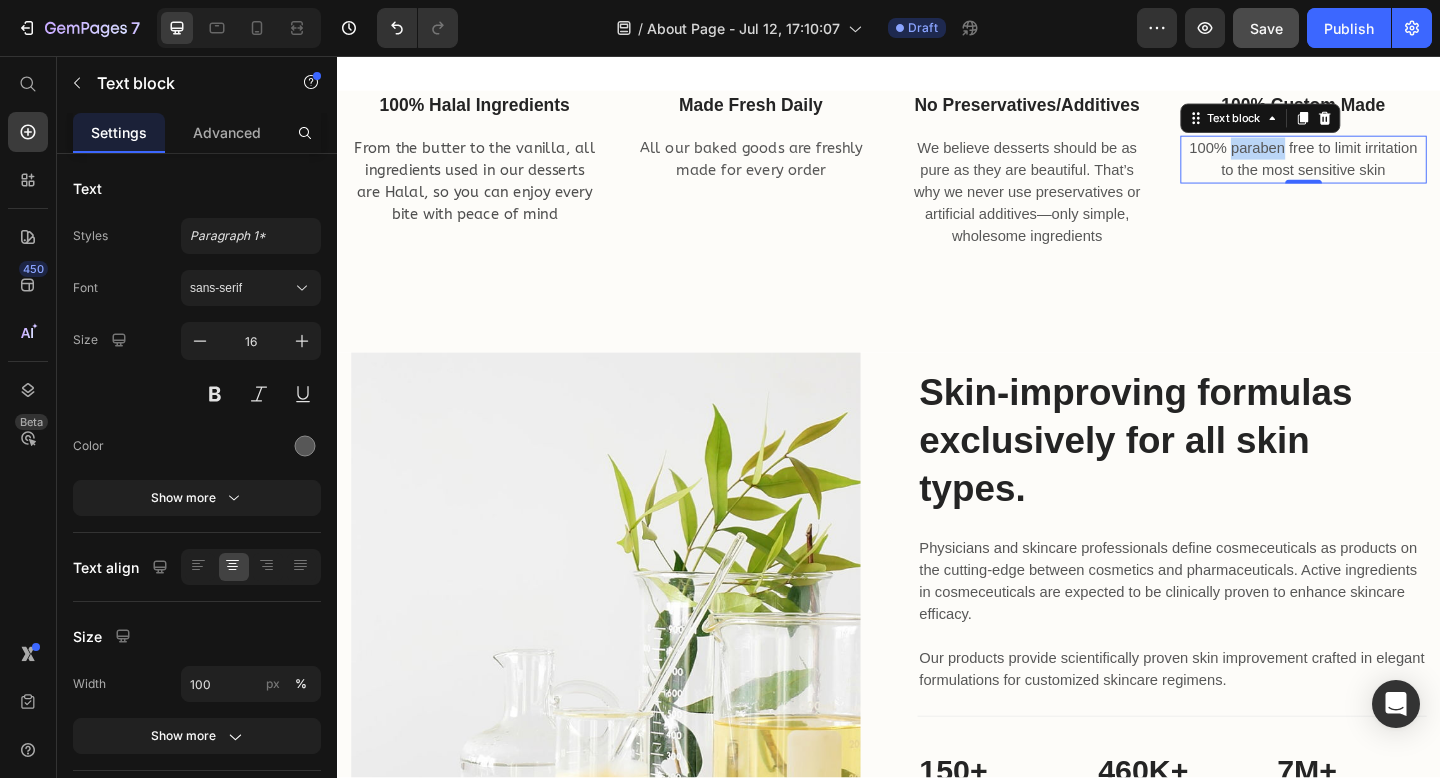 click on "100% paraben free to limit irritation to the most sensitive skin" at bounding box center [1388, 169] 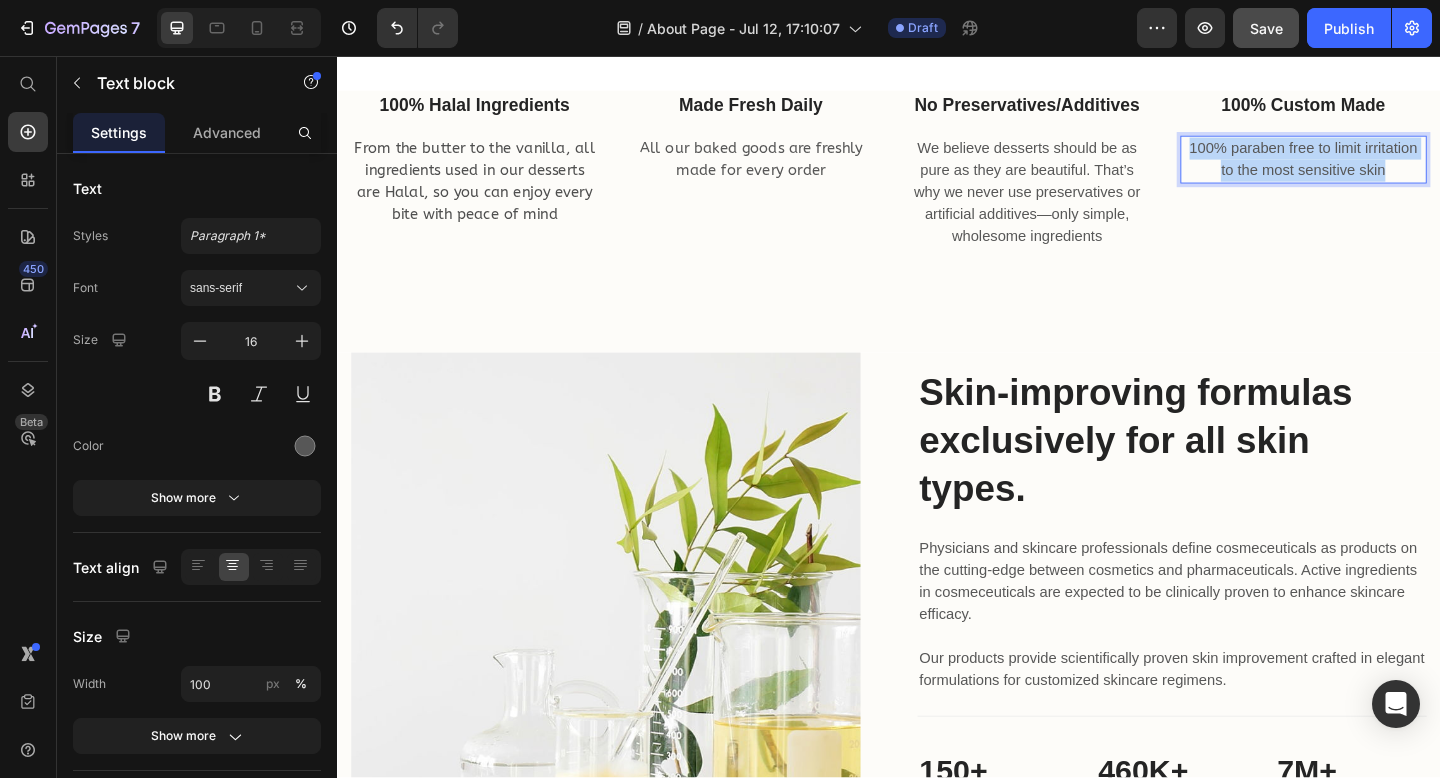 click on "100% paraben free to limit irritation to the most sensitive skin" at bounding box center [1388, 169] 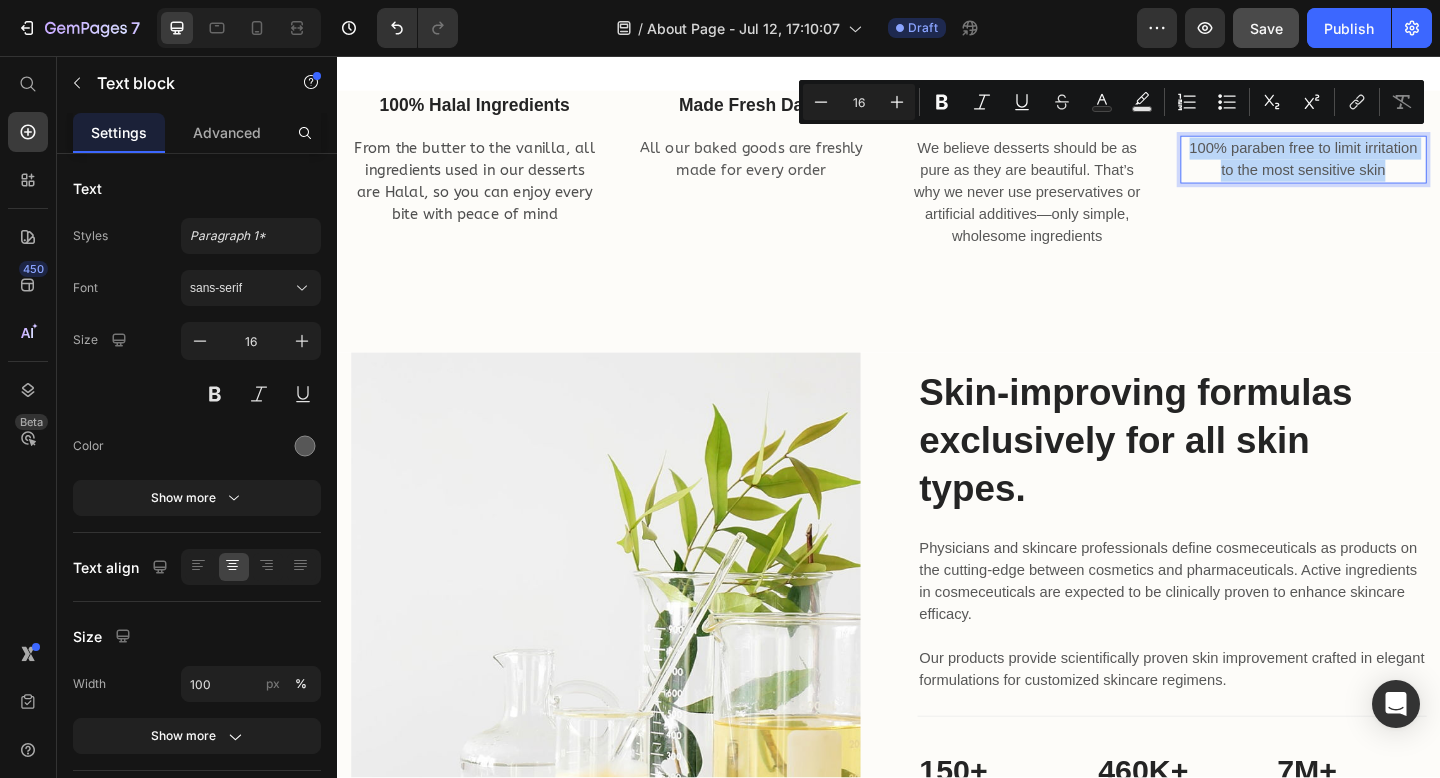 click on "100% paraben free to limit irritation to the most sensitive skin" at bounding box center [1388, 169] 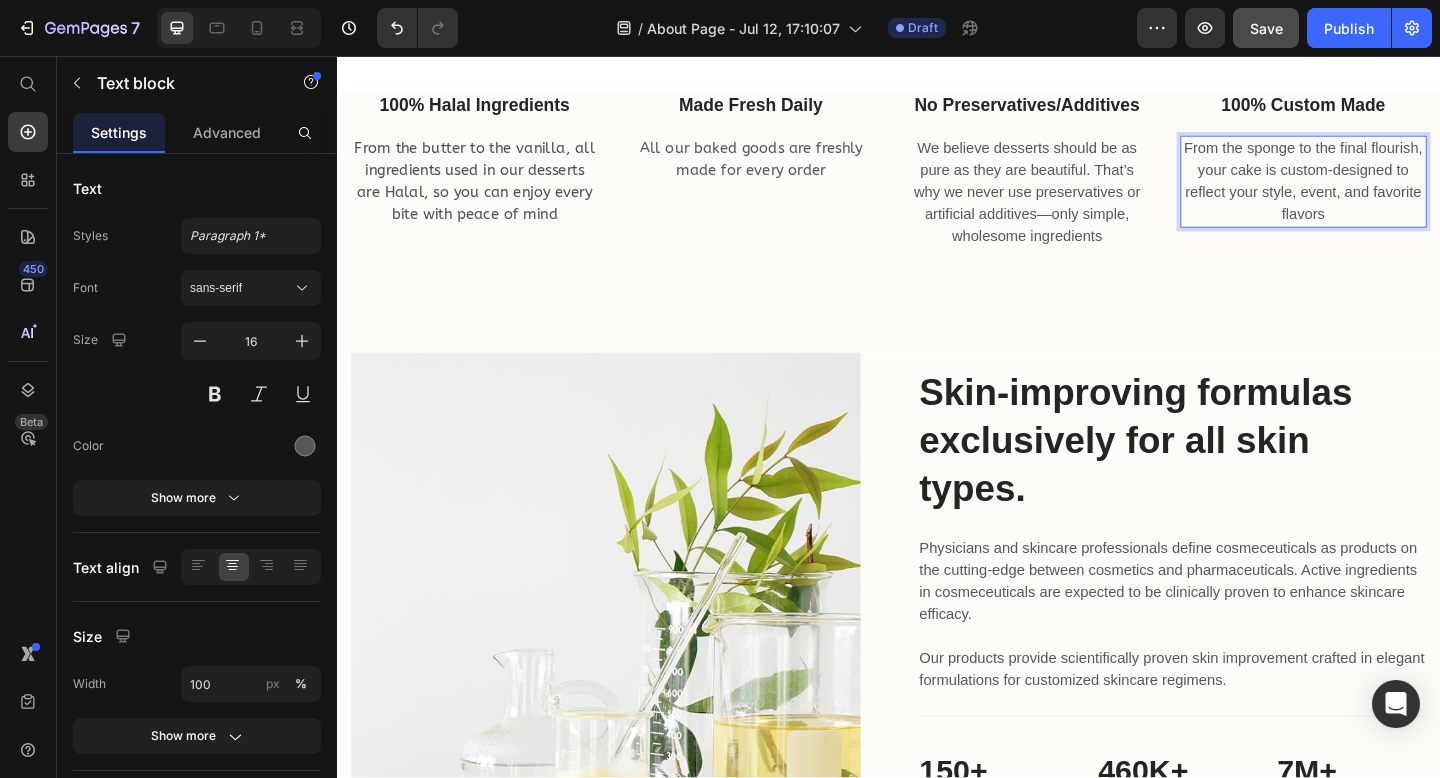 click on "From the sponge to the final flourish, your cake is custom-designed to reflect your style, event, and favorite flavors" at bounding box center (1388, 193) 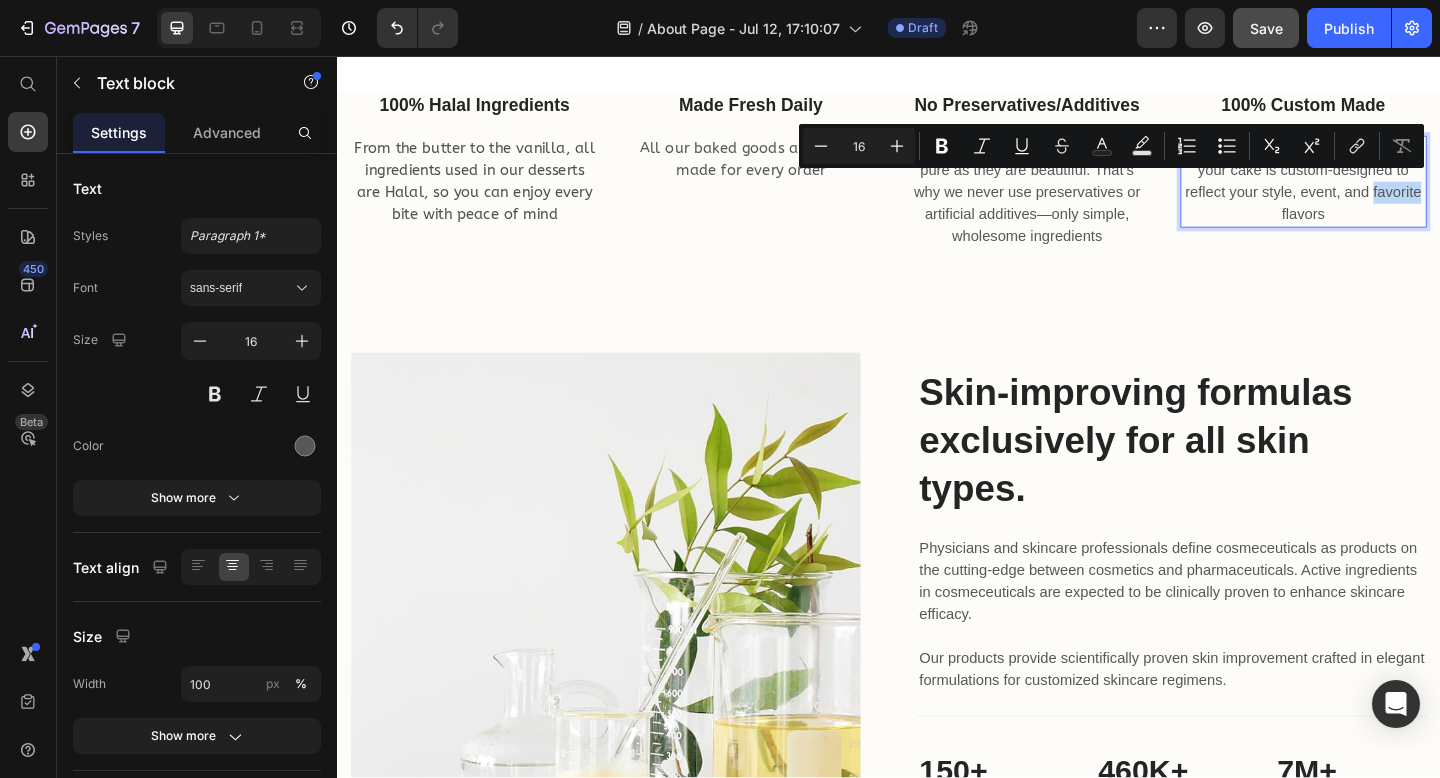 click on "From the sponge to the final flourish, your cake is custom-designed to reflect your style, event, and favorite flavors" at bounding box center [1388, 193] 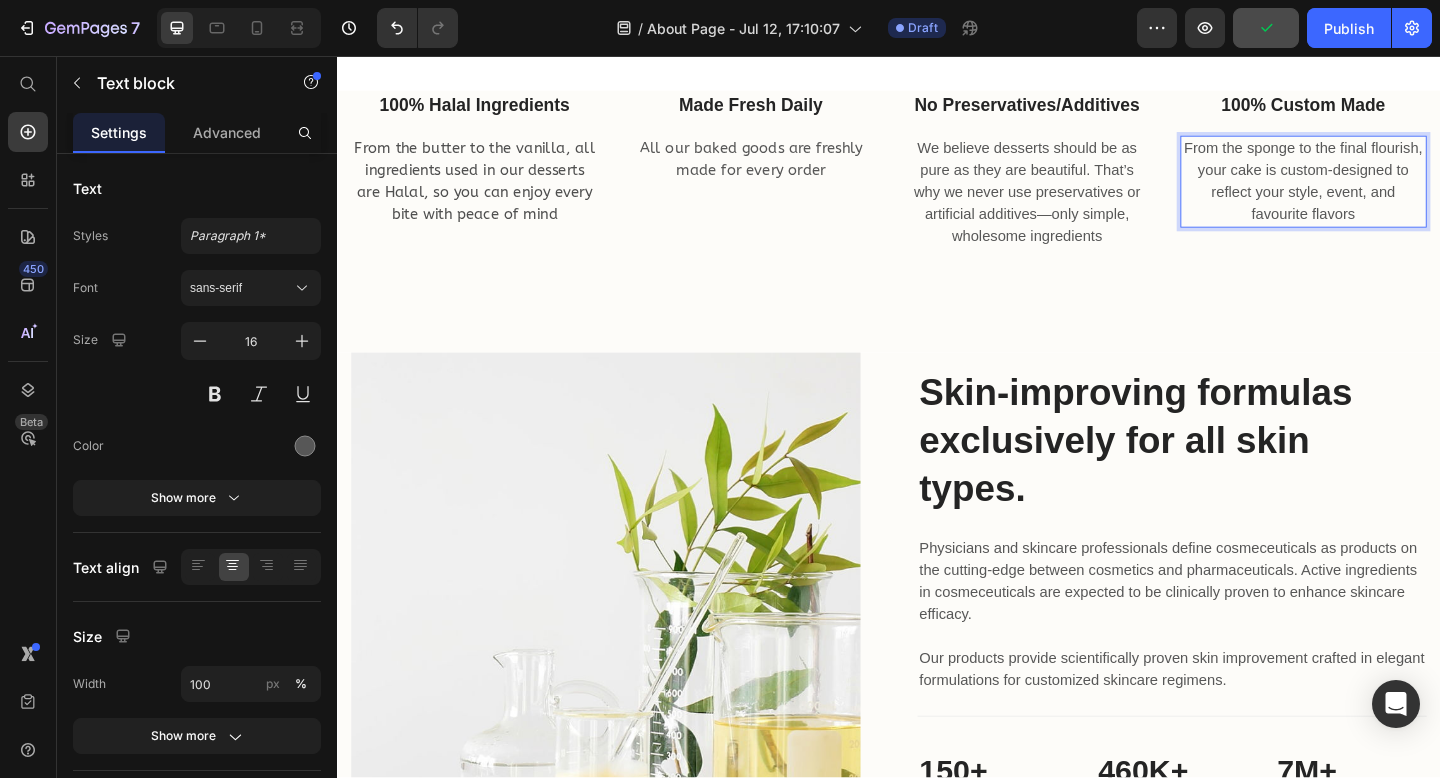 click on "From the sponge to the final flourish, your cake is custom-designed to reflect your style, event, and favourite flavors" at bounding box center [1388, 193] 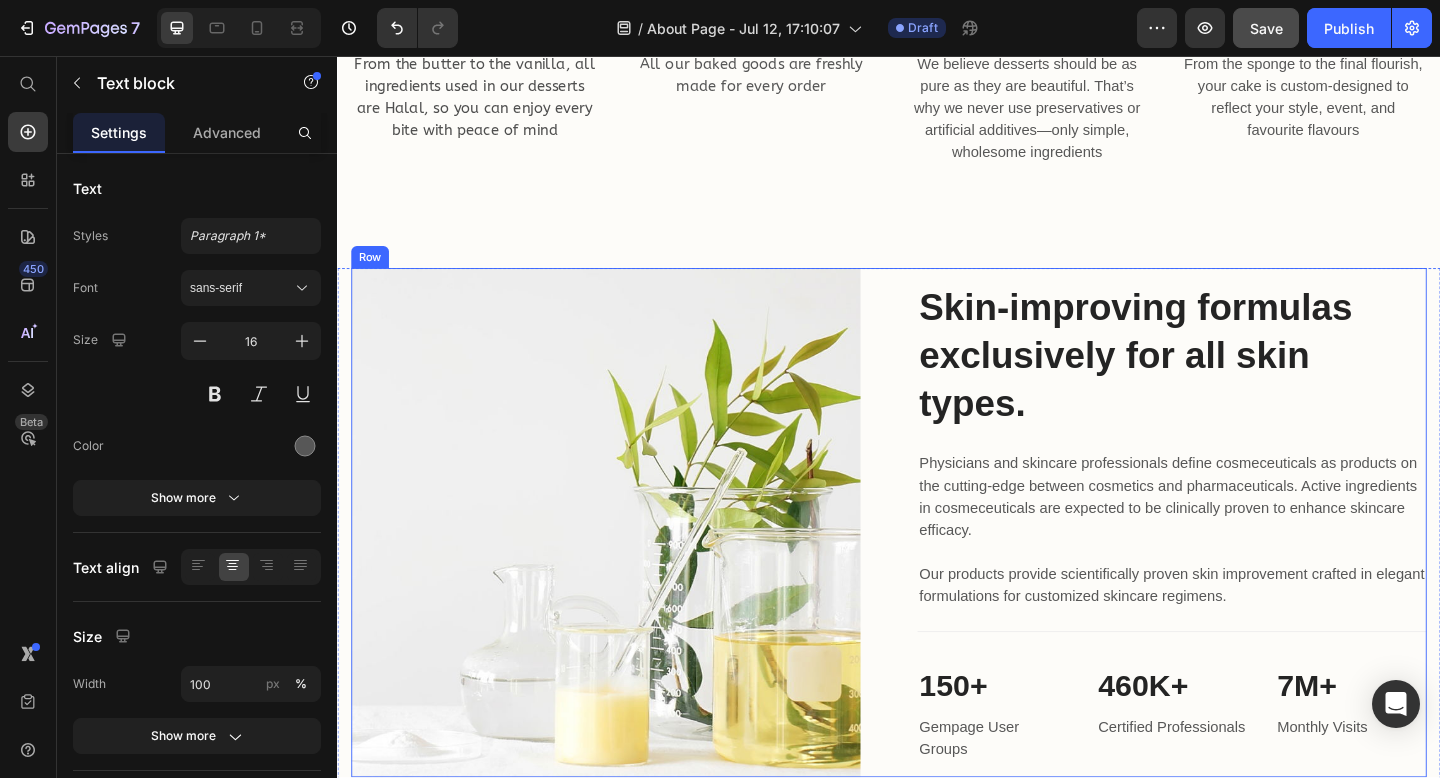 scroll, scrollTop: 1447, scrollLeft: 0, axis: vertical 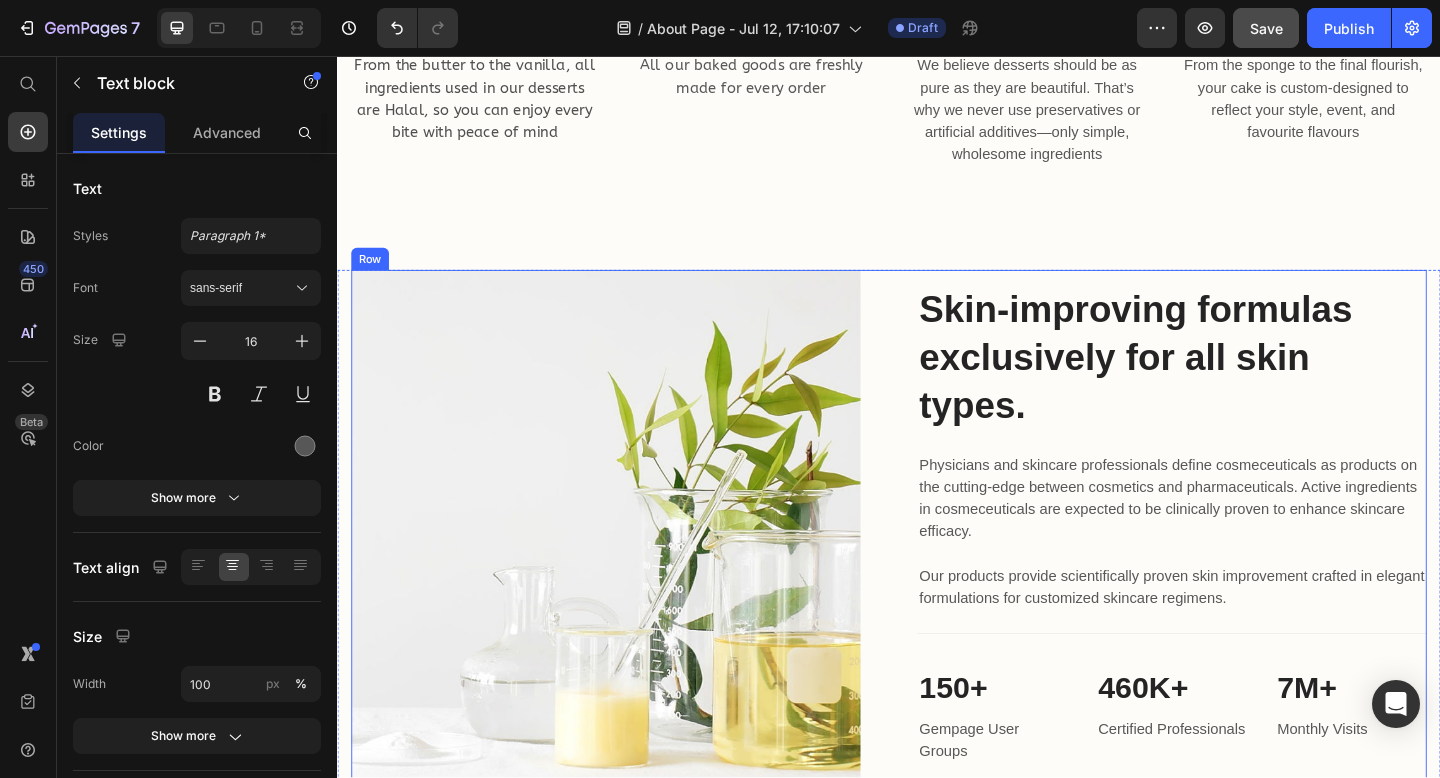 click on "Image Skin-improving formulas exclusively for all skin types. Heading Physicians and skincare professionals define cosmeceuticals as products on the cutting-edge between cosmetics and pharmaceuticals. Active ingredients in cosmeceuticals are expected to be clinically proven to enhance skincare efficacy.  Our products provide scientifically proven skin improvement crafted in elegant formulations for customized skincare regimens. Text block                Title Line 150+ Heading Gempage User Groups Text block 460K+ Heading Certified Professionals Text block 7M+ Heading Monthly Visits Text block Row Row" at bounding box center (937, 566) 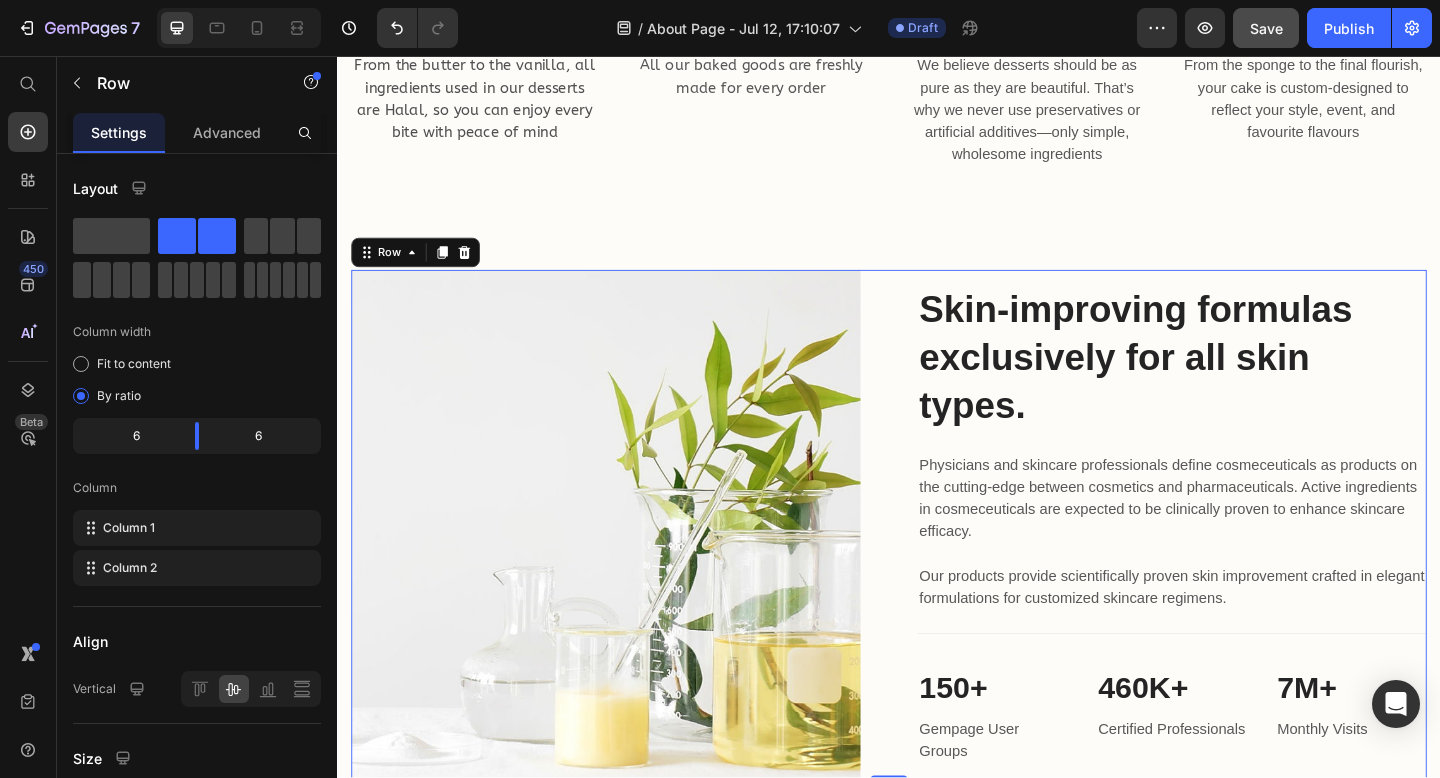 click on "Settings Advanced" at bounding box center [197, 133] 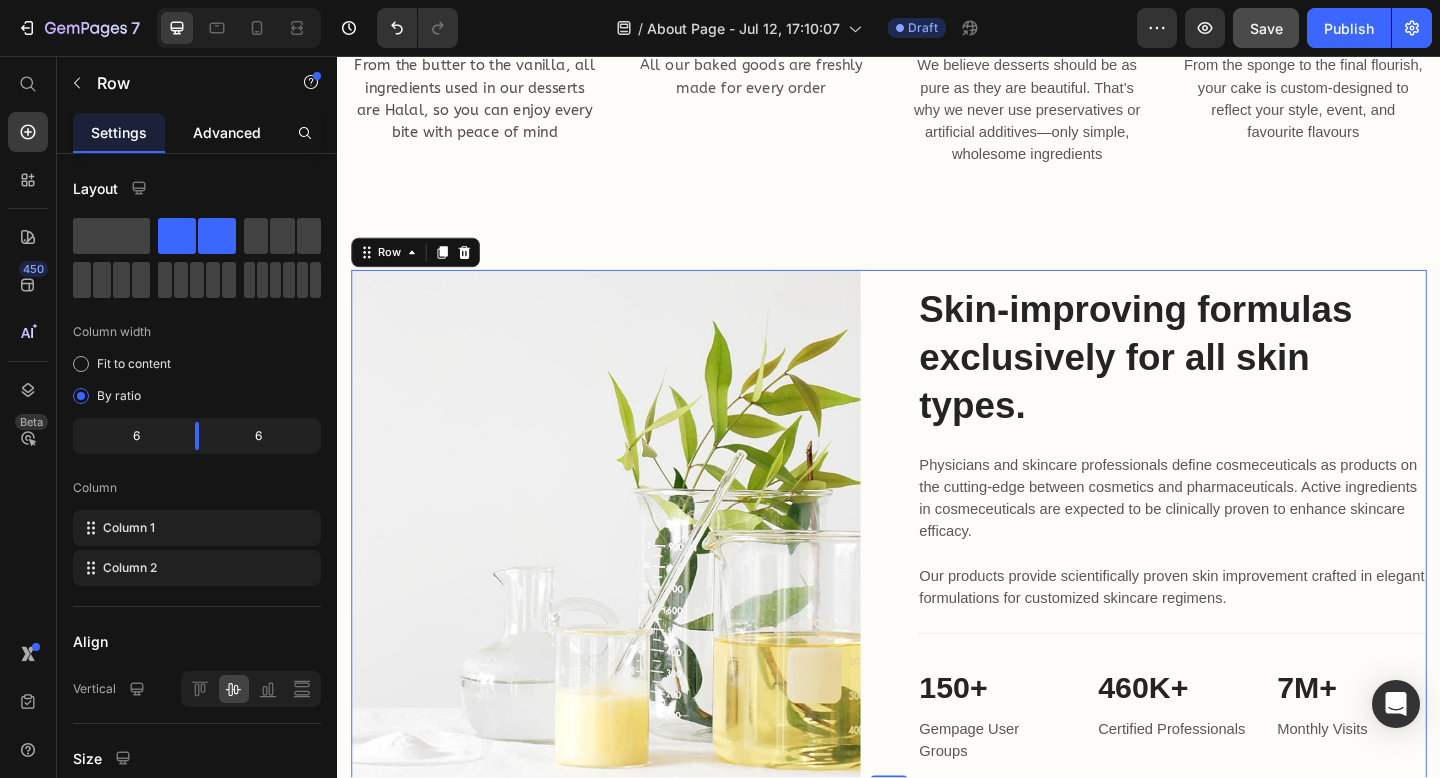 click on "Advanced" at bounding box center [227, 132] 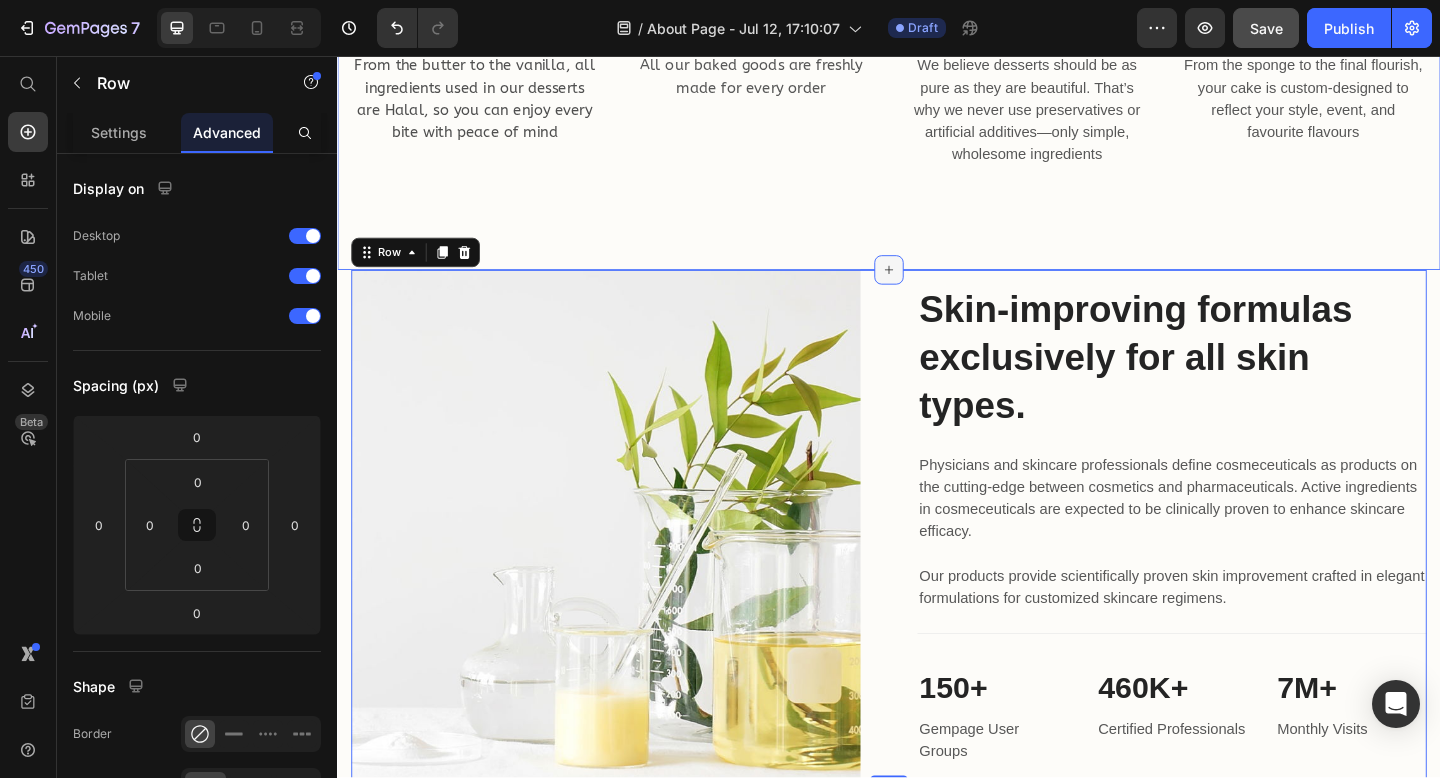 click 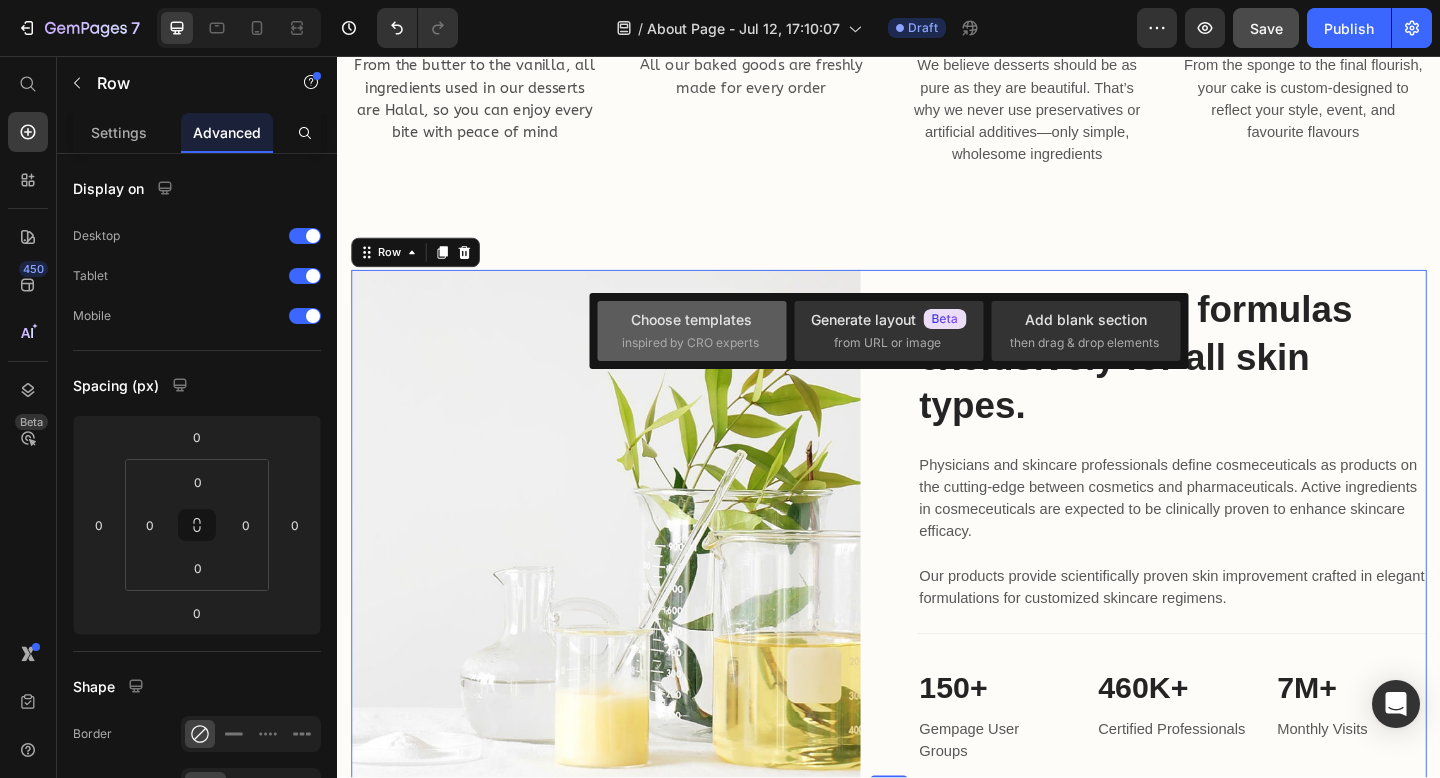 click on "inspired by CRO experts" at bounding box center (690, 343) 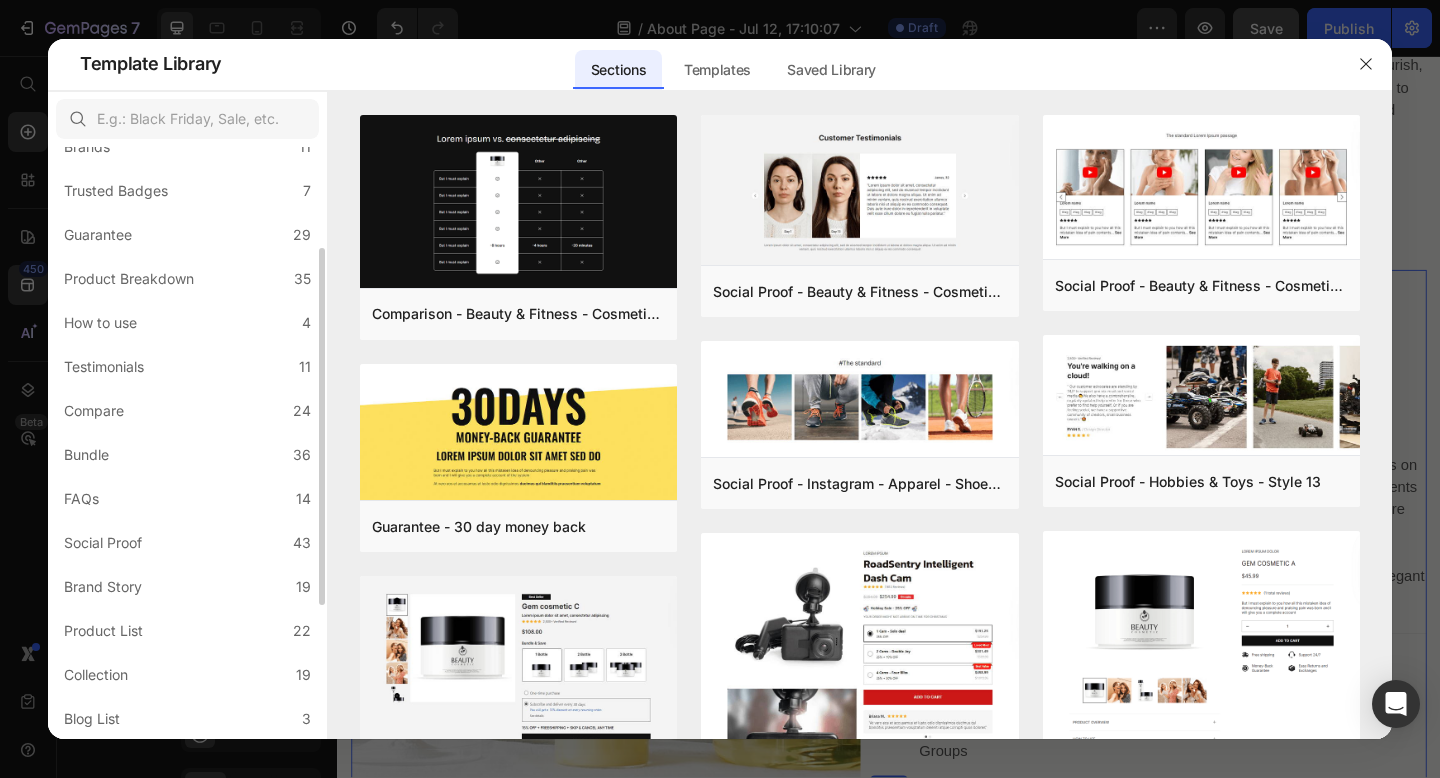 scroll, scrollTop: 169, scrollLeft: 0, axis: vertical 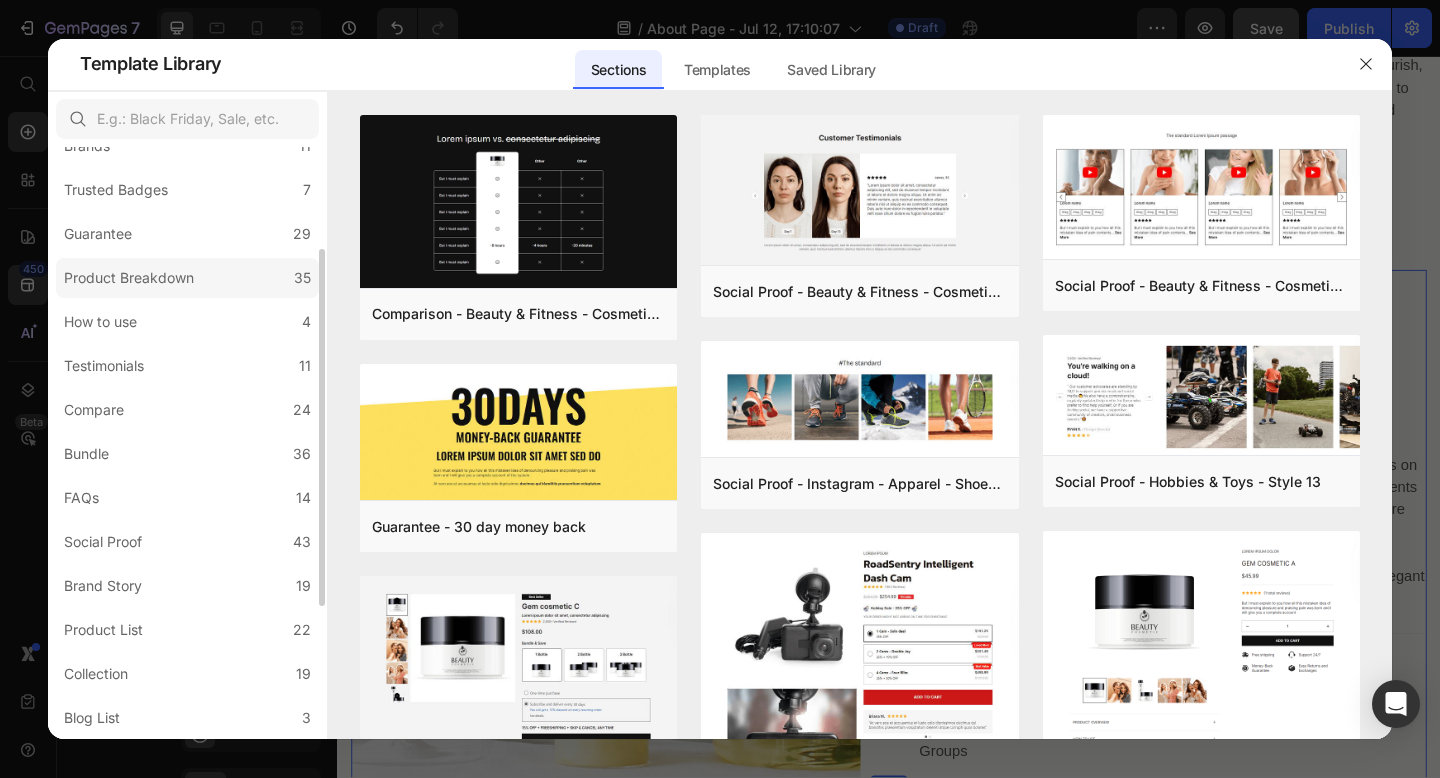click on "Product Breakdown" at bounding box center (129, 278) 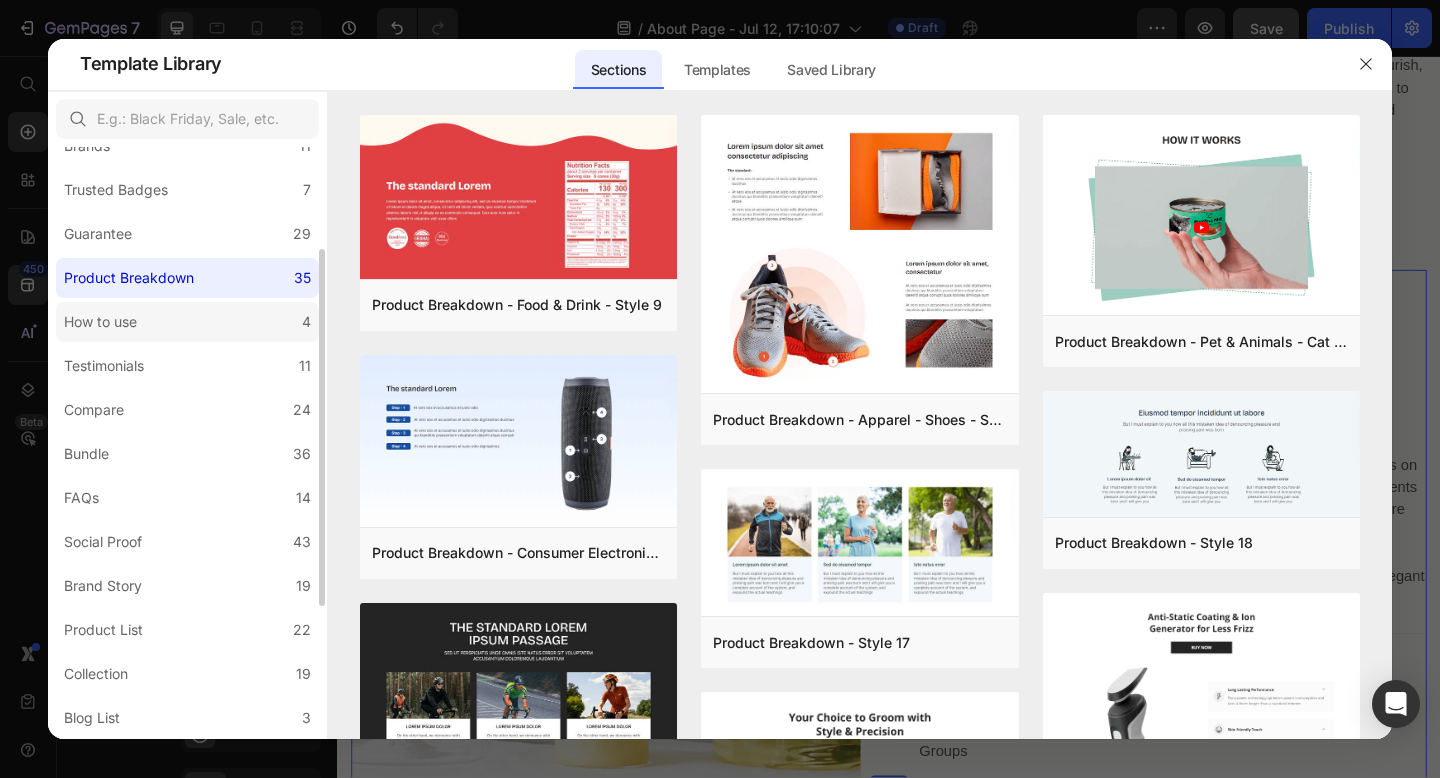 click on "How to use" at bounding box center [100, 322] 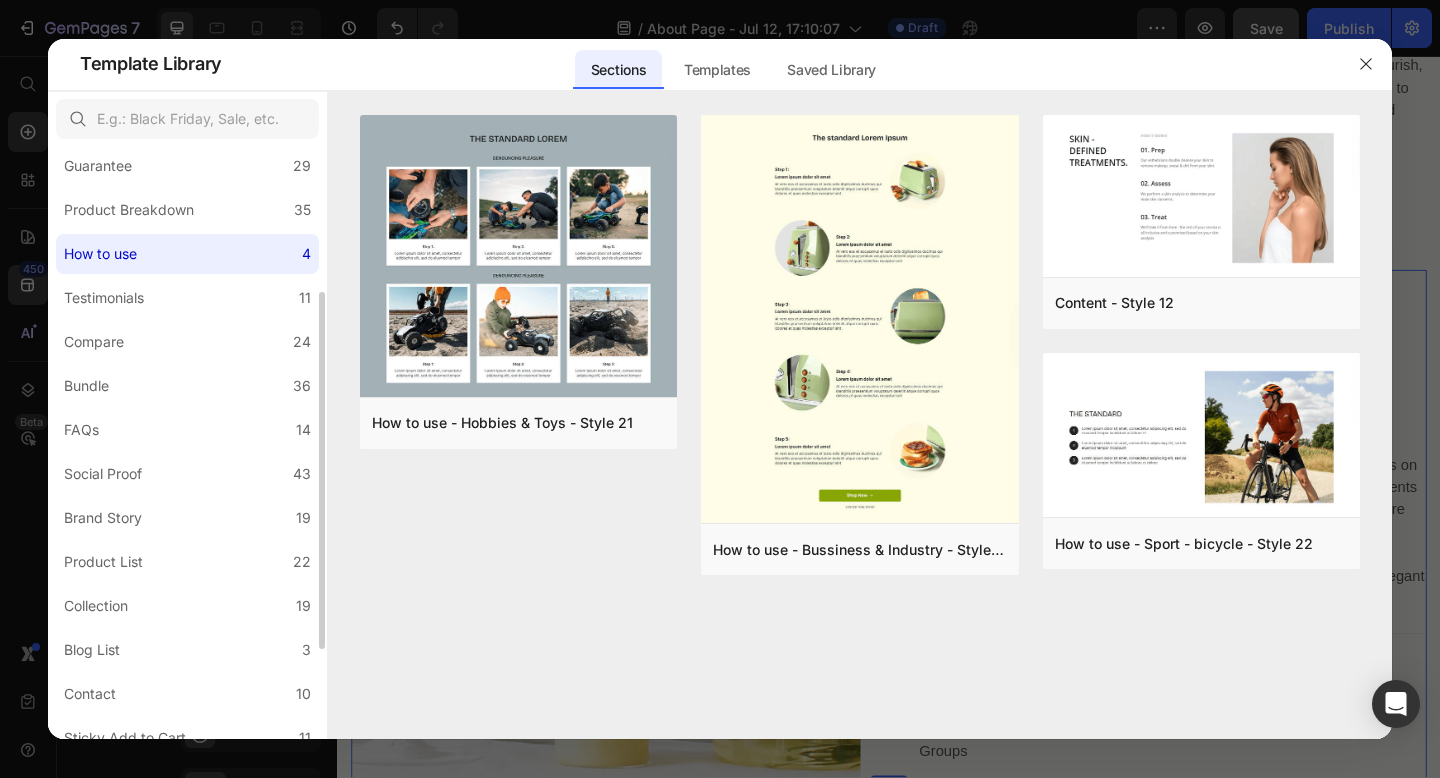scroll, scrollTop: 239, scrollLeft: 0, axis: vertical 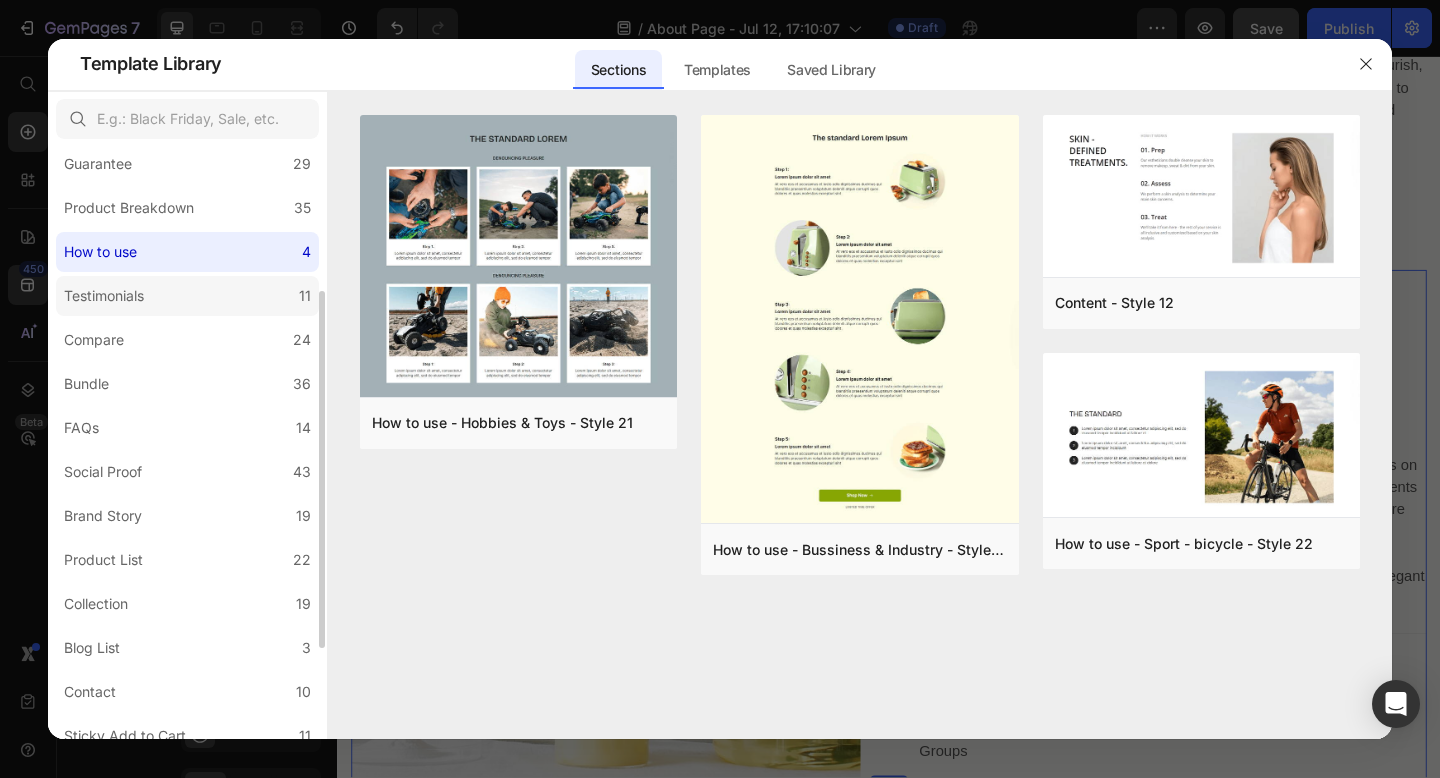 click on "Testimonials" at bounding box center (104, 296) 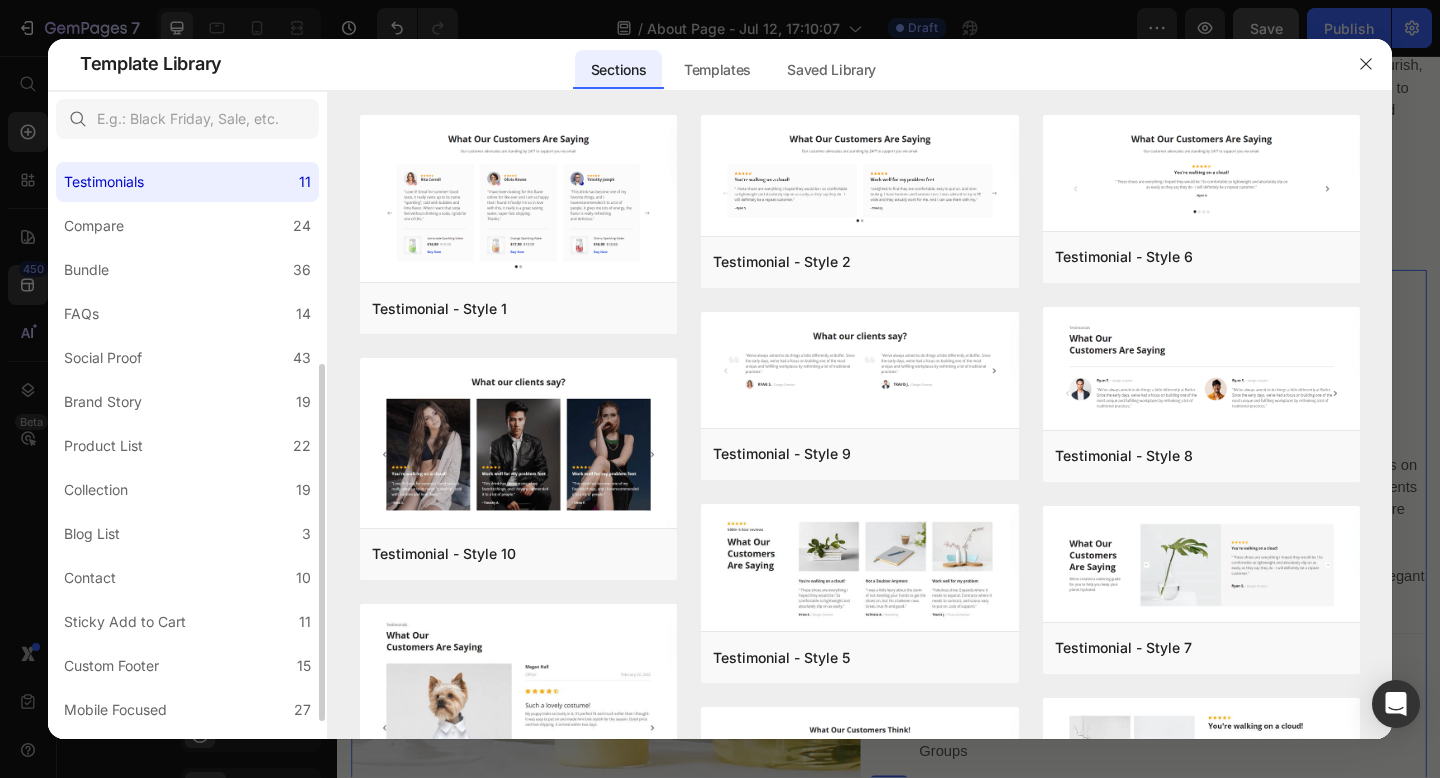 scroll, scrollTop: 355, scrollLeft: 0, axis: vertical 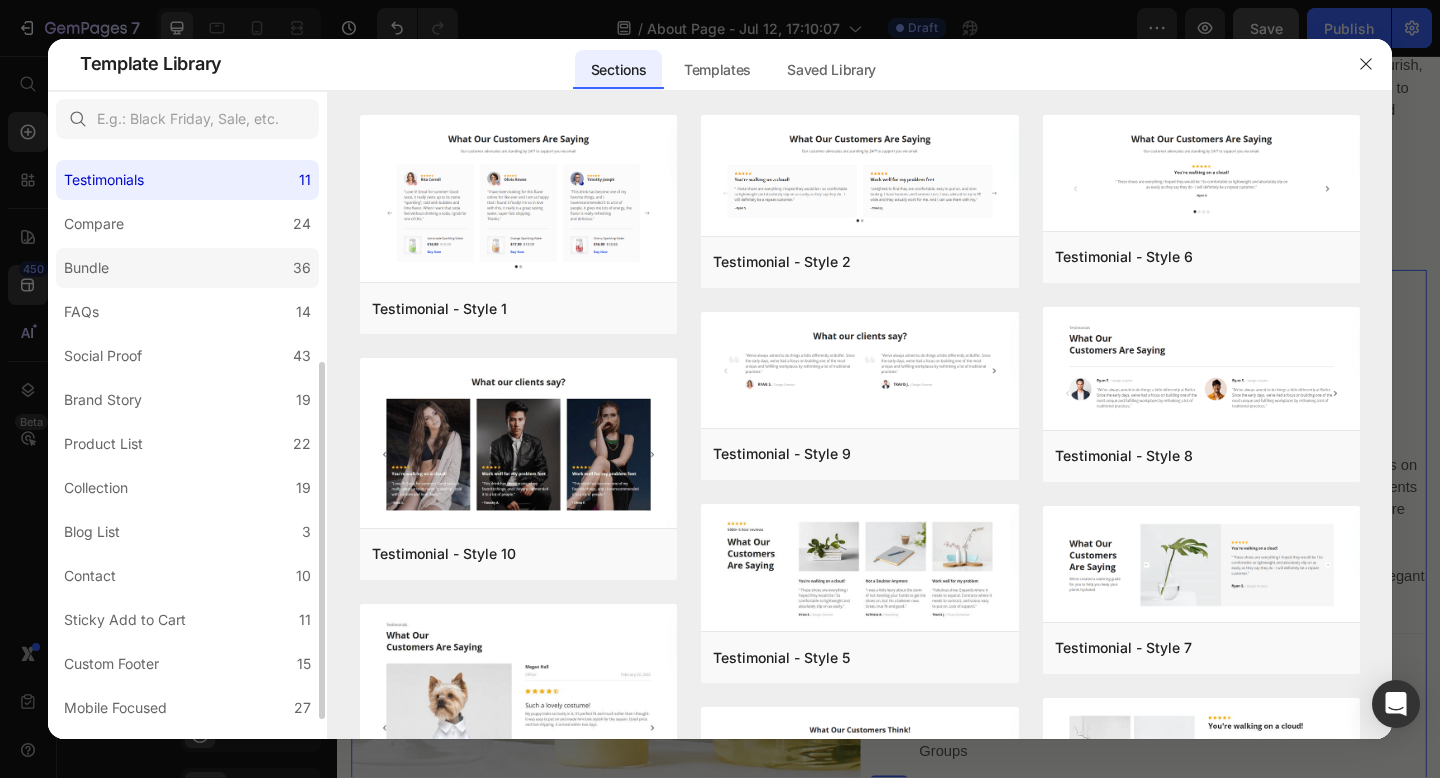 click on "Bundle 36" 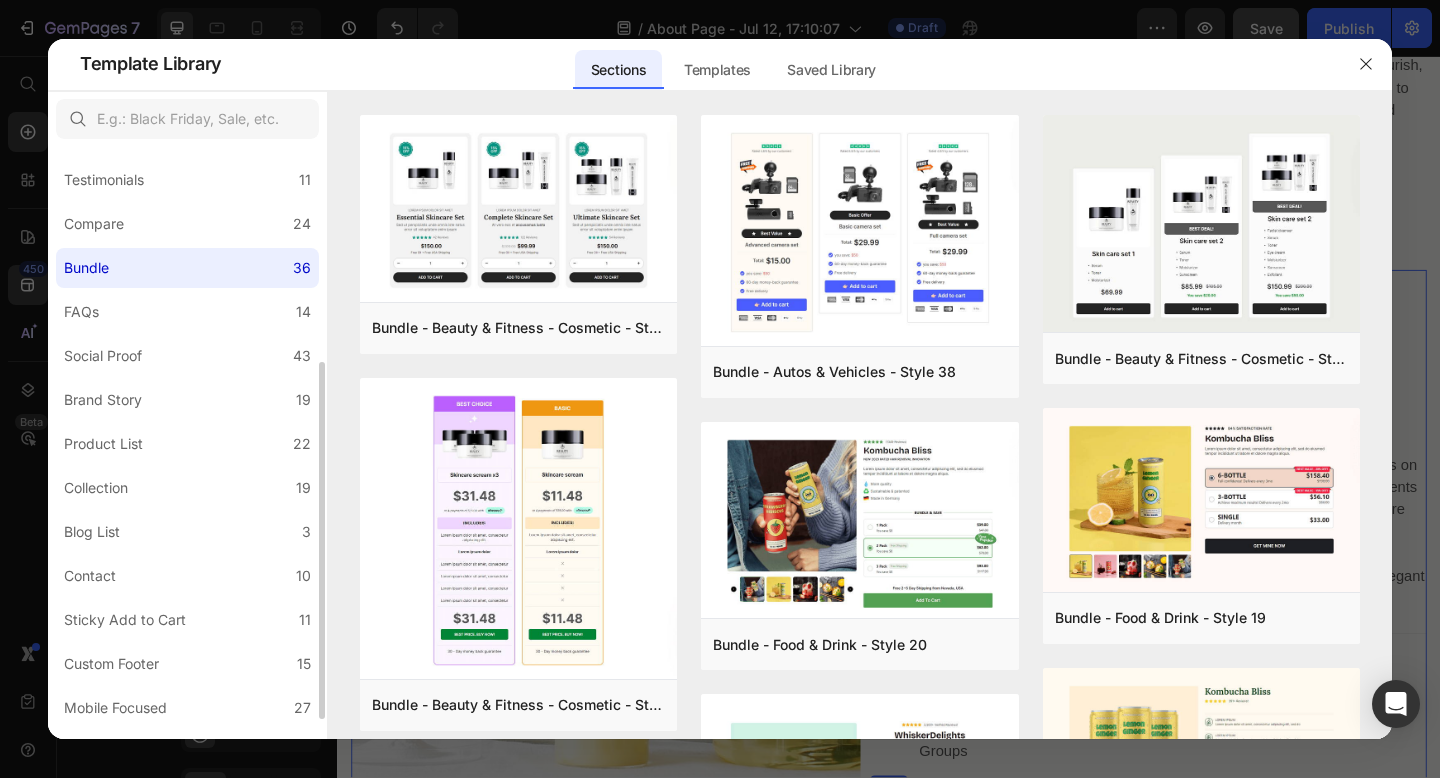 scroll, scrollTop: 388, scrollLeft: 0, axis: vertical 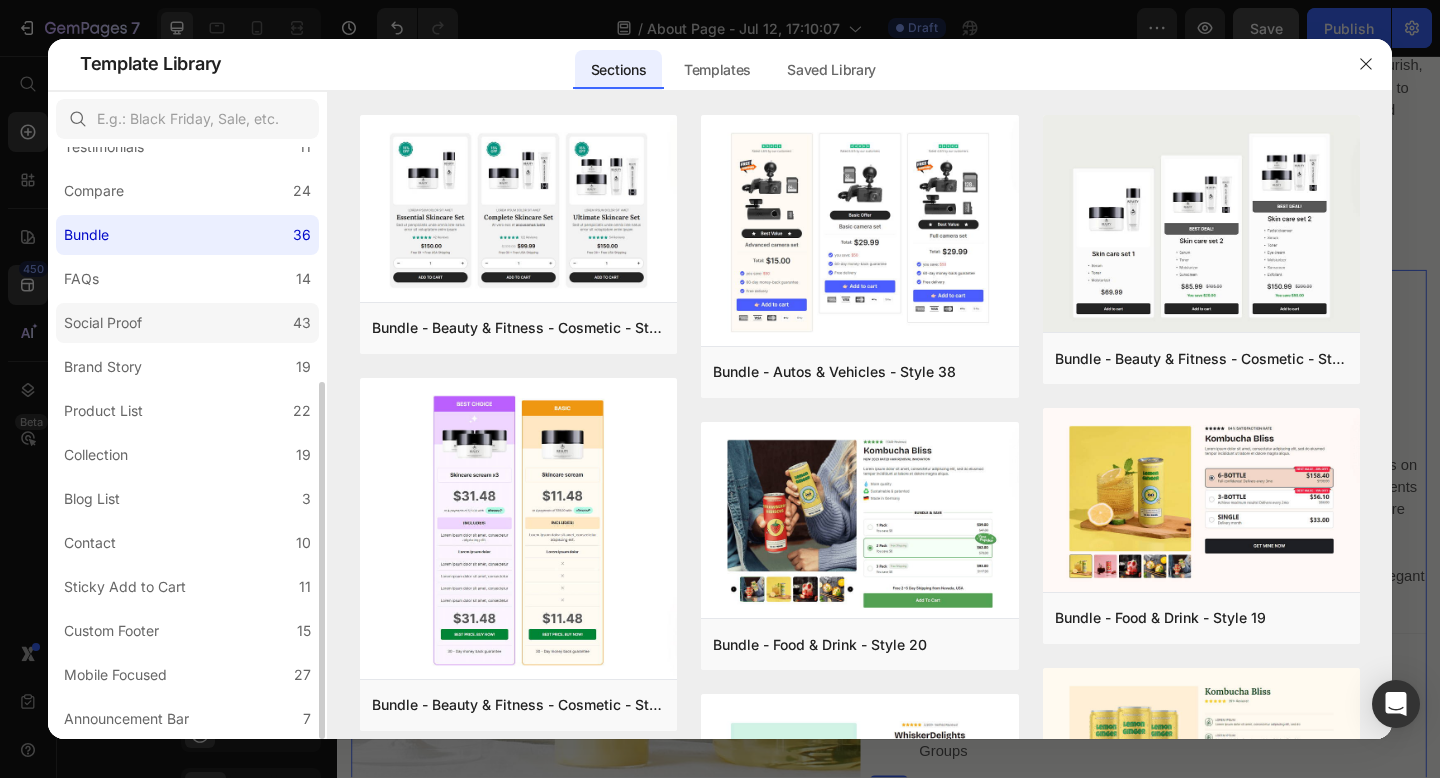 click on "Social Proof" at bounding box center [103, 323] 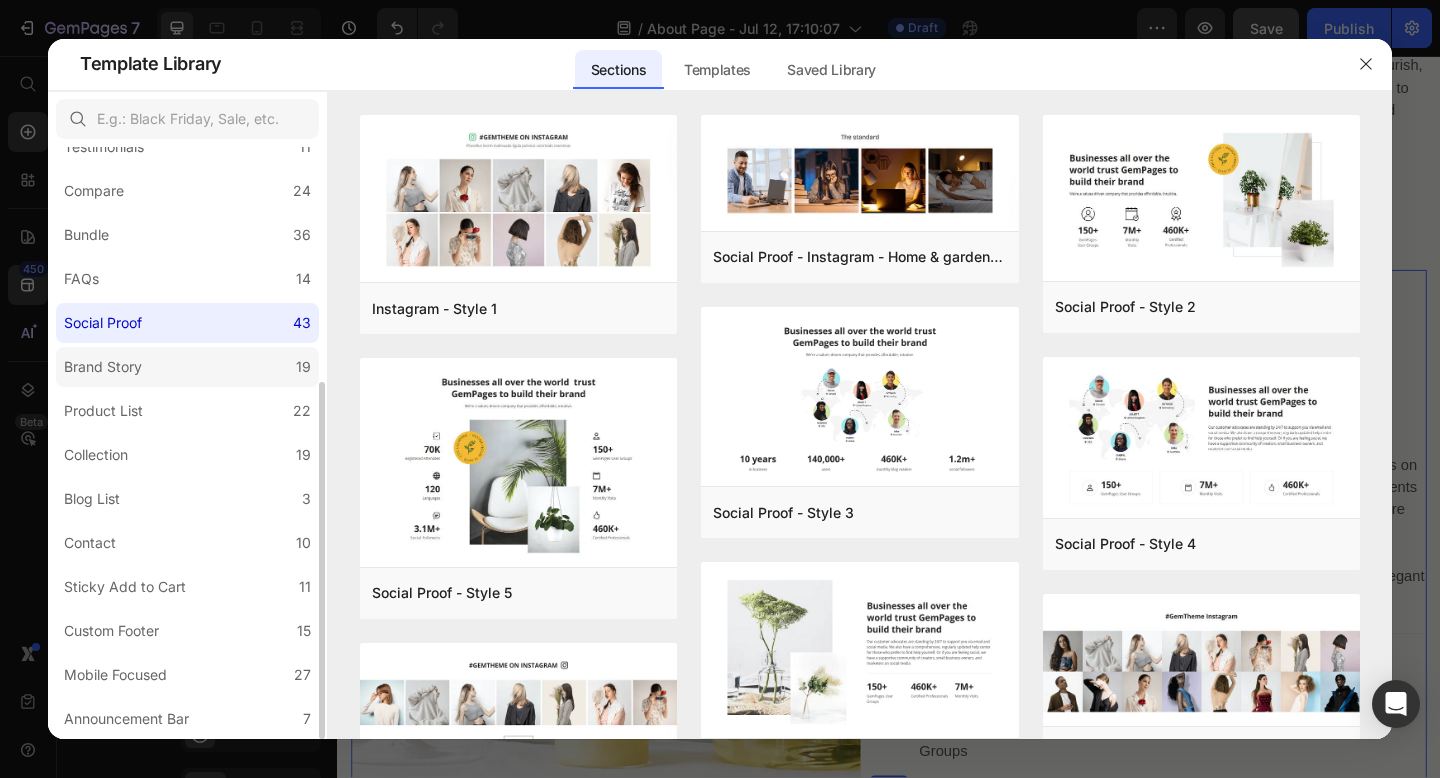 click on "Brand Story" at bounding box center (103, 367) 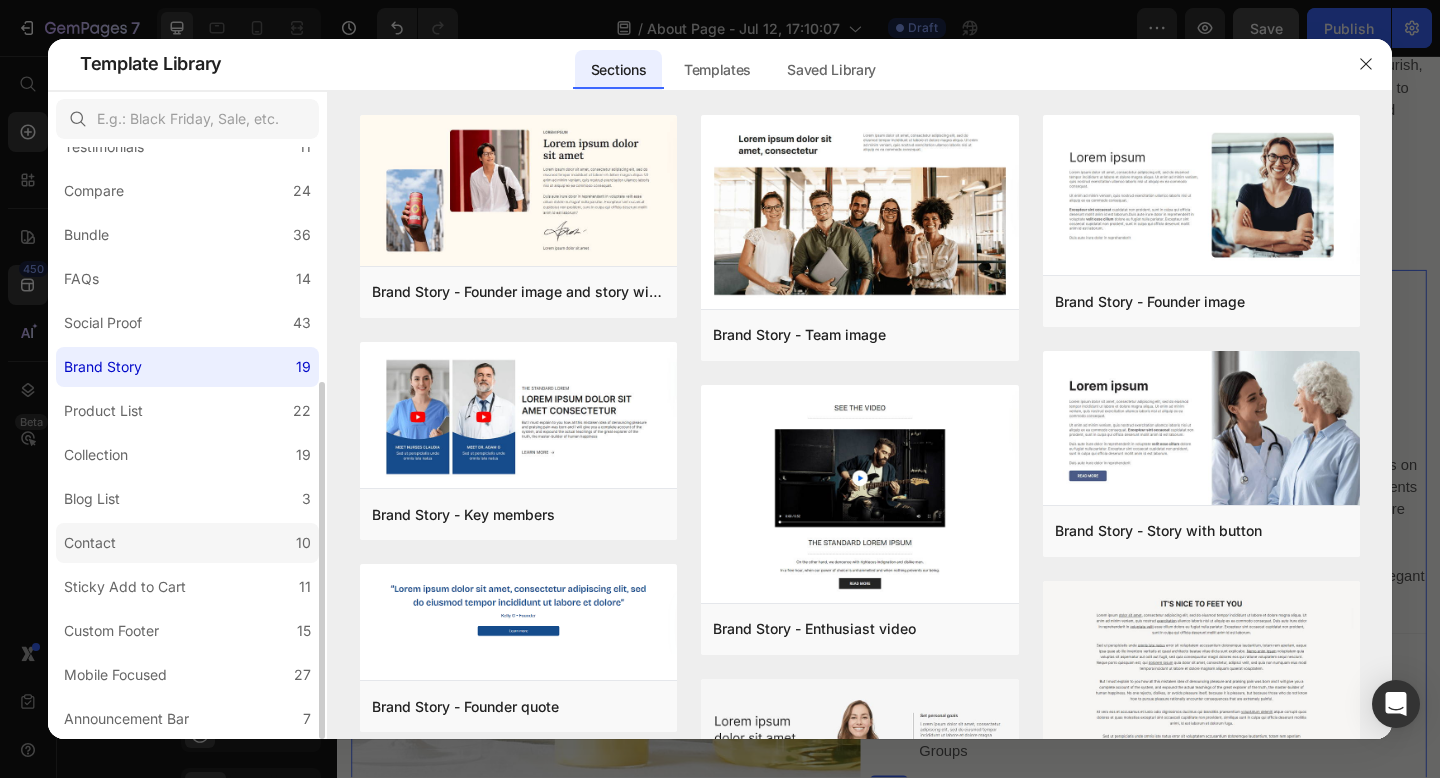click on "Contact 10" 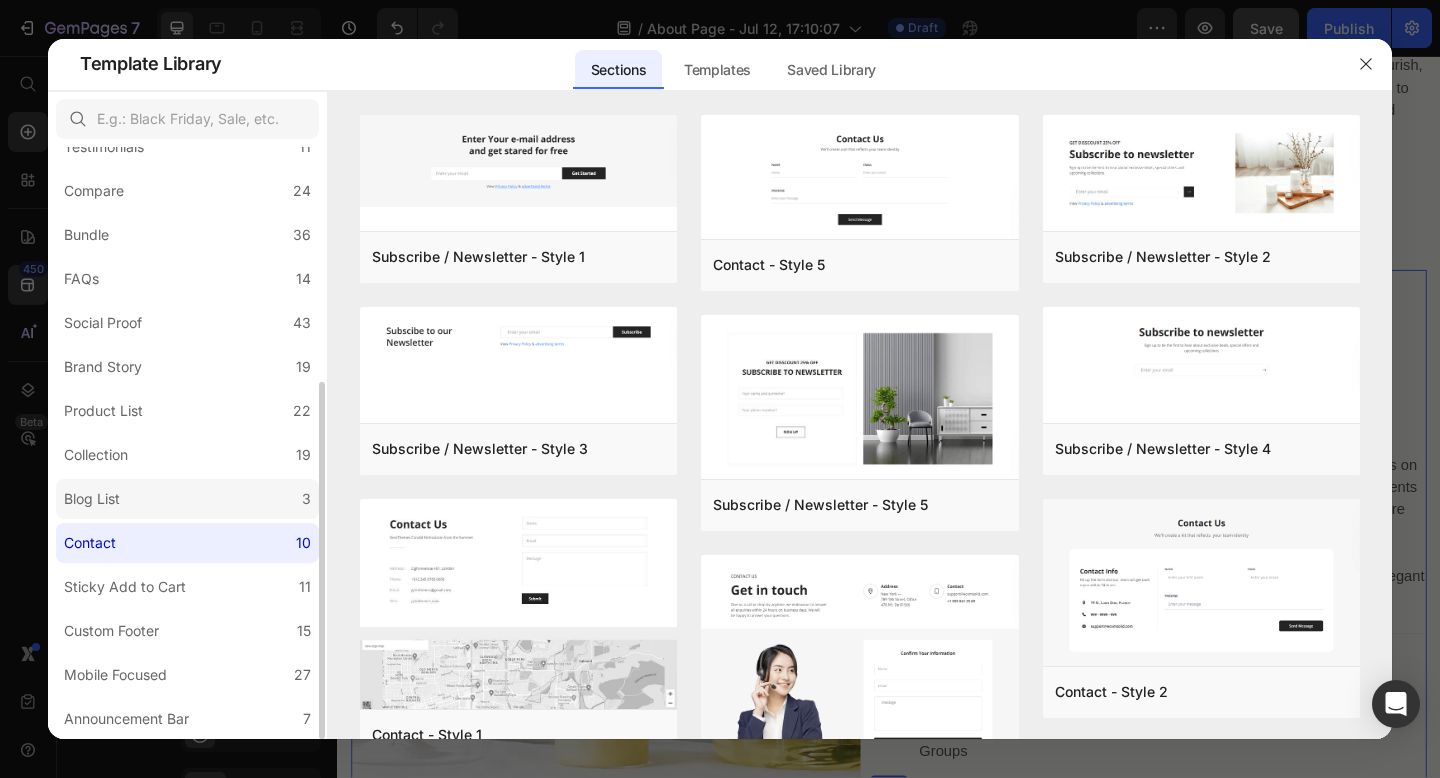 click on "Blog List" at bounding box center [92, 499] 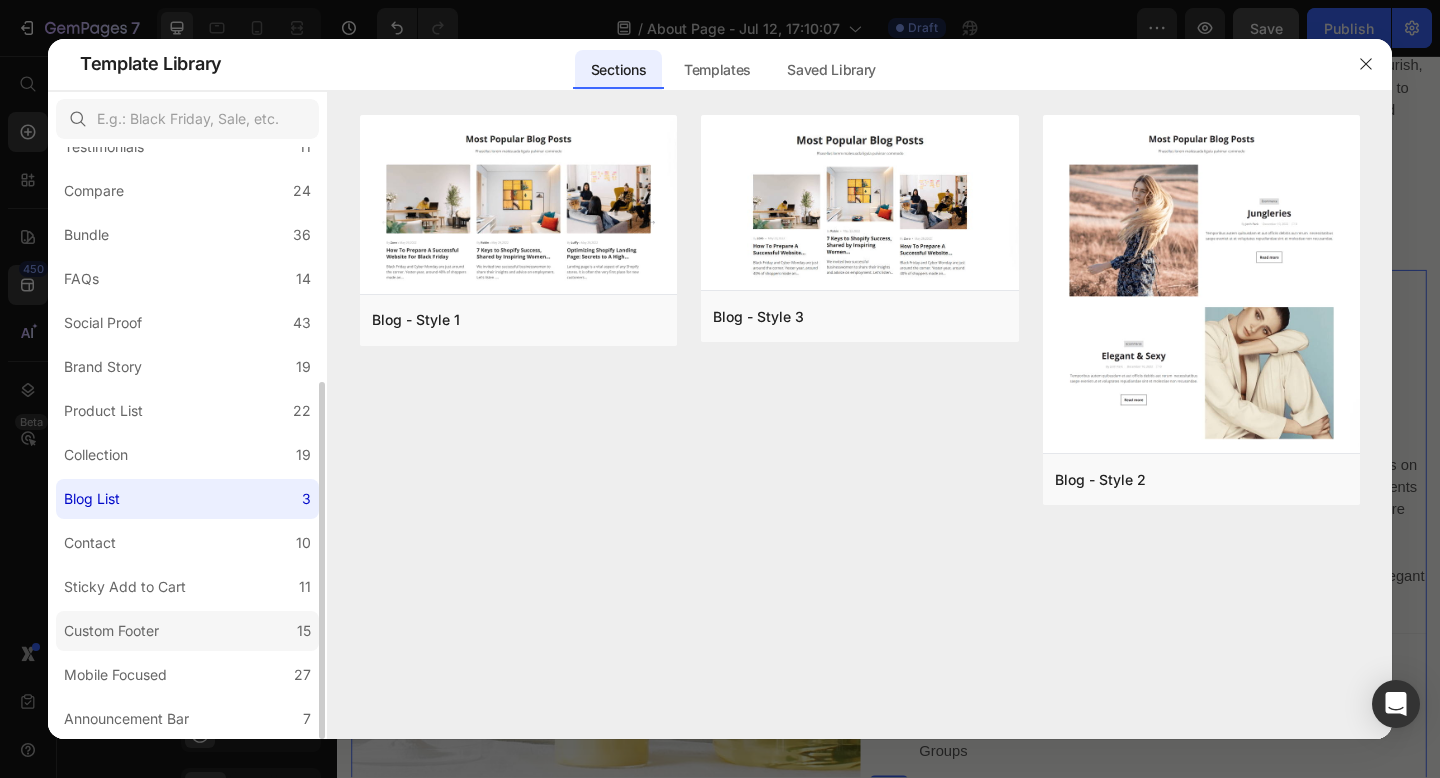 click on "Custom Footer" at bounding box center [111, 631] 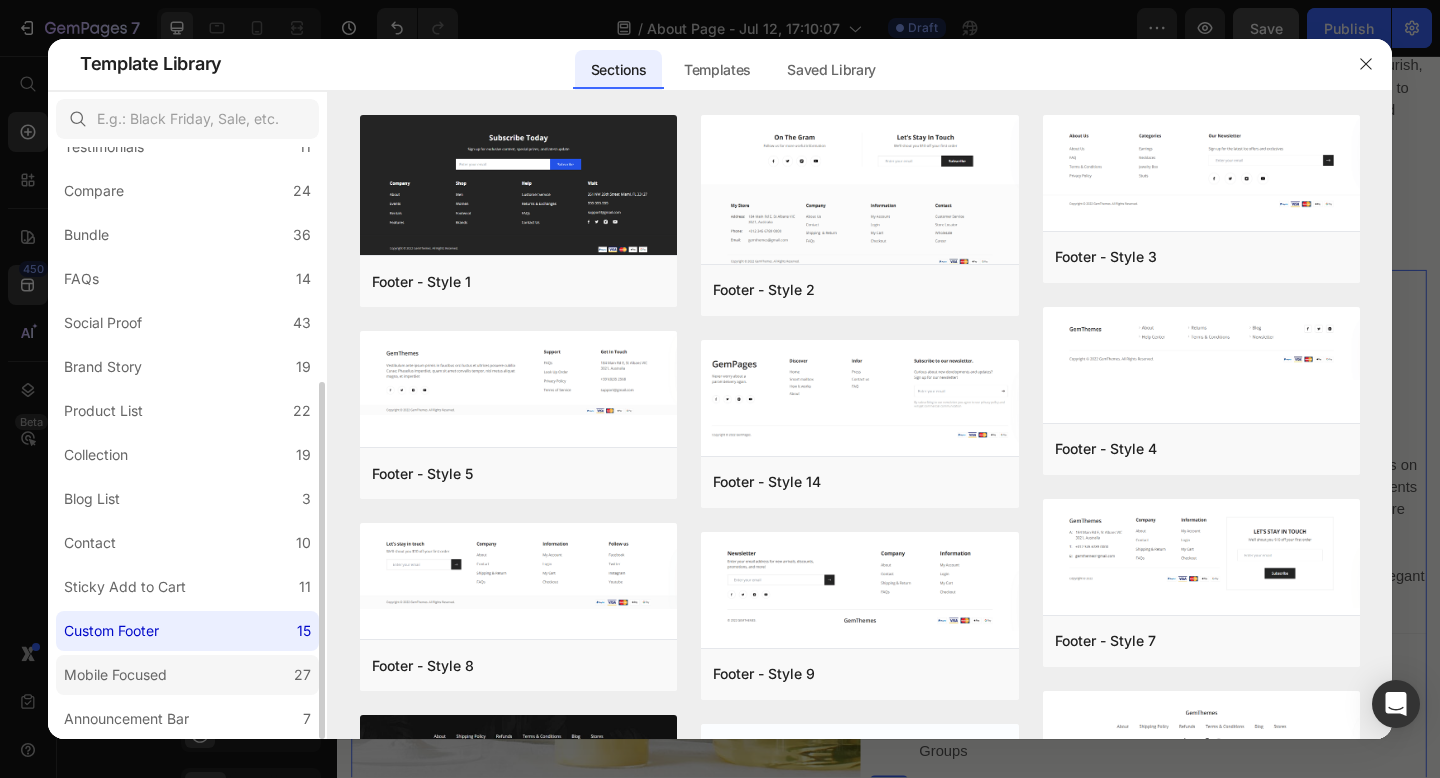 click on "Mobile Focused" at bounding box center [115, 675] 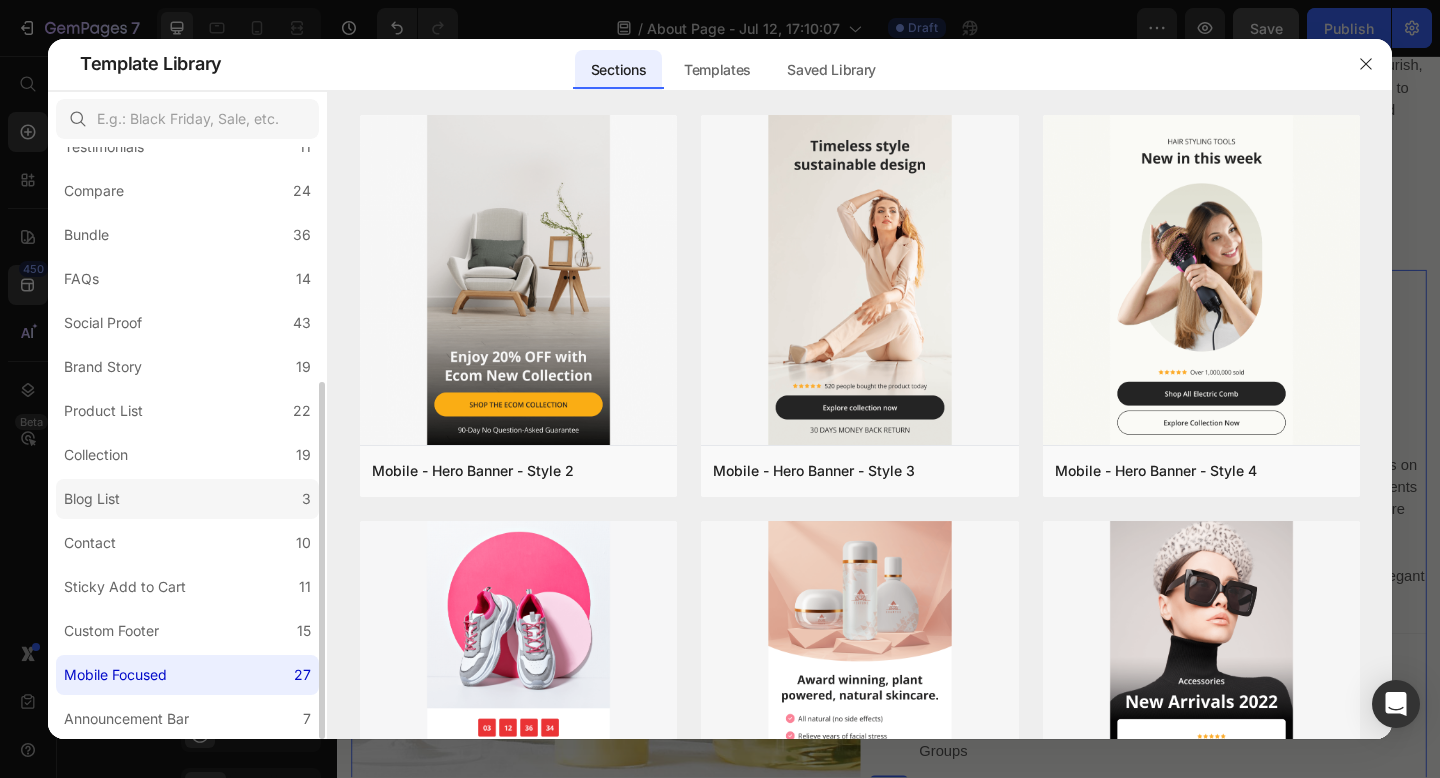 click on "Blog List" at bounding box center (96, 499) 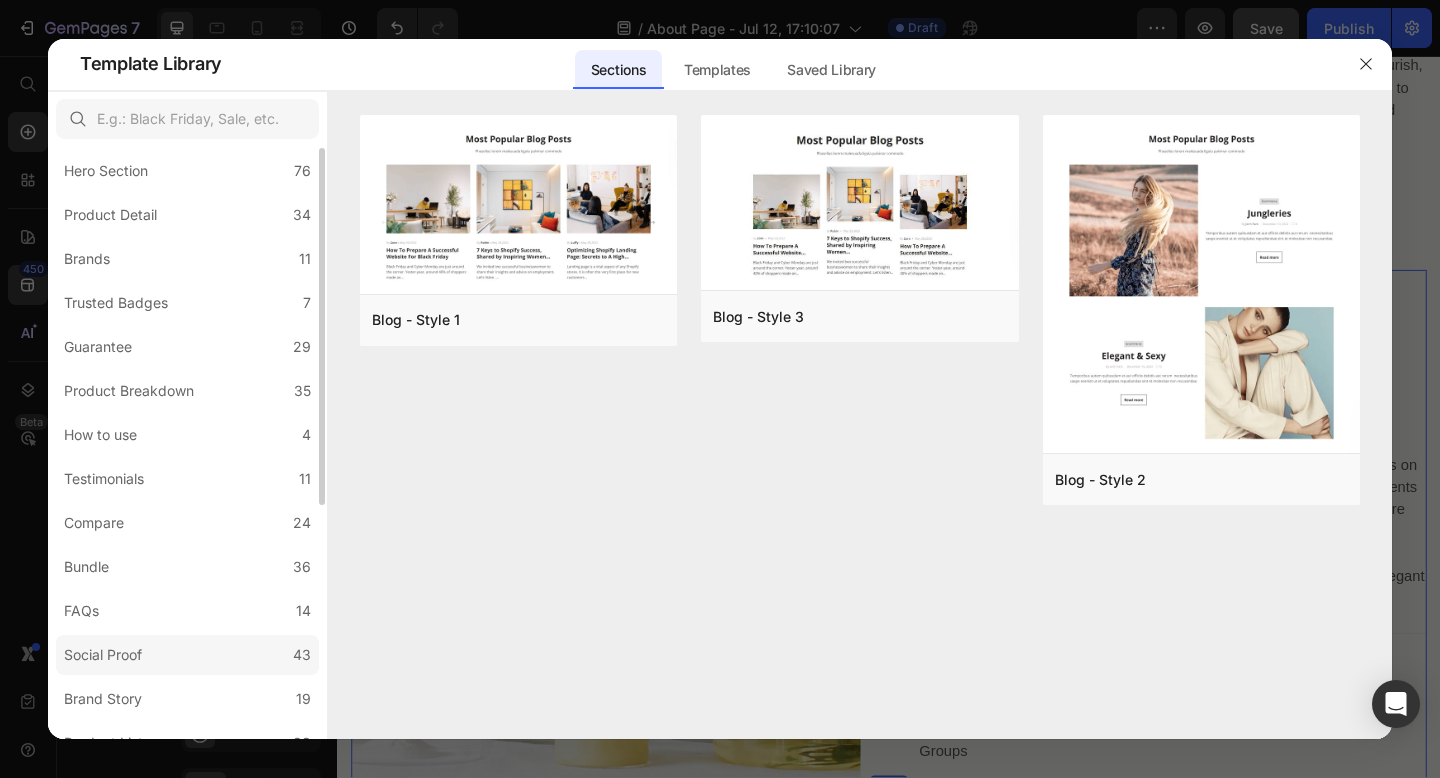 scroll, scrollTop: 0, scrollLeft: 0, axis: both 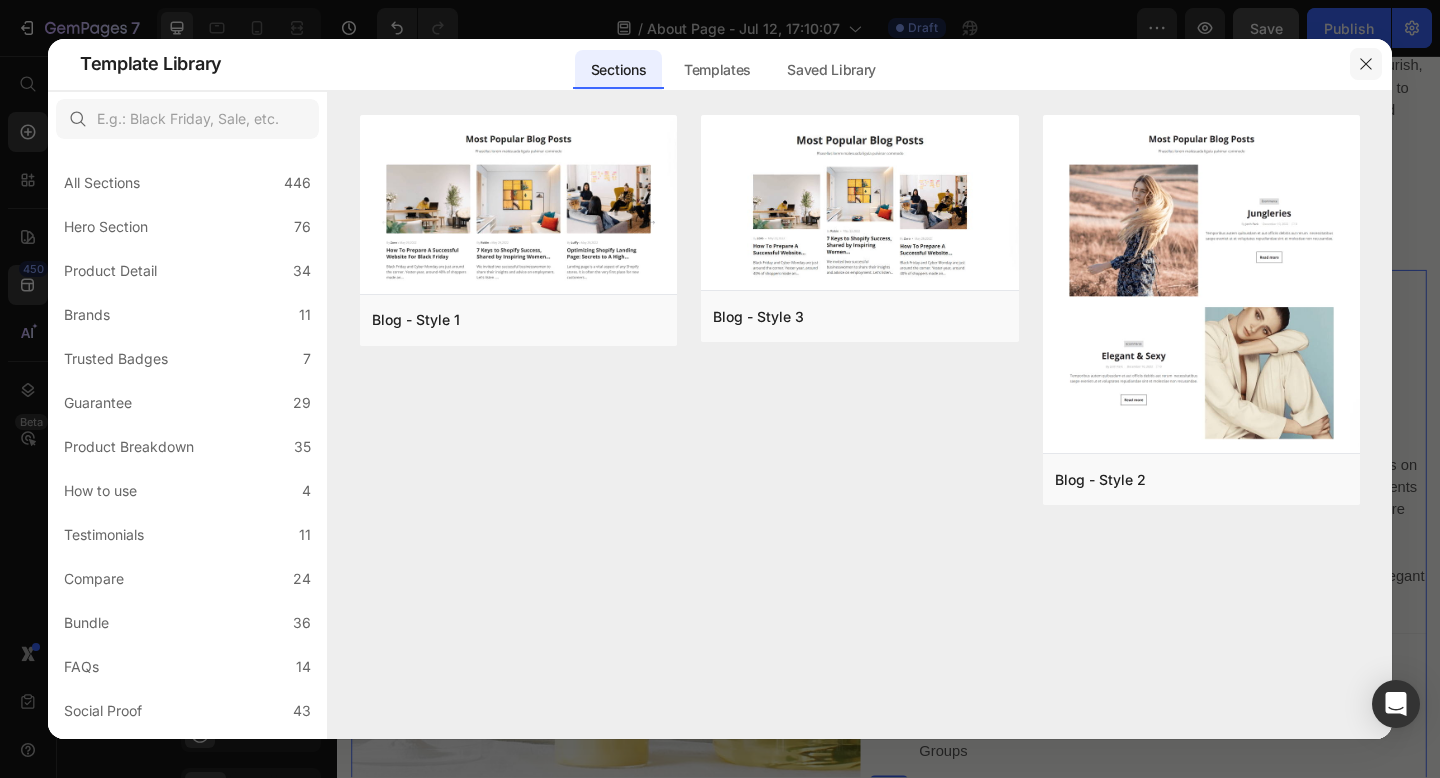 click 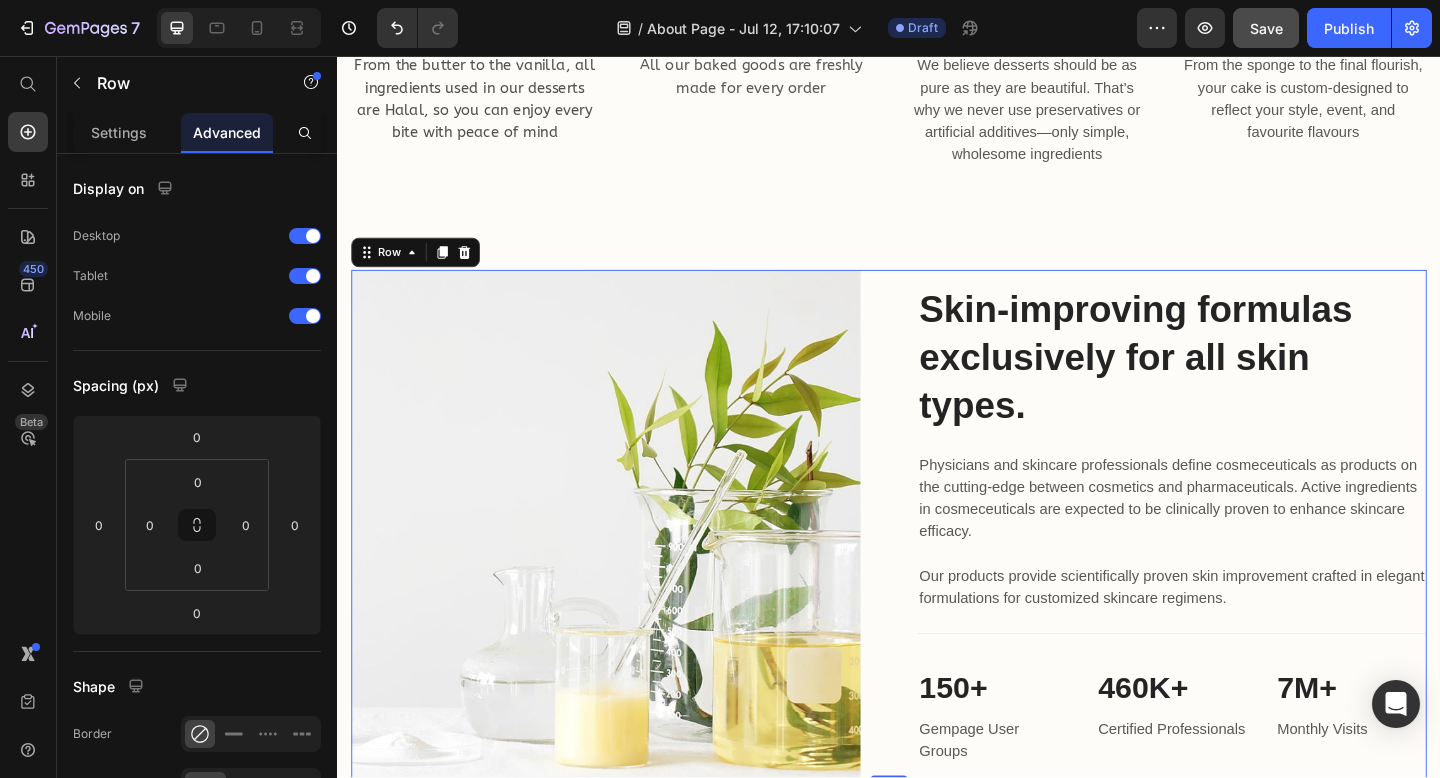 click on "Image Skin-improving formulas exclusively for all skin types. Heading Physicians and skincare professionals define cosmeceuticals as products on the cutting-edge between cosmetics and pharmaceuticals. Active ingredients in cosmeceuticals are expected to be clinically proven to enhance skincare efficacy.  Our products provide scientifically proven skin improvement crafted in elegant formulations for customized skincare regimens. Text block                Title Line 150+ Heading Gempage User Groups Text block 460K+ Heading Certified Professionals Text block 7M+ Heading Monthly Visits Text block Row Row   0" at bounding box center [937, 566] 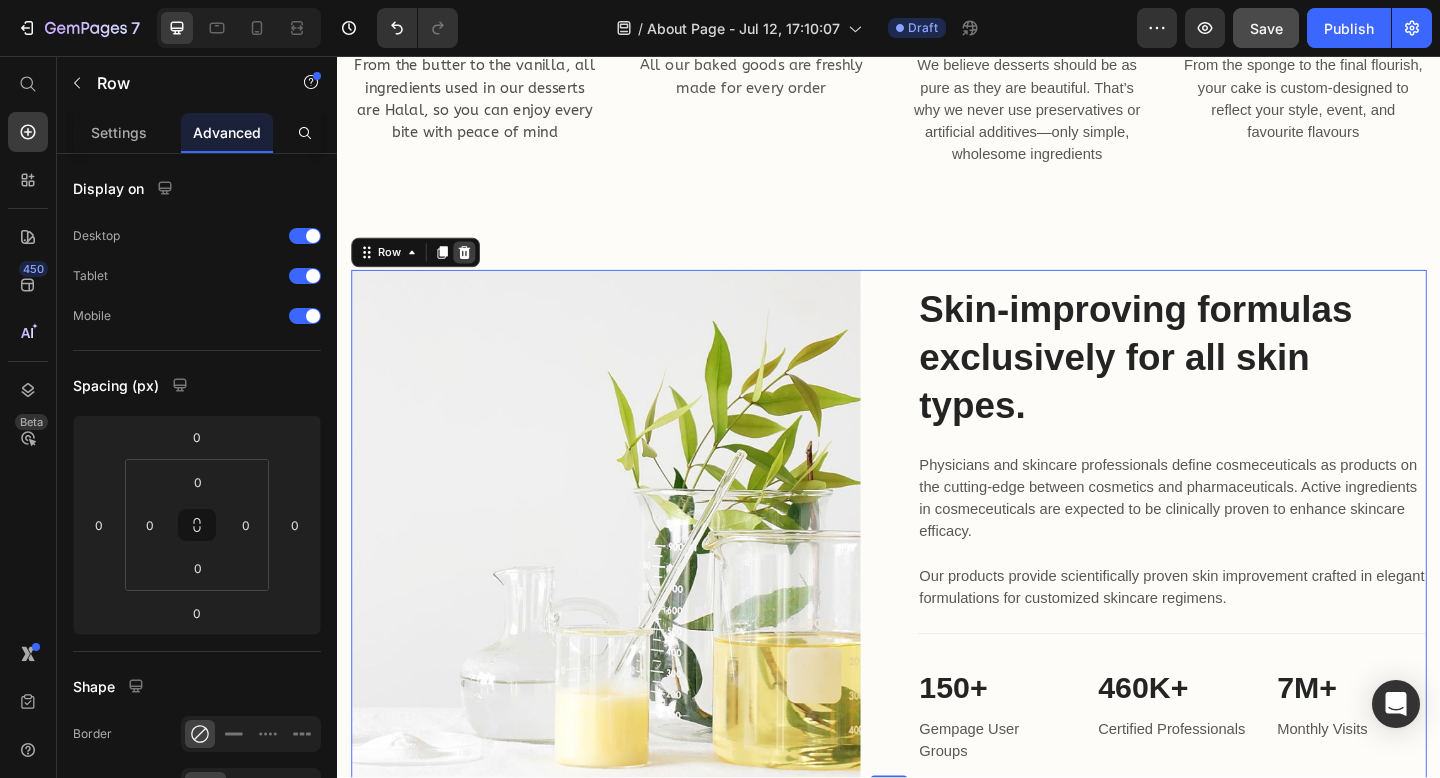 click 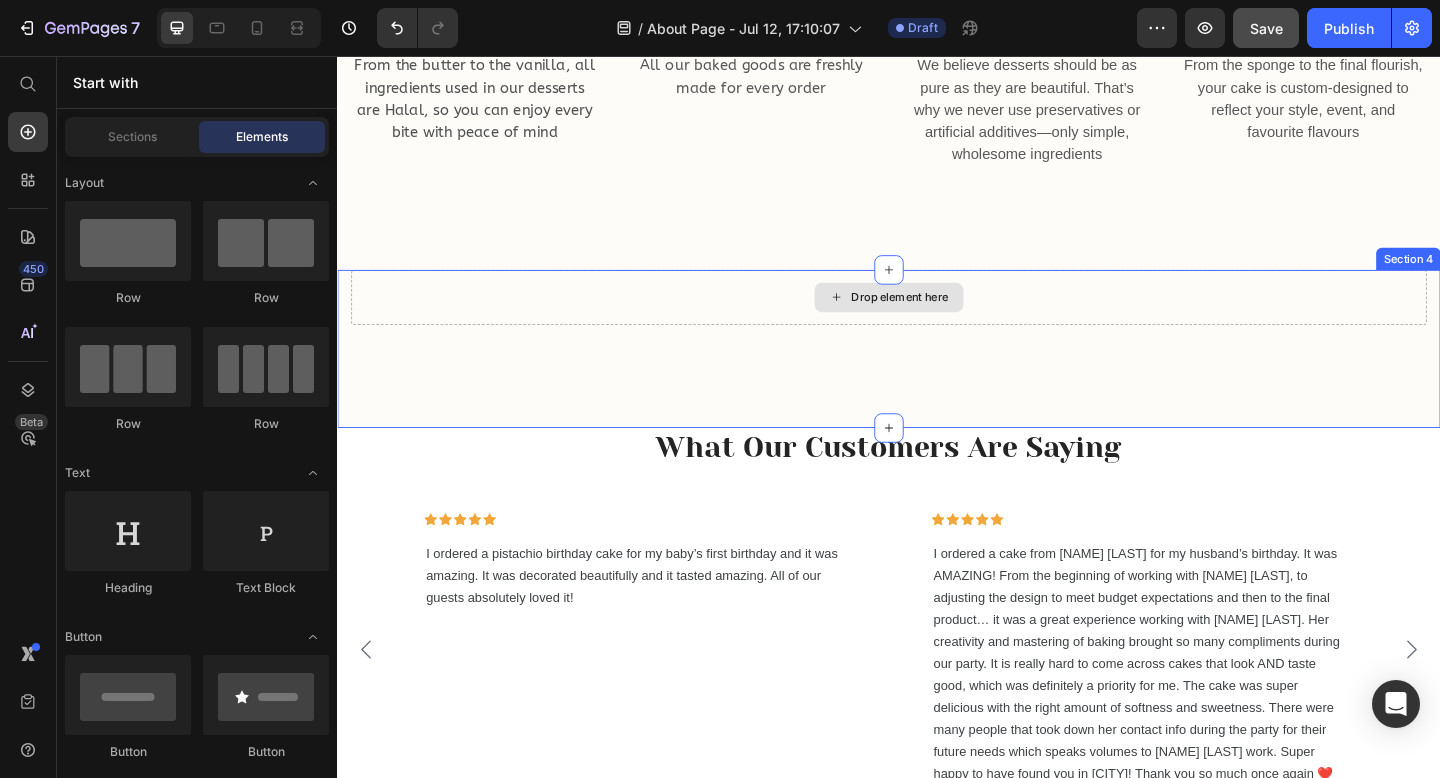 click on "Drop element here" at bounding box center [937, 319] 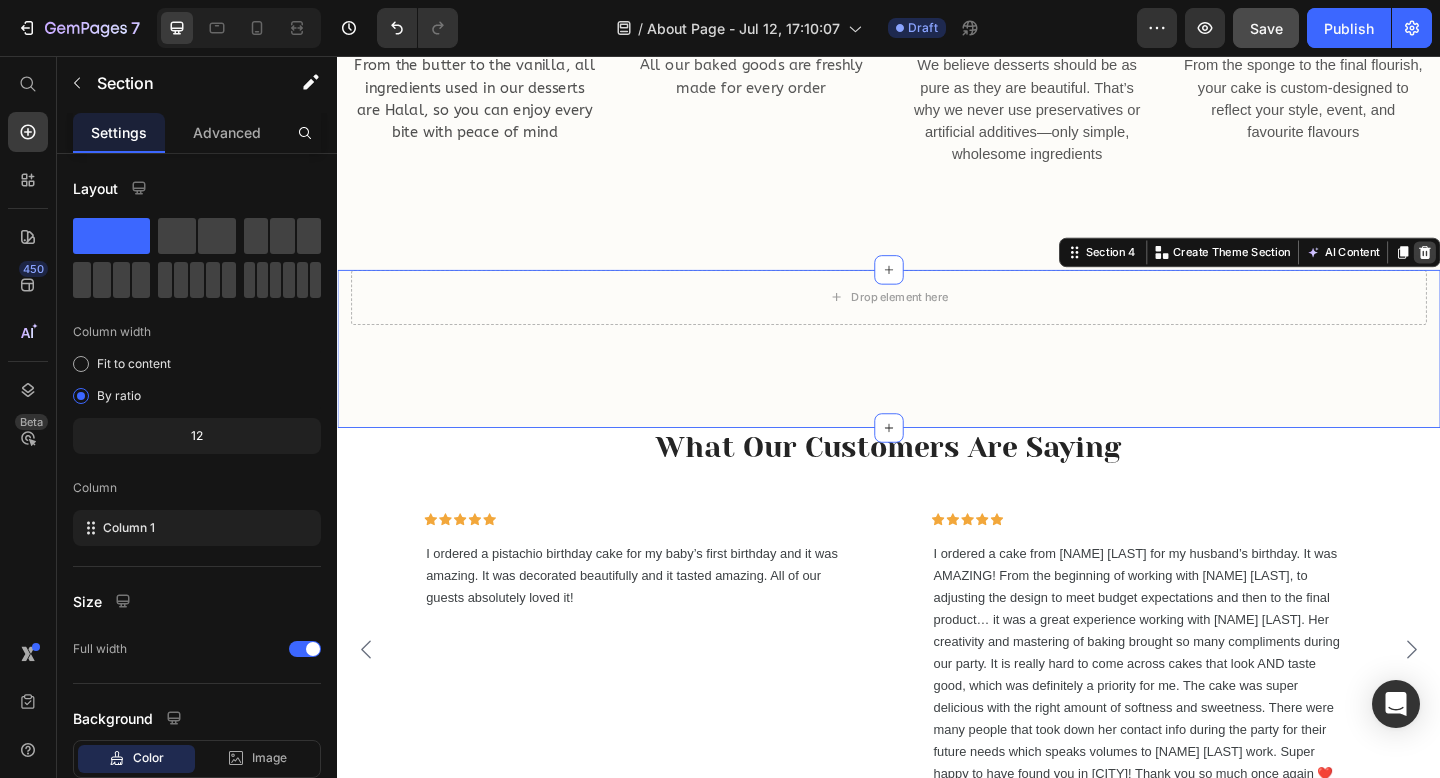 click 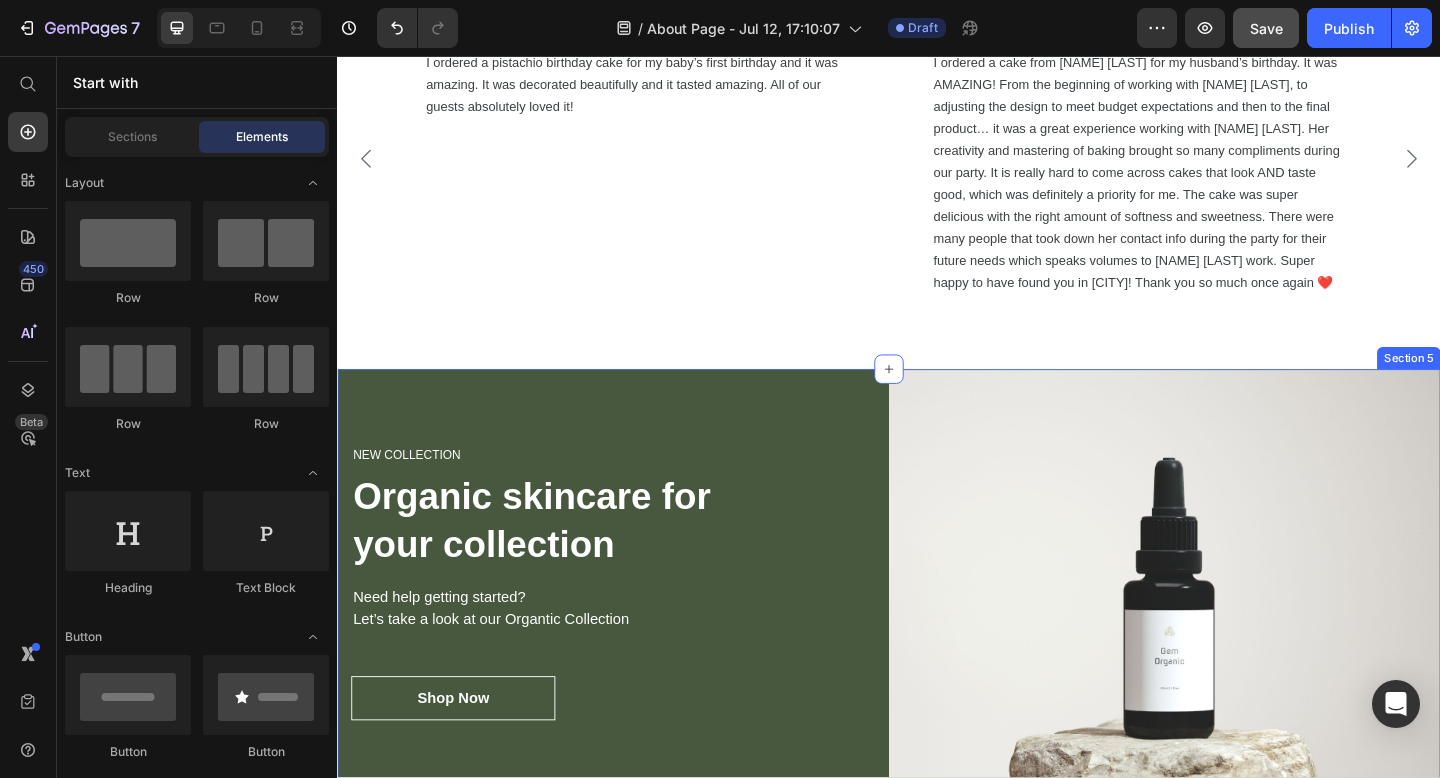 scroll, scrollTop: 1829, scrollLeft: 0, axis: vertical 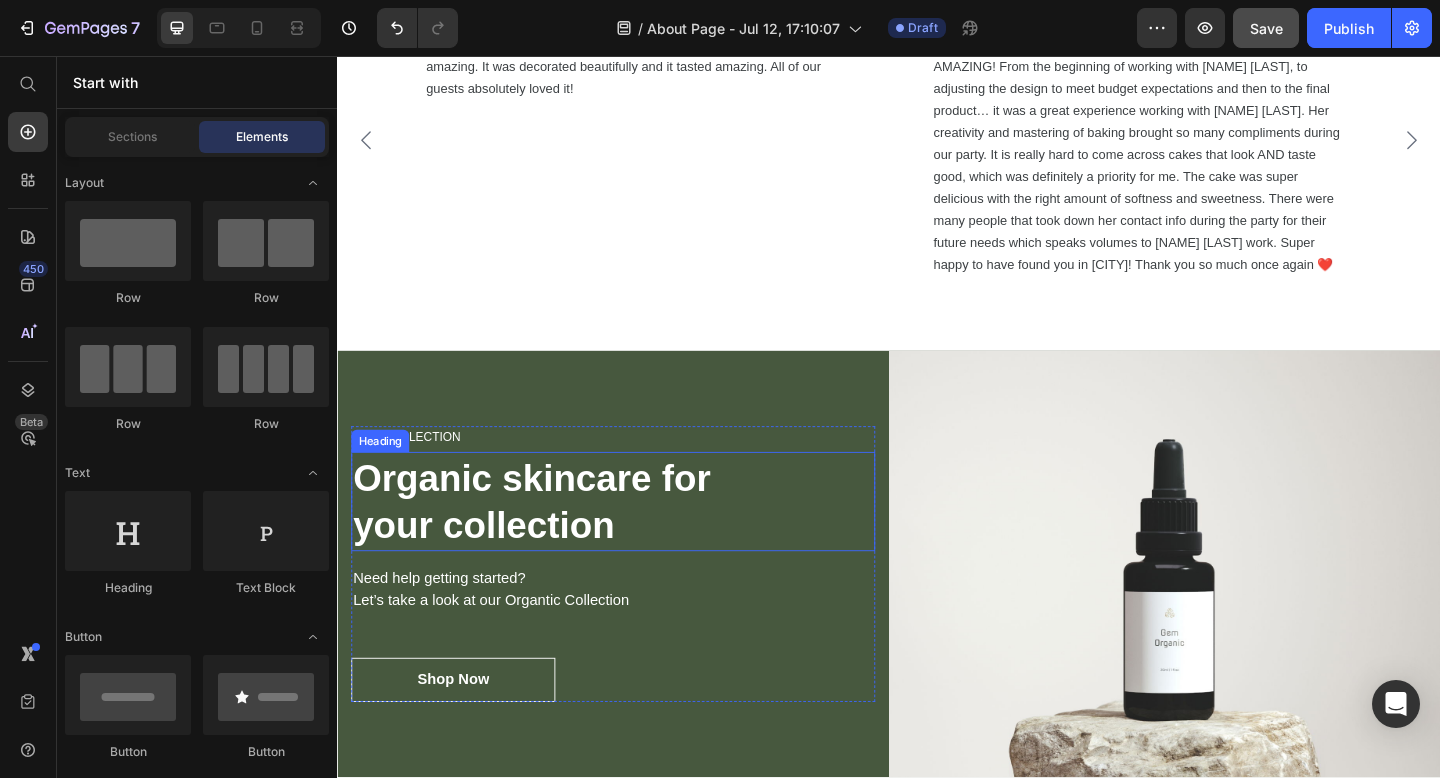 click on "Organic skincare for  your collection" at bounding box center (637, 541) 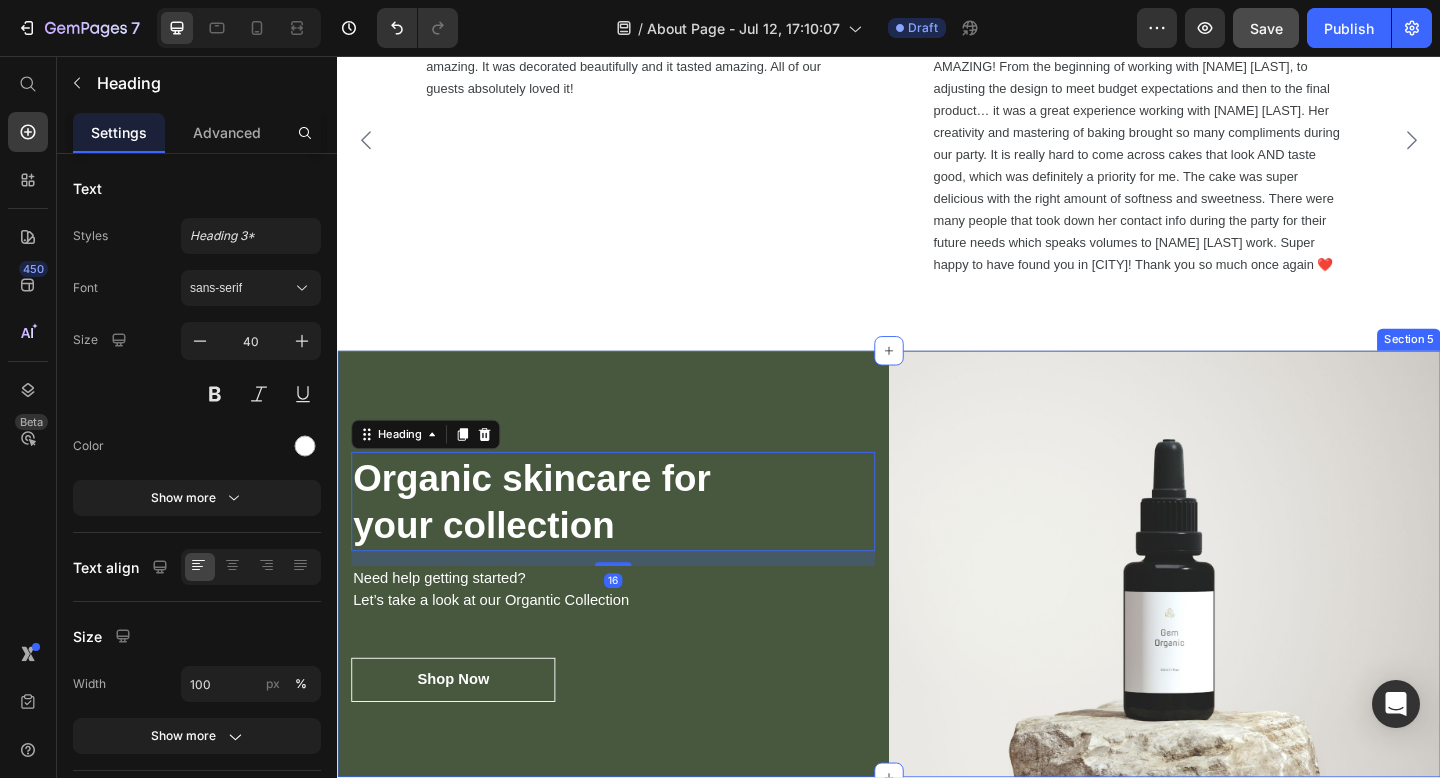 click on "NEW COLLECTION  Heading Organic skincare for  your collection Heading   16 Need help getting started?  Let’s take a look at our Organtic Collection  Text block Shop Now Button Row" at bounding box center (637, 609) 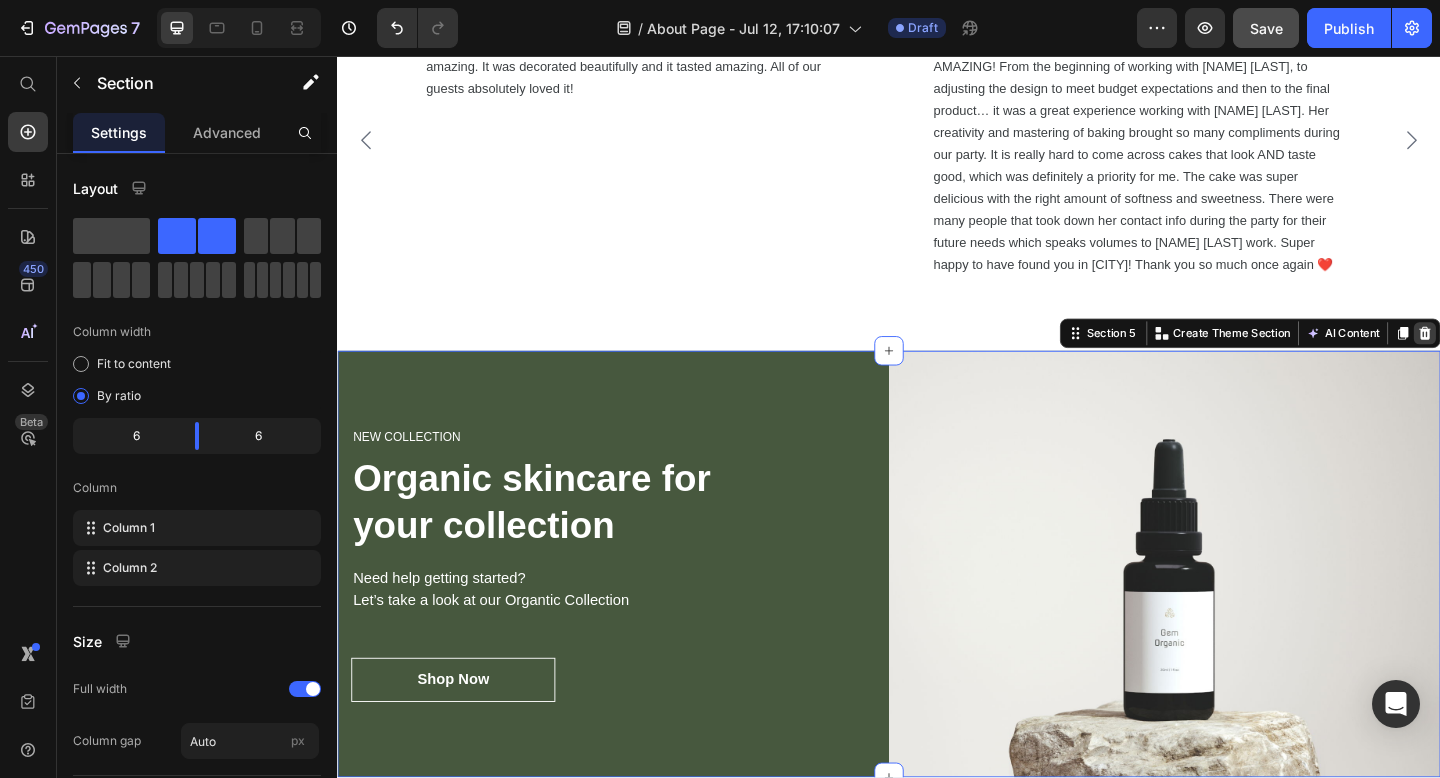 click 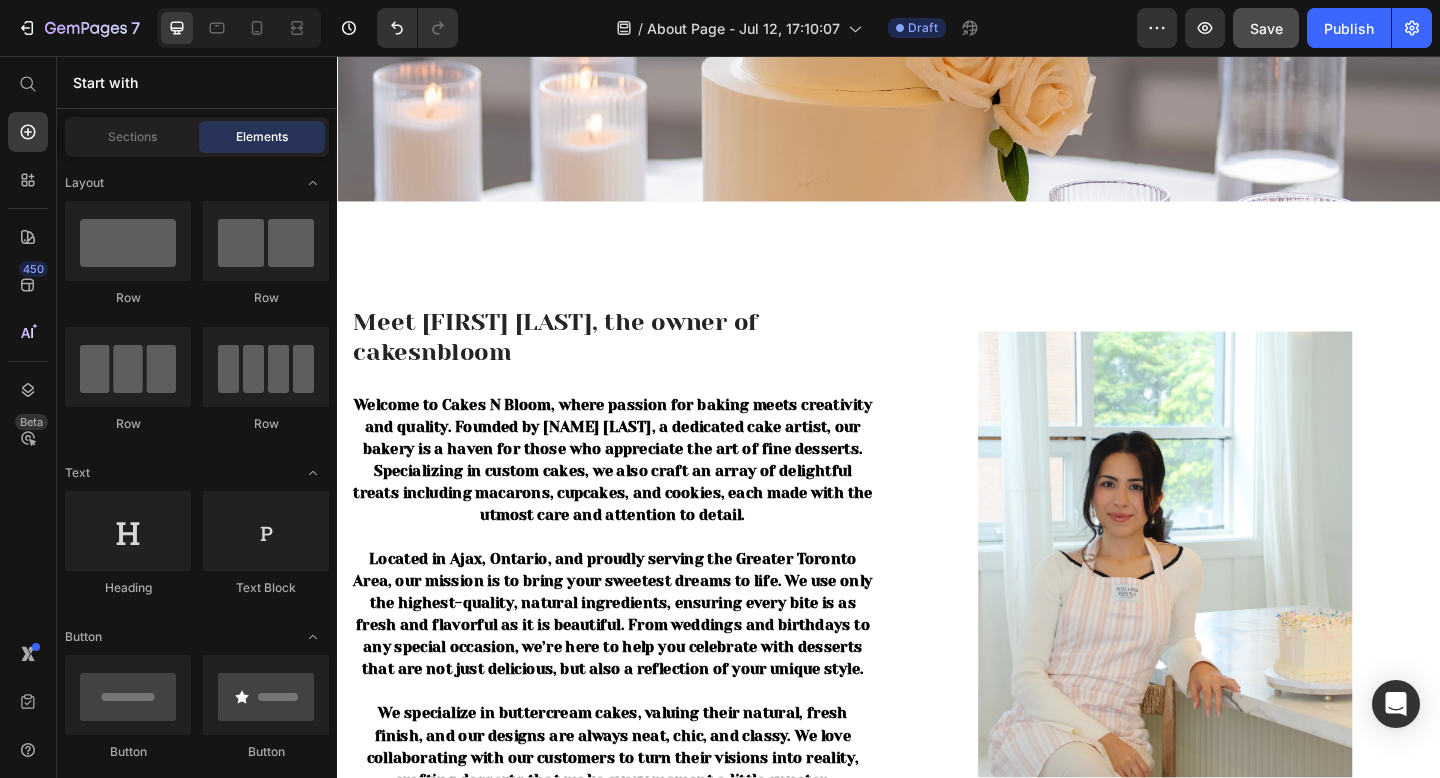 scroll, scrollTop: 367, scrollLeft: 0, axis: vertical 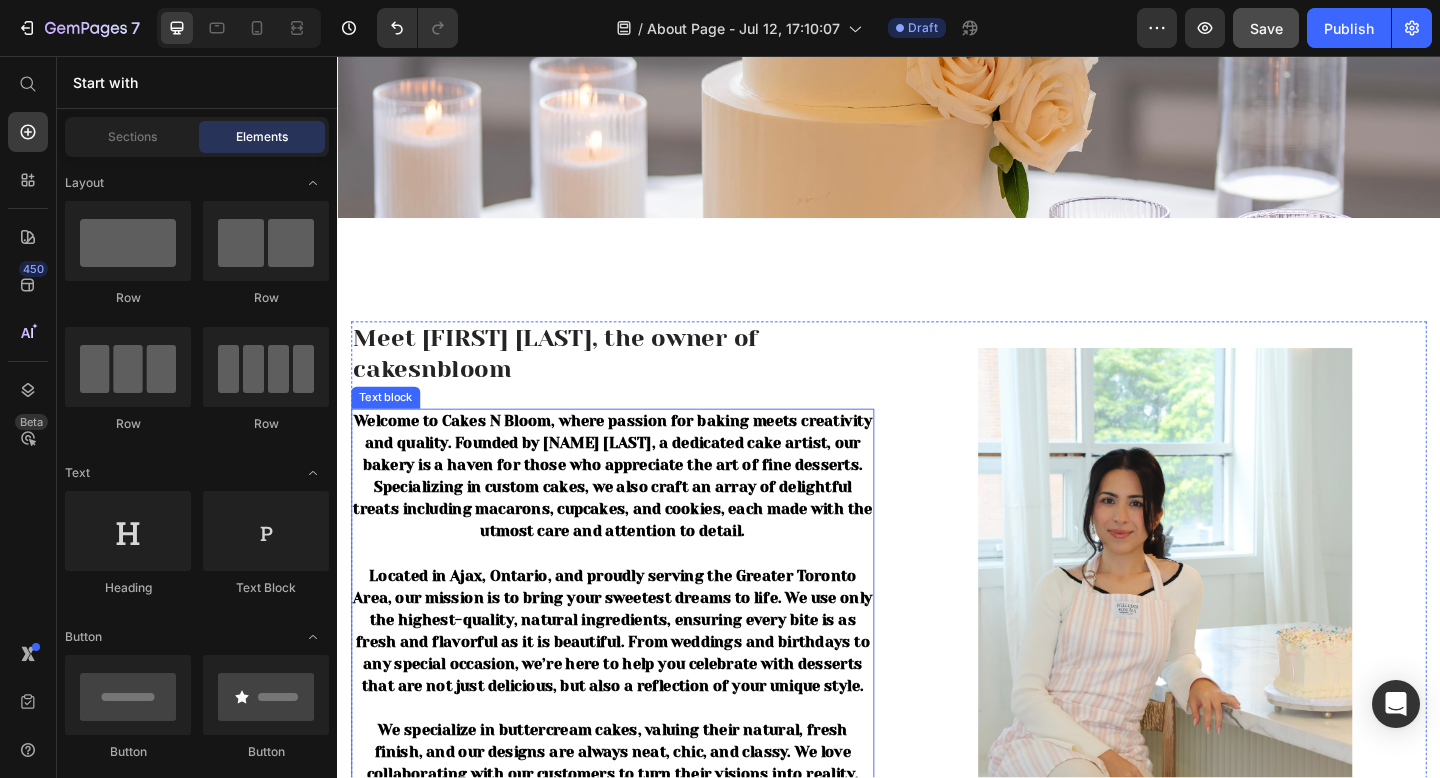 click on "Welcome to Cakes N Bloom, where passion for baking meets creativity and quality. Founded by [NAME] [LAST], a dedicated cake artist, our bakery is a haven for those who appreciate the art of fine desserts. Specializing in custom cakes, we also craft an array of delightful treats including macarons, cupcakes, and cookies, each made with the utmost care and attention to detail." at bounding box center [636, 513] 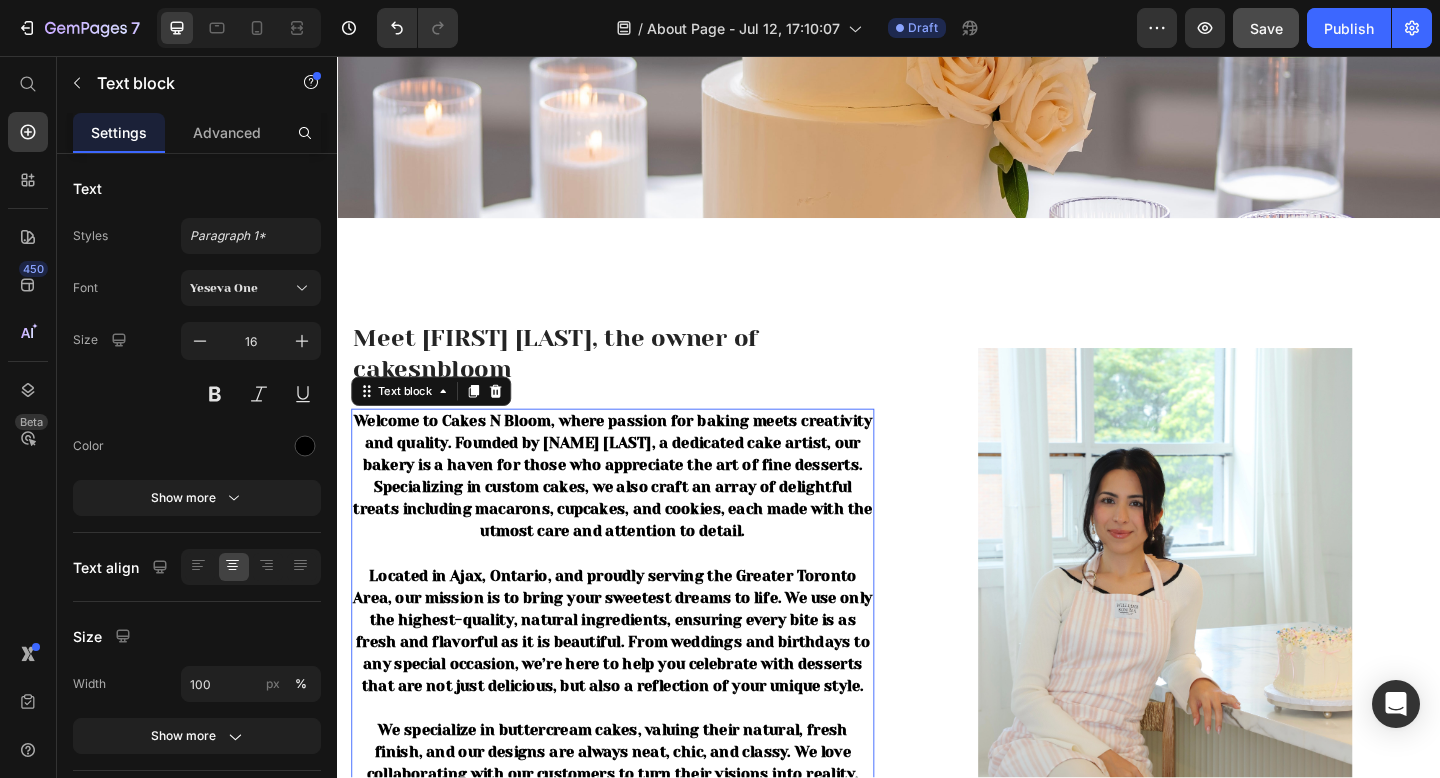 click on "Welcome to Cakes N Bloom, where passion for baking meets creativity and quality. Founded by [NAME] [LAST], a dedicated cake artist, our bakery is a haven for those who appreciate the art of fine desserts. Specializing in custom cakes, we also craft an array of delightful treats including macarons, cupcakes, and cookies, each made with the utmost care and attention to detail." at bounding box center (636, 513) 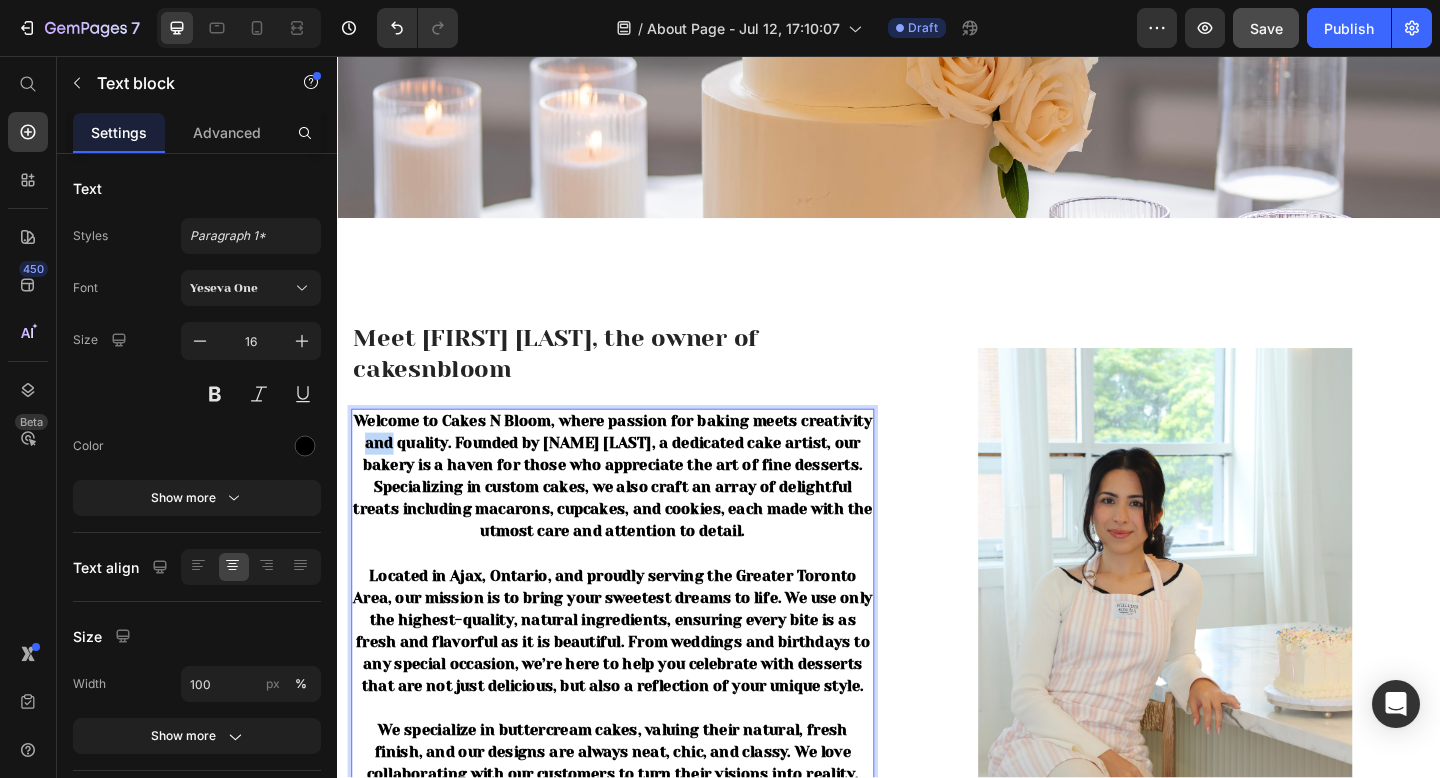 click on "Welcome to Cakes N Bloom, where passion for baking meets creativity and quality. Founded by [NAME] [LAST], a dedicated cake artist, our bakery is a haven for those who appreciate the art of fine desserts. Specializing in custom cakes, we also craft an array of delightful treats including macarons, cupcakes, and cookies, each made with the utmost care and attention to detail." at bounding box center [636, 513] 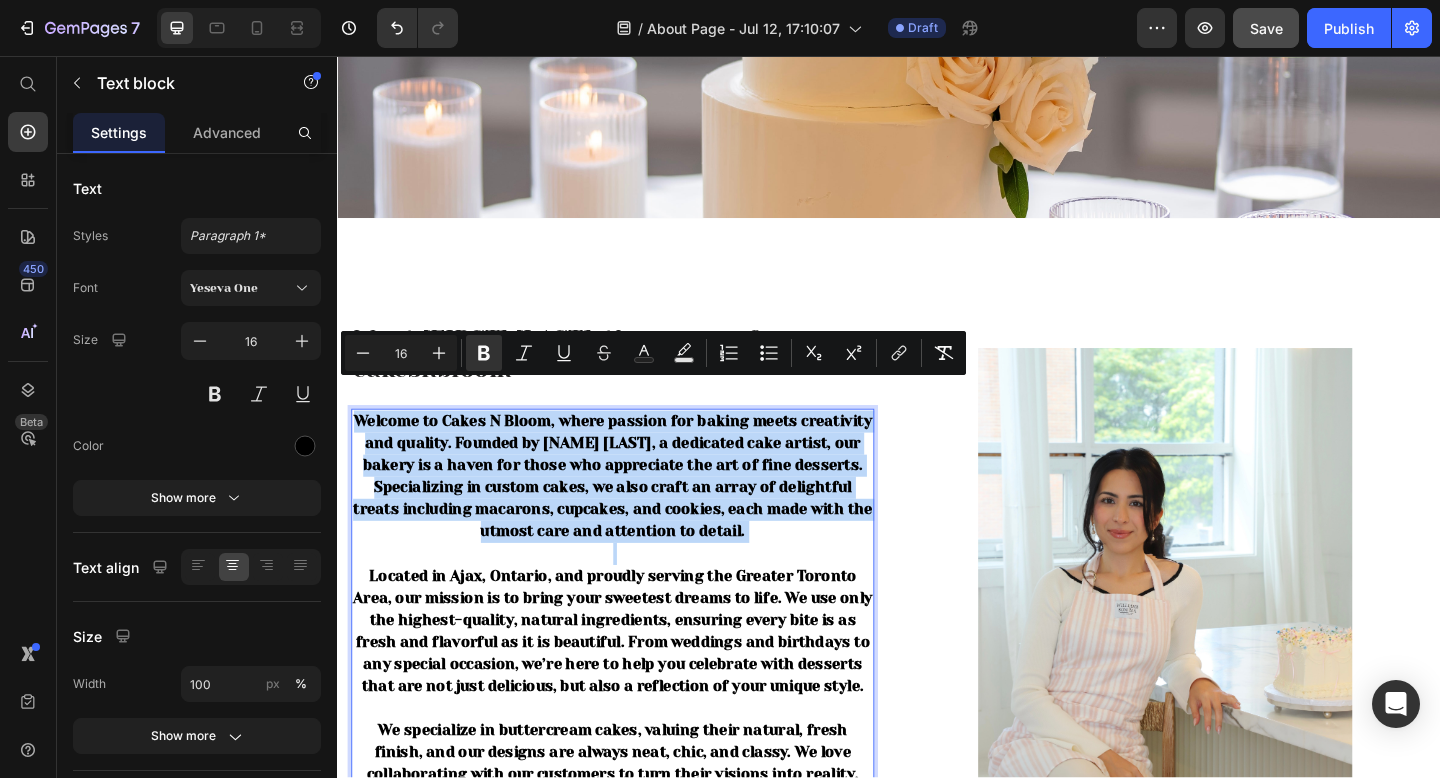 click on "Welcome to Cakes N Bloom, where passion for baking meets creativity and quality. Founded by [NAME] [LAST], a dedicated cake artist, our bakery is a haven for those who appreciate the art of fine desserts. Specializing in custom cakes, we also craft an array of delightful treats including macarons, cupcakes, and cookies, each made with the utmost care and attention to detail." at bounding box center (636, 513) 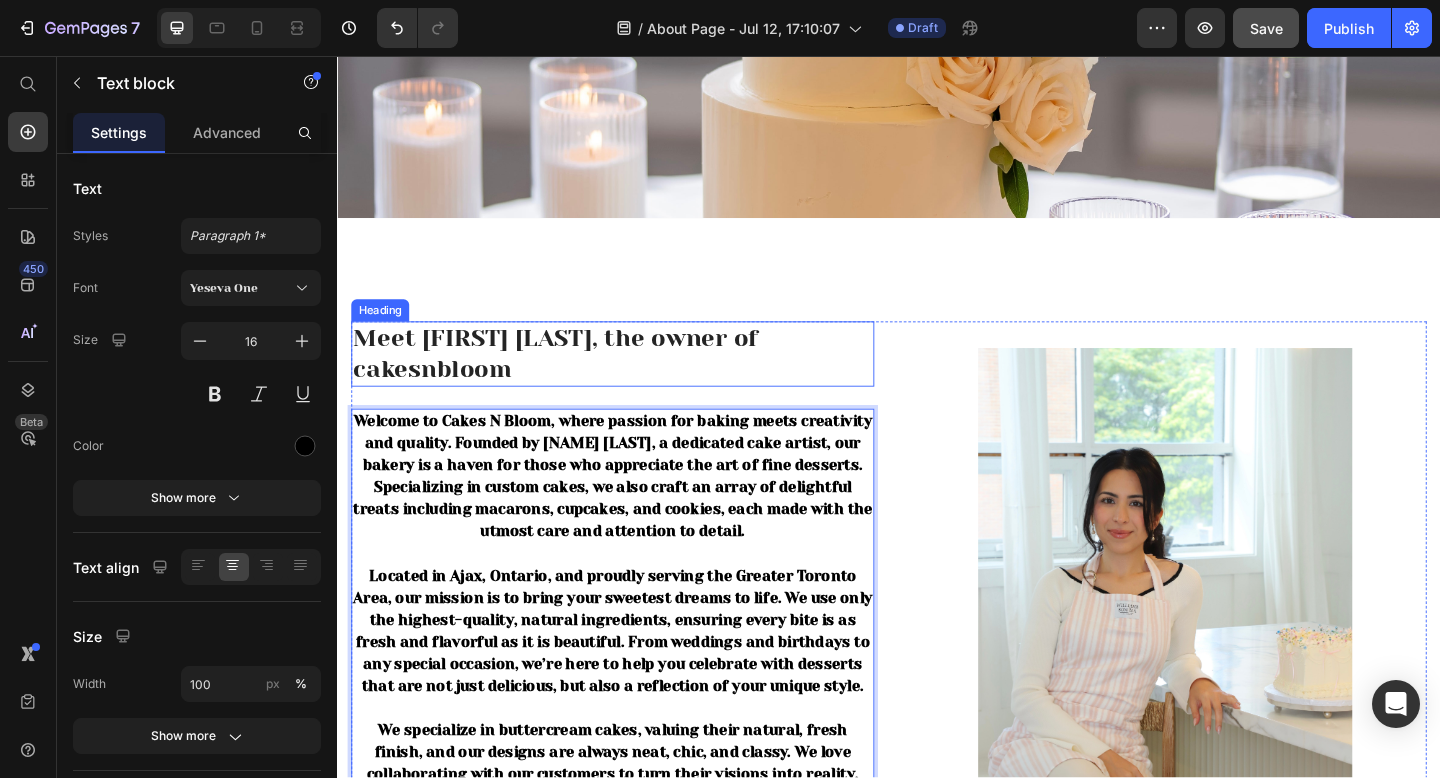 click on "Meet [FIRST] [LAST], the owner of cakesnbloom" at bounding box center (636, 381) 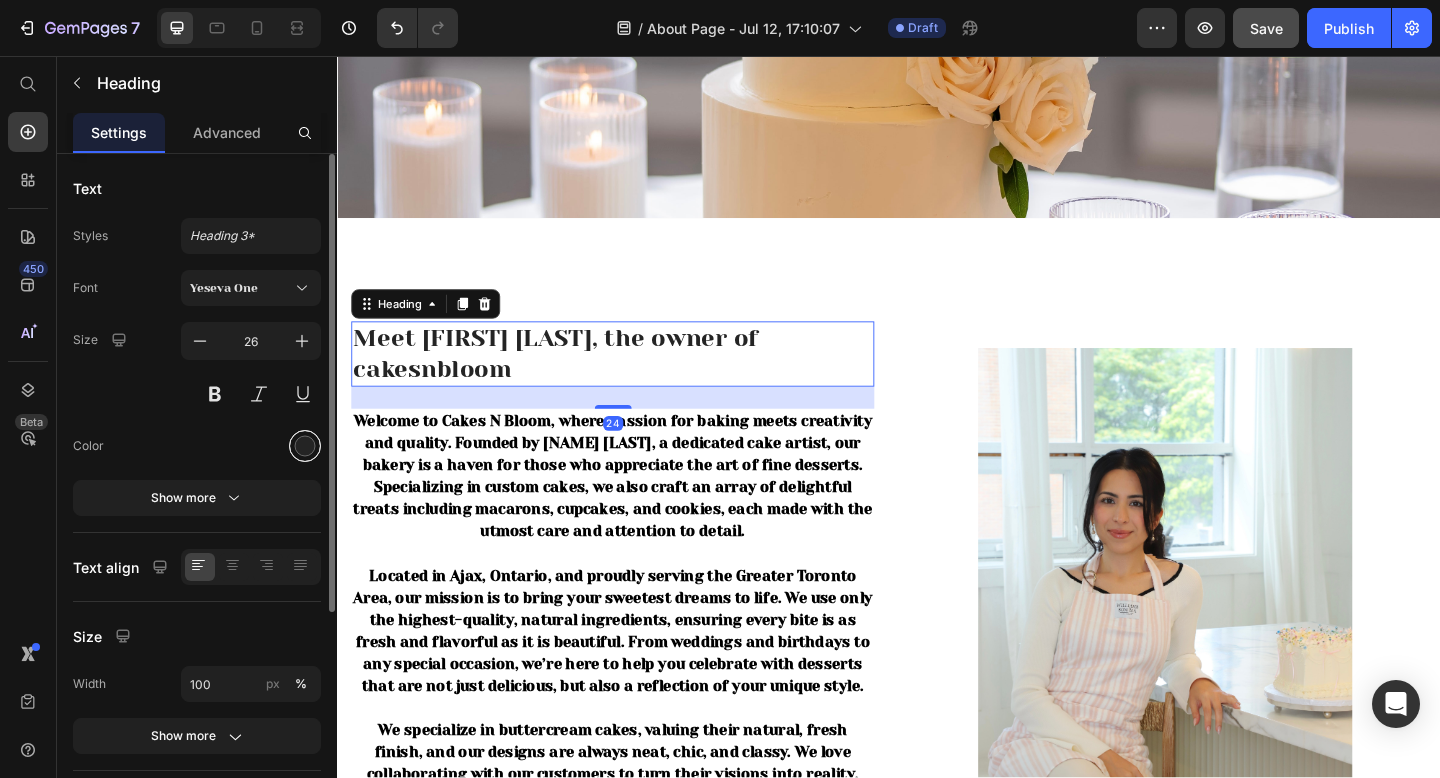 click at bounding box center [305, 446] 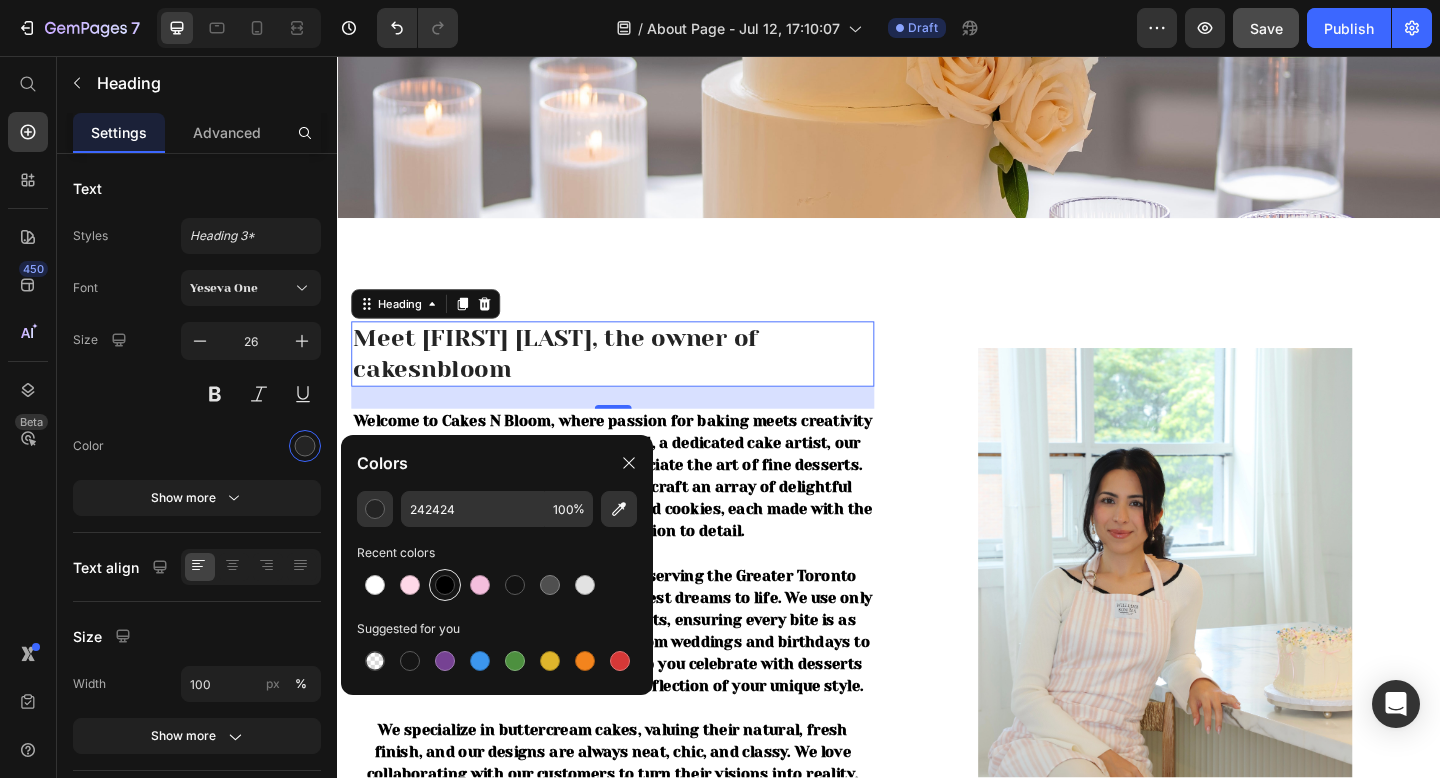 click at bounding box center (445, 585) 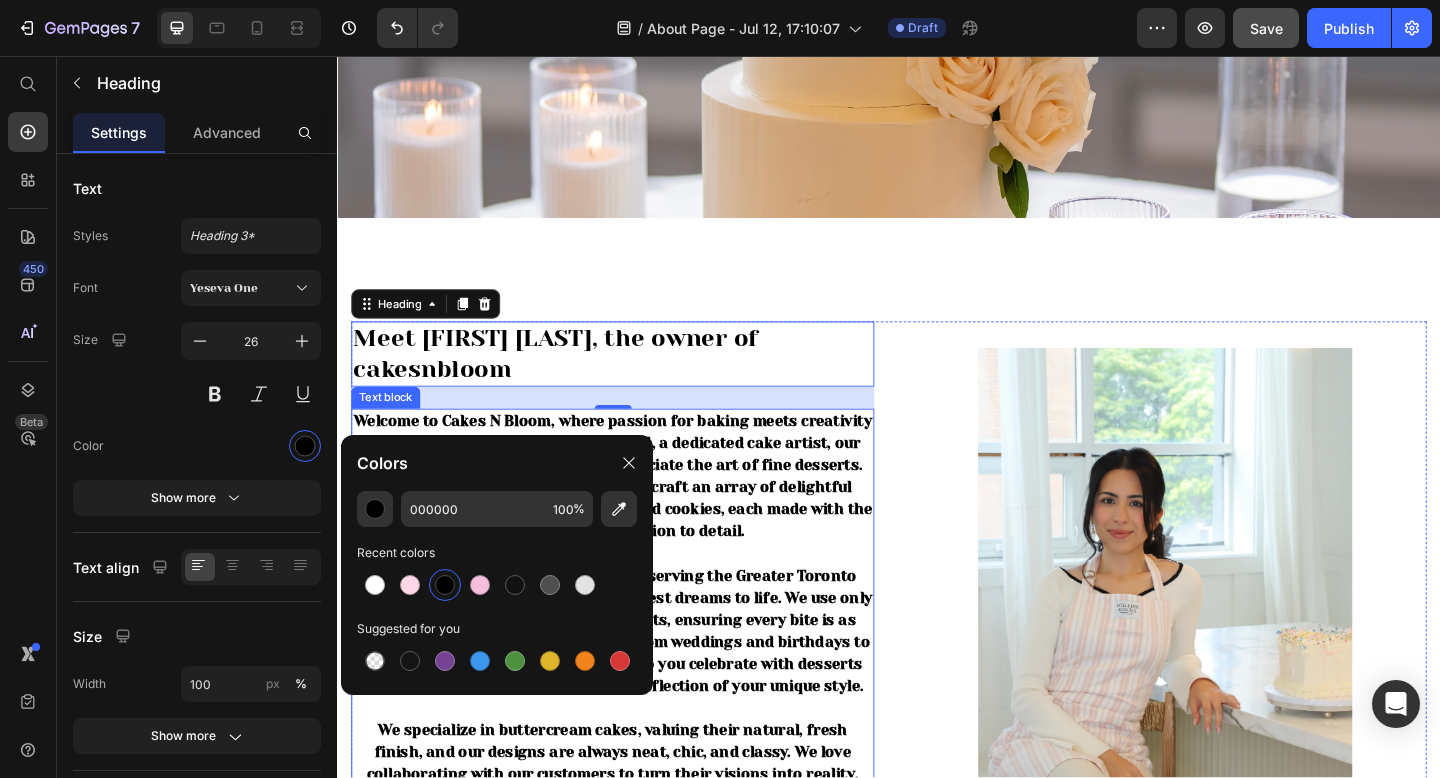 click on "Welcome to Cakes N Bloom, where passion for baking meets creativity and quality. Founded by [NAME] [LAST], a dedicated cake artist, our bakery is a haven for those who appreciate the art of fine desserts. Specializing in custom cakes, we also craft an array of delightful treats including macarons, cupcakes, and cookies, each made with the utmost care and attention to detail." at bounding box center [636, 513] 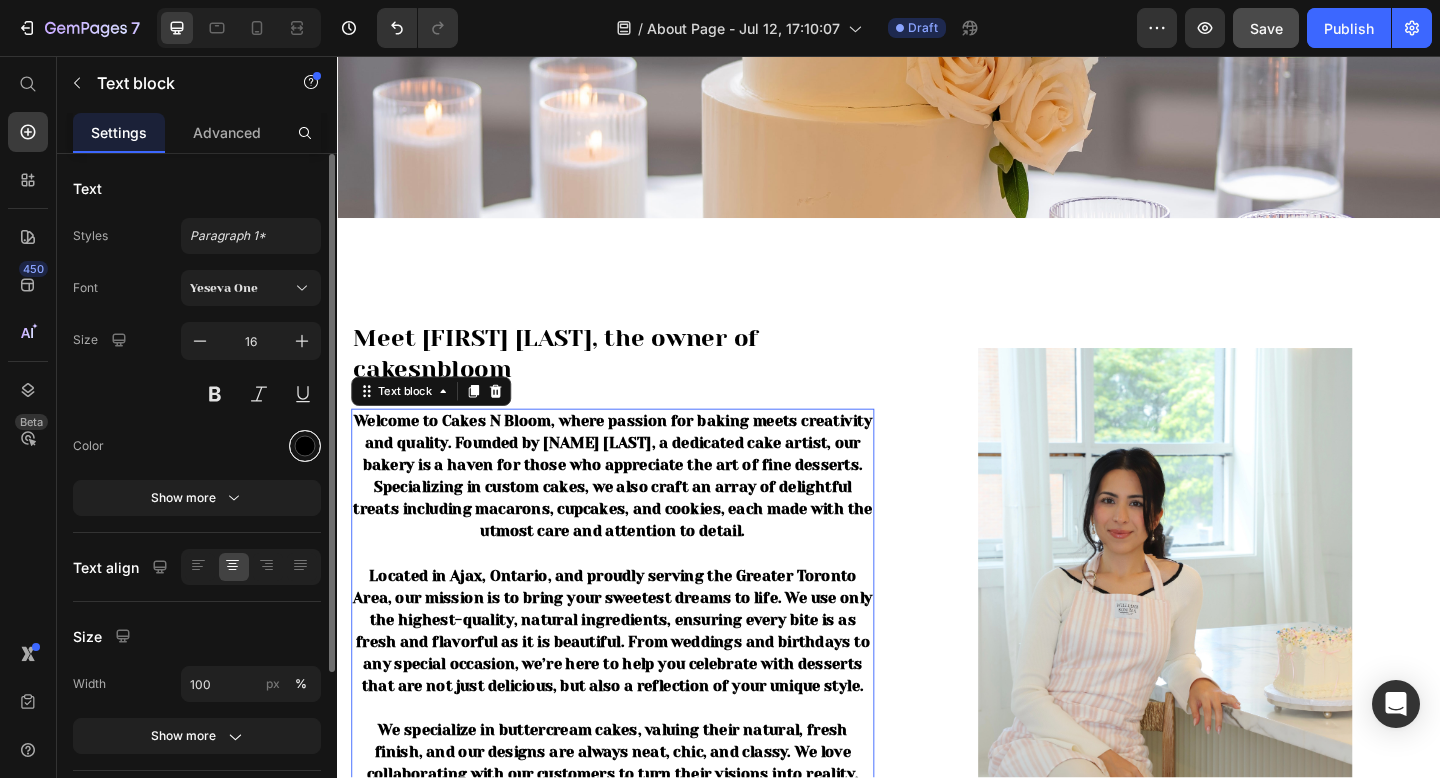 click at bounding box center [305, 446] 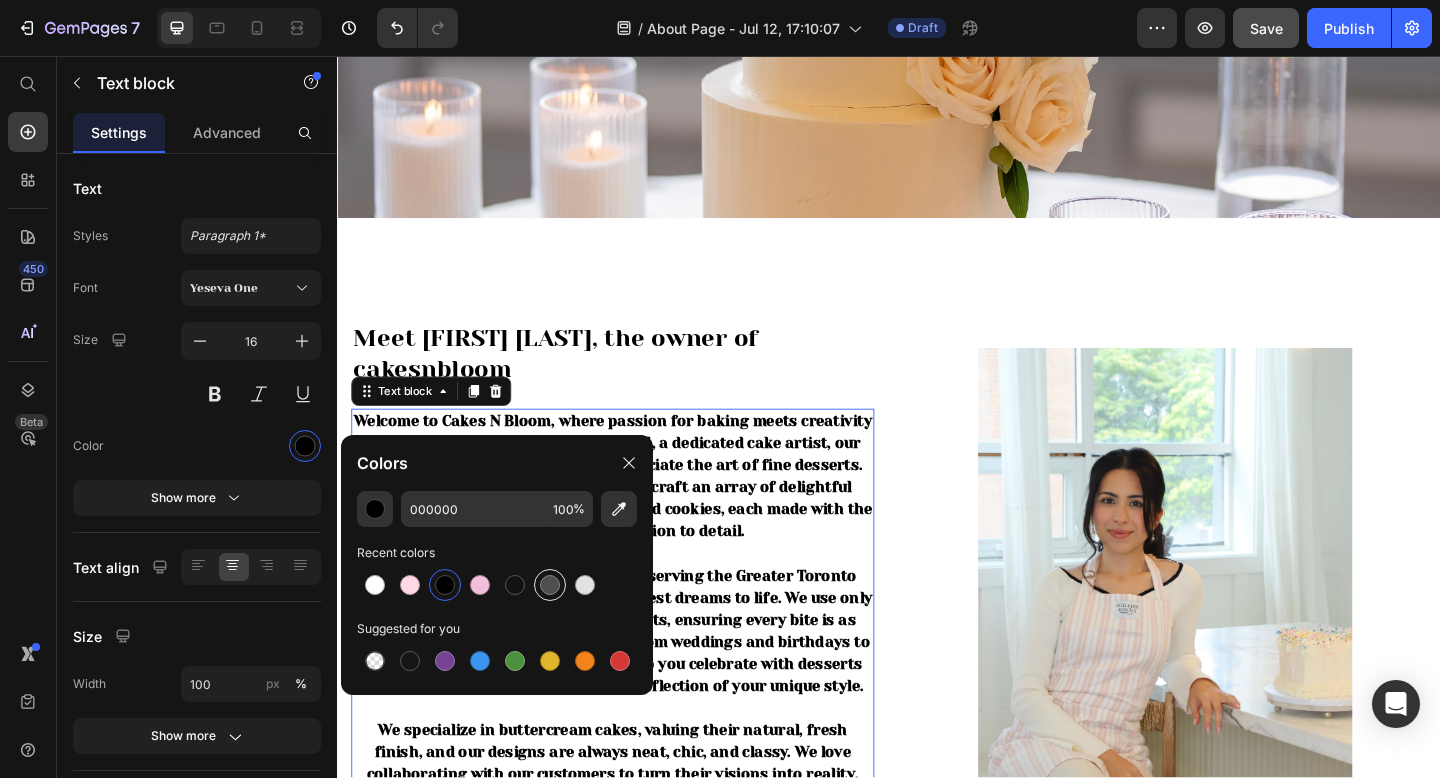 click at bounding box center [550, 585] 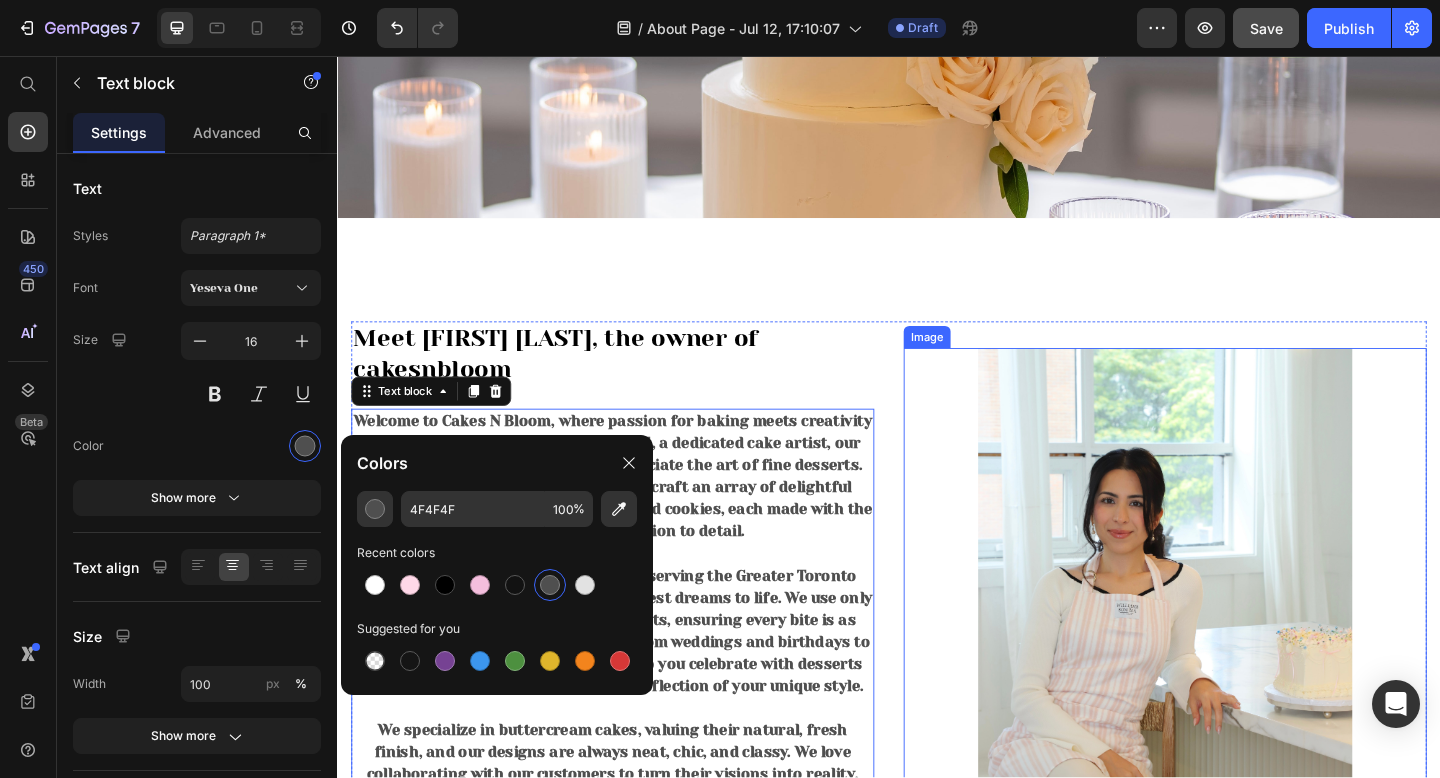 click at bounding box center (1237, 658) 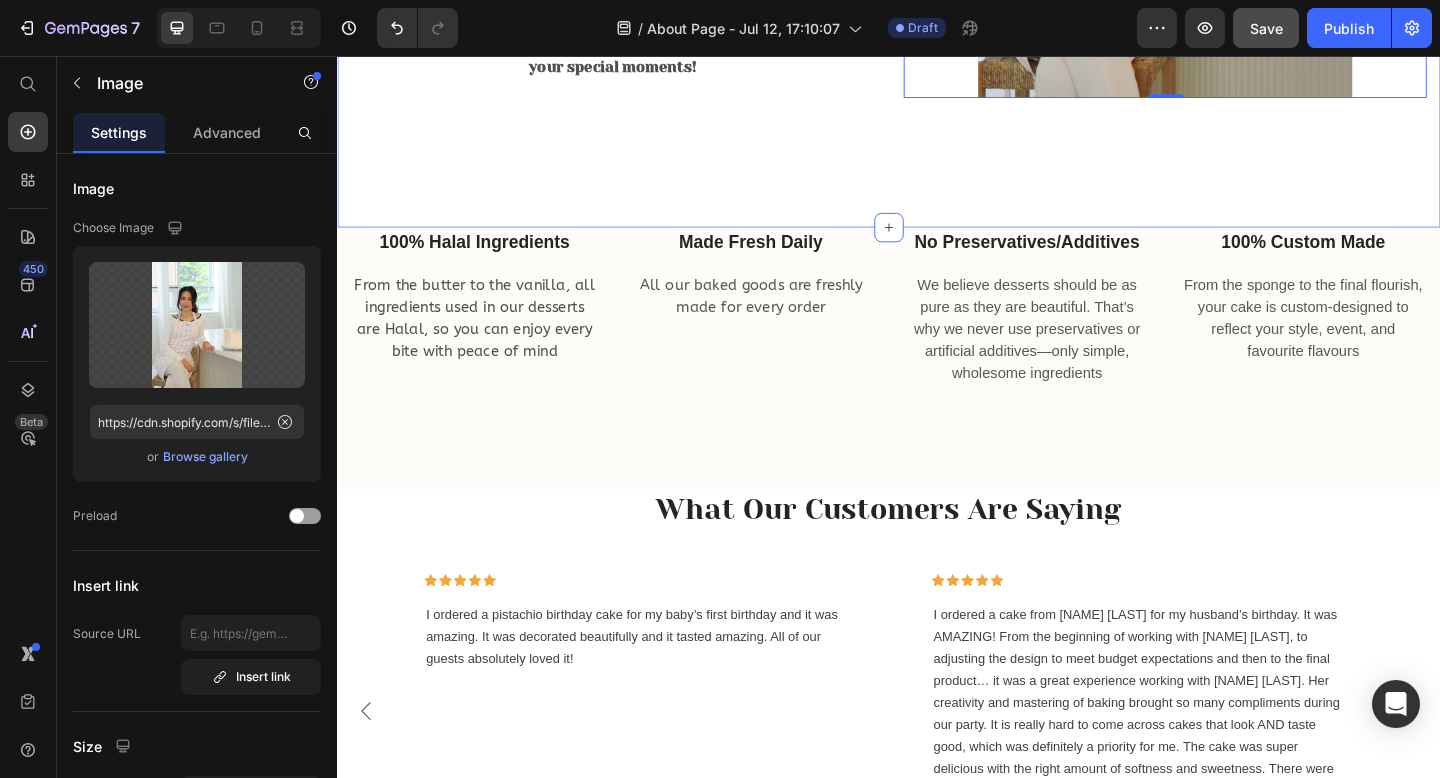 scroll, scrollTop: 1213, scrollLeft: 0, axis: vertical 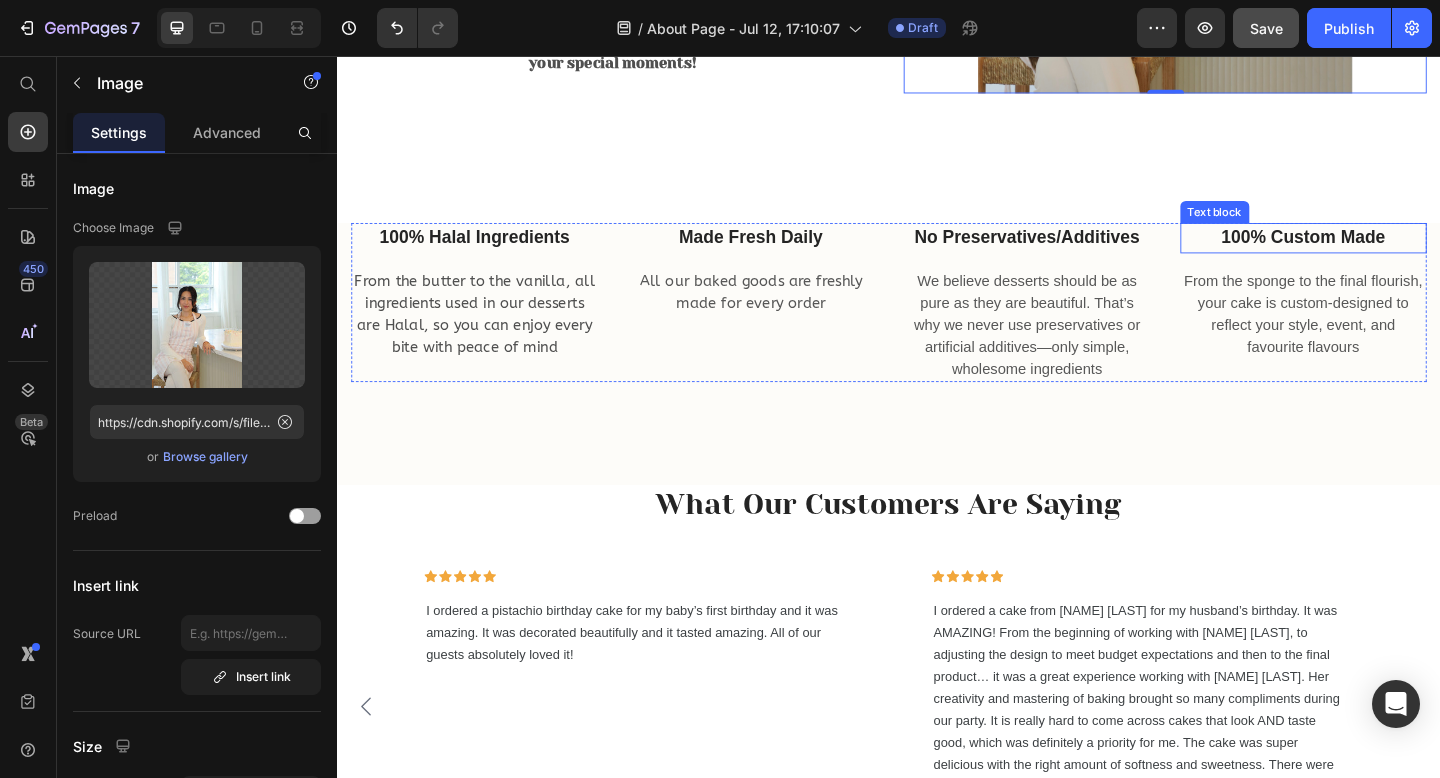 click on "100% Custom made" at bounding box center (1388, 254) 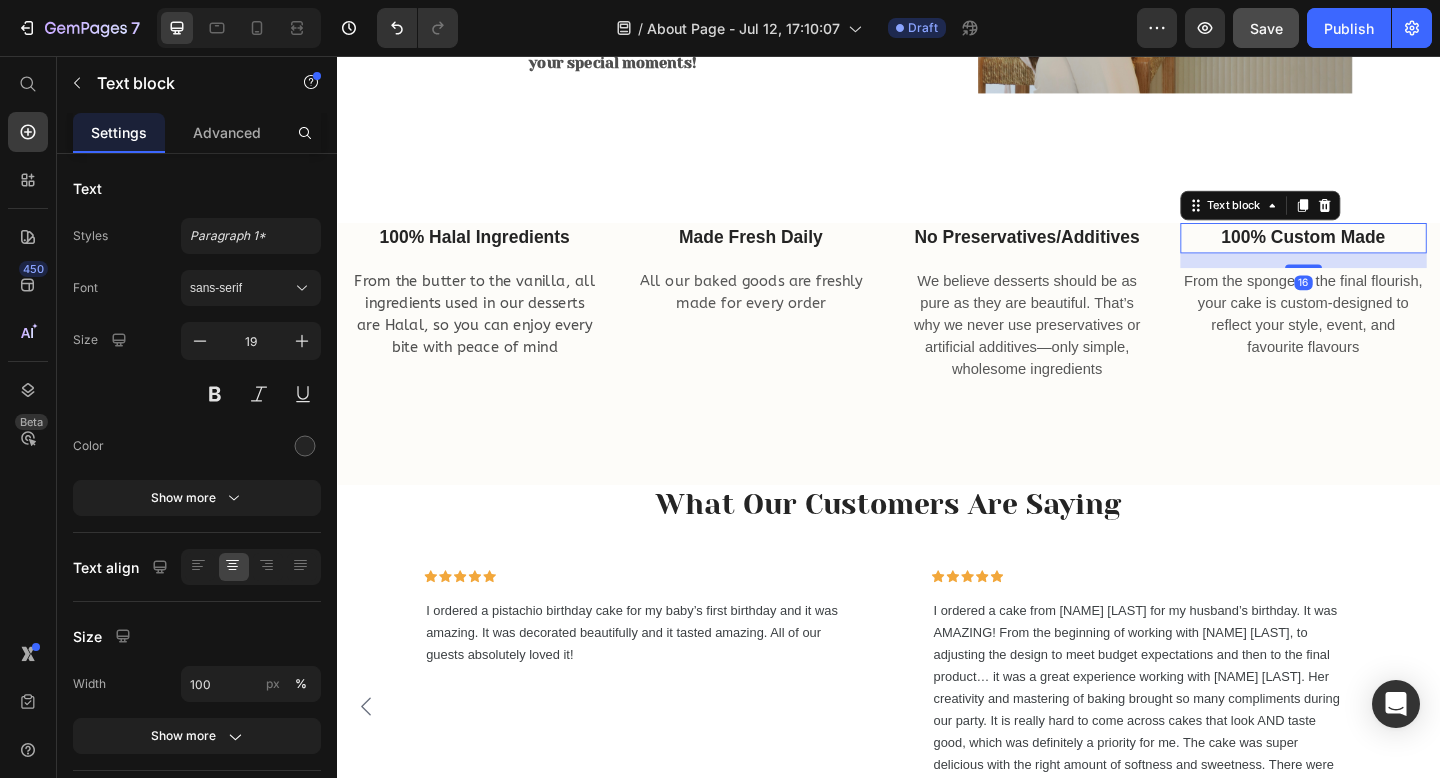 click on "100% Custom made" at bounding box center [1388, 254] 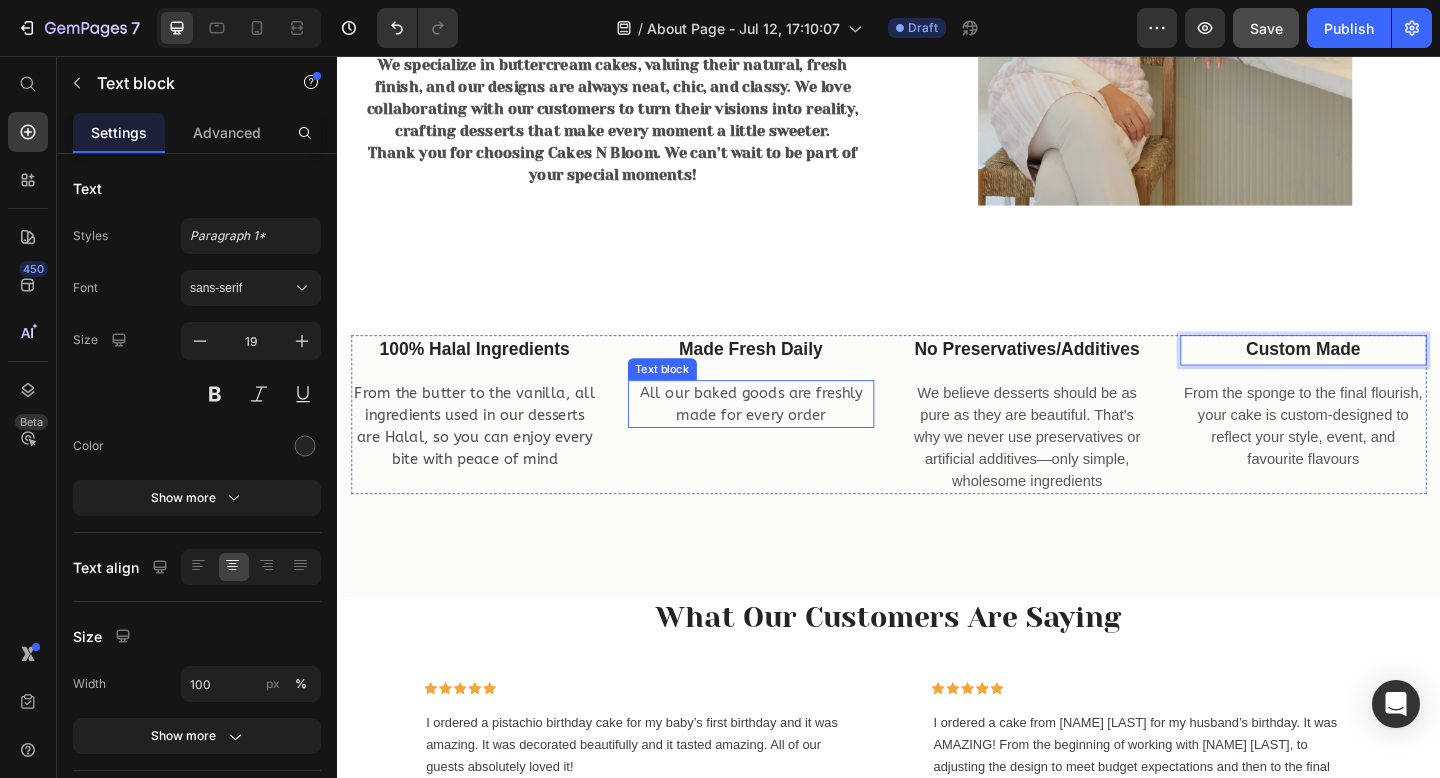 scroll, scrollTop: 1072, scrollLeft: 0, axis: vertical 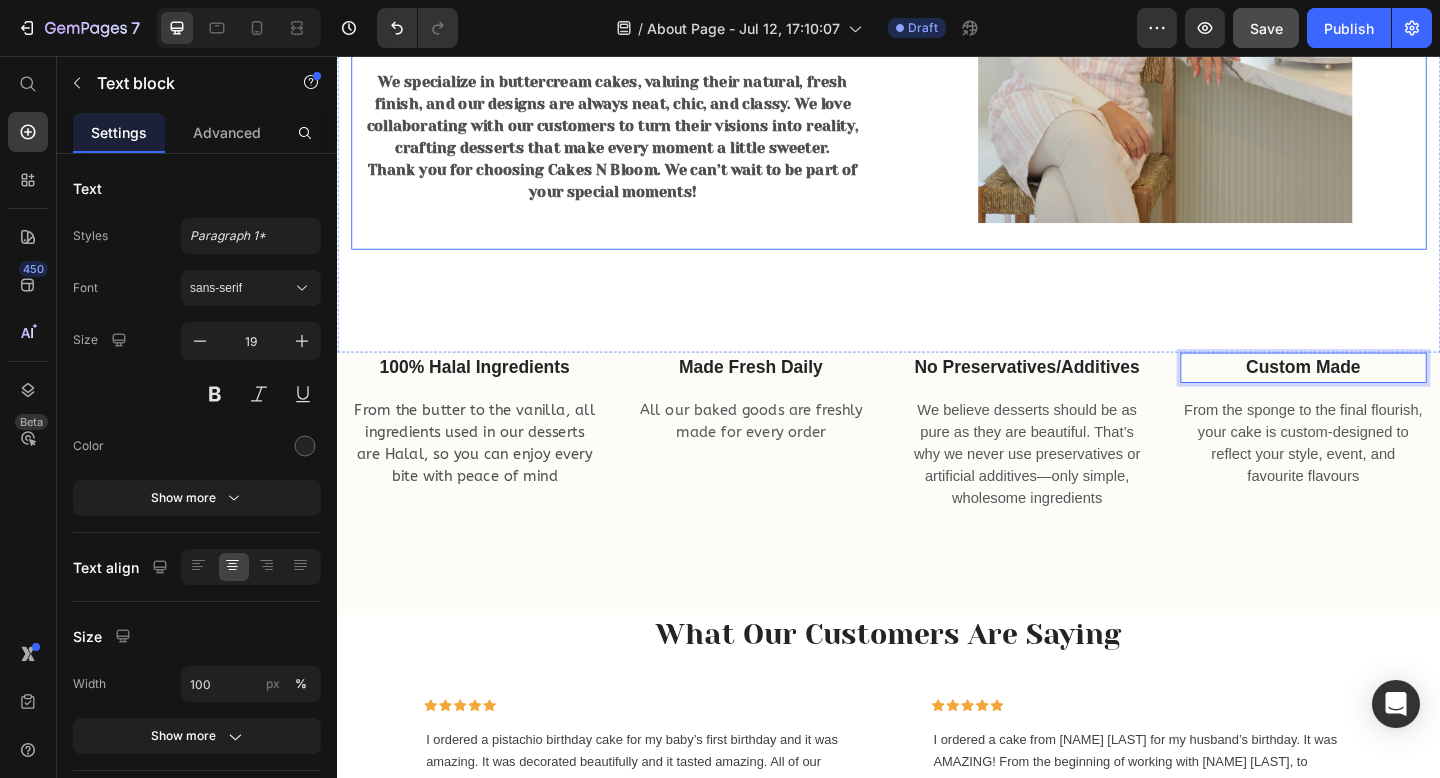 click on "Meet [NAME] [LAST], the owner of cakesnbloom Heading Welcome to Cakes N Bloom, where passion for baking meets creativity and quality. Founded by [NAME] [LAST], a dedicated cake artist, our bakery is a haven for those who appreciate the art of fine desserts. Specializing in custom cakes, we also craft an array of delightful treats including macarons, cupcakes, and cookies, each made with the utmost care and attention to detail. Located in [CITY], [STATE], and proudly serving the [REGION], our mission is to bring your sweetest dreams to life. We use only the highest-quality, natural ingredients, ensuring every bite is as fresh and flavorful as it is beautiful. From weddings and birthdays to any special occasion, we’re here to help you celebrate with desserts that are not just delicious, but also a reflection of your unique style. Thank you for choosing Cakes N Bloom. We can’t wait to be part of your special moments! Text block Image Row" at bounding box center (937, -46) 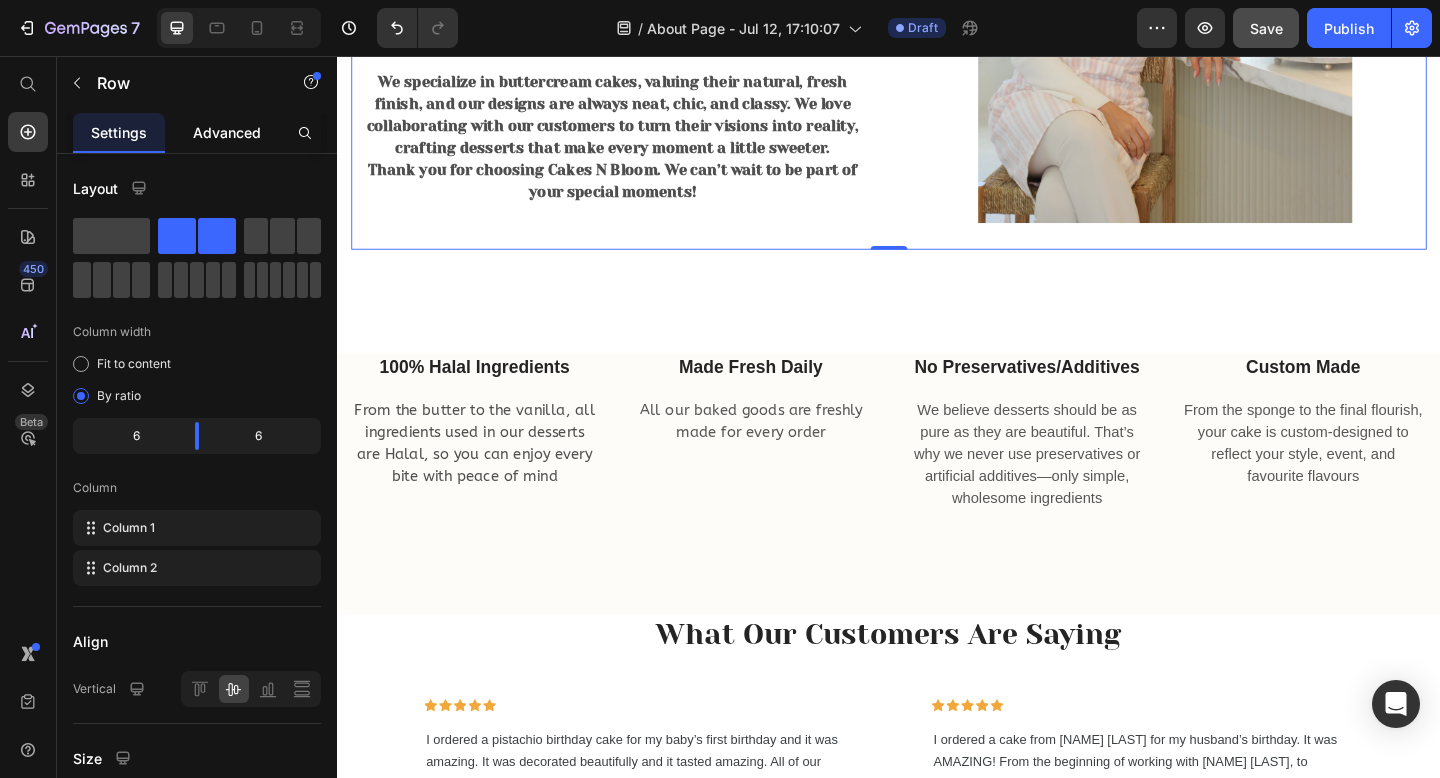 click on "Advanced" at bounding box center [227, 132] 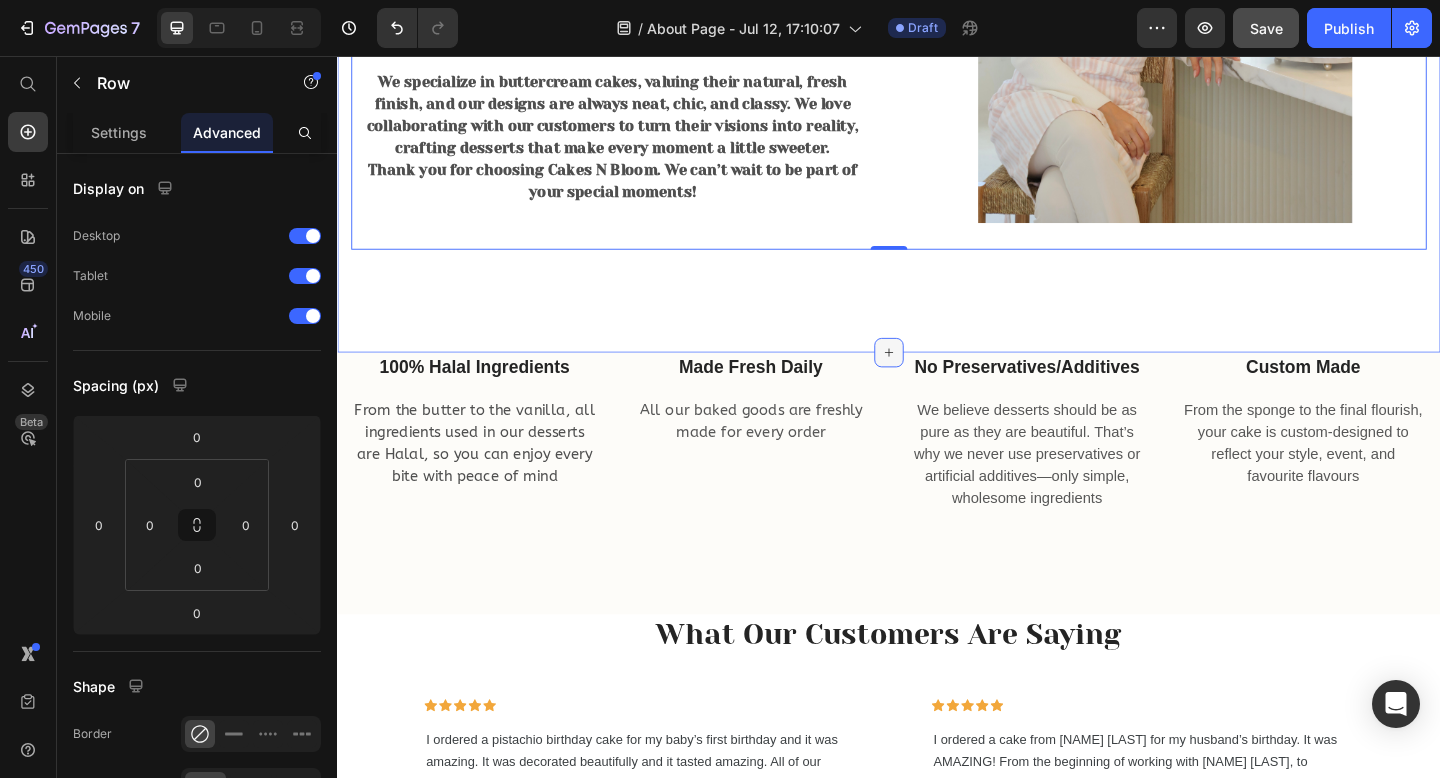 click 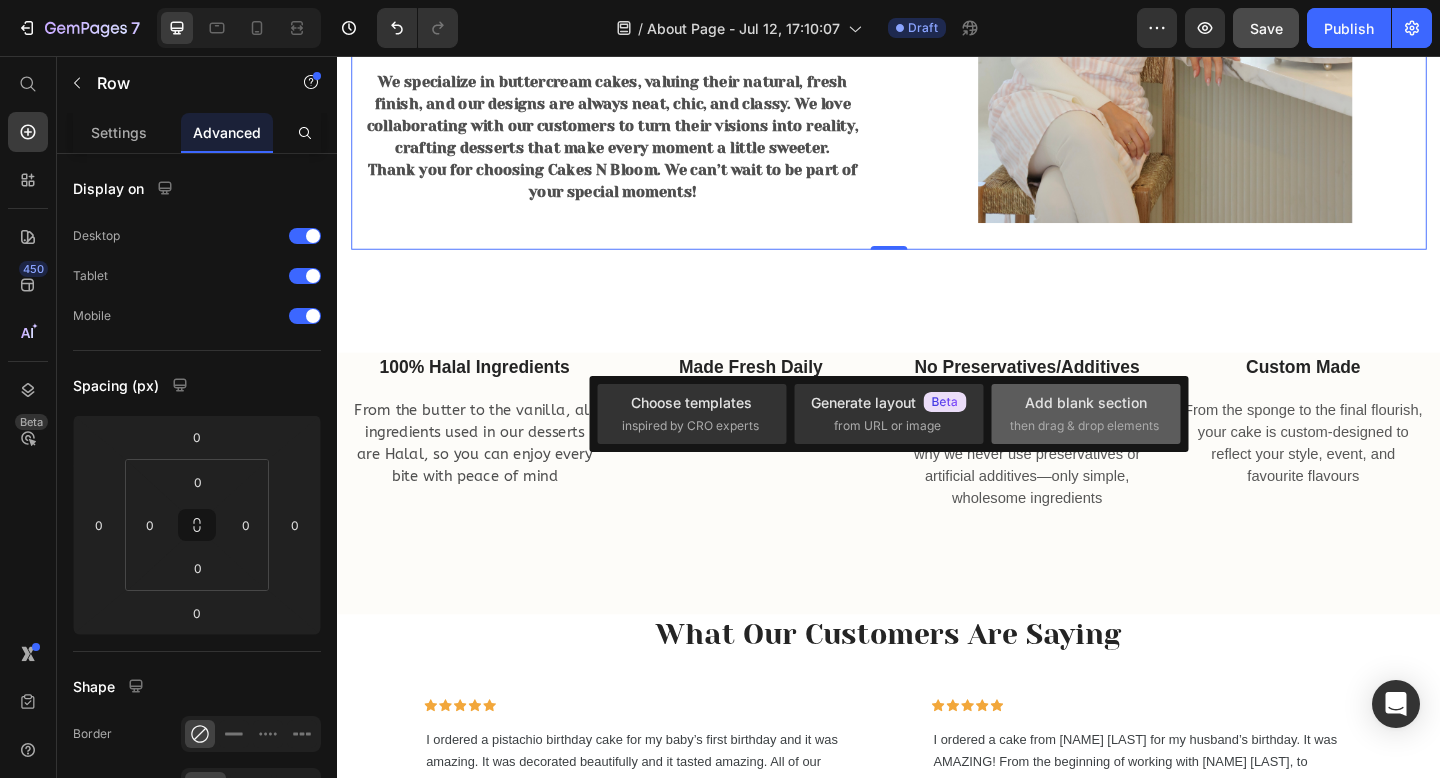 click on "Add blank section" at bounding box center (1086, 402) 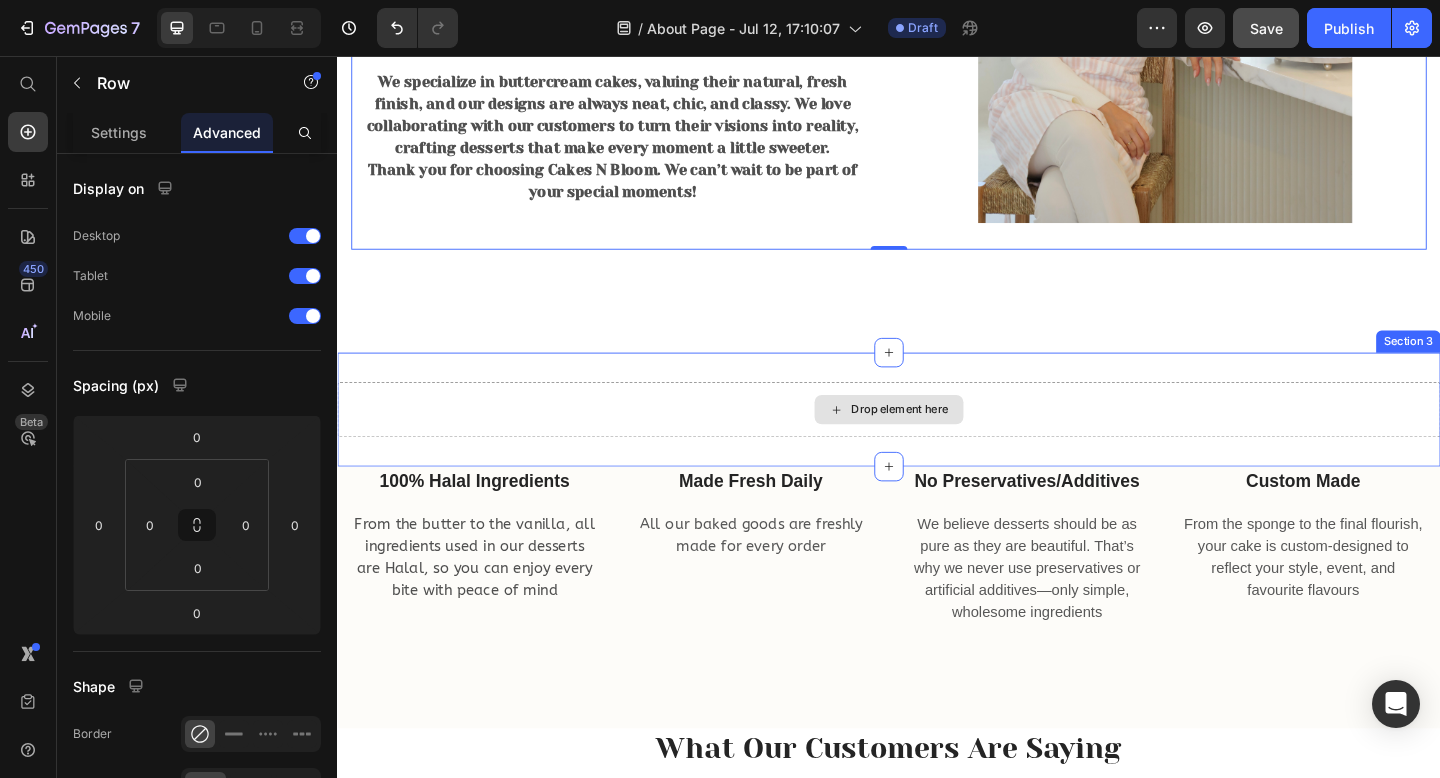 click on "Drop element here" at bounding box center [949, 441] 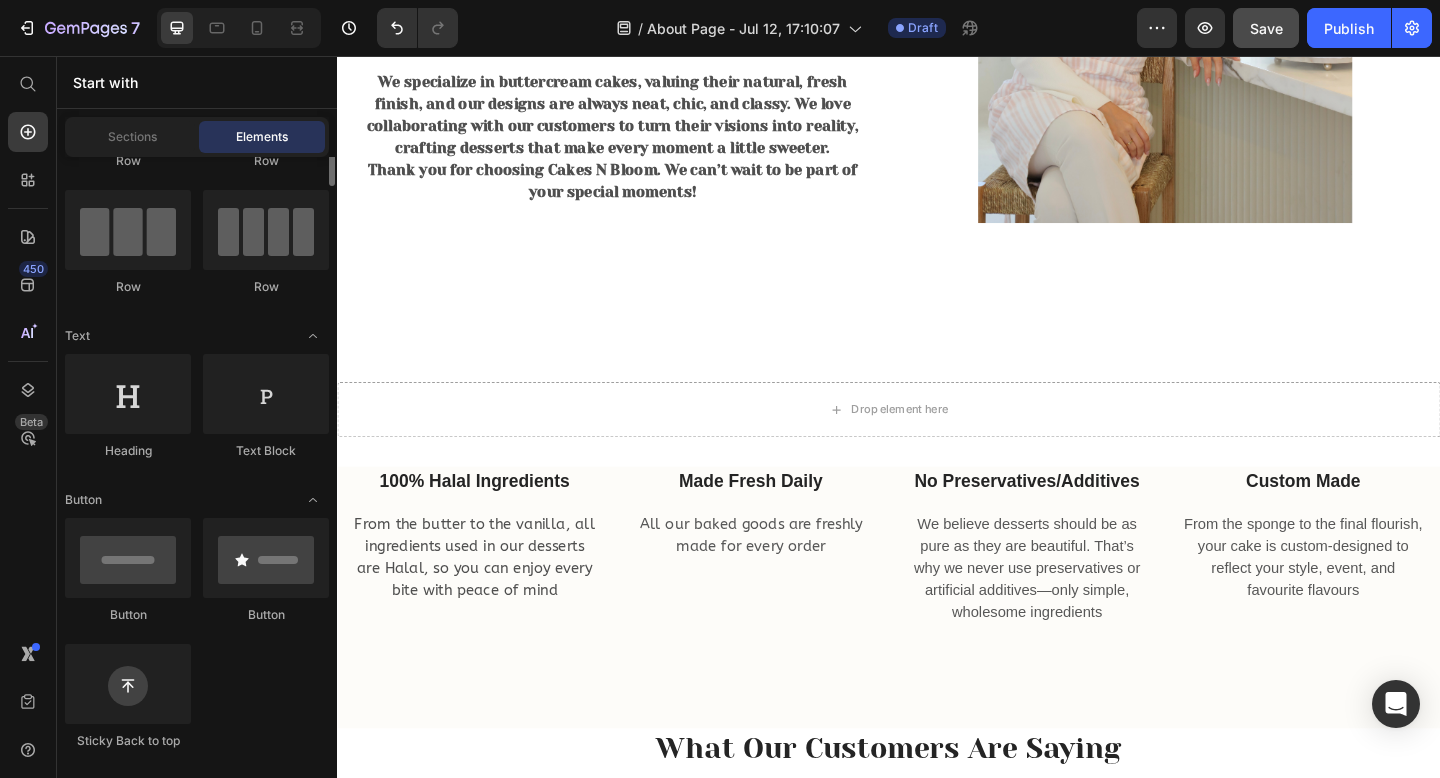 scroll, scrollTop: 144, scrollLeft: 0, axis: vertical 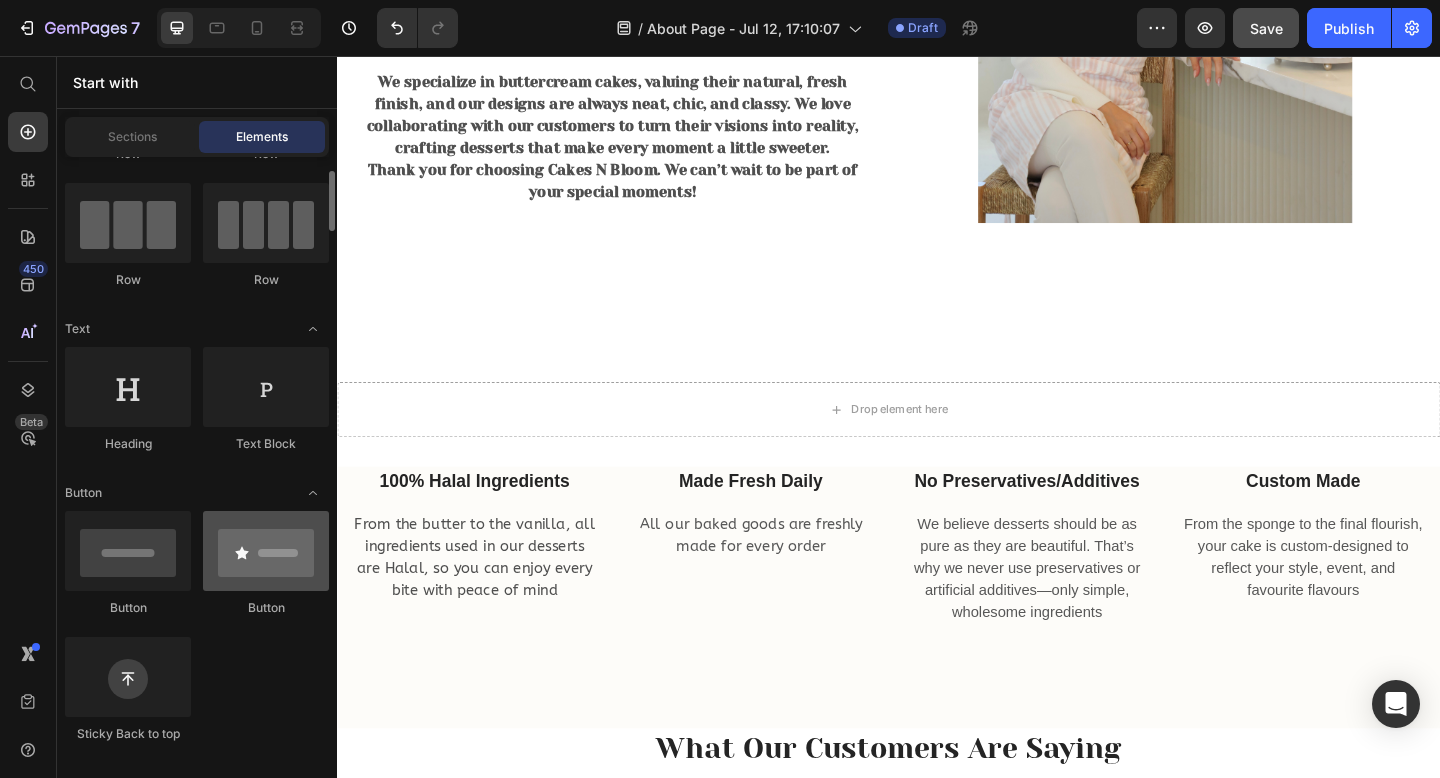 click at bounding box center (266, 551) 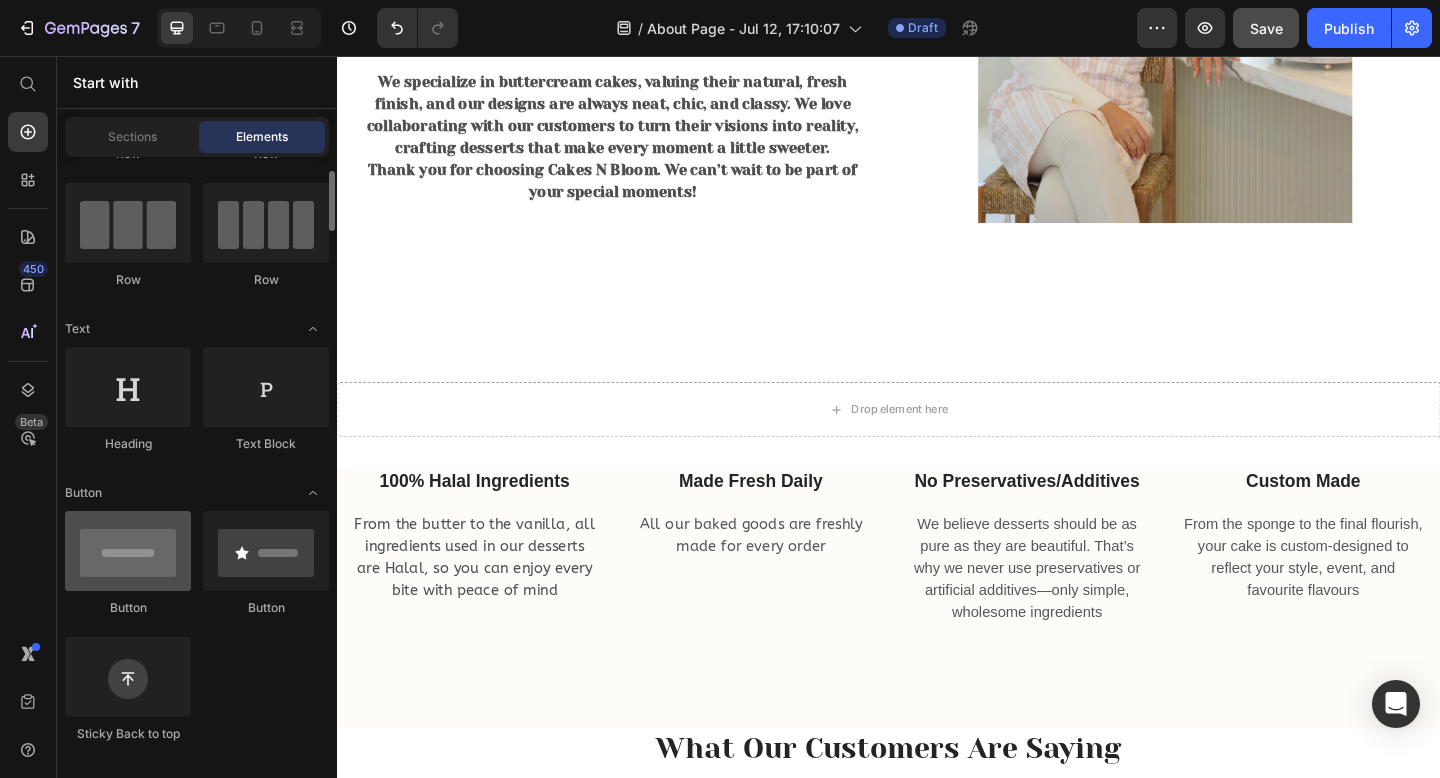 click at bounding box center [128, 551] 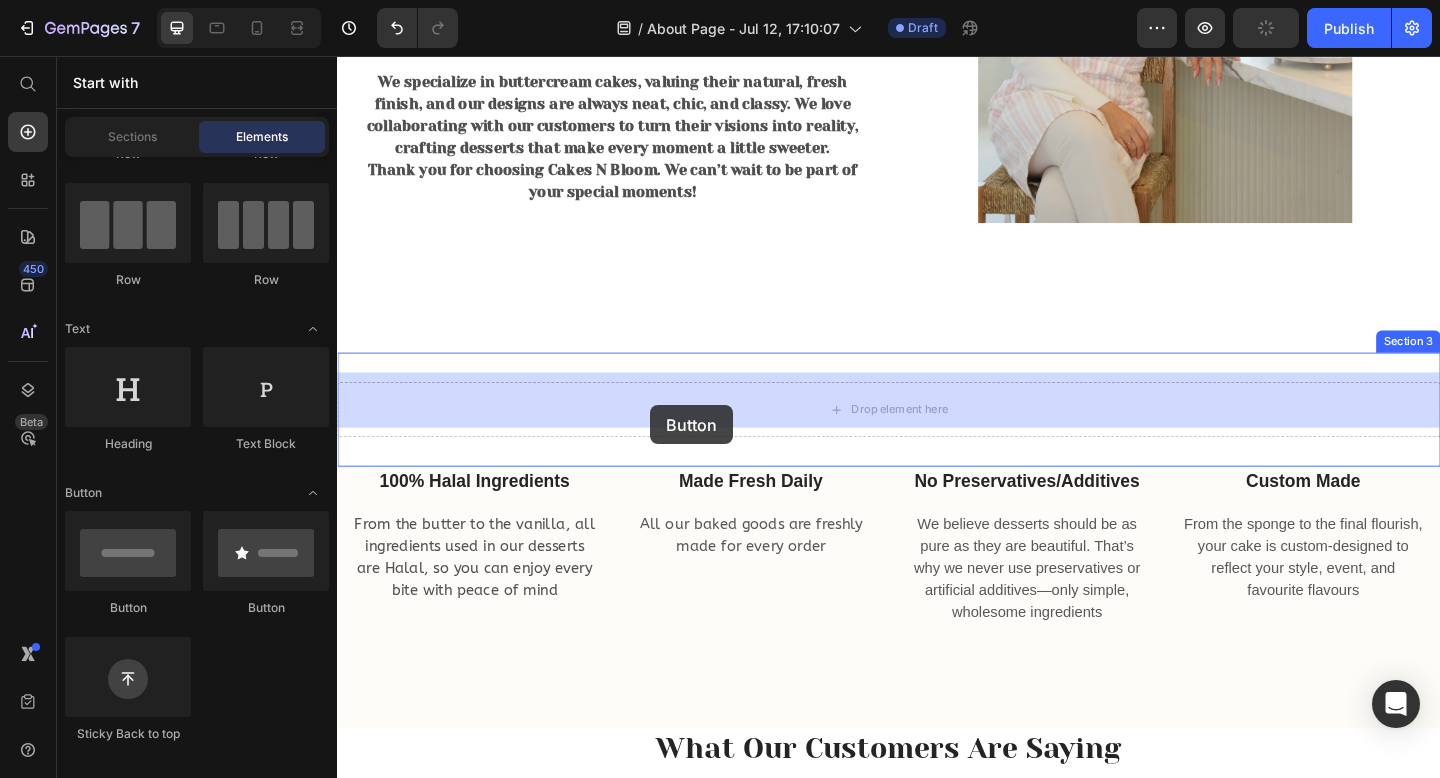 drag, startPoint x: 458, startPoint y: 616, endPoint x: 693, endPoint y: 429, distance: 300.32315 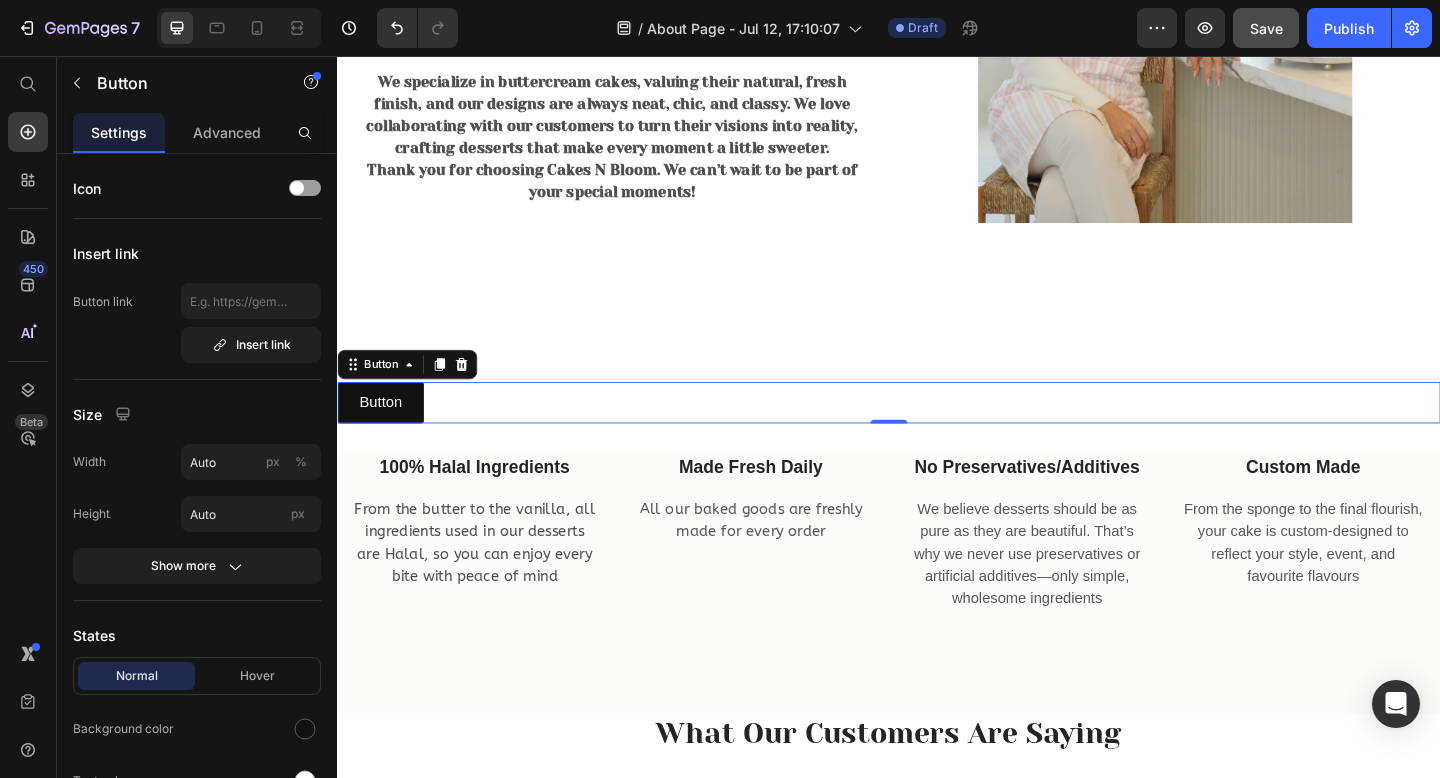click on "Button Button   0" at bounding box center [937, 433] 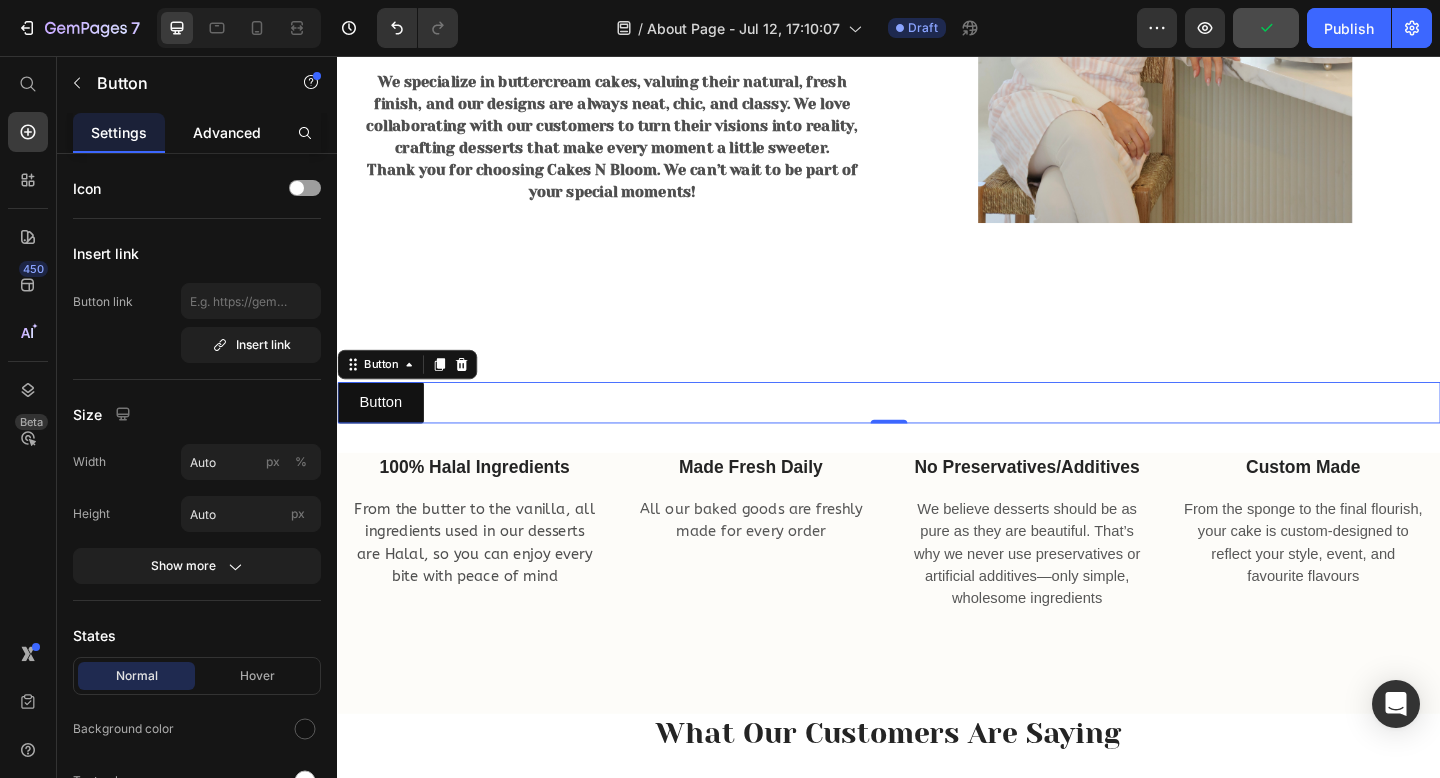 click on "Advanced" at bounding box center [227, 132] 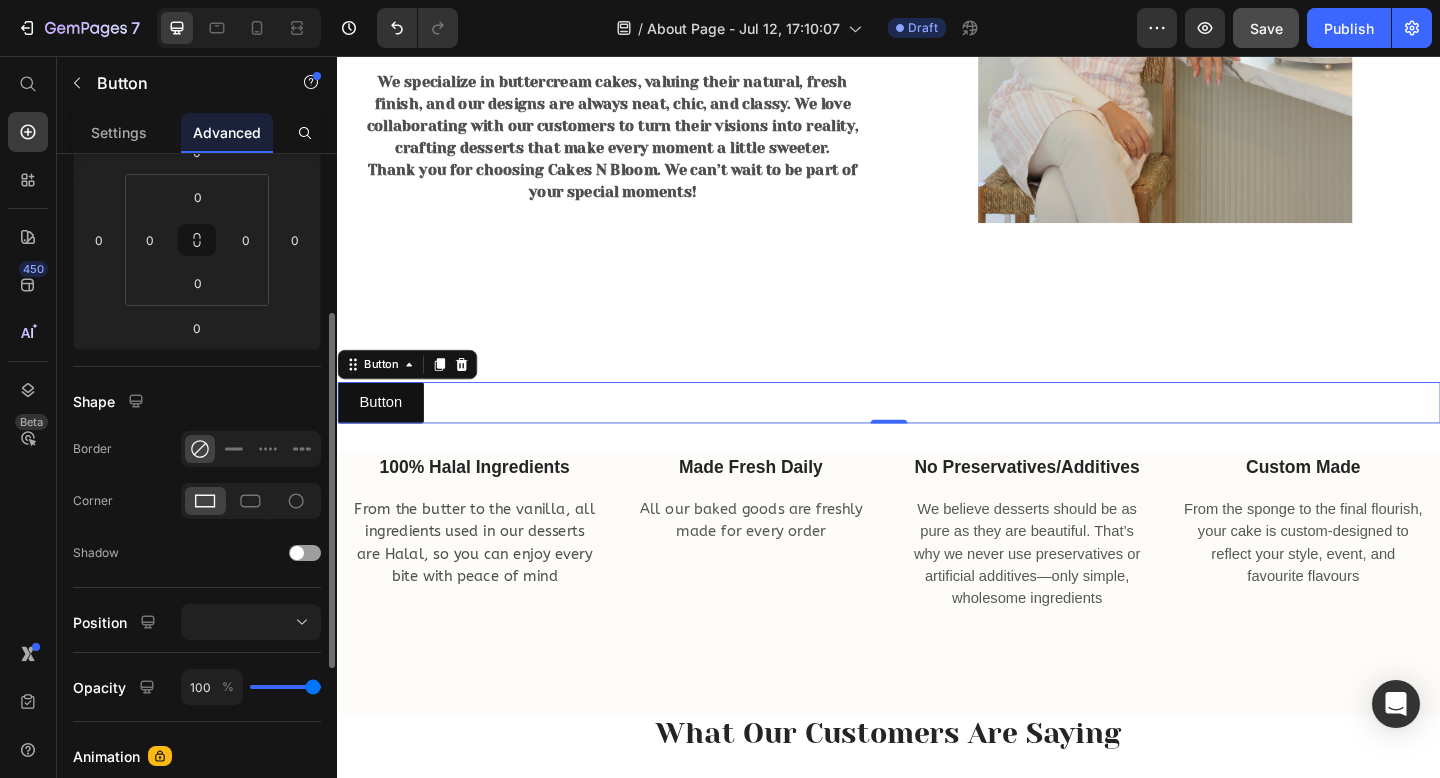 scroll, scrollTop: 292, scrollLeft: 0, axis: vertical 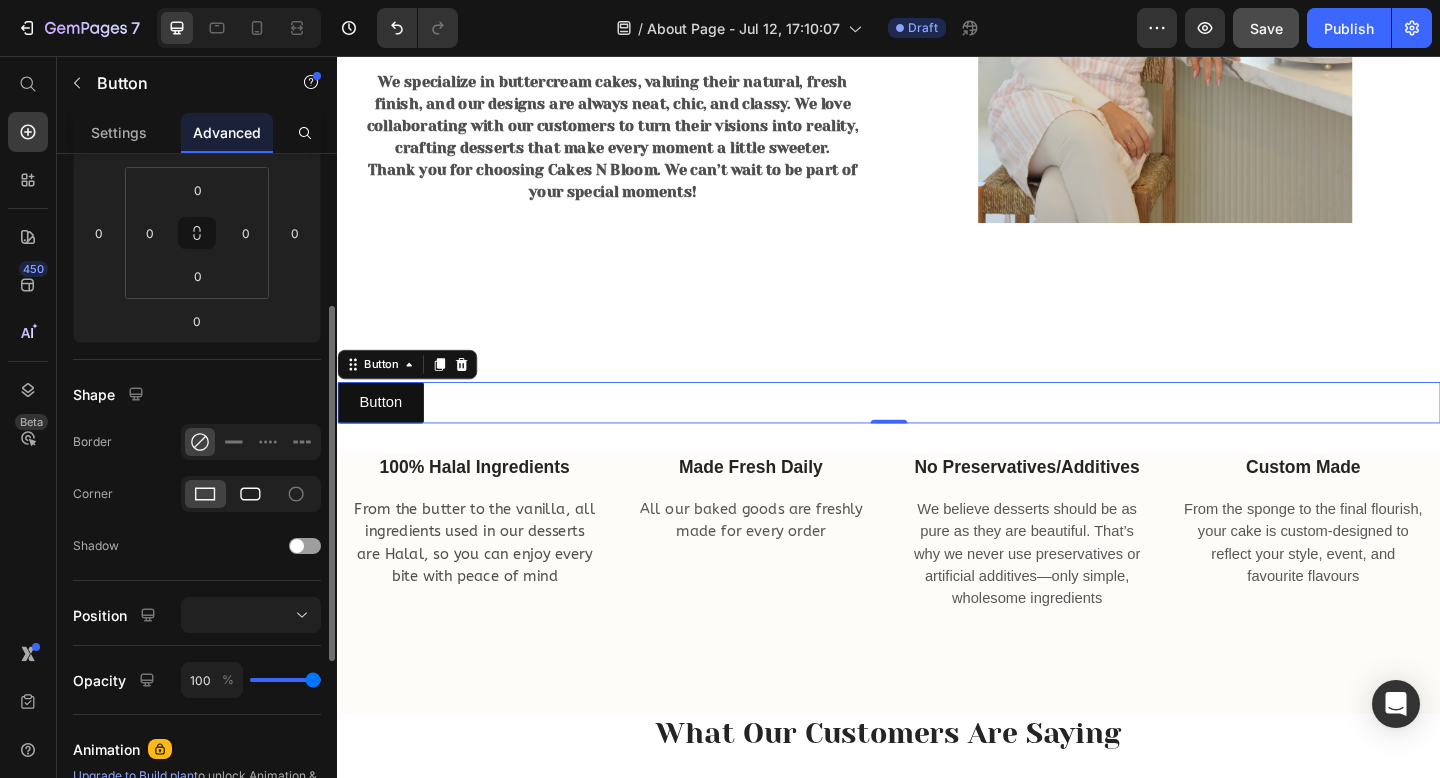 click 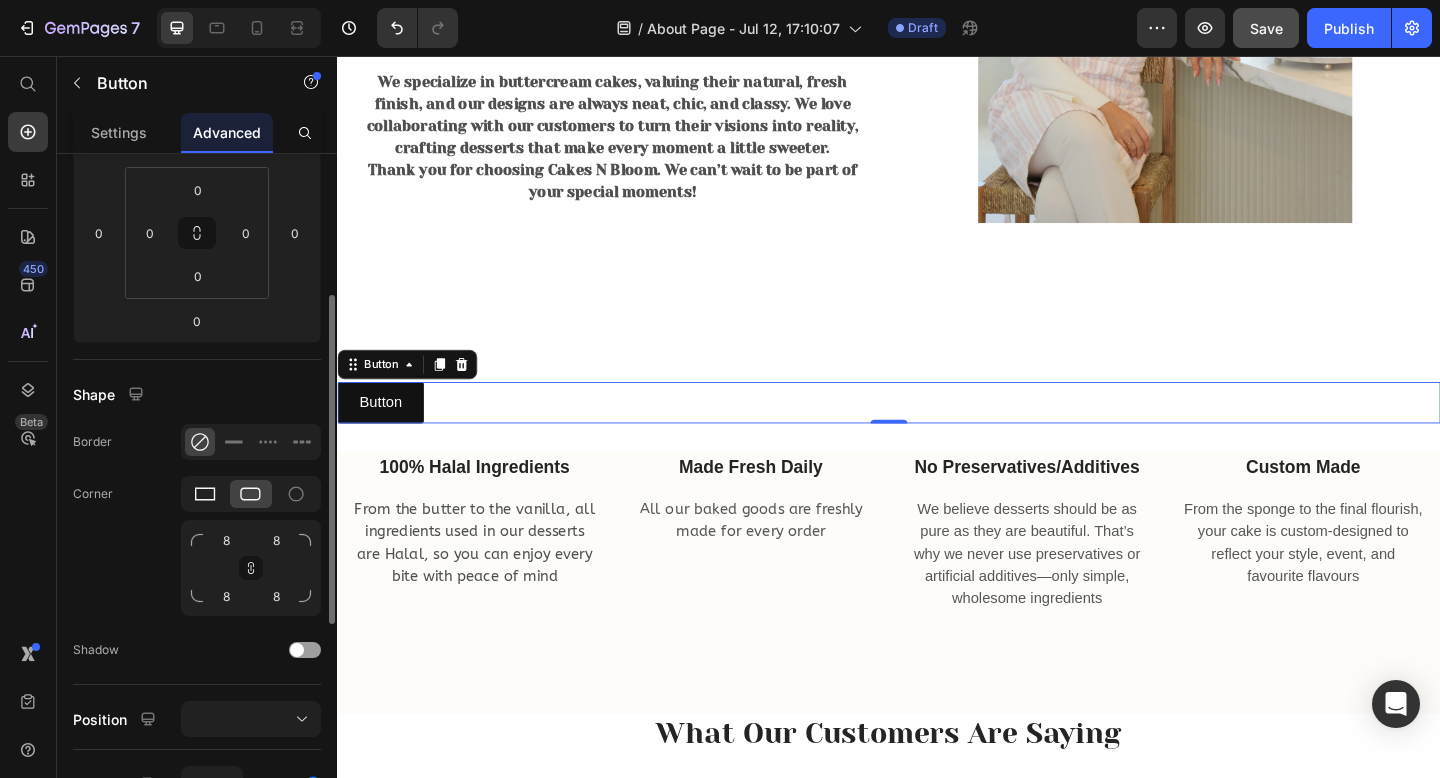 click 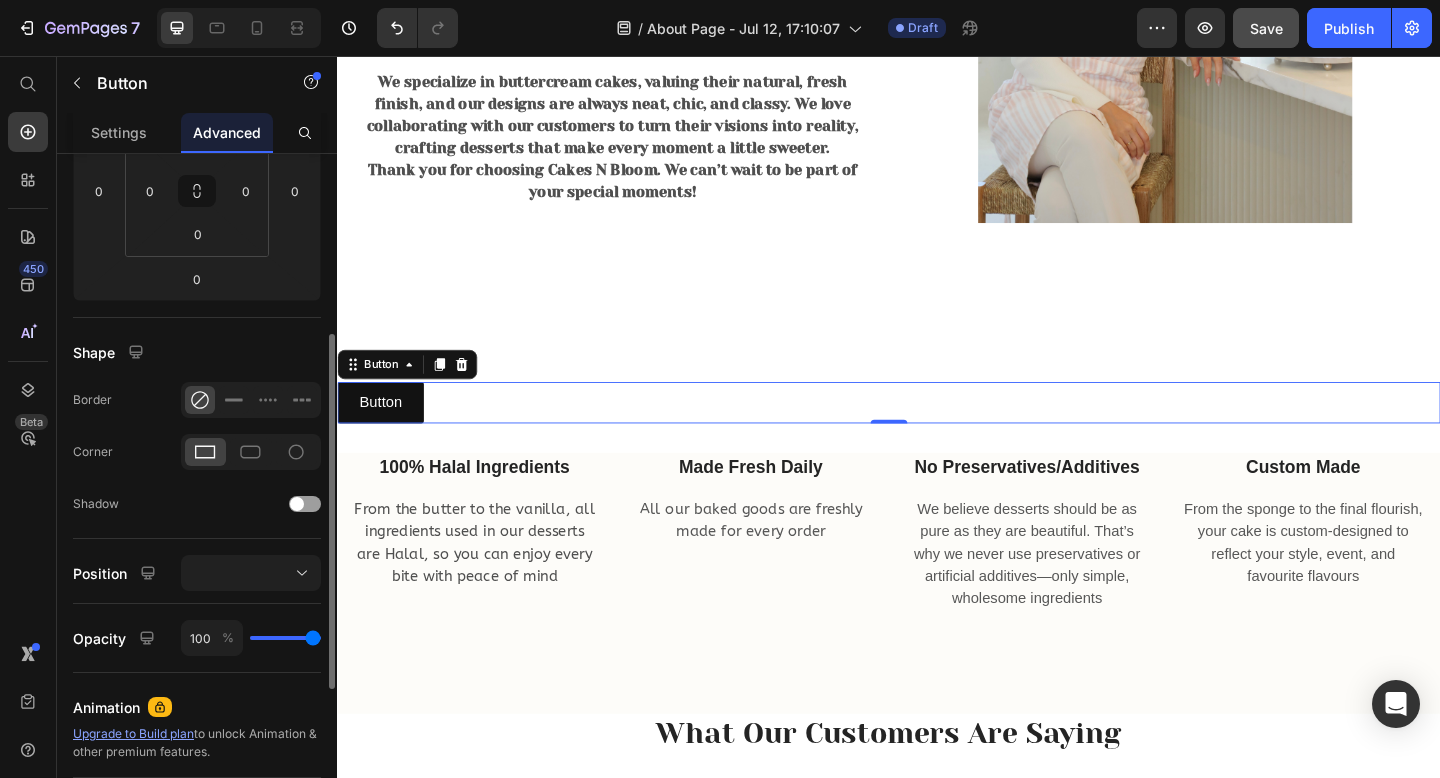 scroll, scrollTop: 338, scrollLeft: 0, axis: vertical 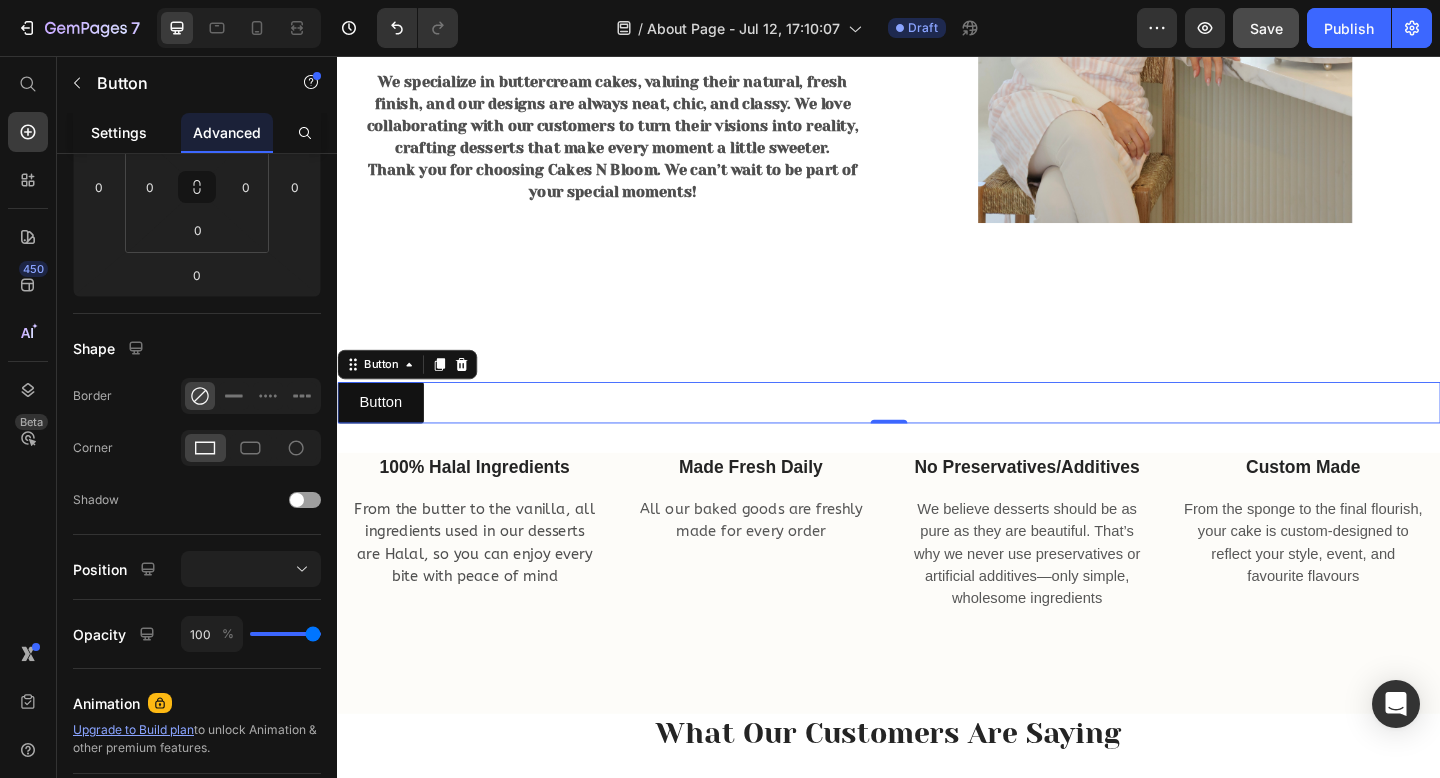 click on "Settings" 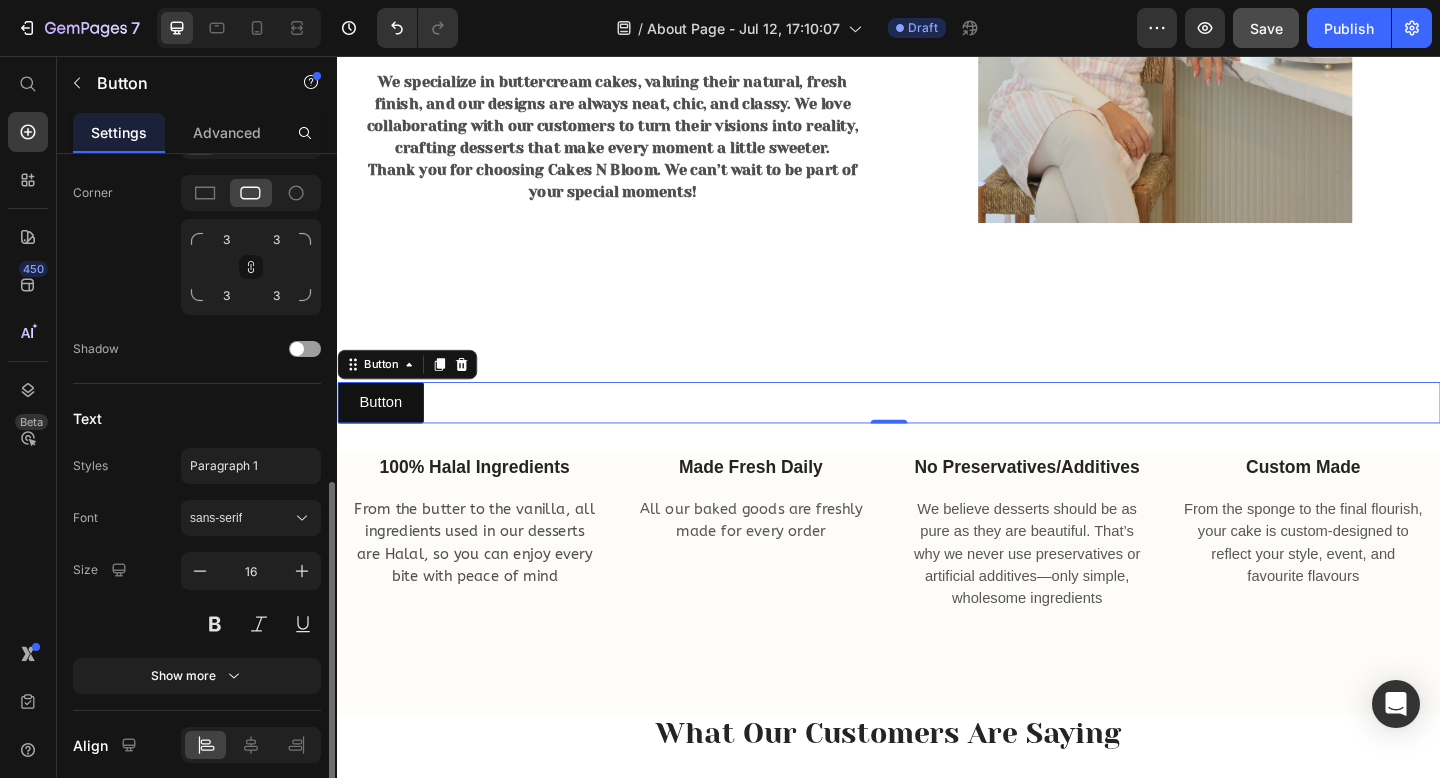 scroll, scrollTop: 764, scrollLeft: 0, axis: vertical 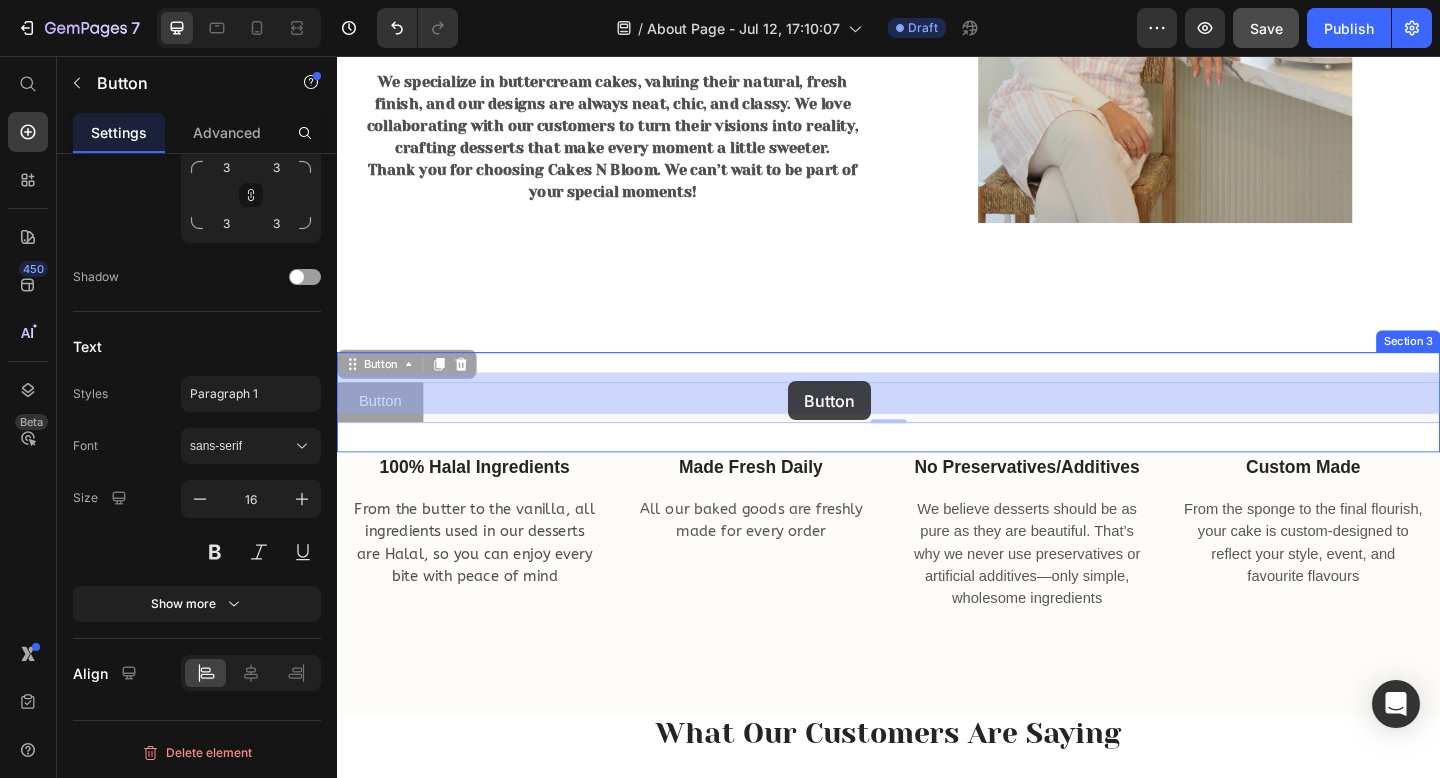 drag, startPoint x: 409, startPoint y: 412, endPoint x: 828, endPoint y: 410, distance: 419.00476 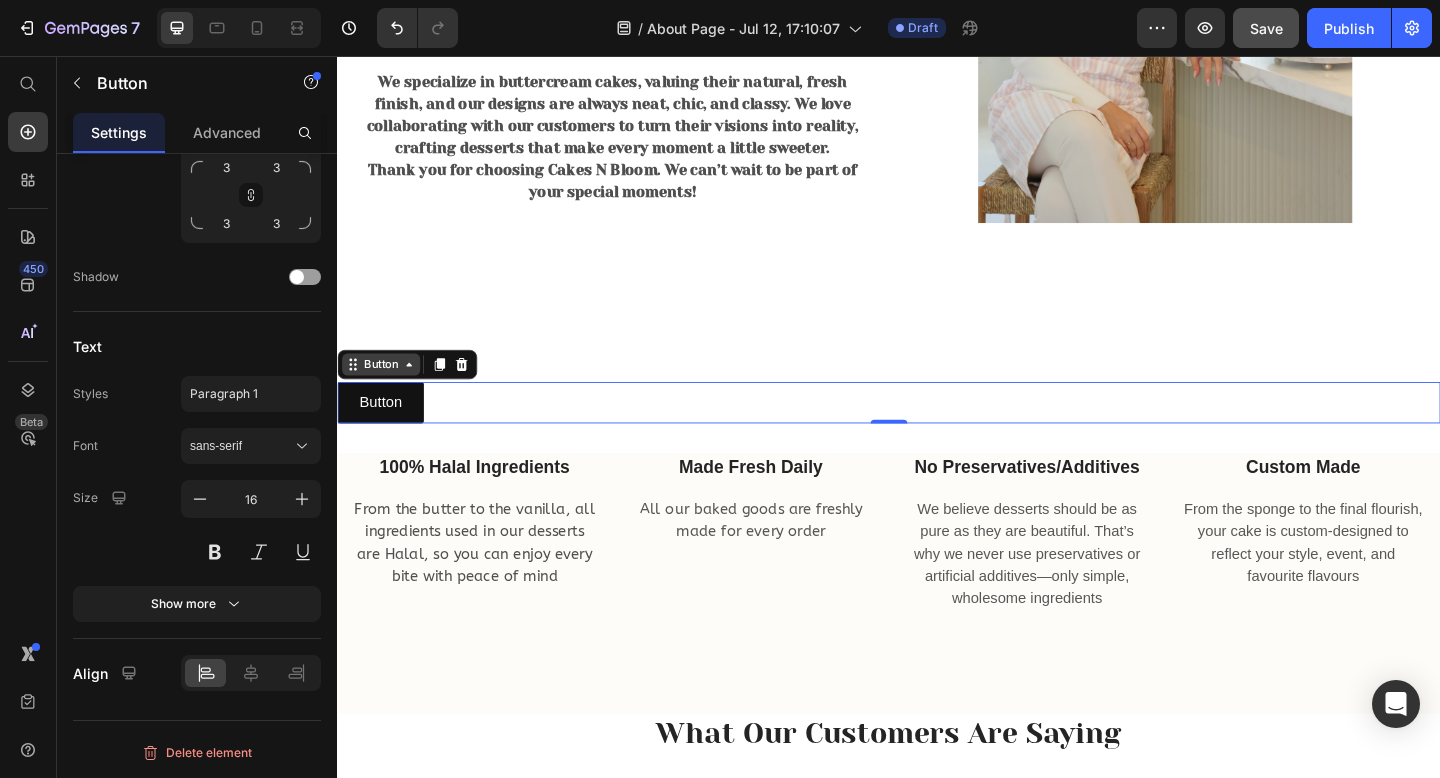 click 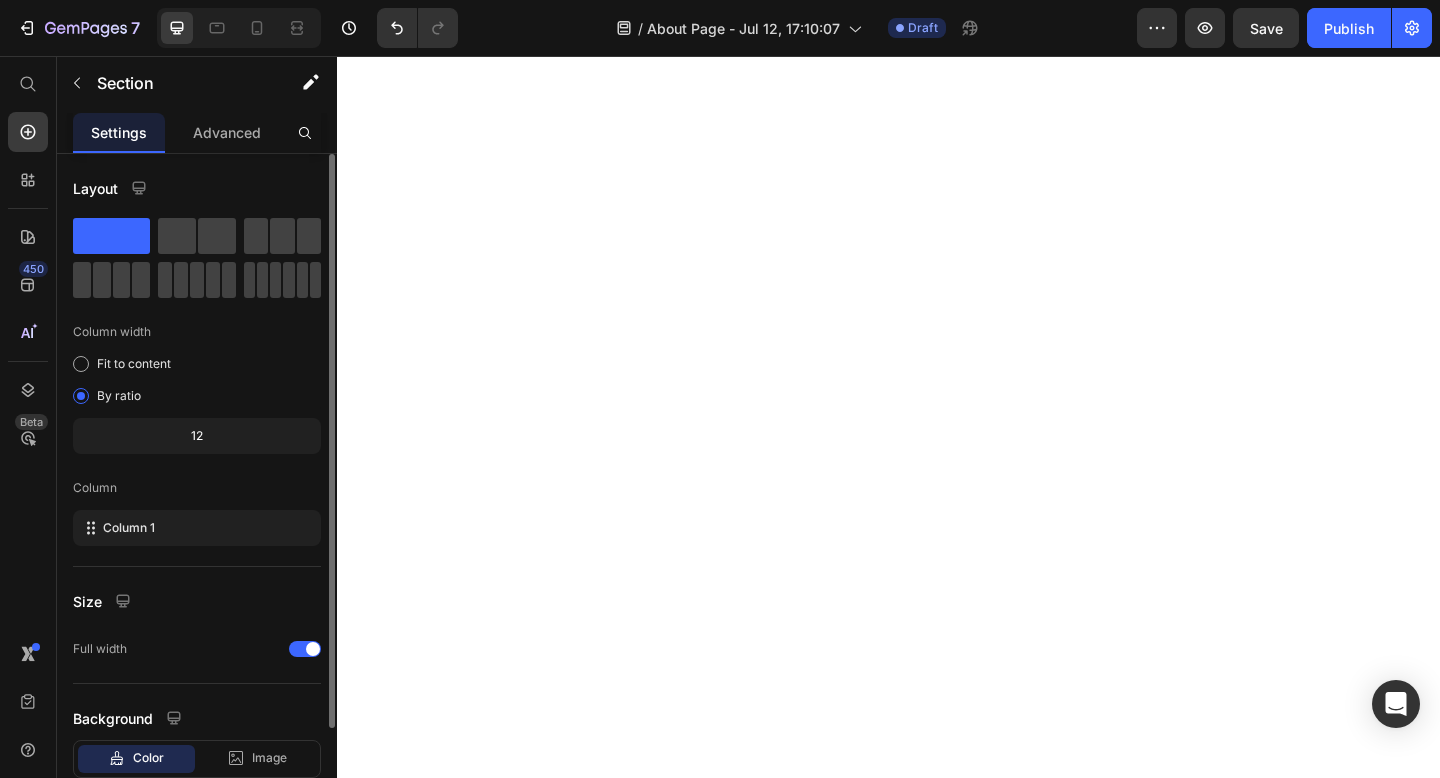 scroll, scrollTop: 0, scrollLeft: 0, axis: both 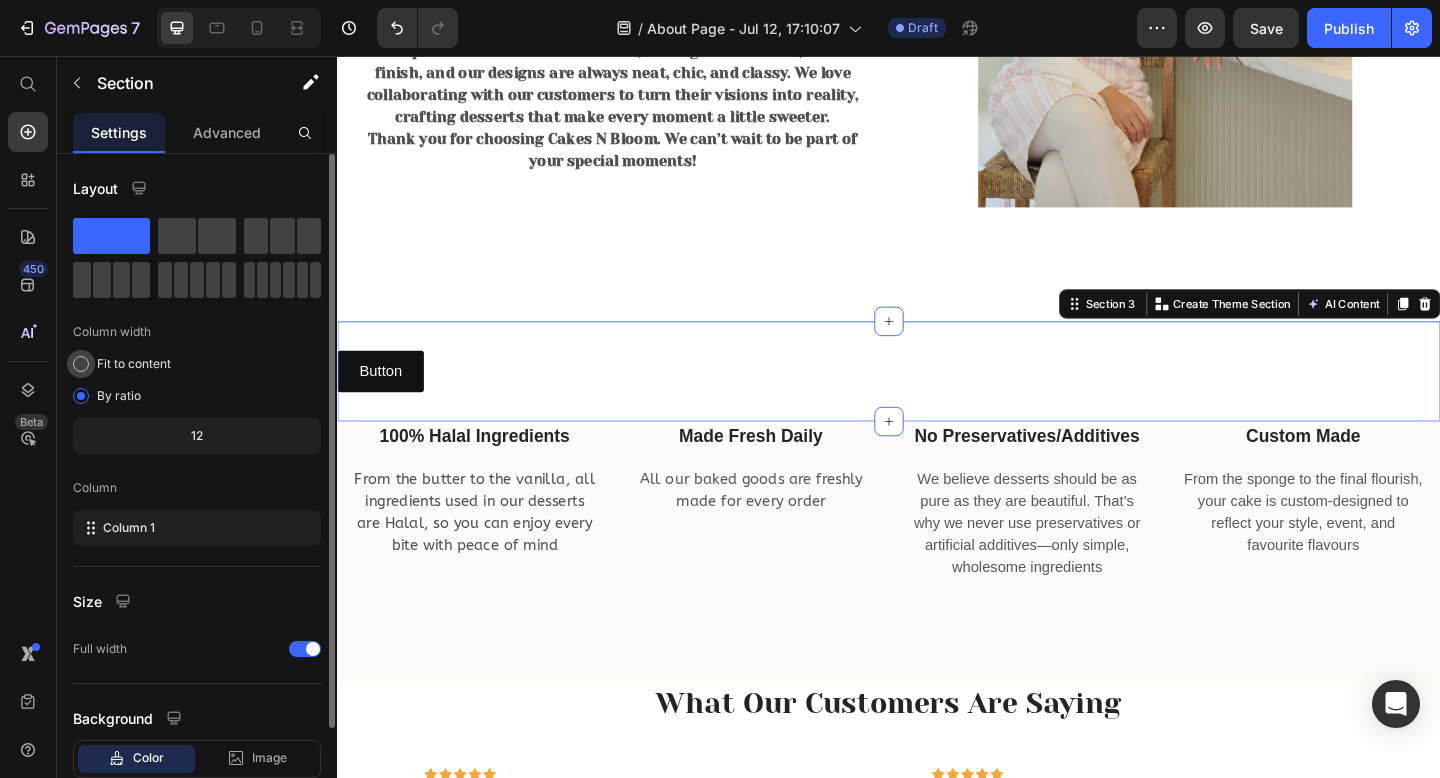 click on "Fit to content" at bounding box center [134, 364] 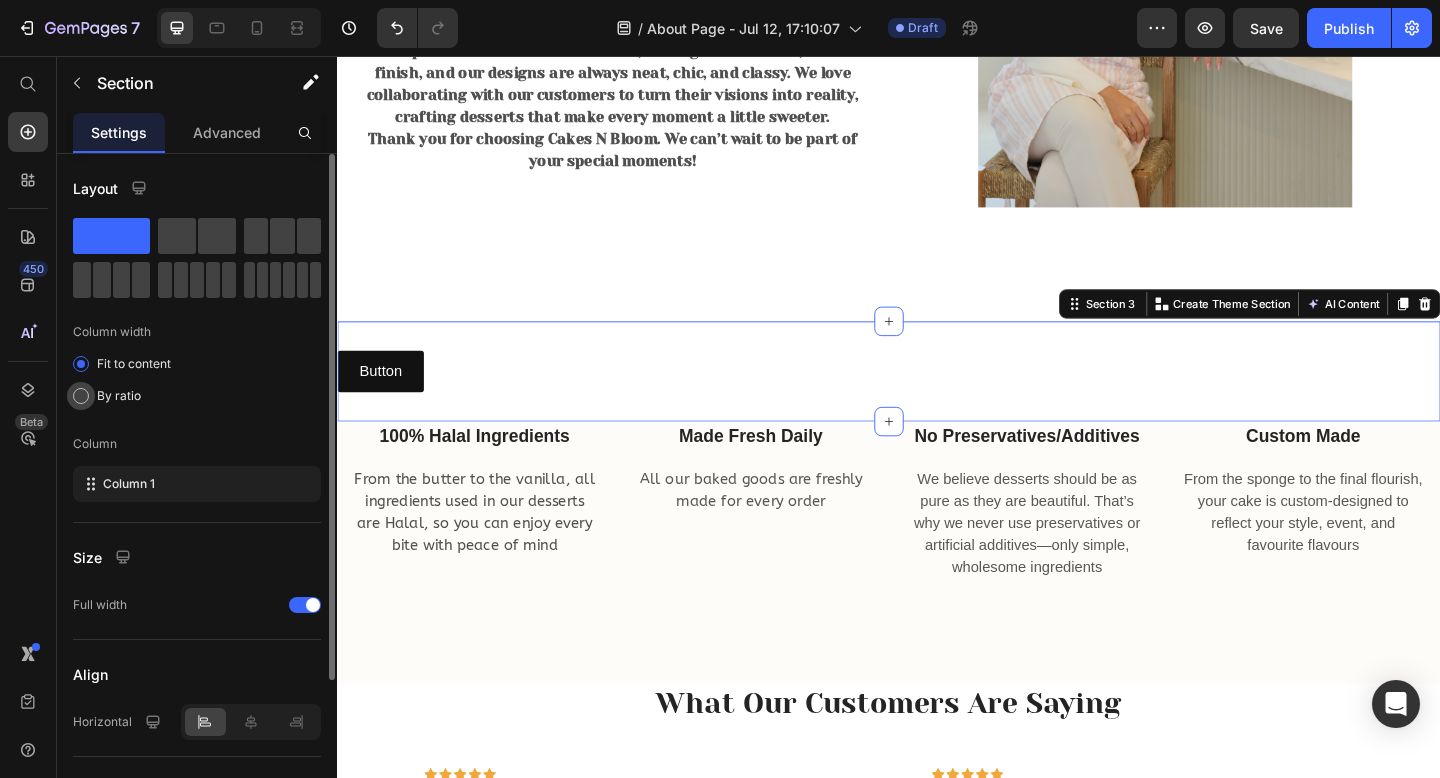 click on "By ratio" at bounding box center (119, 396) 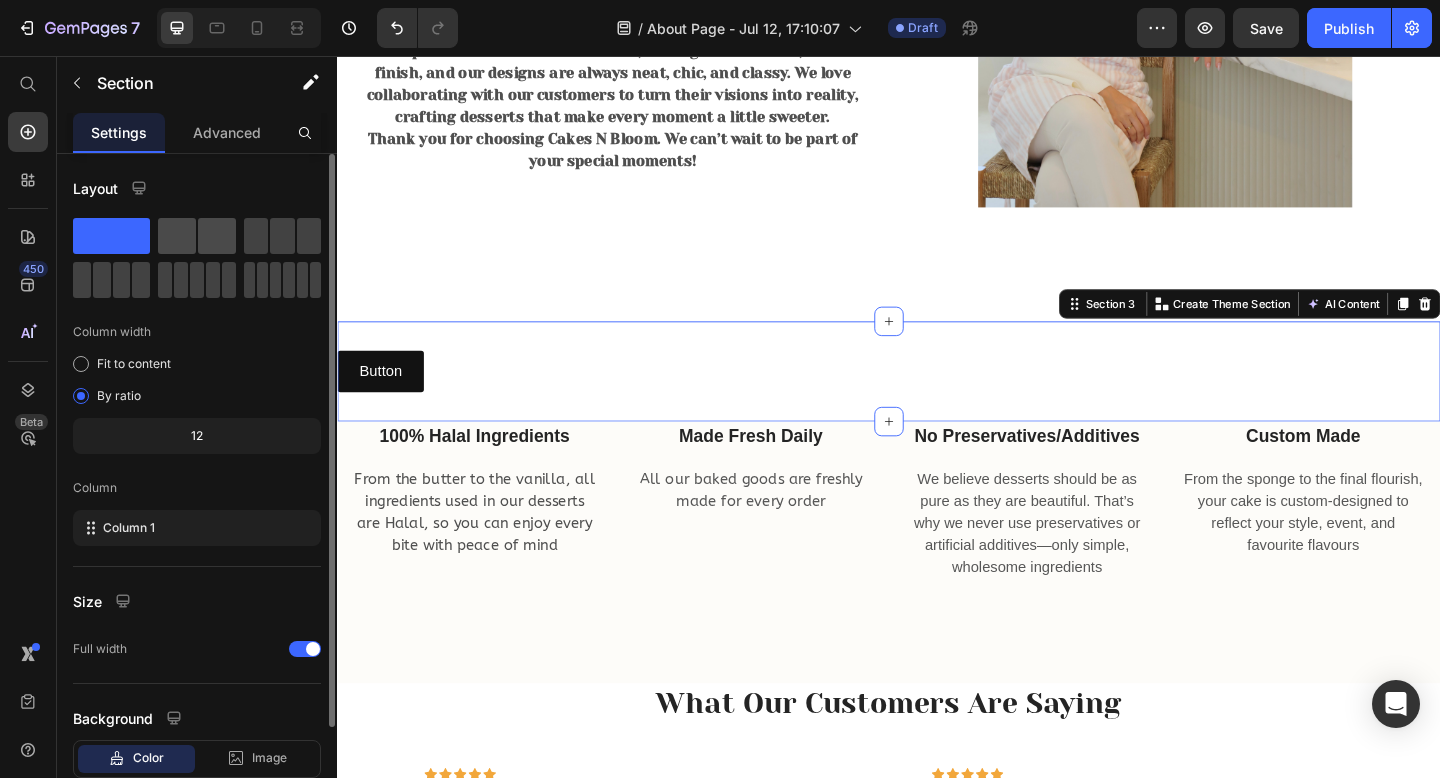 click 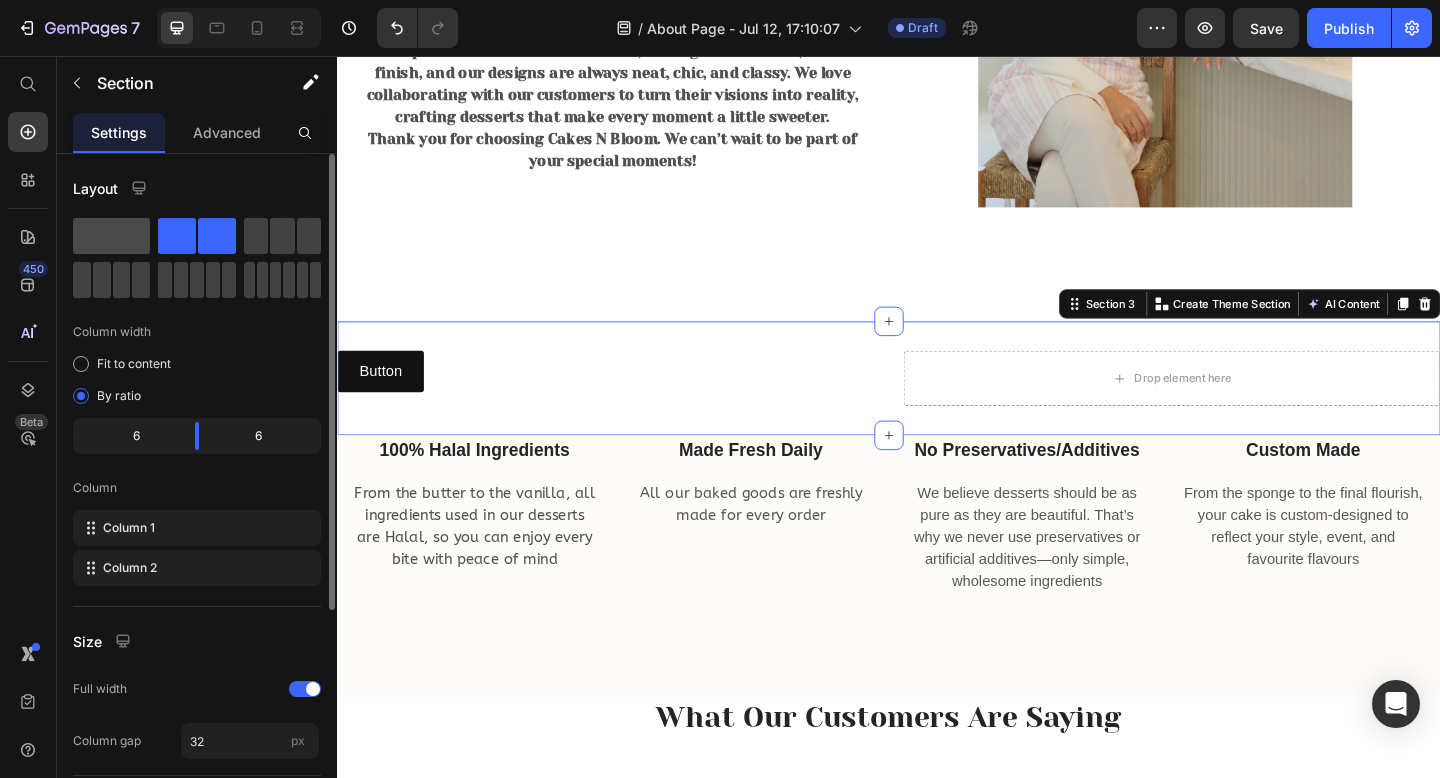 click 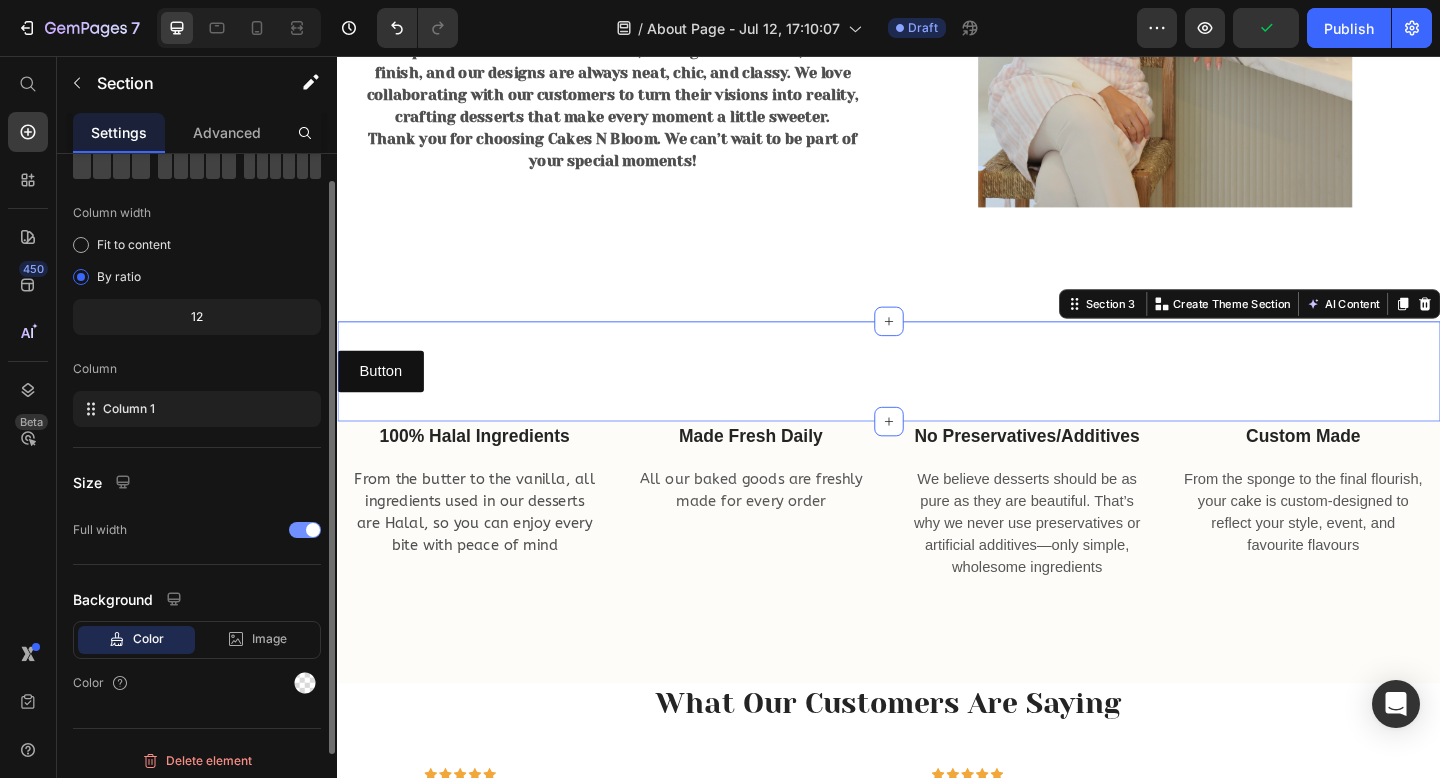 scroll, scrollTop: 127, scrollLeft: 0, axis: vertical 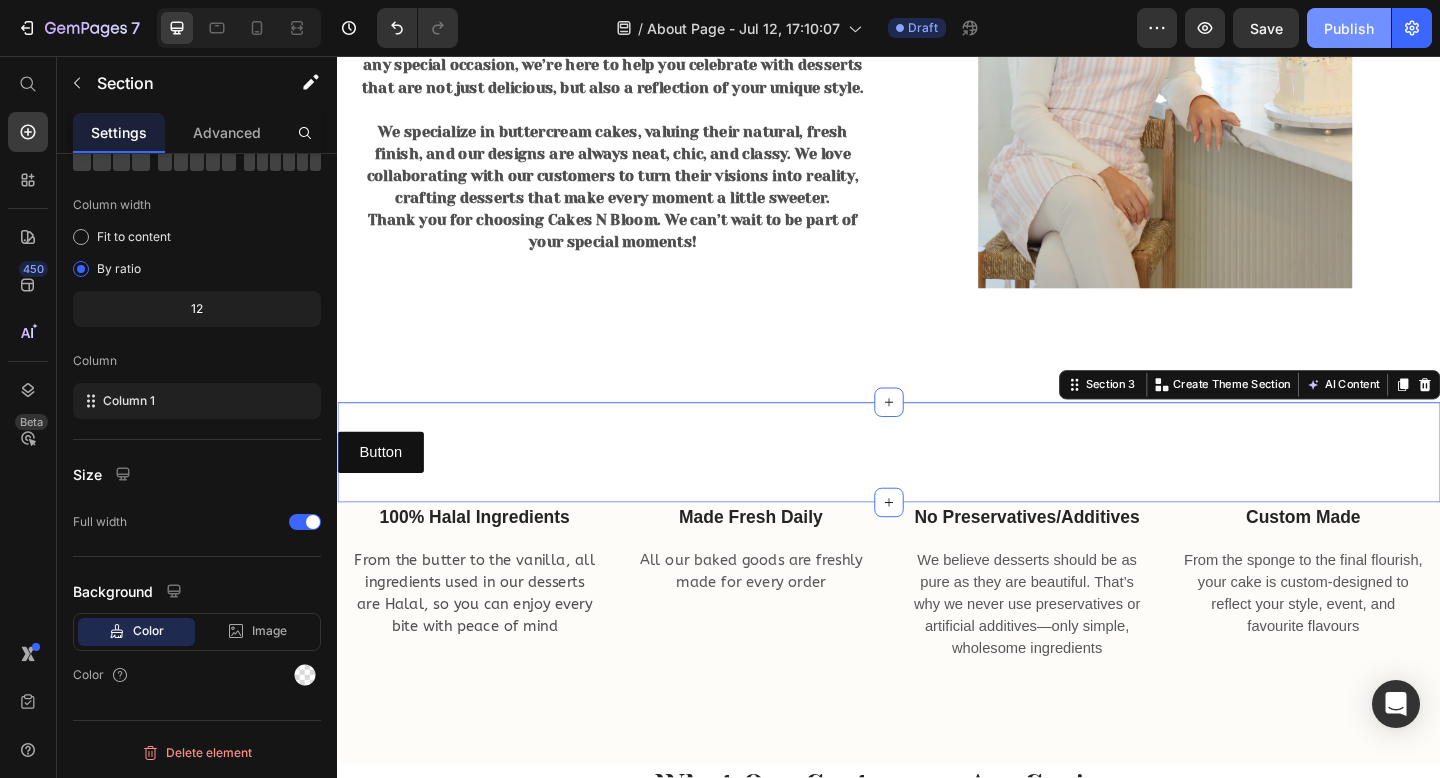 click on "Publish" at bounding box center (1349, 28) 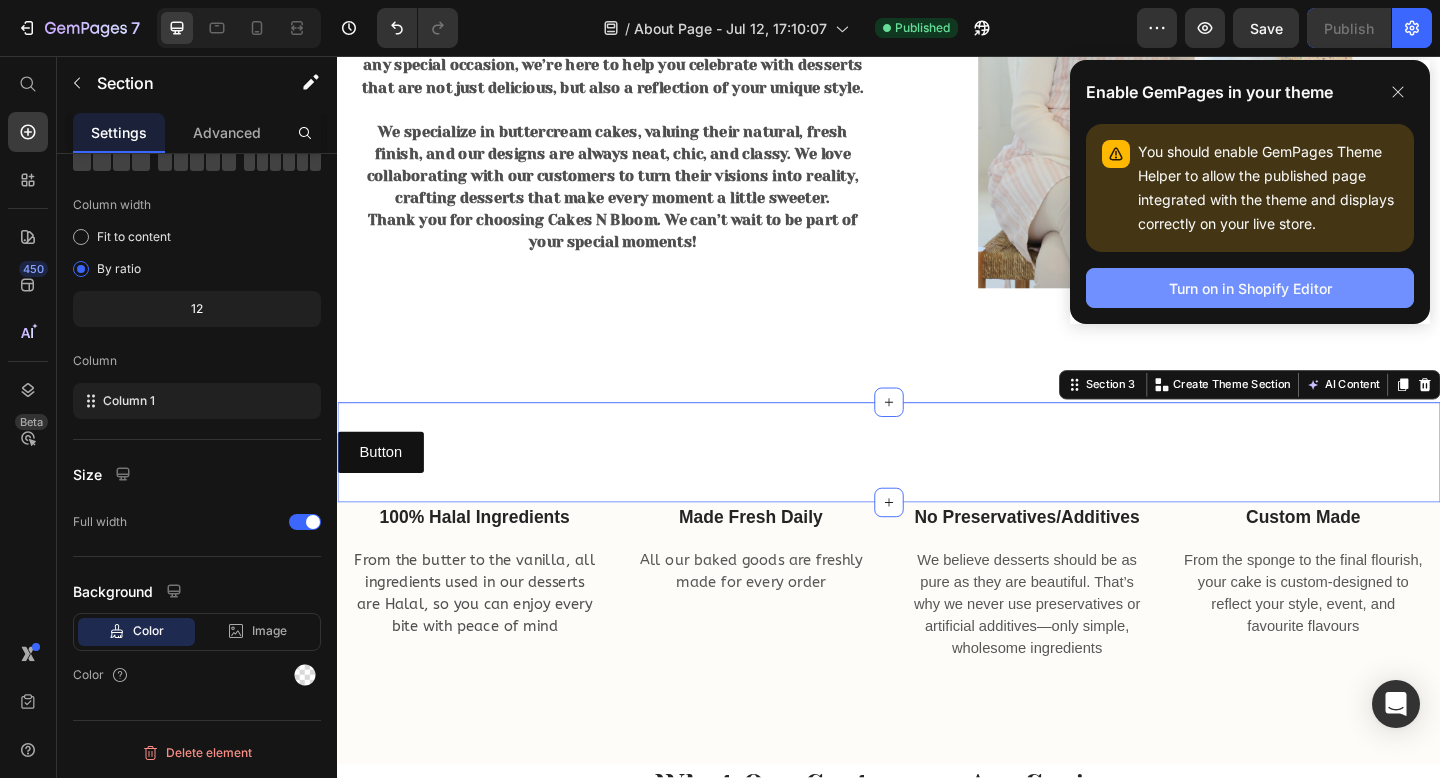 click on "Turn on in Shopify Editor" at bounding box center (1250, 288) 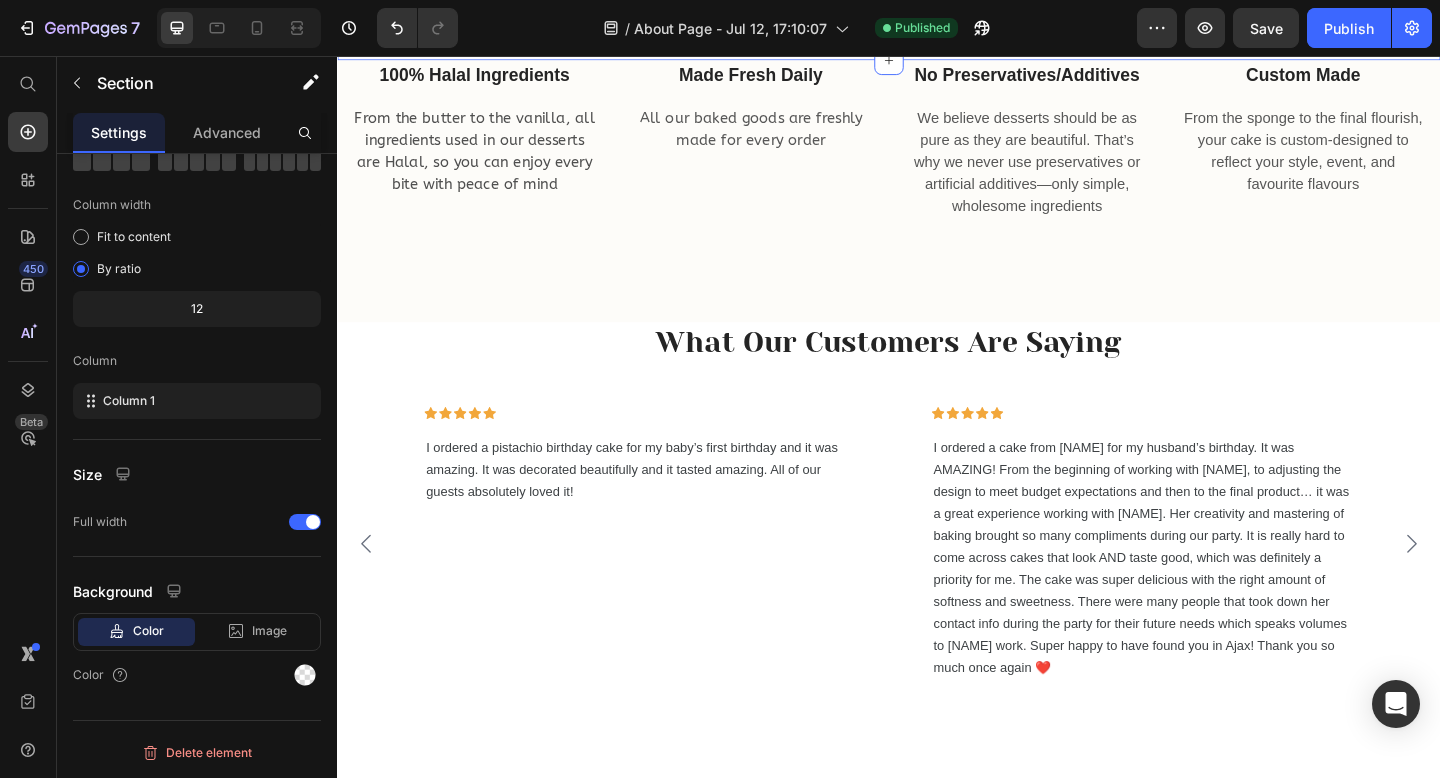 scroll, scrollTop: 1466, scrollLeft: 0, axis: vertical 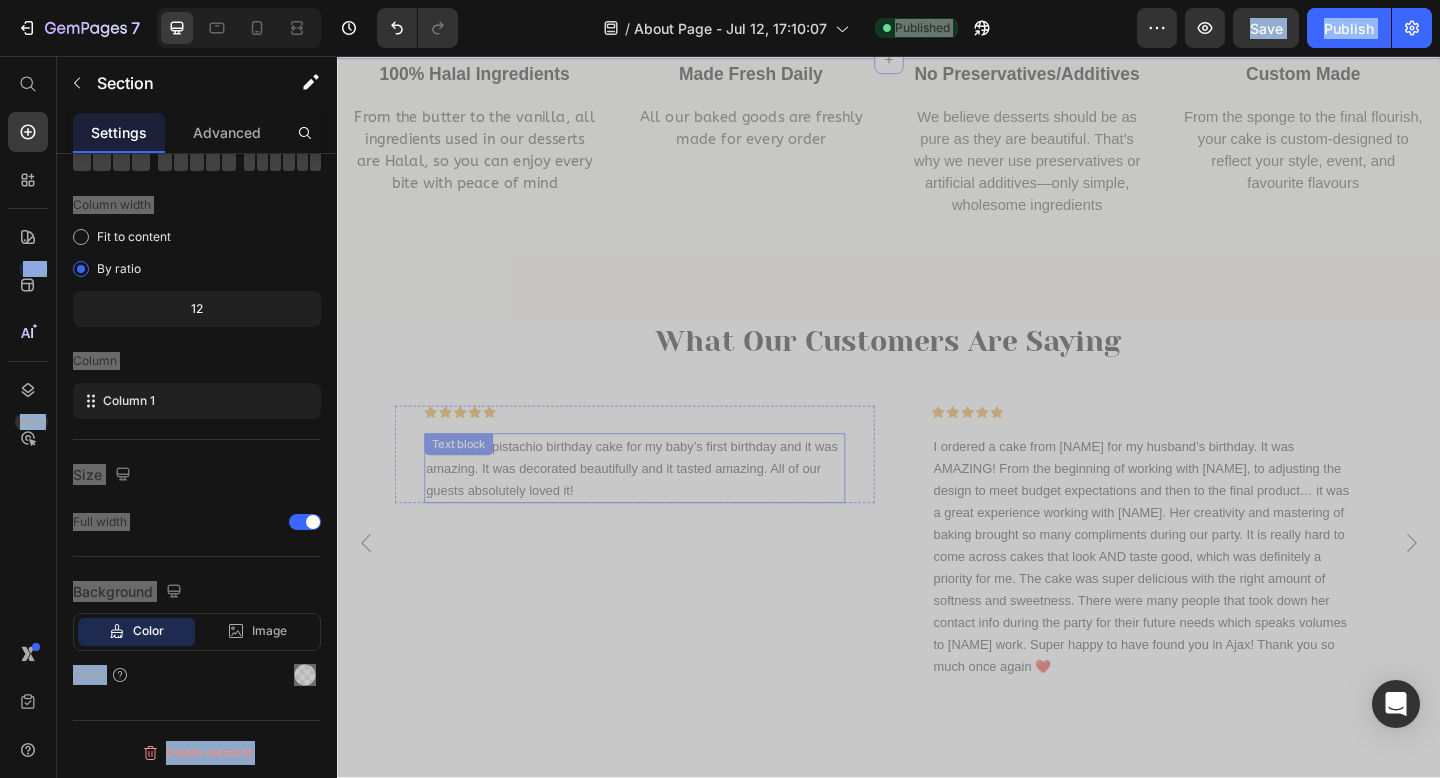 click on "I ordered a pistachio birthday cake for my baby’s first birthday and it was amazing. It was decorated beautifully and it tasted amazing. All of our guests absolutely loved it!" at bounding box center [661, 505] 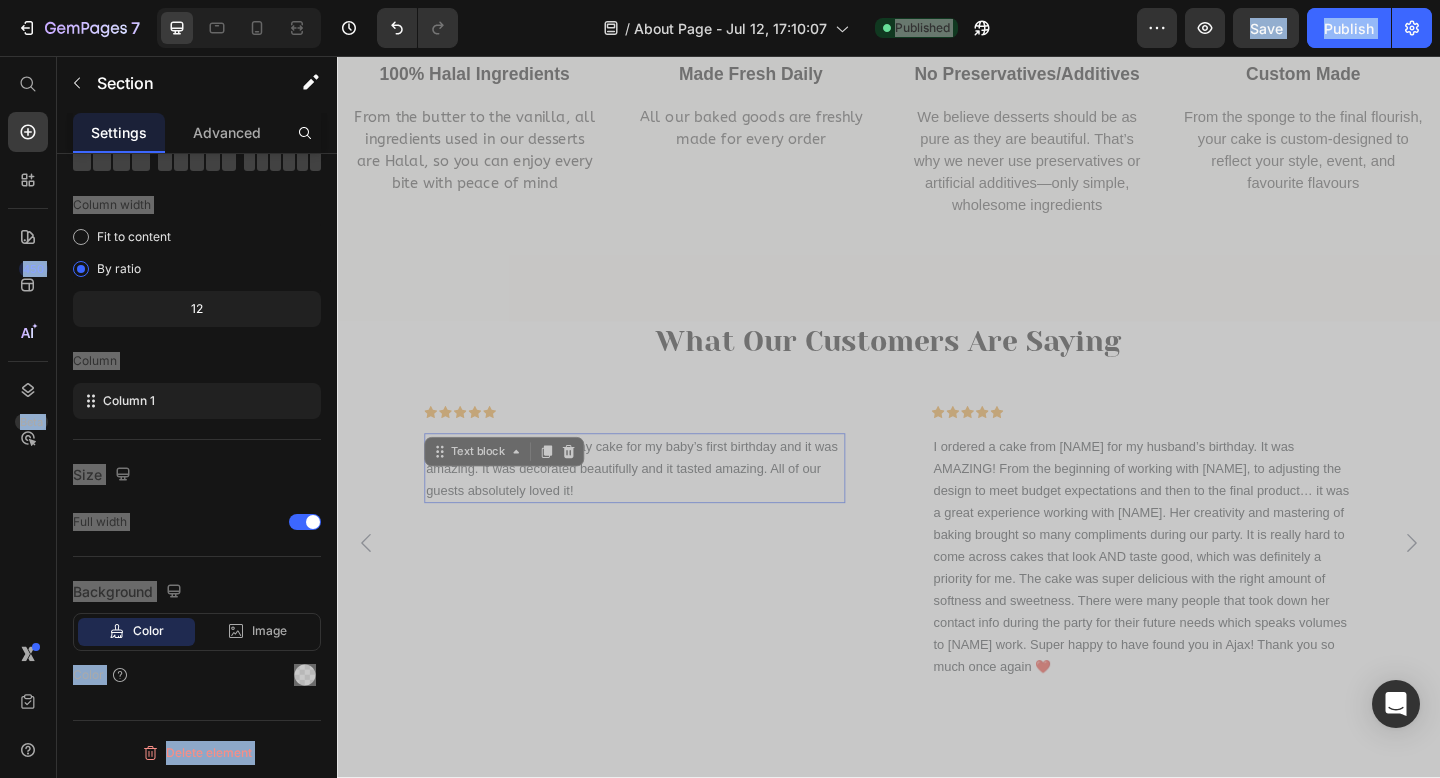click on "I ordered a pistachio birthday cake for my baby’s first birthday and it was amazing. It was decorated beautifully and it tasted amazing. All of our guests absolutely loved it!" at bounding box center [661, 505] 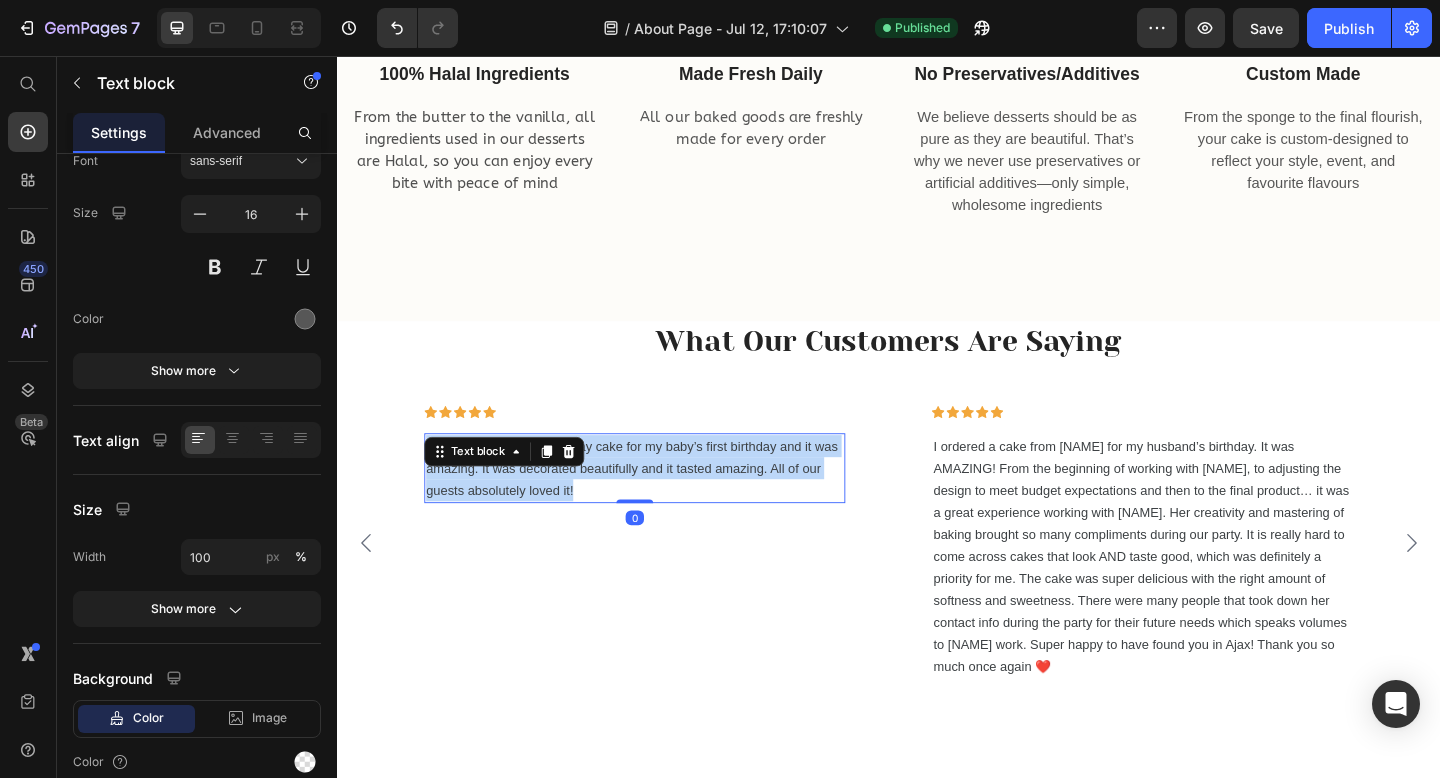 scroll, scrollTop: 0, scrollLeft: 0, axis: both 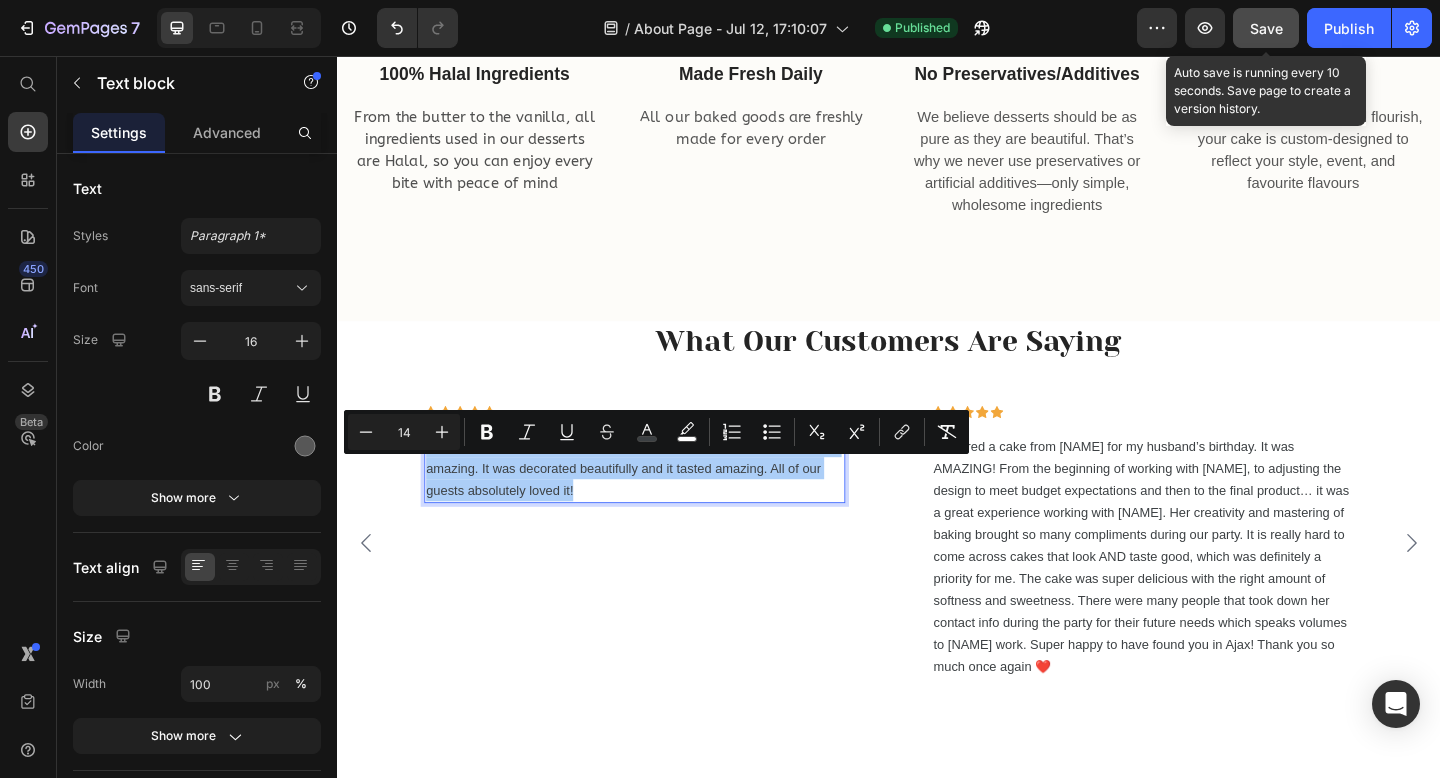 click on "Save" at bounding box center (1266, 28) 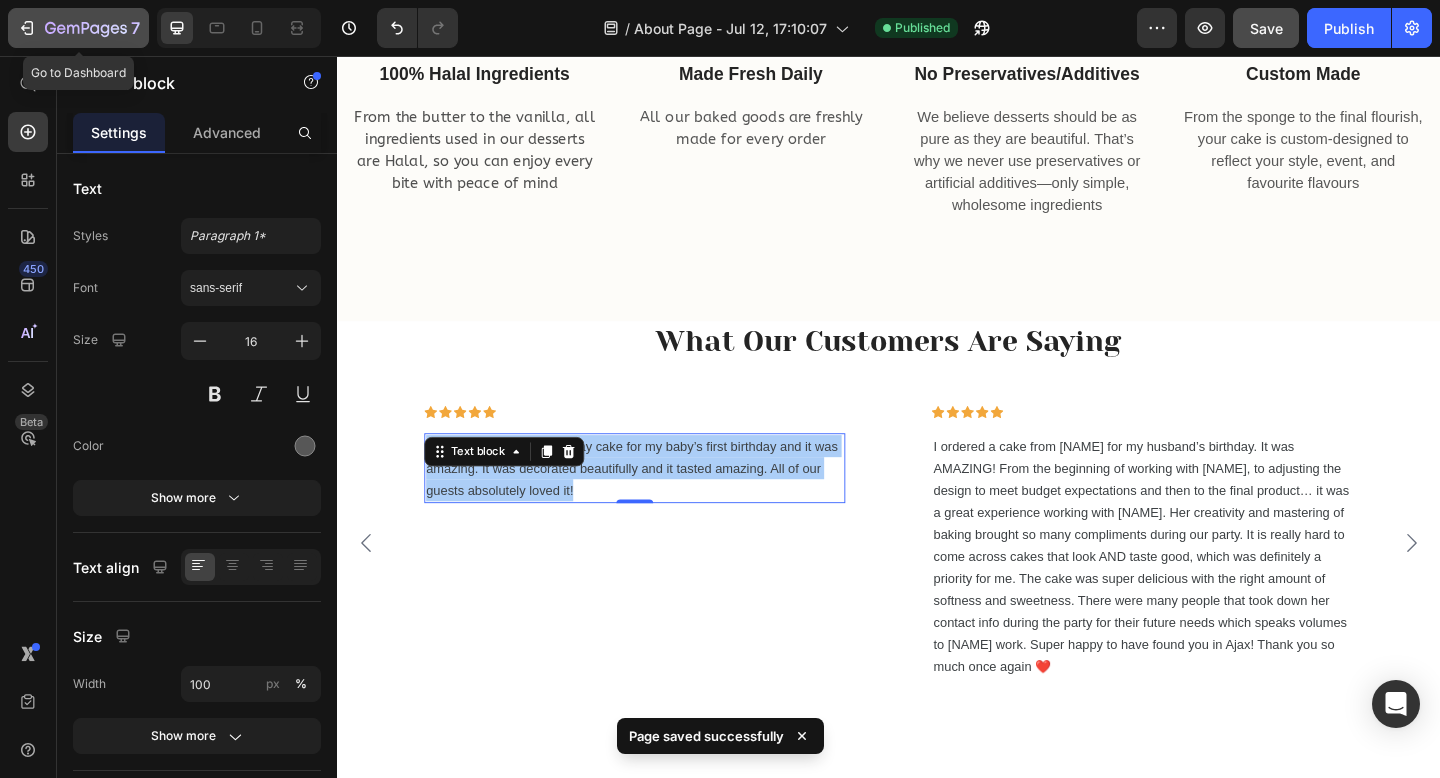click 